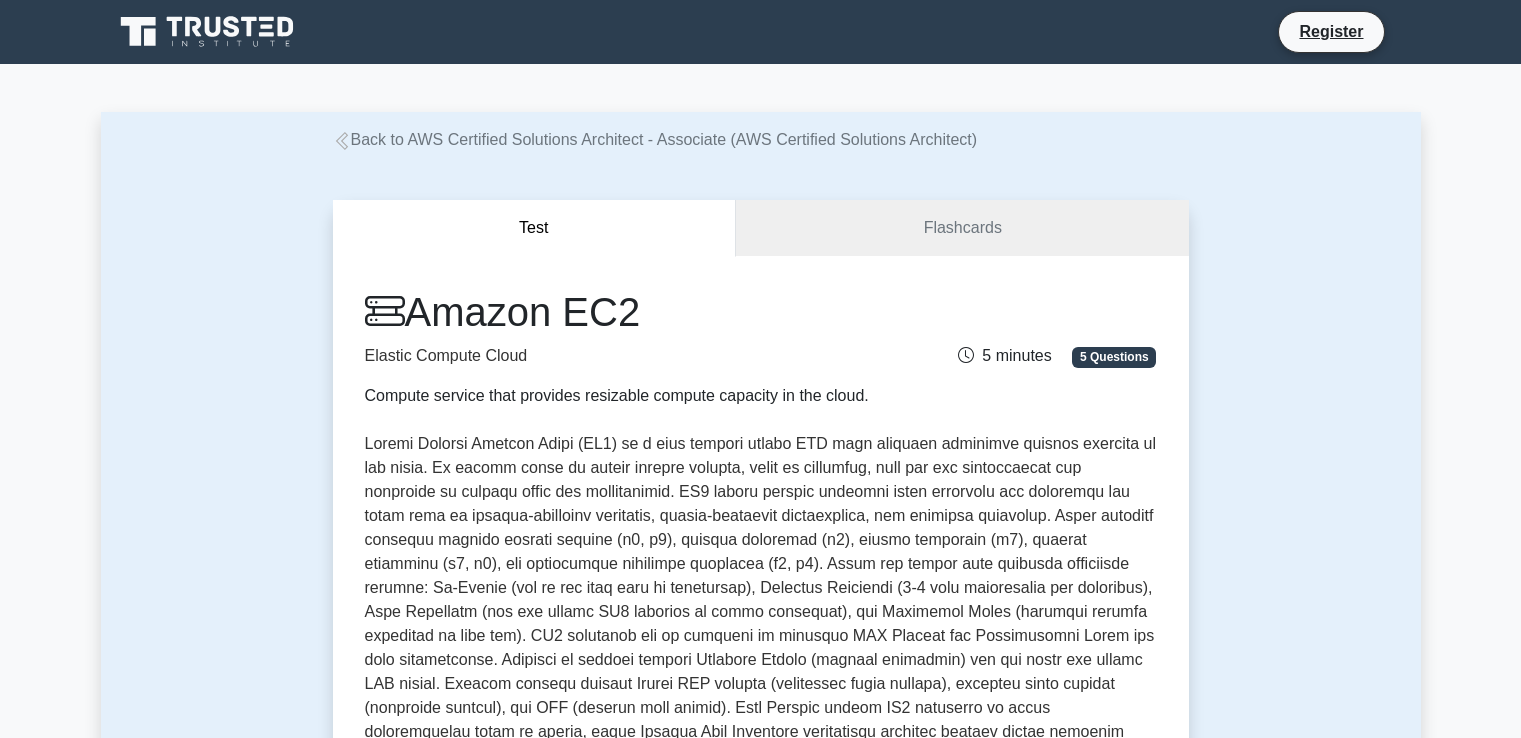 scroll, scrollTop: 0, scrollLeft: 0, axis: both 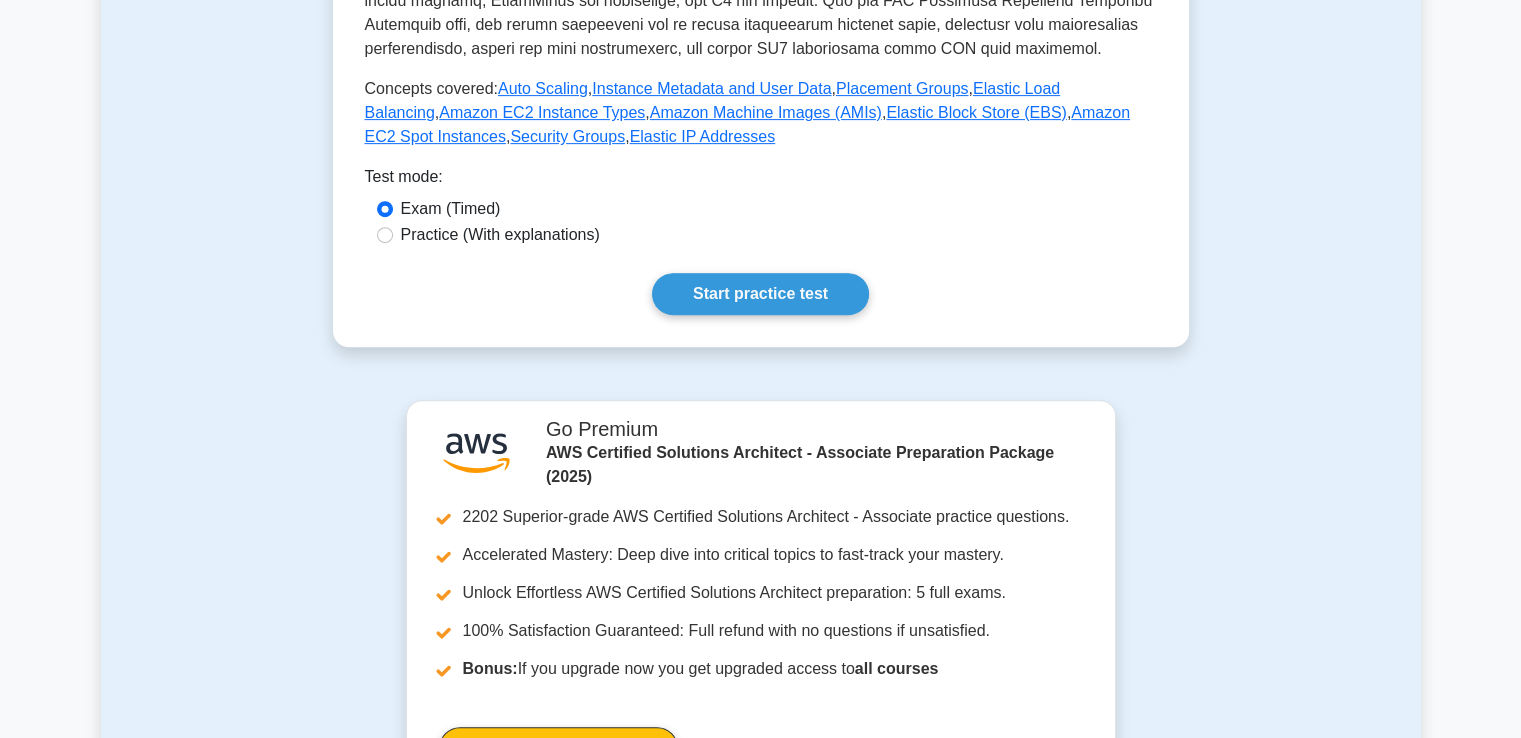 click on "Practice (With explanations)" at bounding box center [500, 235] 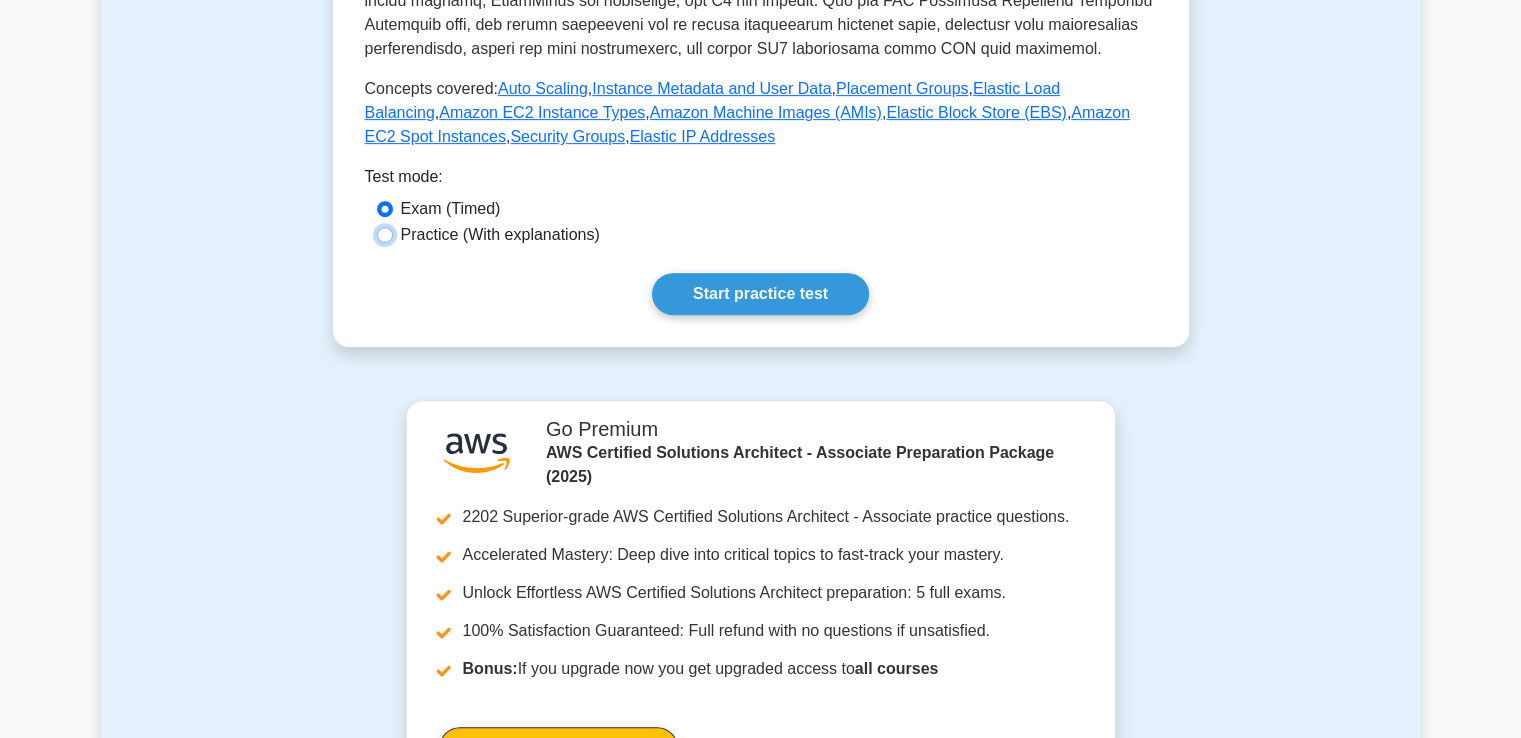 click on "Practice (With explanations)" at bounding box center (385, 235) 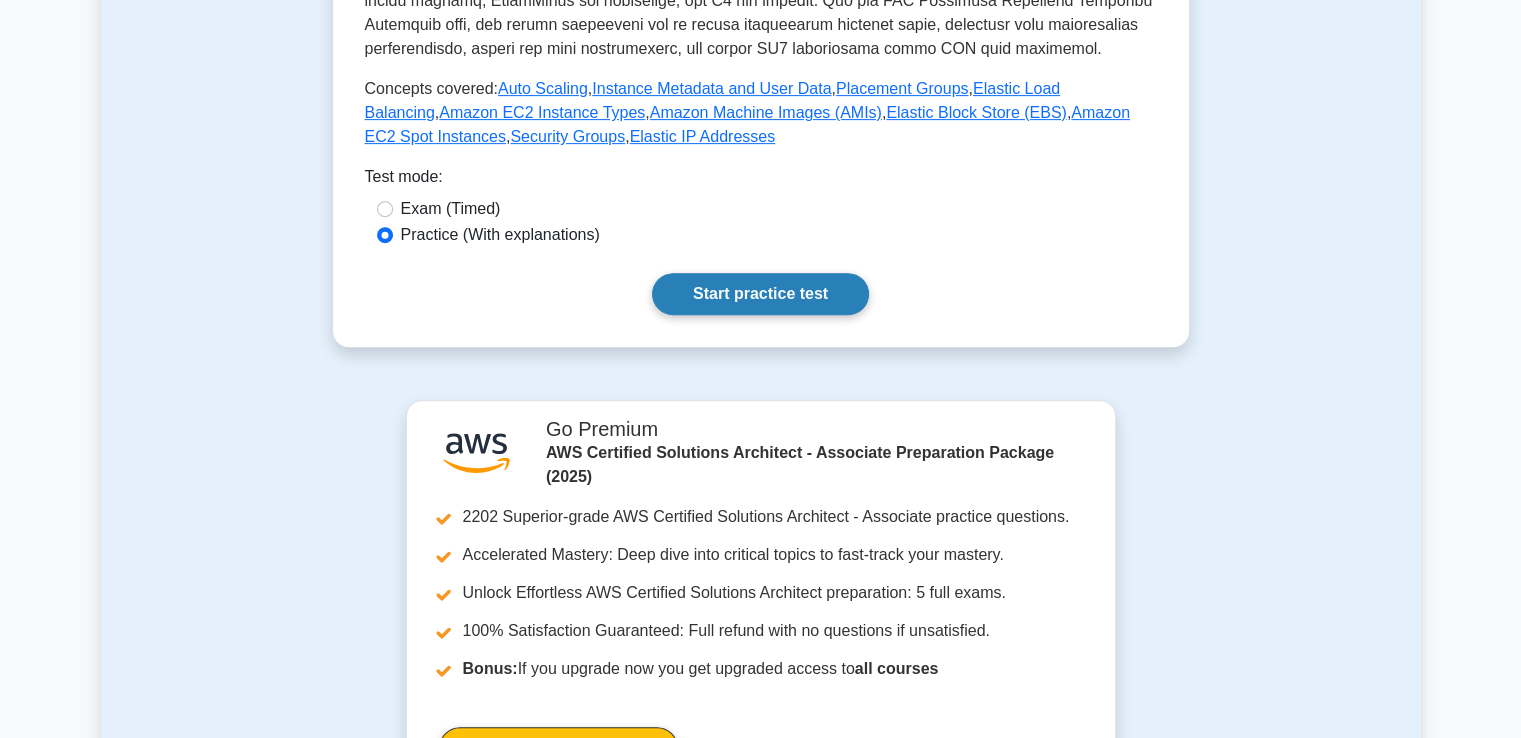 click on "Start practice test" at bounding box center (760, 294) 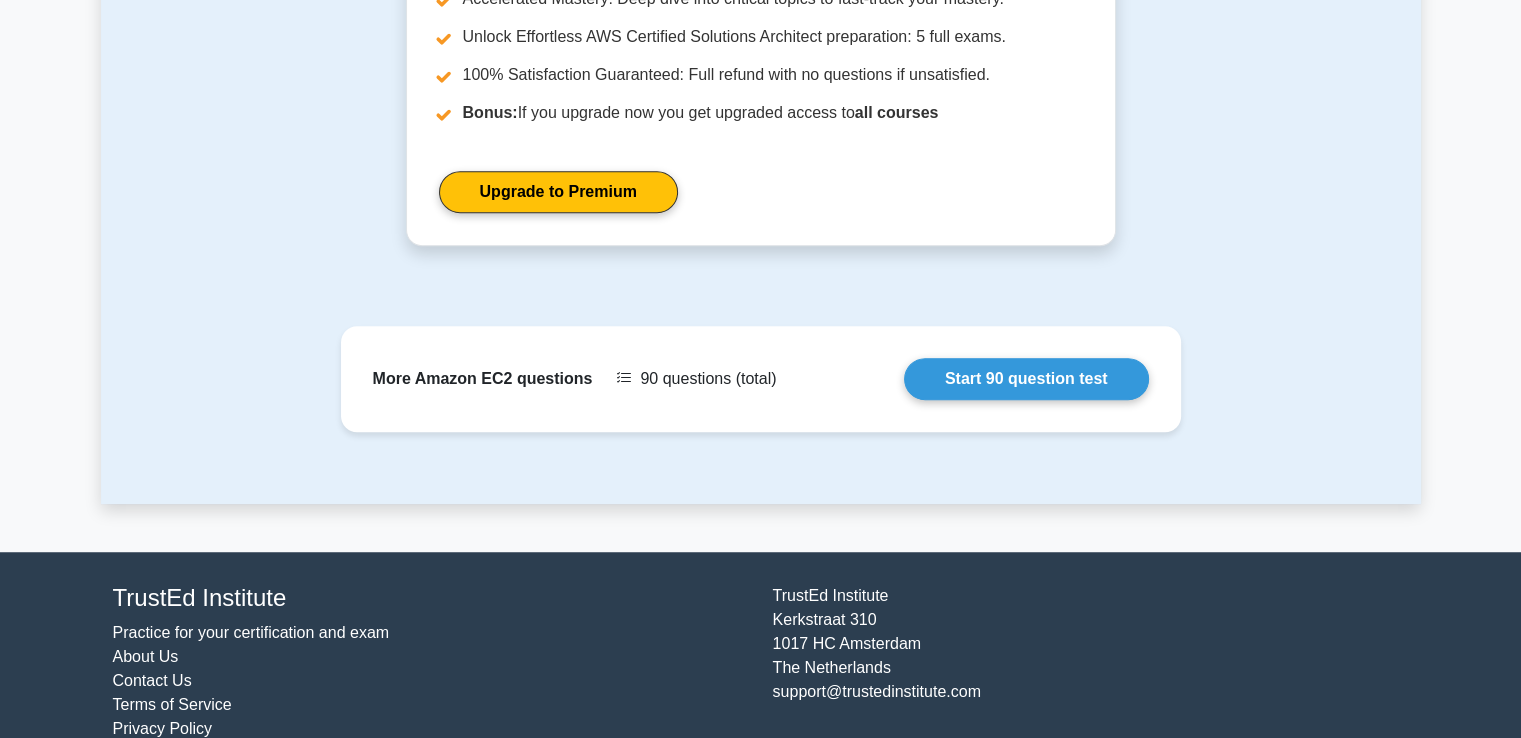 scroll, scrollTop: 1364, scrollLeft: 0, axis: vertical 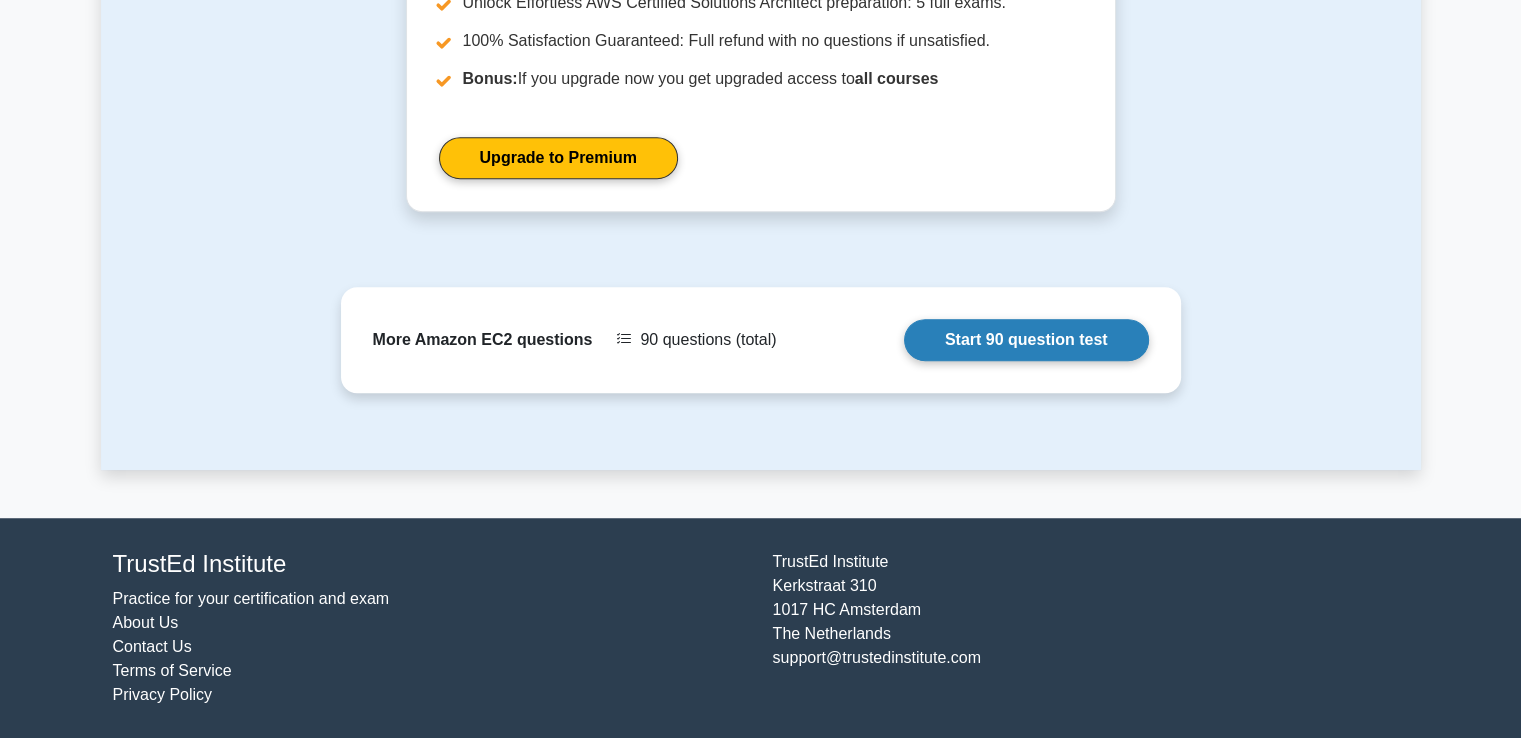 click on "Start 90 question test" at bounding box center (1026, 340) 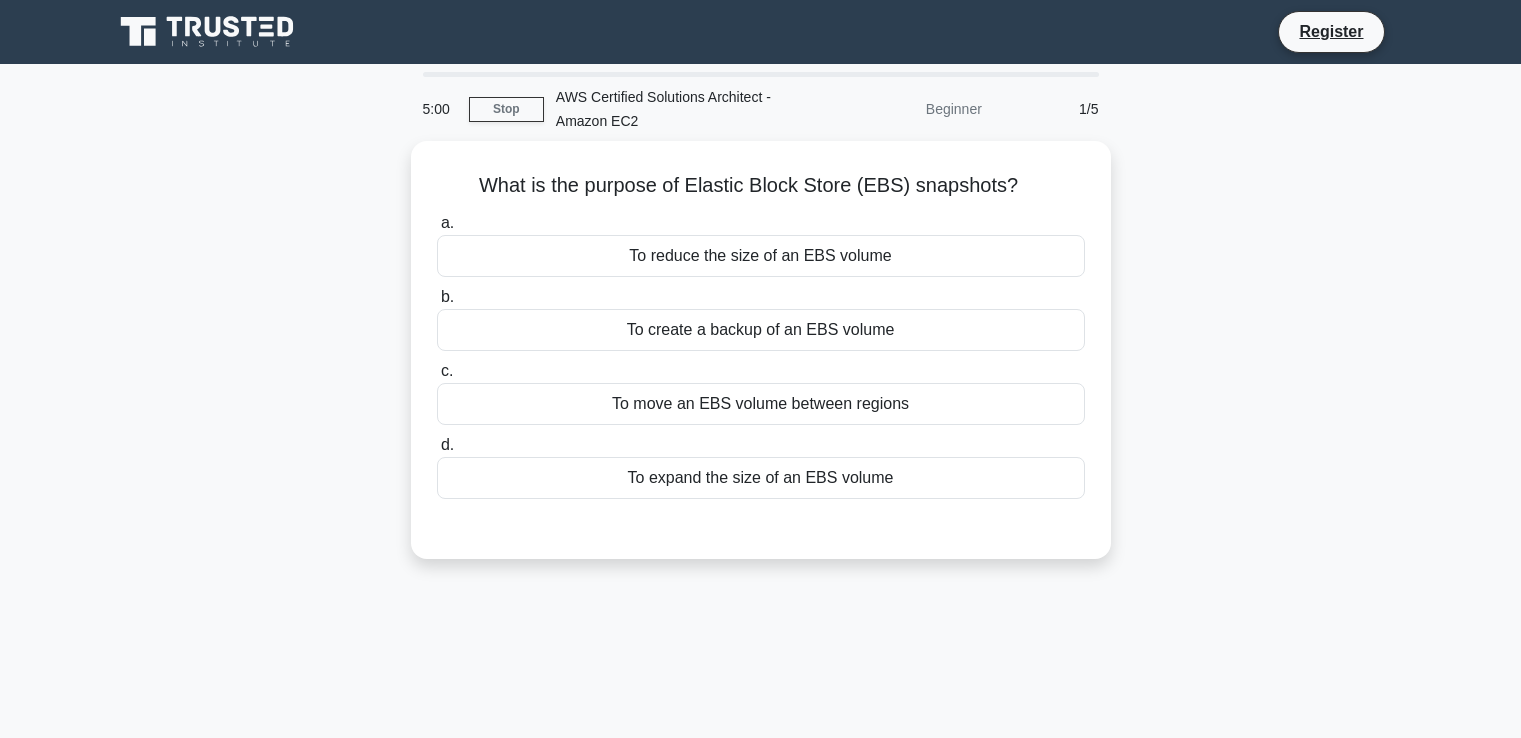 scroll, scrollTop: 0, scrollLeft: 0, axis: both 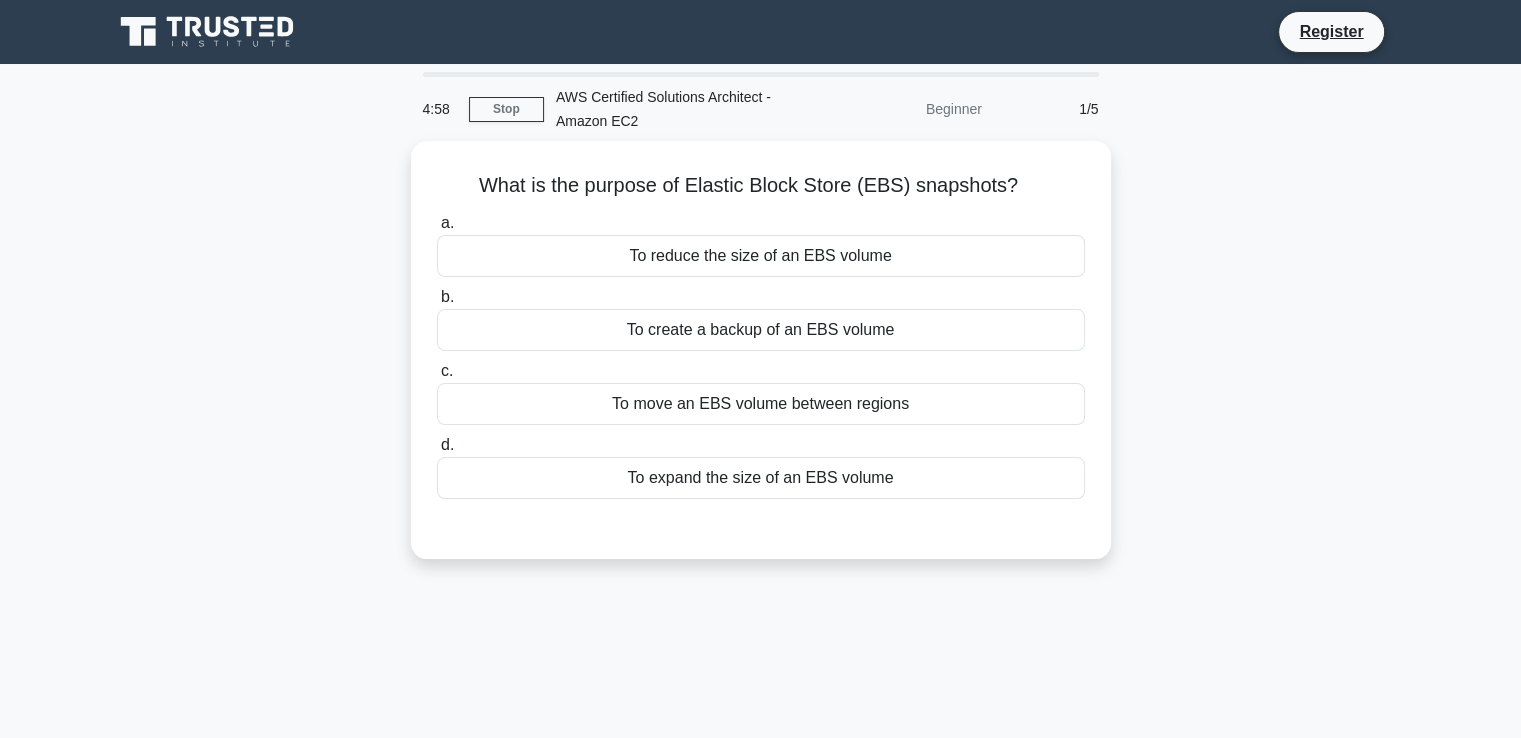 click on "What is the purpose of Elastic Block Store (EBS) snapshots?
.spinner_0XTQ{transform-origin:center;animation:spinner_y6GP .75s linear infinite}@keyframes spinner_y6GP{100%{transform:rotate(360deg)}}
a.
To reduce the size of an EBS volume
b. c. d." at bounding box center [761, 362] 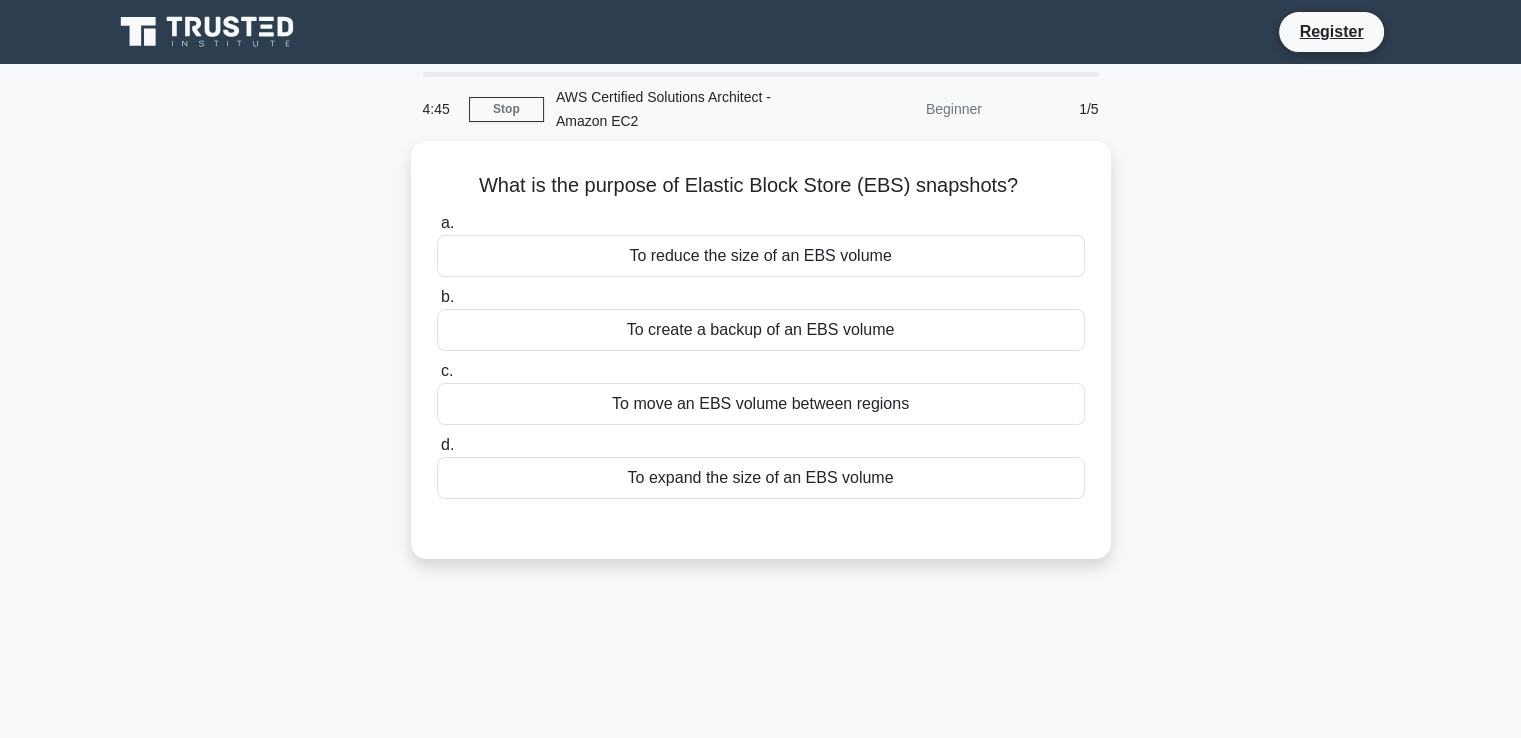 click on "What is the purpose of Elastic Block Store (EBS) snapshots?
.spinner_0XTQ{transform-origin:center;animation:spinner_y6GP .75s linear infinite}@keyframes spinner_y6GP{100%{transform:rotate(360deg)}}
a.
To reduce the size of an EBS volume
b. c. d." at bounding box center [761, 362] 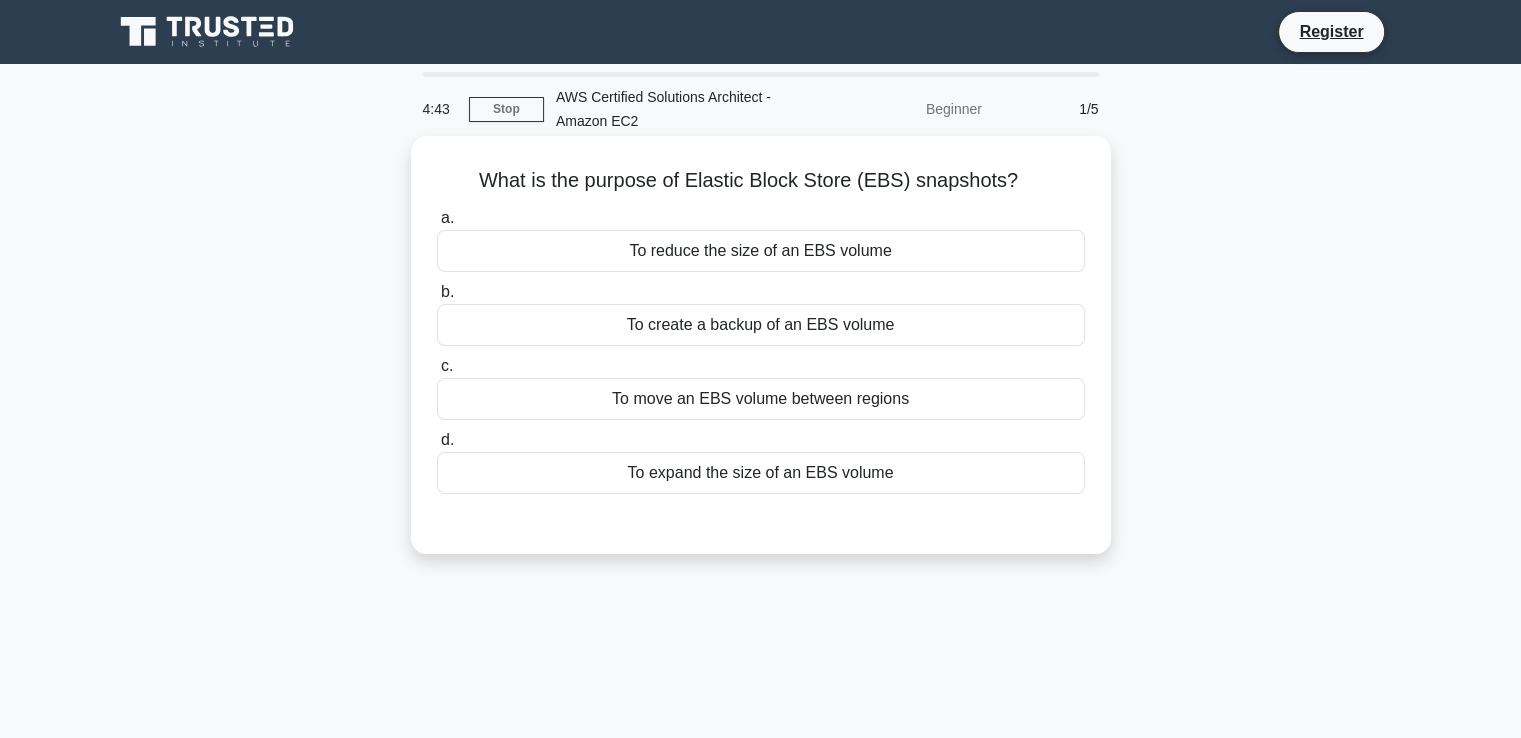 click on "To expand the size of an EBS volume" at bounding box center (761, 473) 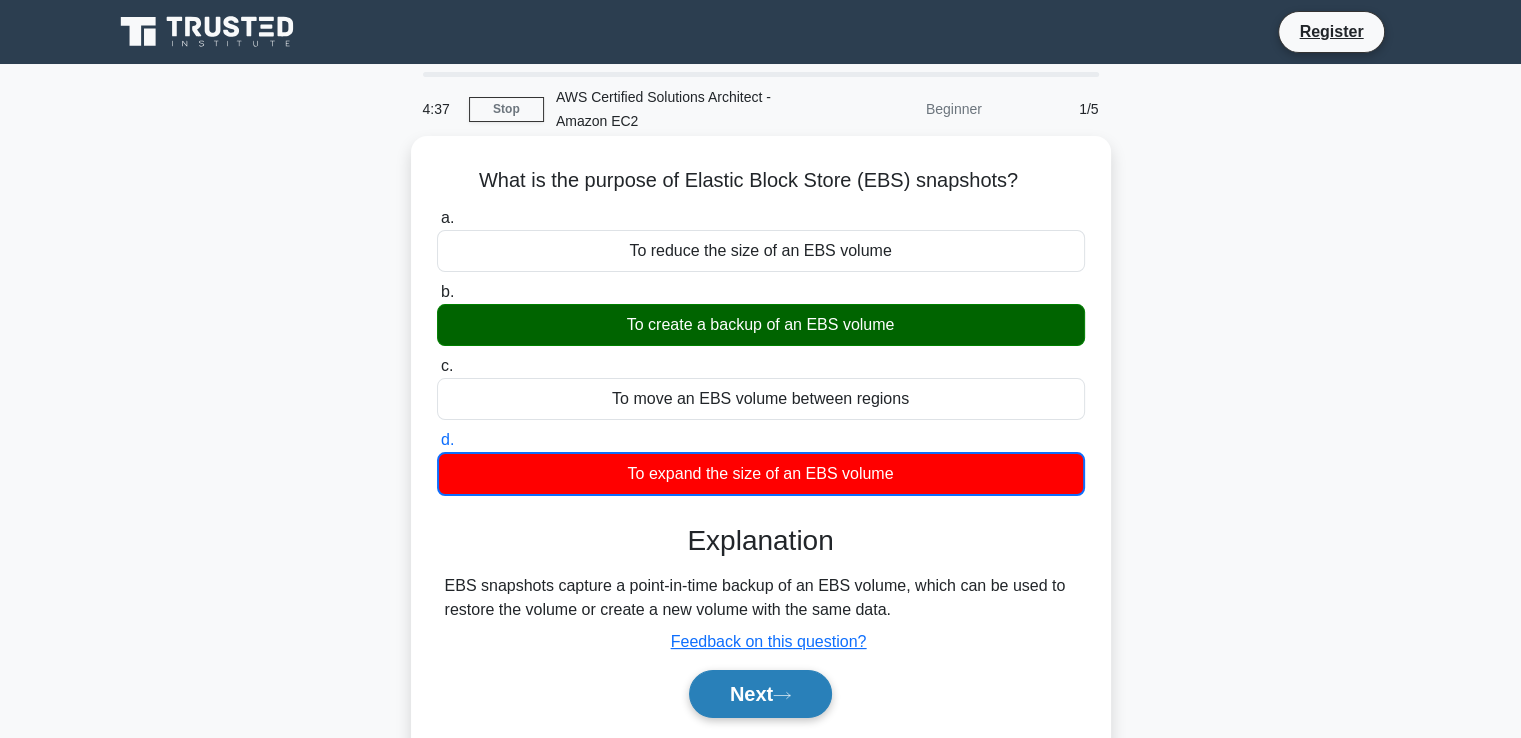 click on "Next" at bounding box center (760, 694) 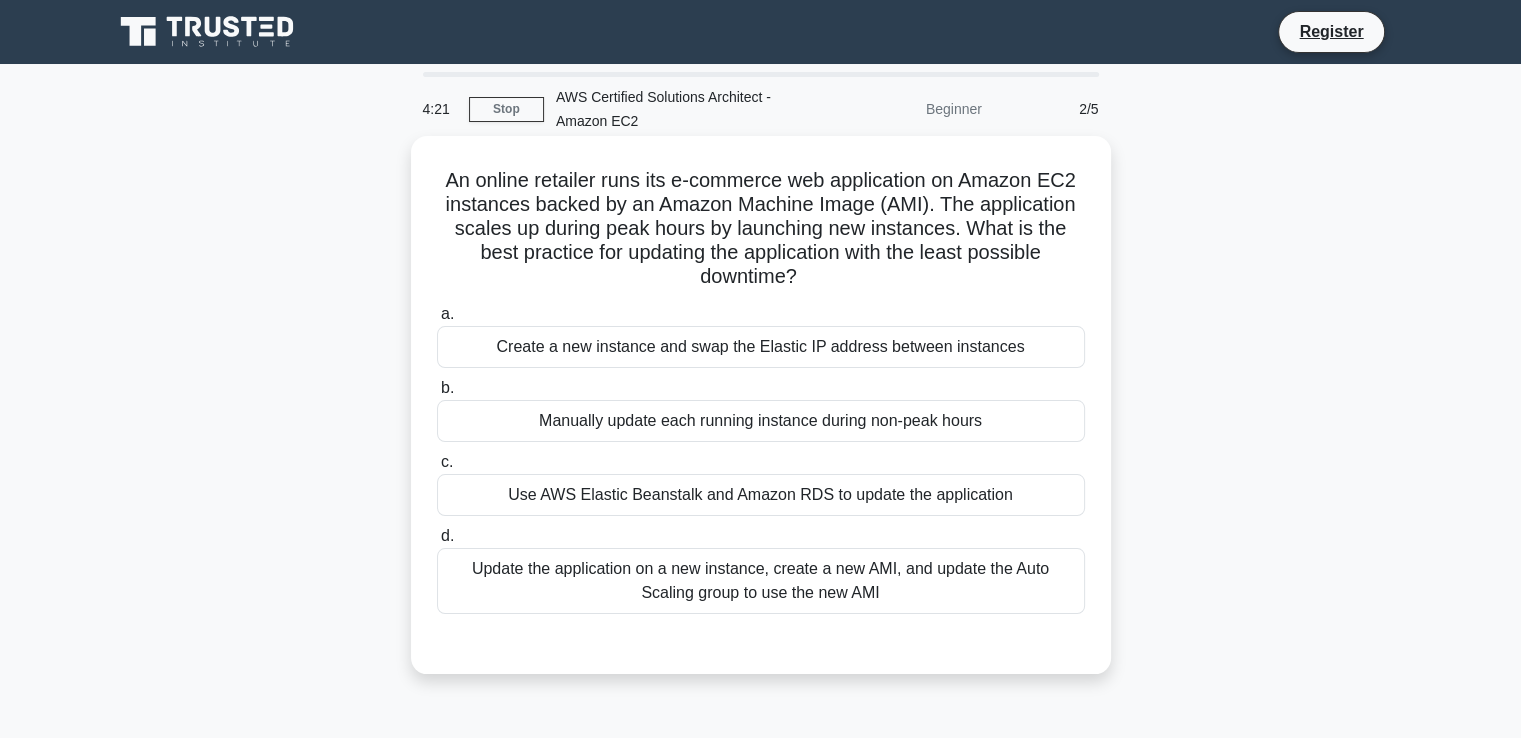 click on "An online retailer runs its e-commerce web application on Amazon EC2 instances backed by an Amazon Machine Image (AMI). The application scales up during peak hours by launching new instances. What is the best practice for updating the application with the least possible downtime?
.spinner_0XTQ{transform-origin:center;animation:spinner_y6GP .75s linear infinite}@keyframes spinner_y6GP{100%{transform:rotate(360deg)}}" at bounding box center [761, 229] 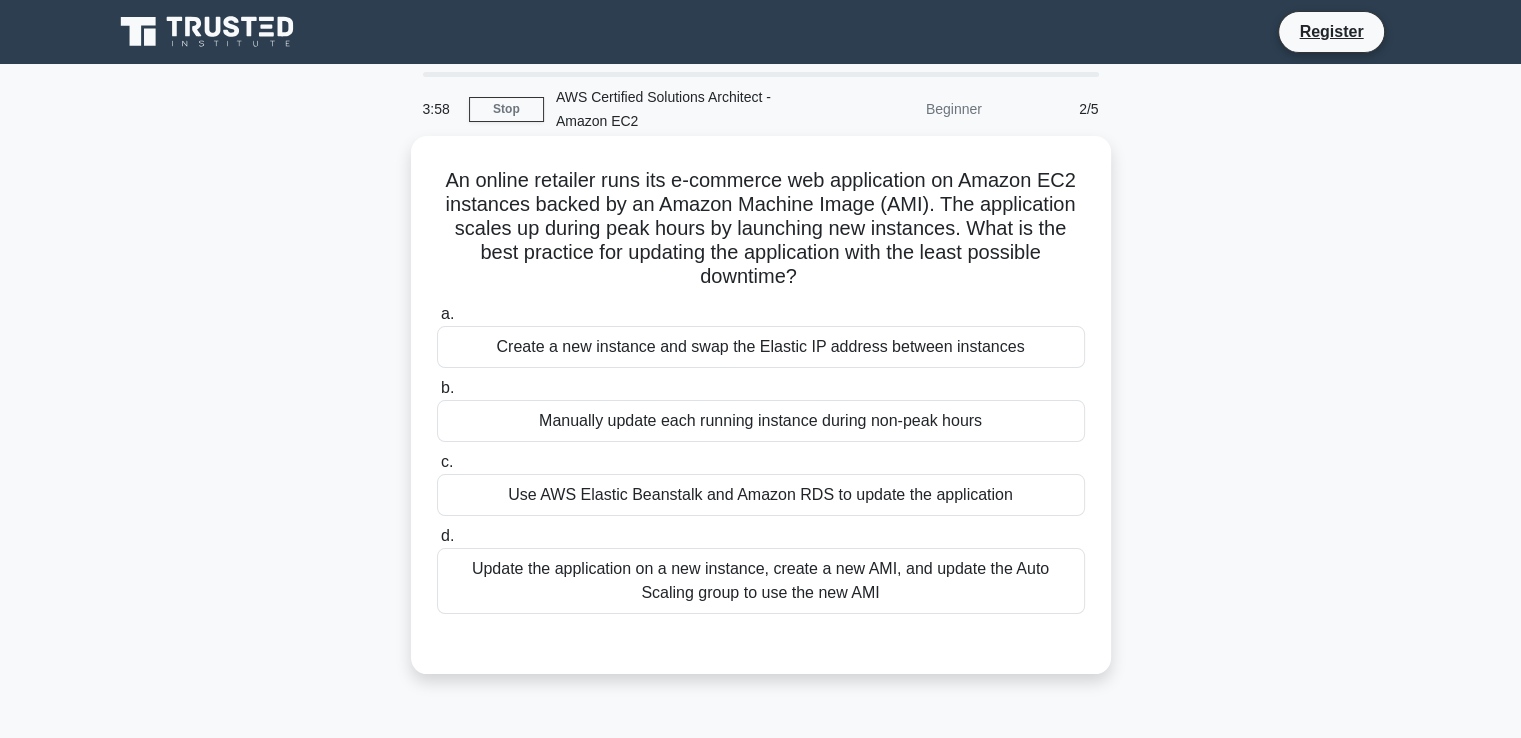 click on "An online retailer runs its e-commerce web application on Amazon EC2 instances backed by an Amazon Machine Image (AMI). The application scales up during peak hours by launching new instances. What is the best practice for updating the application with the least possible downtime?
.spinner_0XTQ{transform-origin:center;animation:spinner_y6GP .75s linear infinite}@keyframes spinner_y6GP{100%{transform:rotate(360deg)}}" at bounding box center [761, 229] 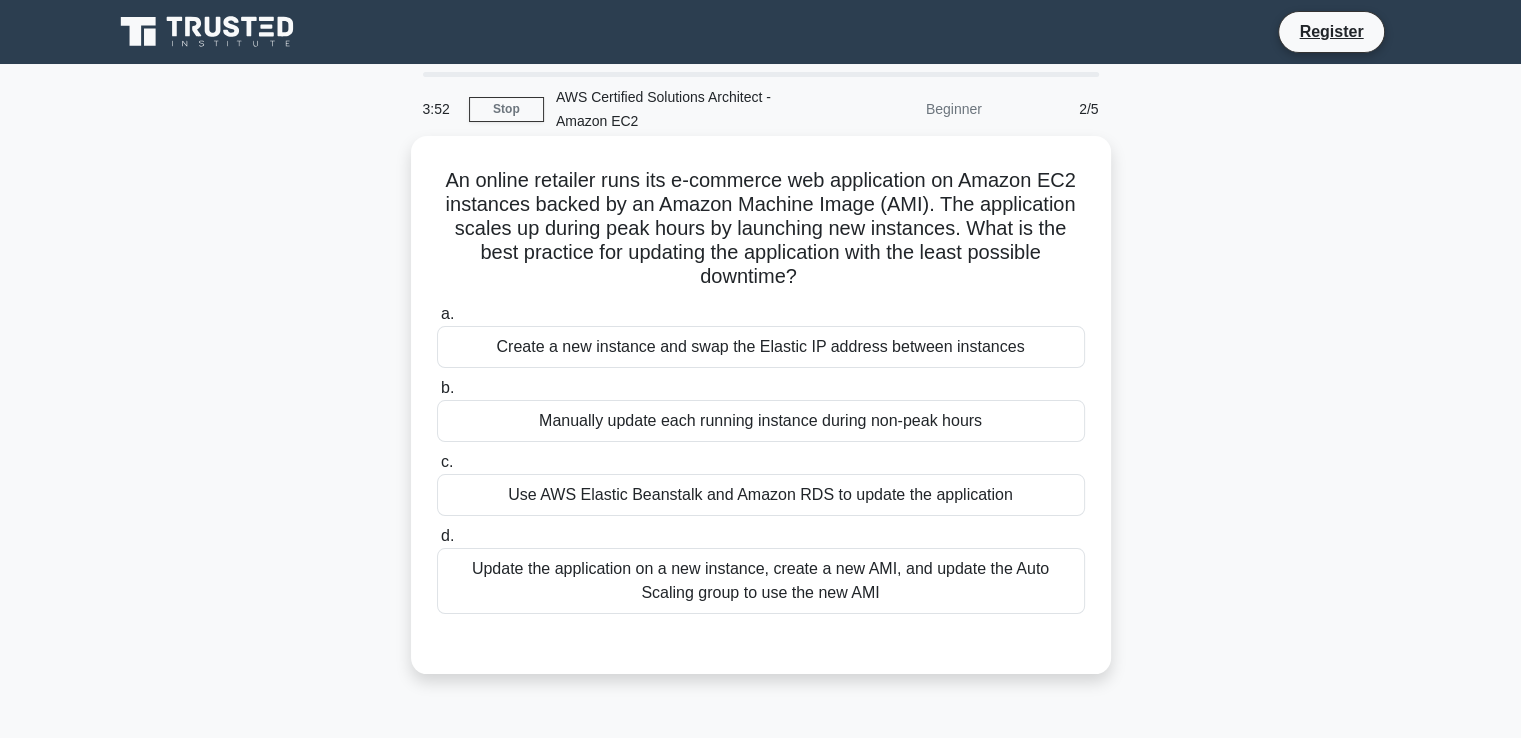 click on "An online retailer runs its e-commerce web application on Amazon EC2 instances backed by an Amazon Machine Image (AMI). The application scales up during peak hours by launching new instances. What is the best practice for updating the application with the least possible downtime?
.spinner_0XTQ{transform-origin:center;animation:spinner_y6GP .75s linear infinite}@keyframes spinner_y6GP{100%{transform:rotate(360deg)}}" at bounding box center [761, 229] 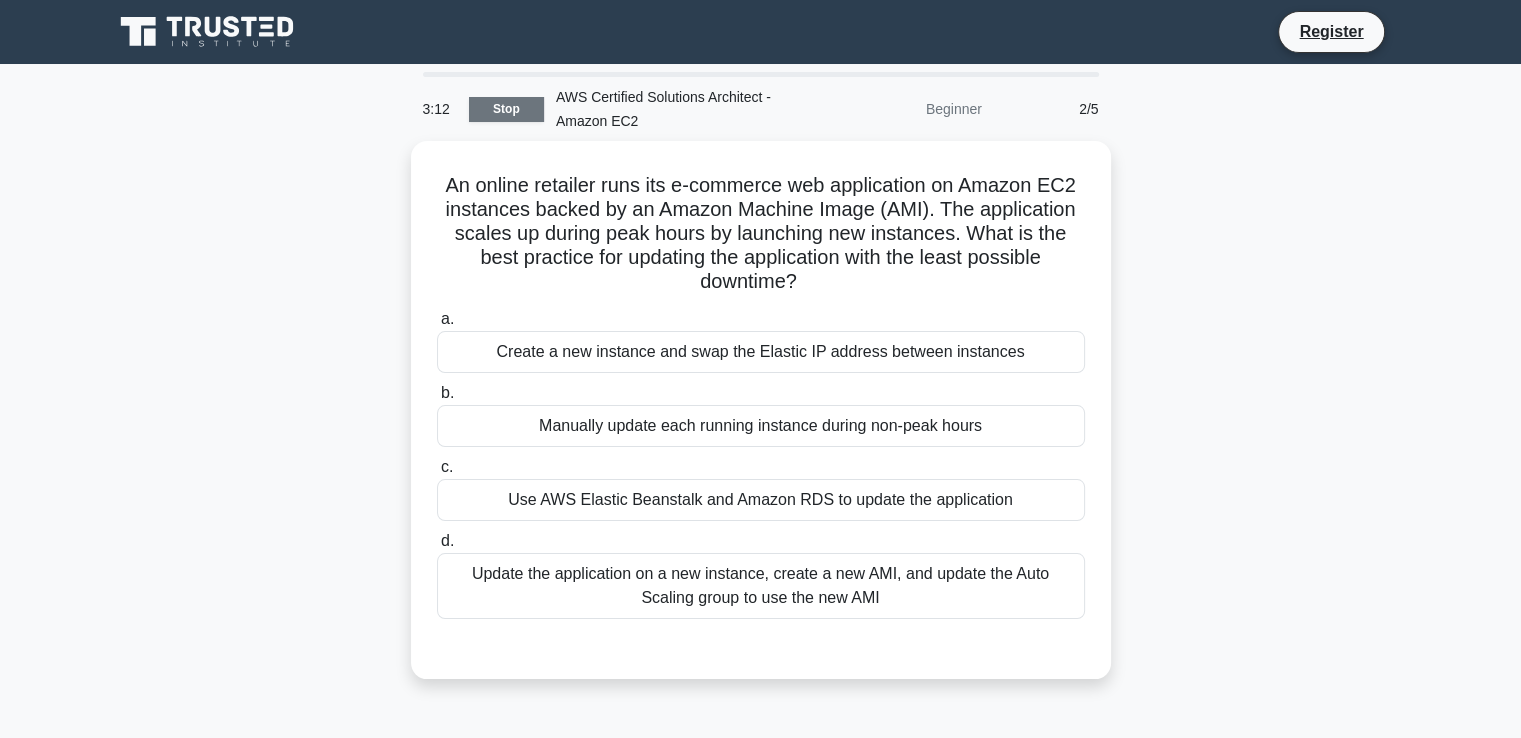 click on "Stop" at bounding box center (506, 109) 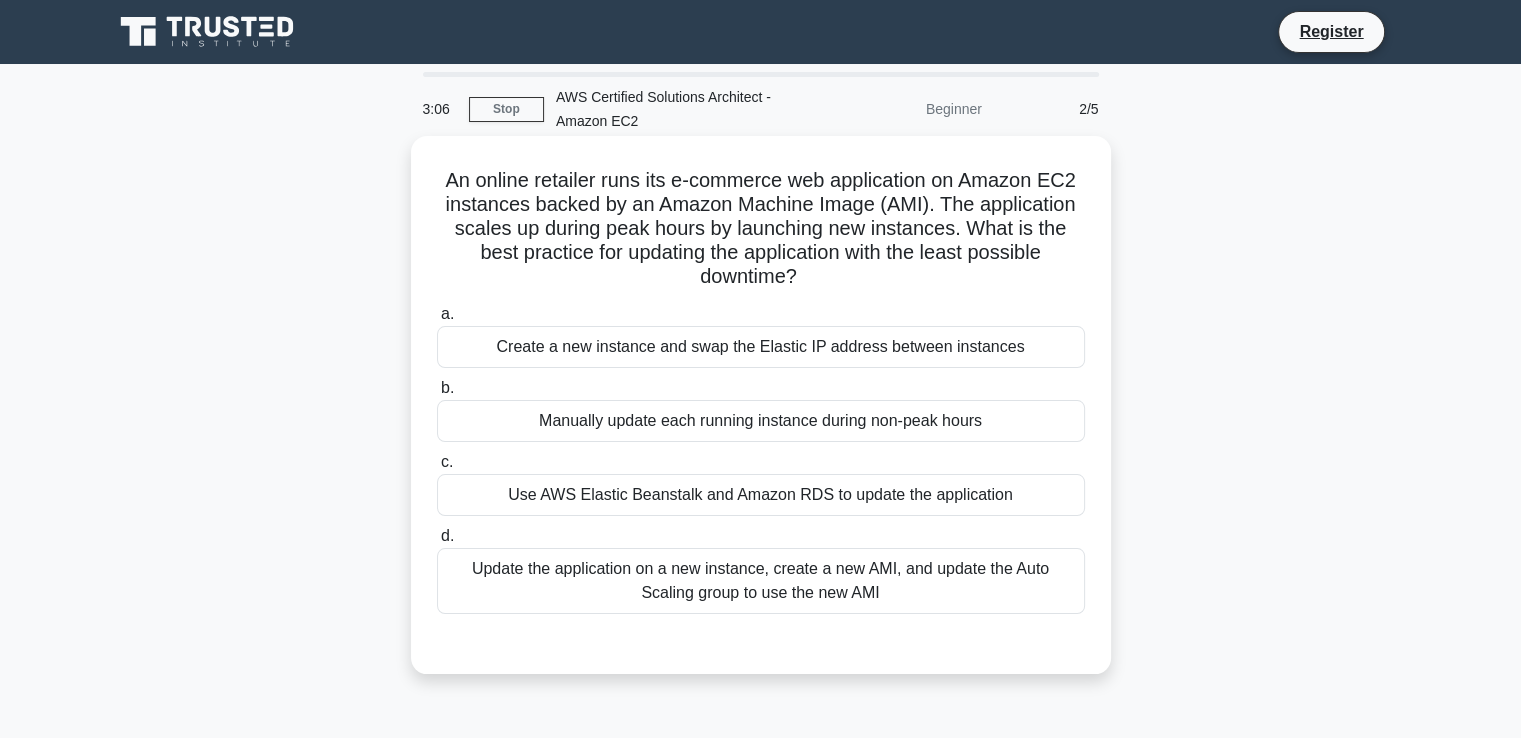 click on "Create a new instance and swap the Elastic IP address between instances" at bounding box center [761, 347] 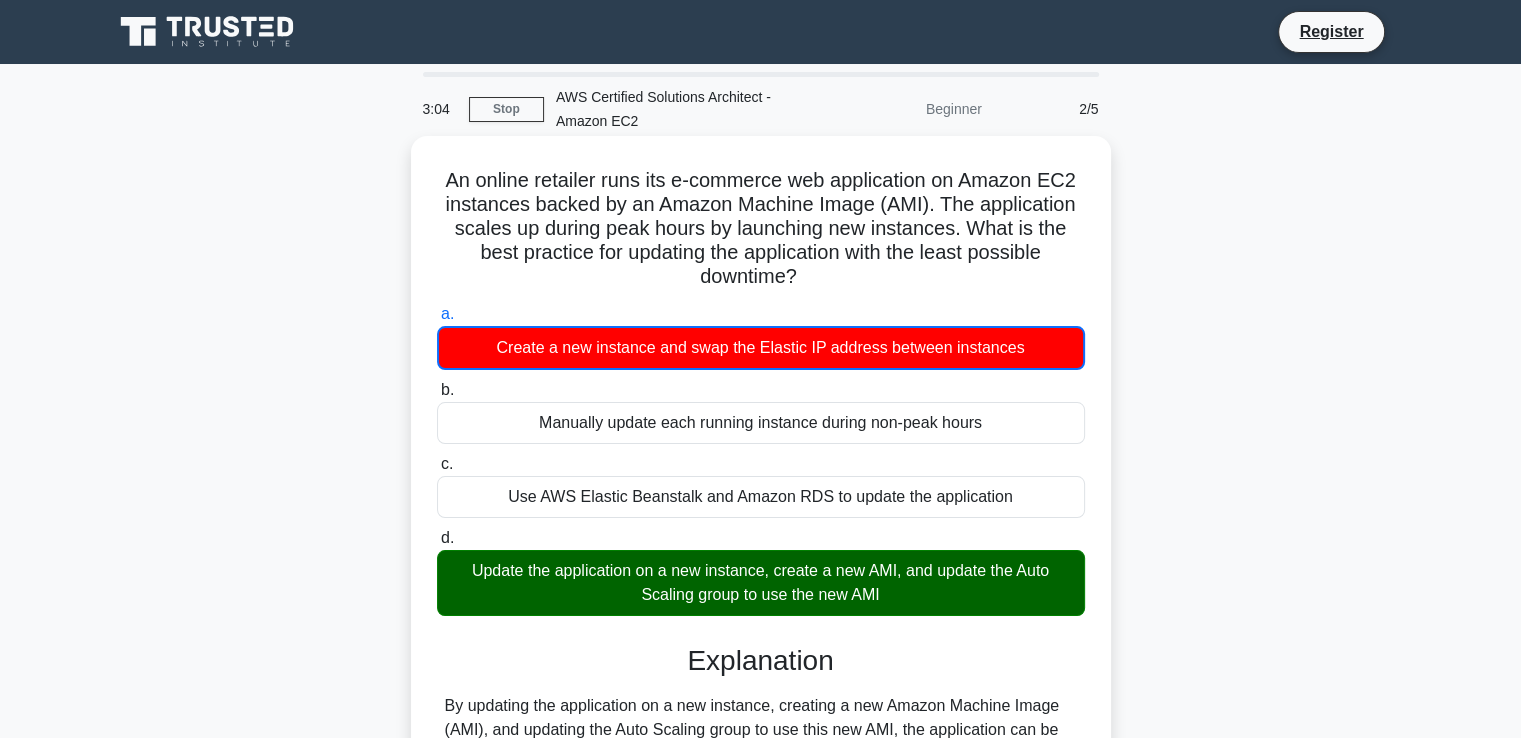 click on "Create a new instance and swap the Elastic IP address between instances" at bounding box center (761, 348) 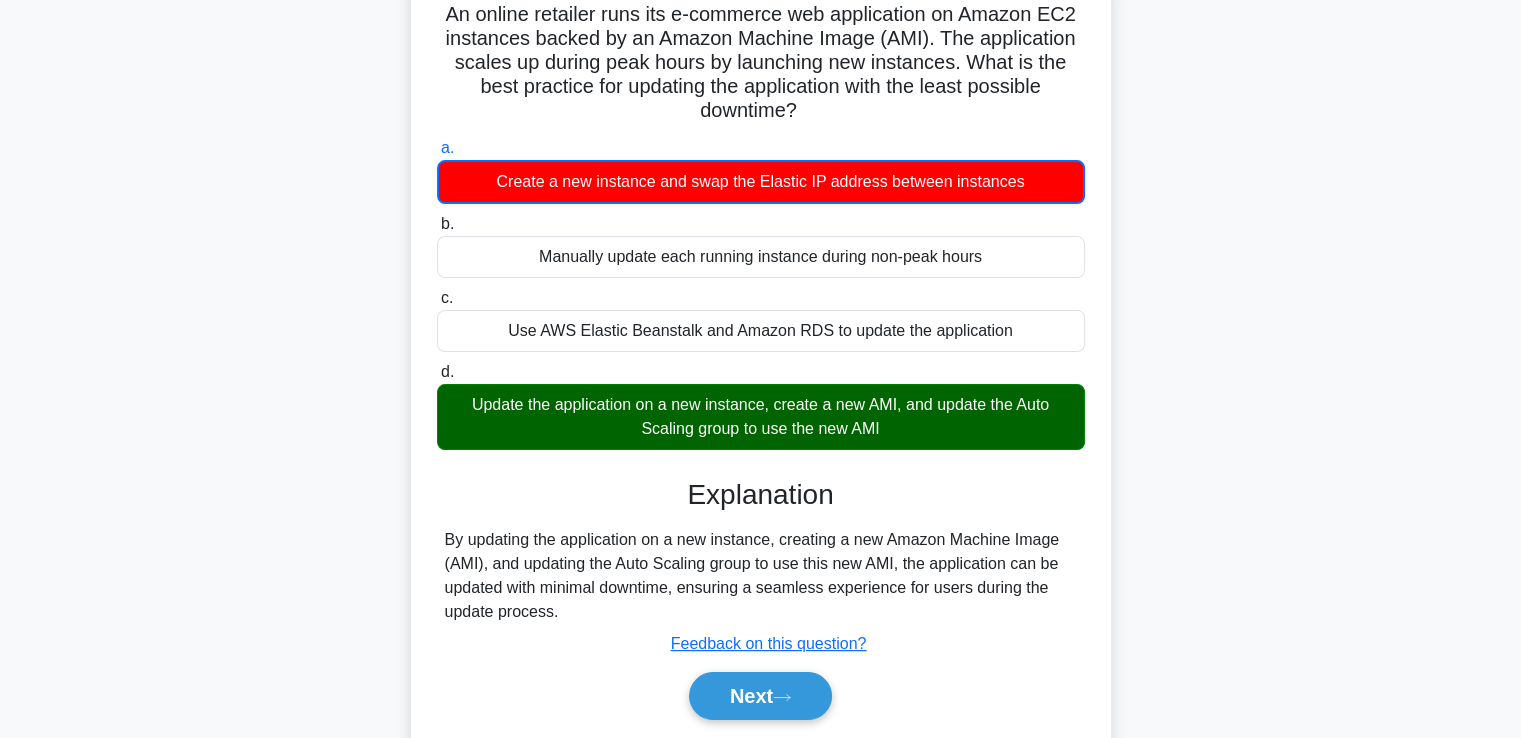 scroll, scrollTop: 343, scrollLeft: 0, axis: vertical 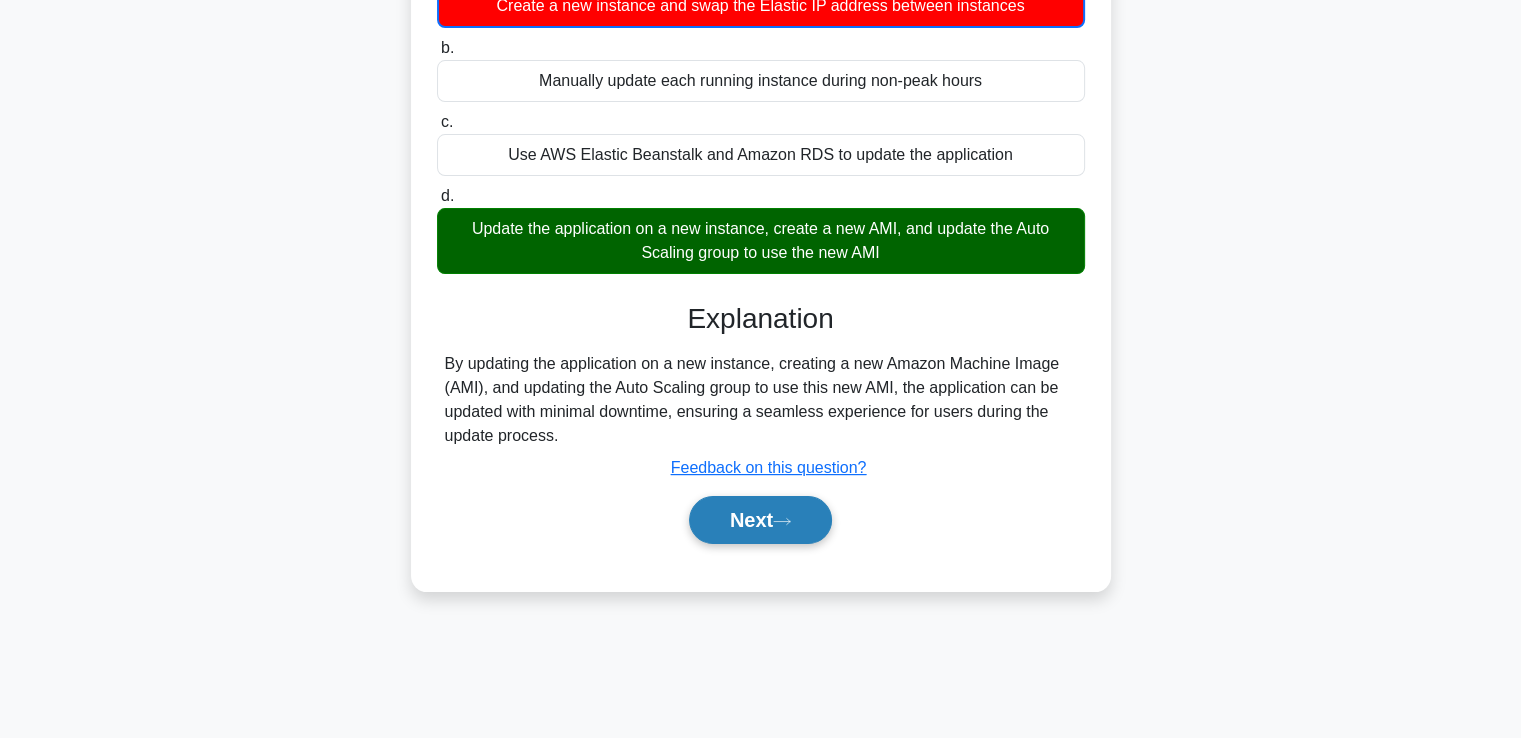 click on "Next" at bounding box center [760, 520] 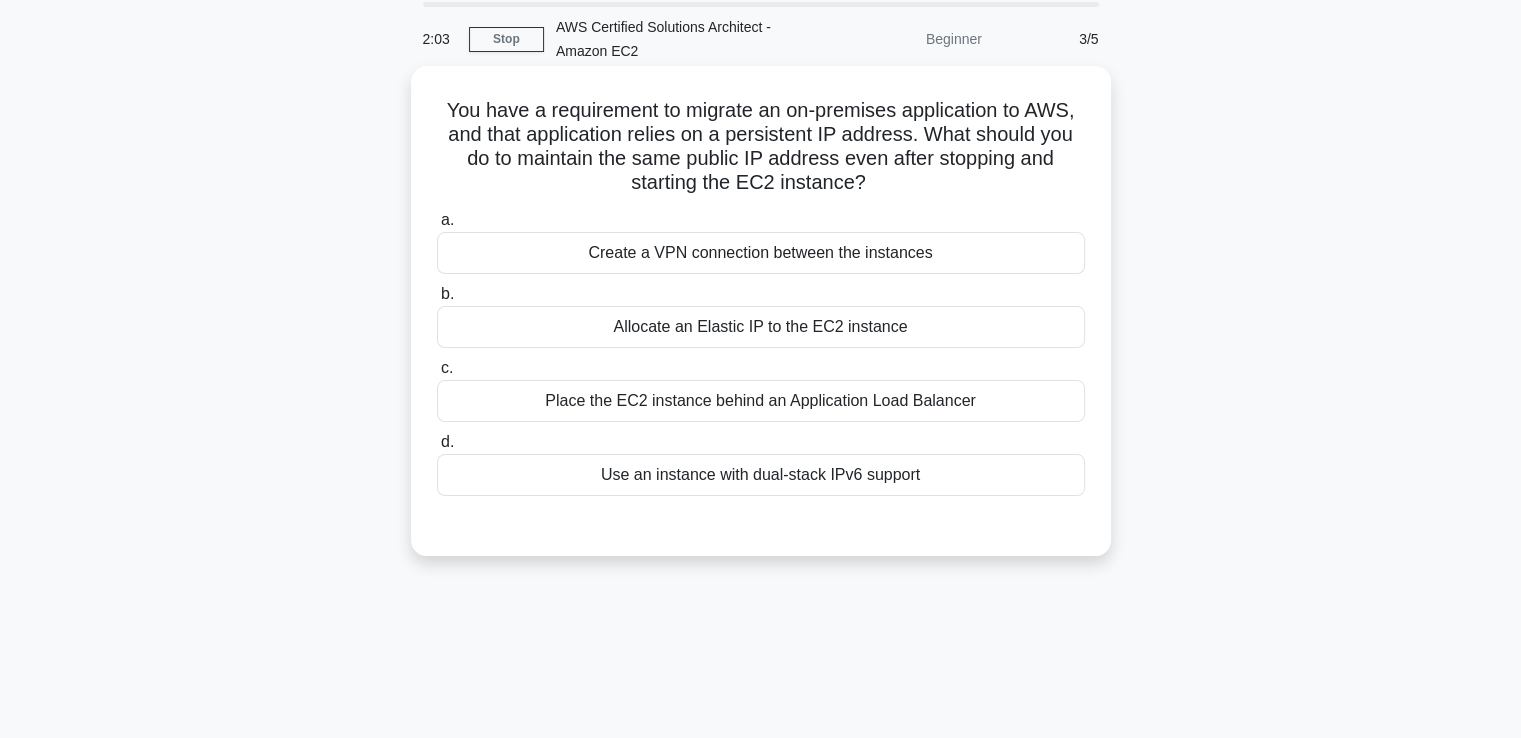 scroll, scrollTop: 0, scrollLeft: 0, axis: both 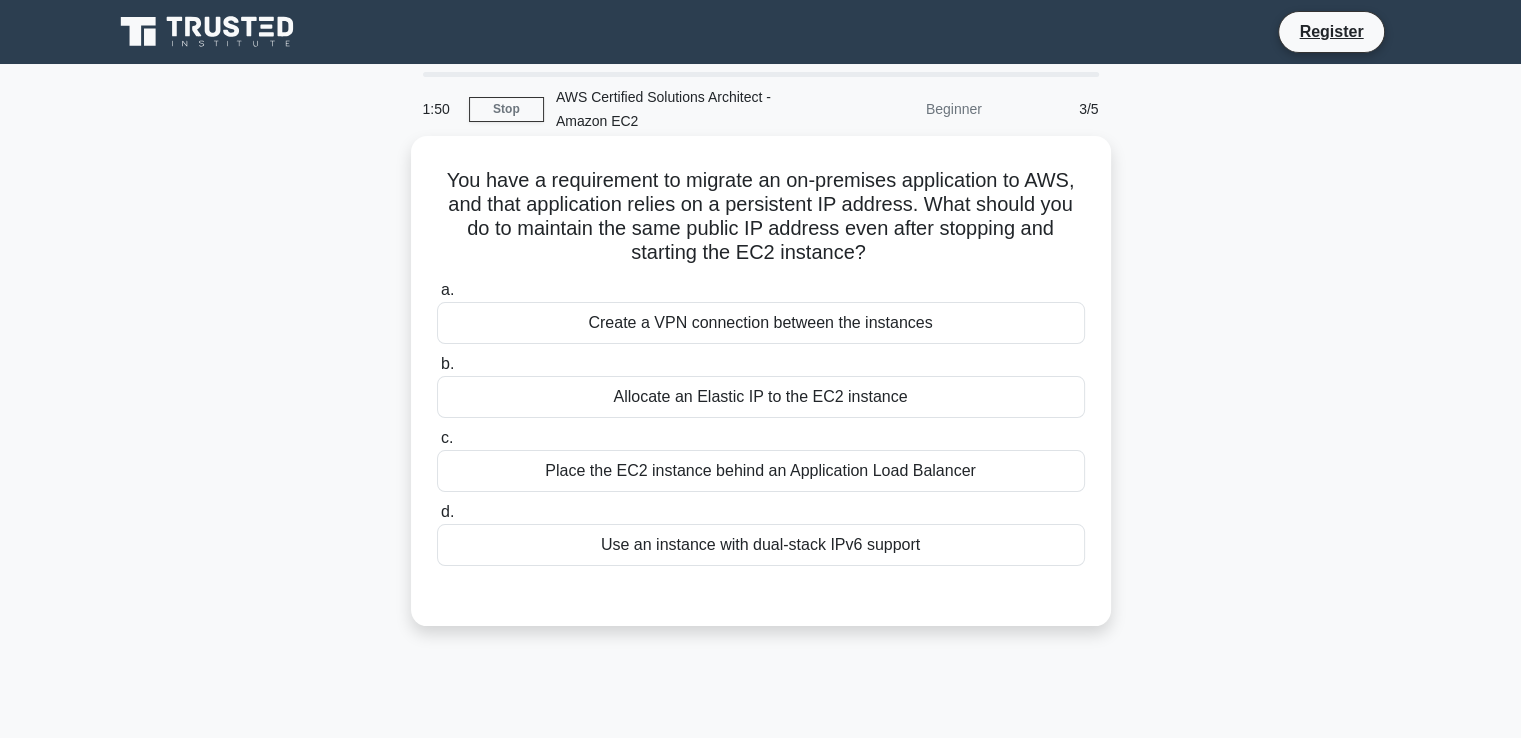 click on "Place the EC2 instance behind an Application Load Balancer" at bounding box center [761, 471] 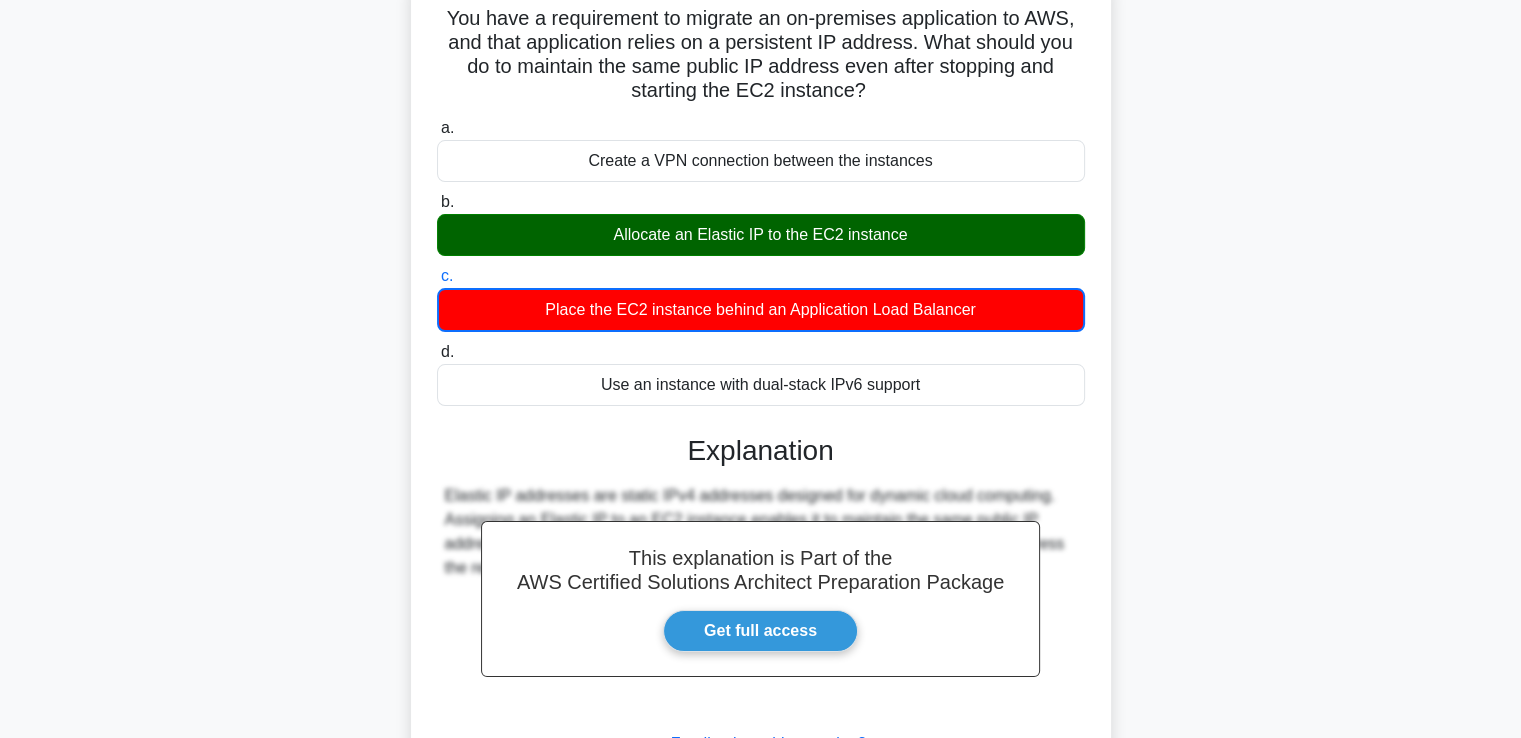 scroll, scrollTop: 343, scrollLeft: 0, axis: vertical 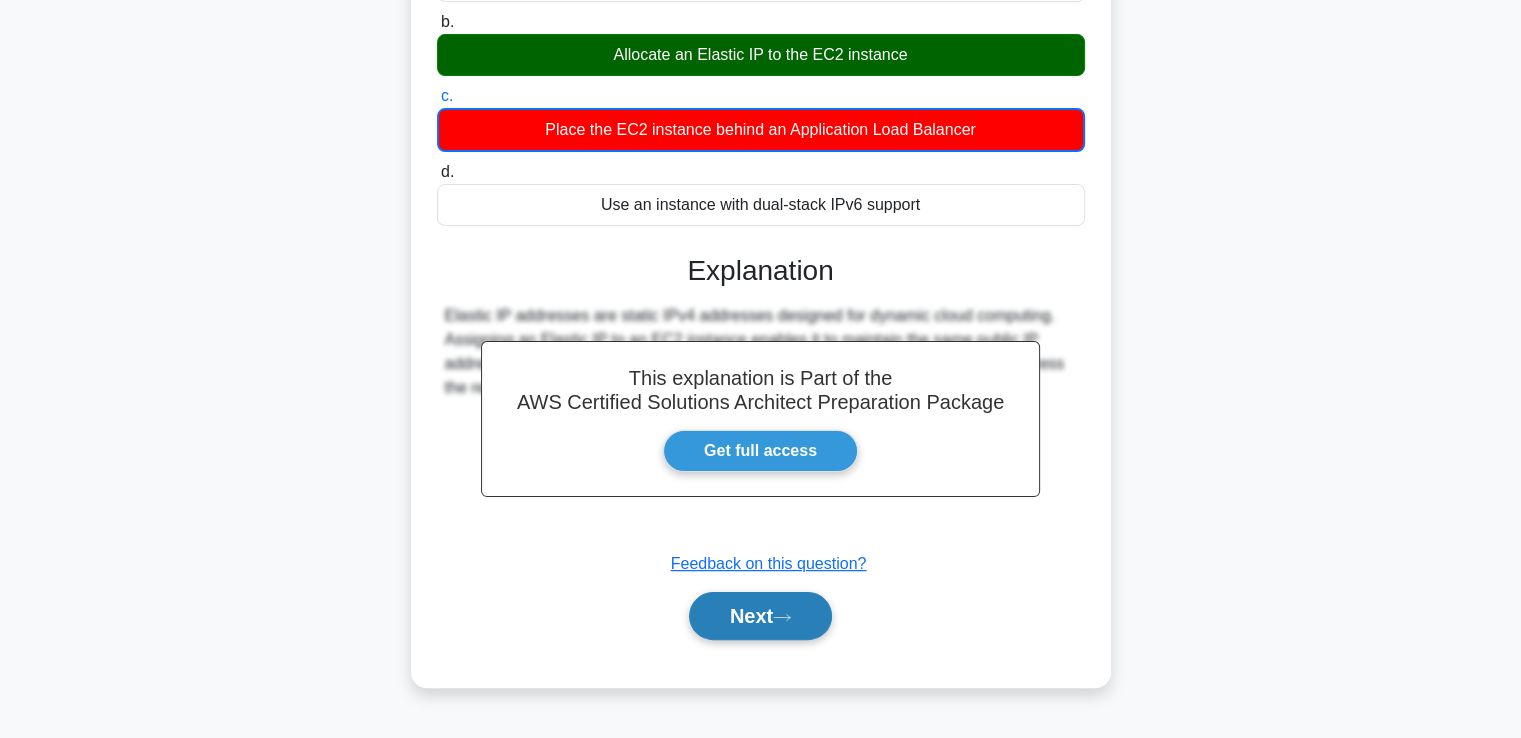 click 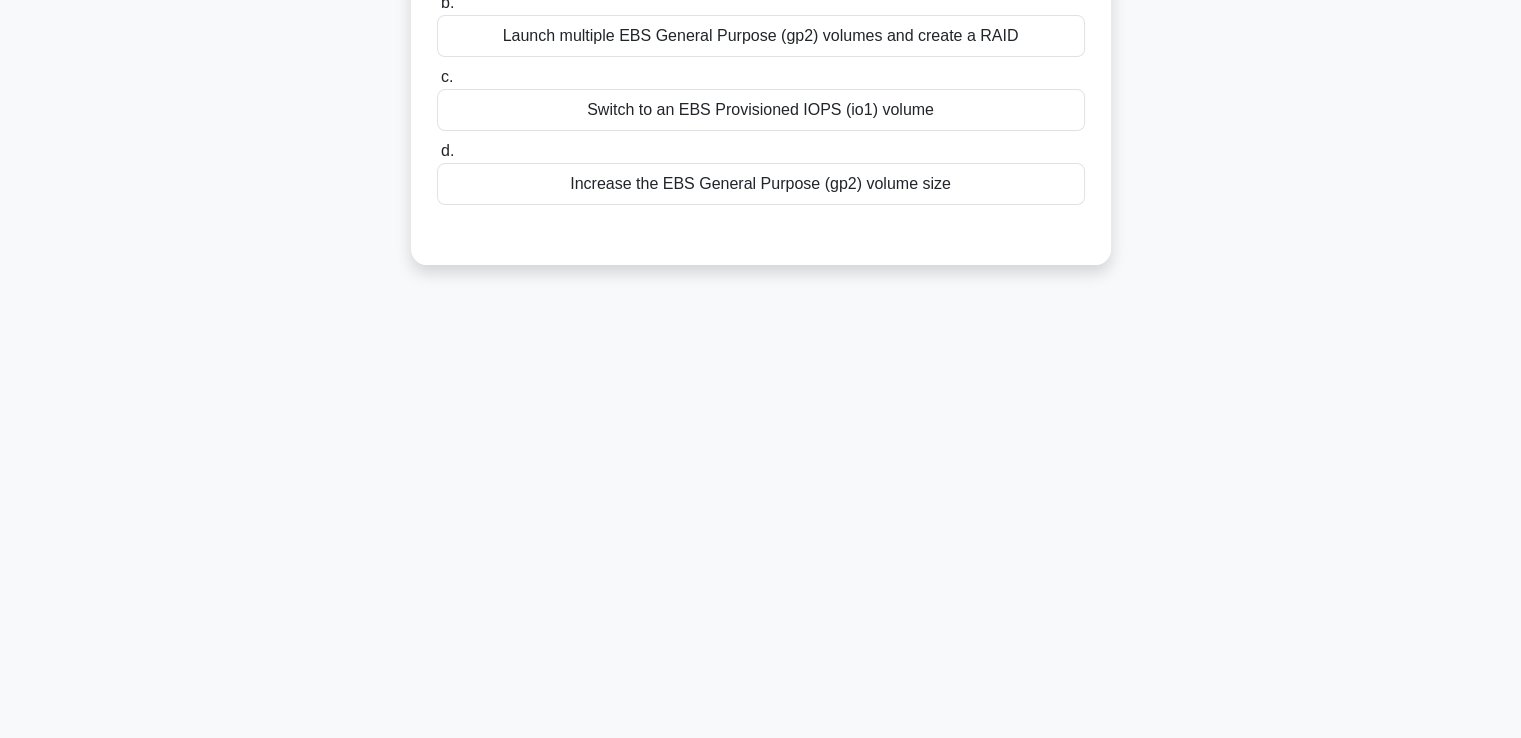 scroll, scrollTop: 0, scrollLeft: 0, axis: both 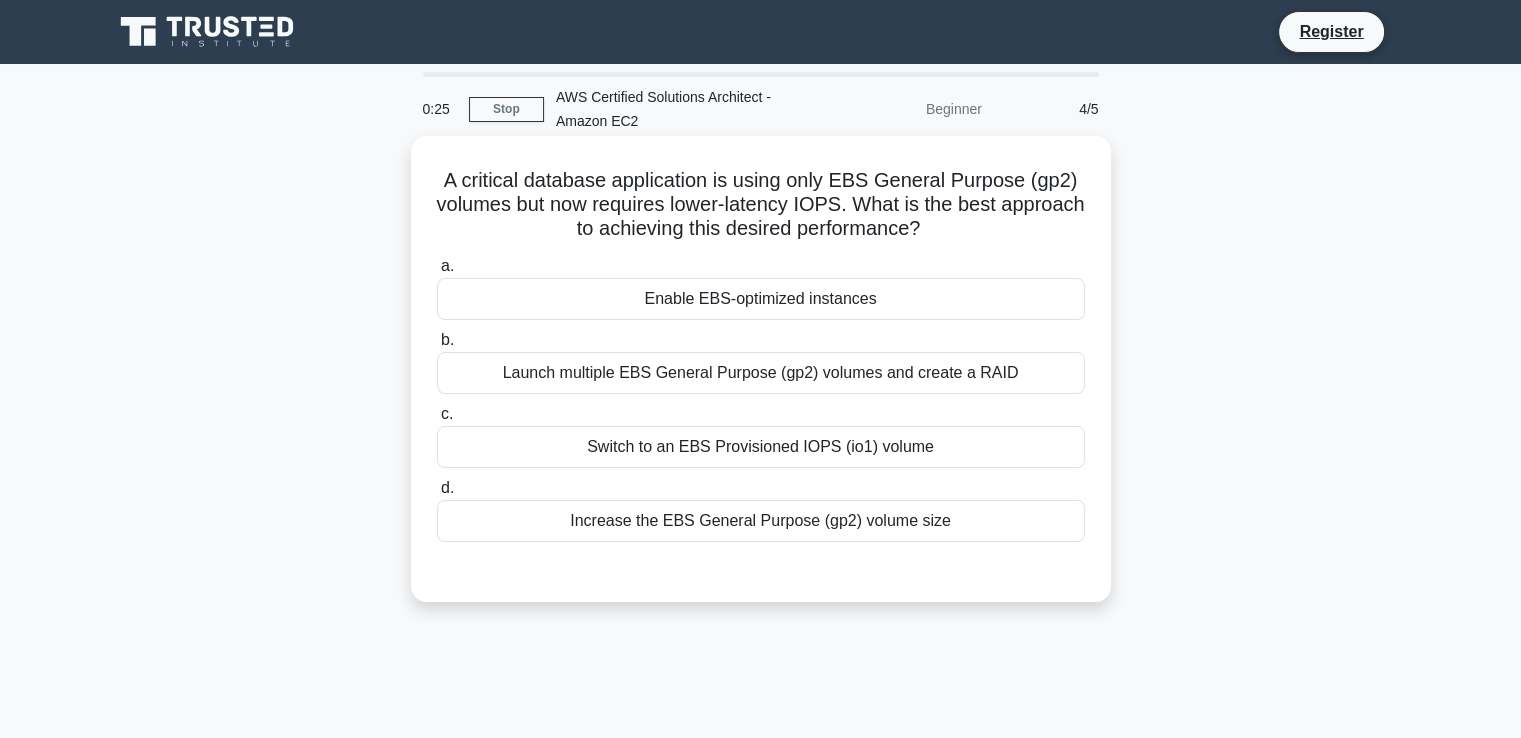 click on "Increase the EBS General Purpose (gp2) volume size" at bounding box center [761, 521] 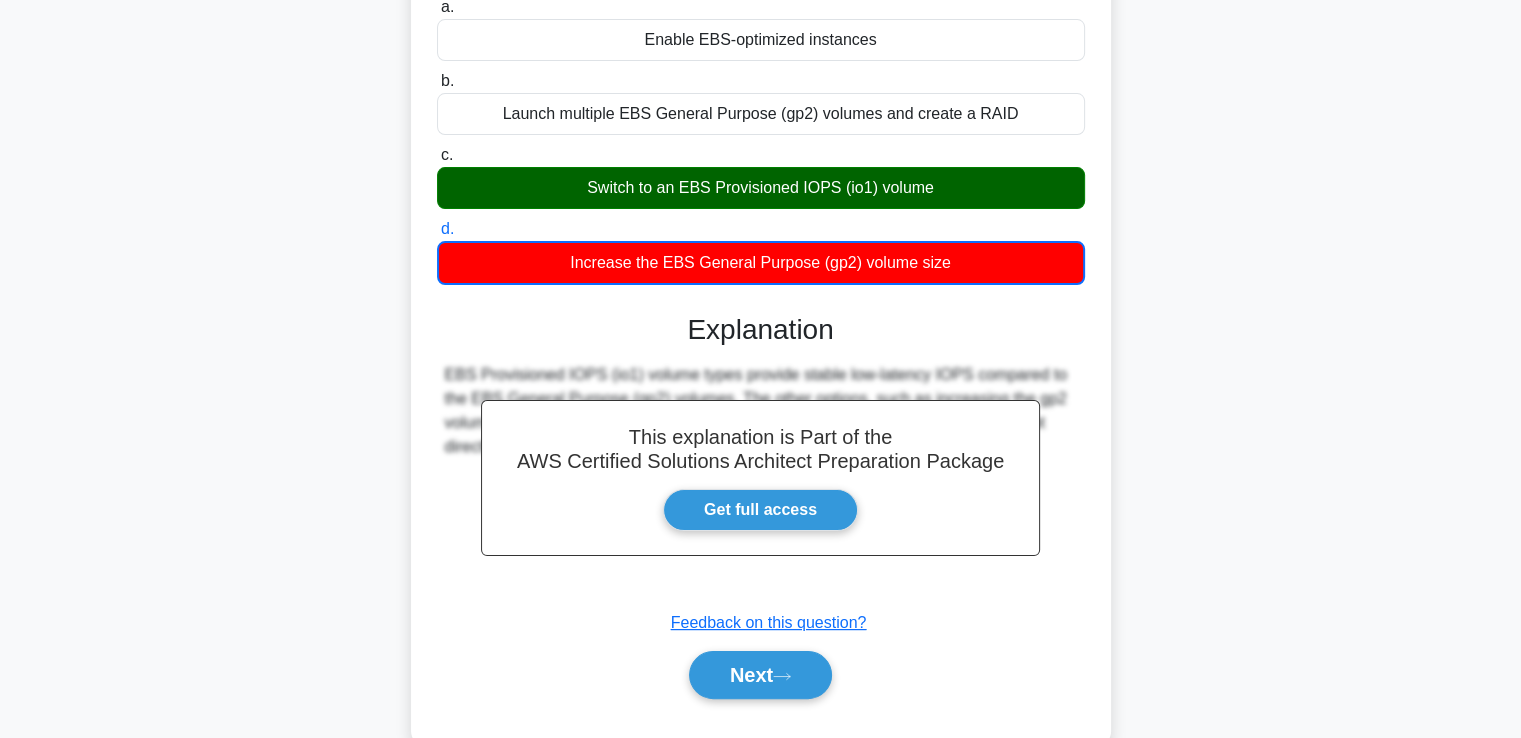 scroll, scrollTop: 343, scrollLeft: 0, axis: vertical 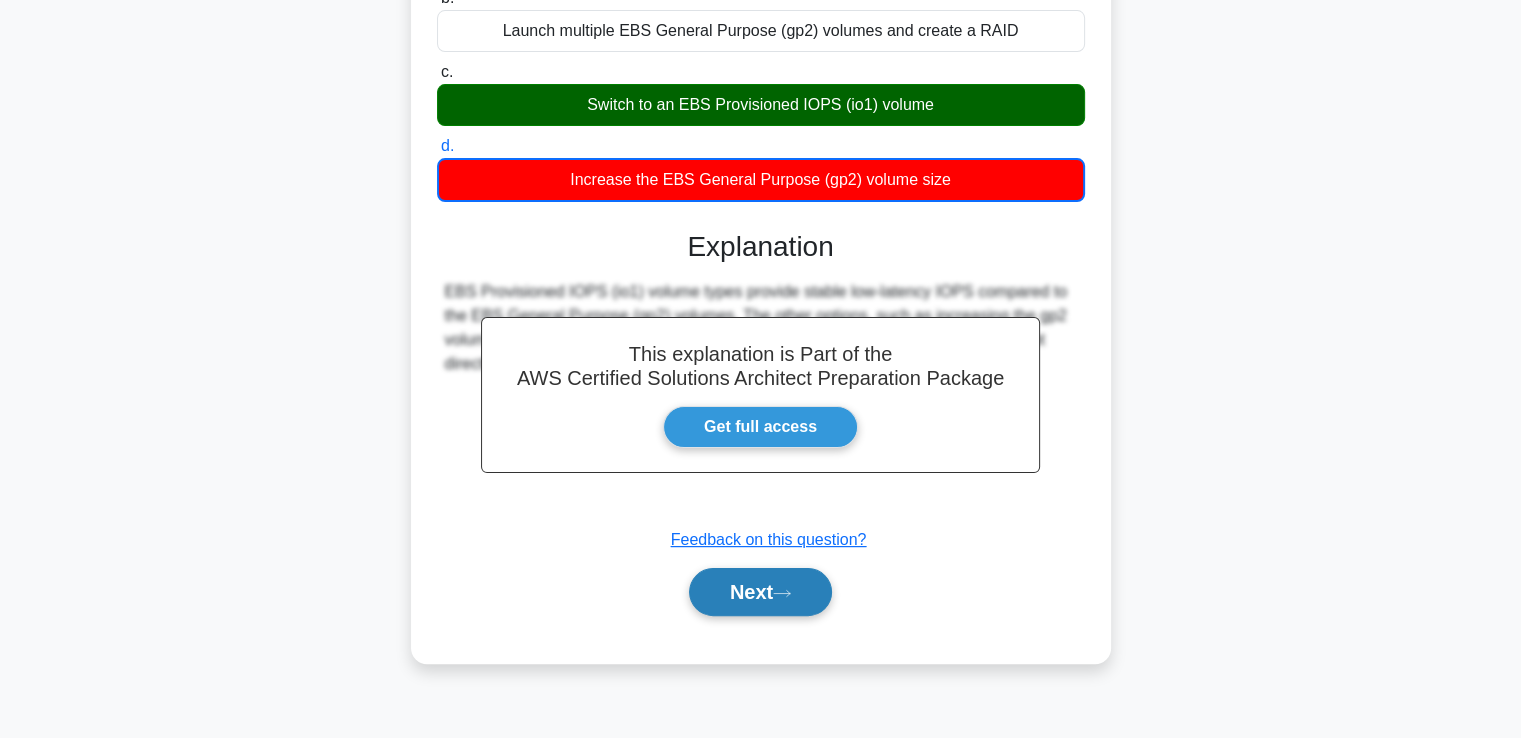 click on "Next" at bounding box center (760, 592) 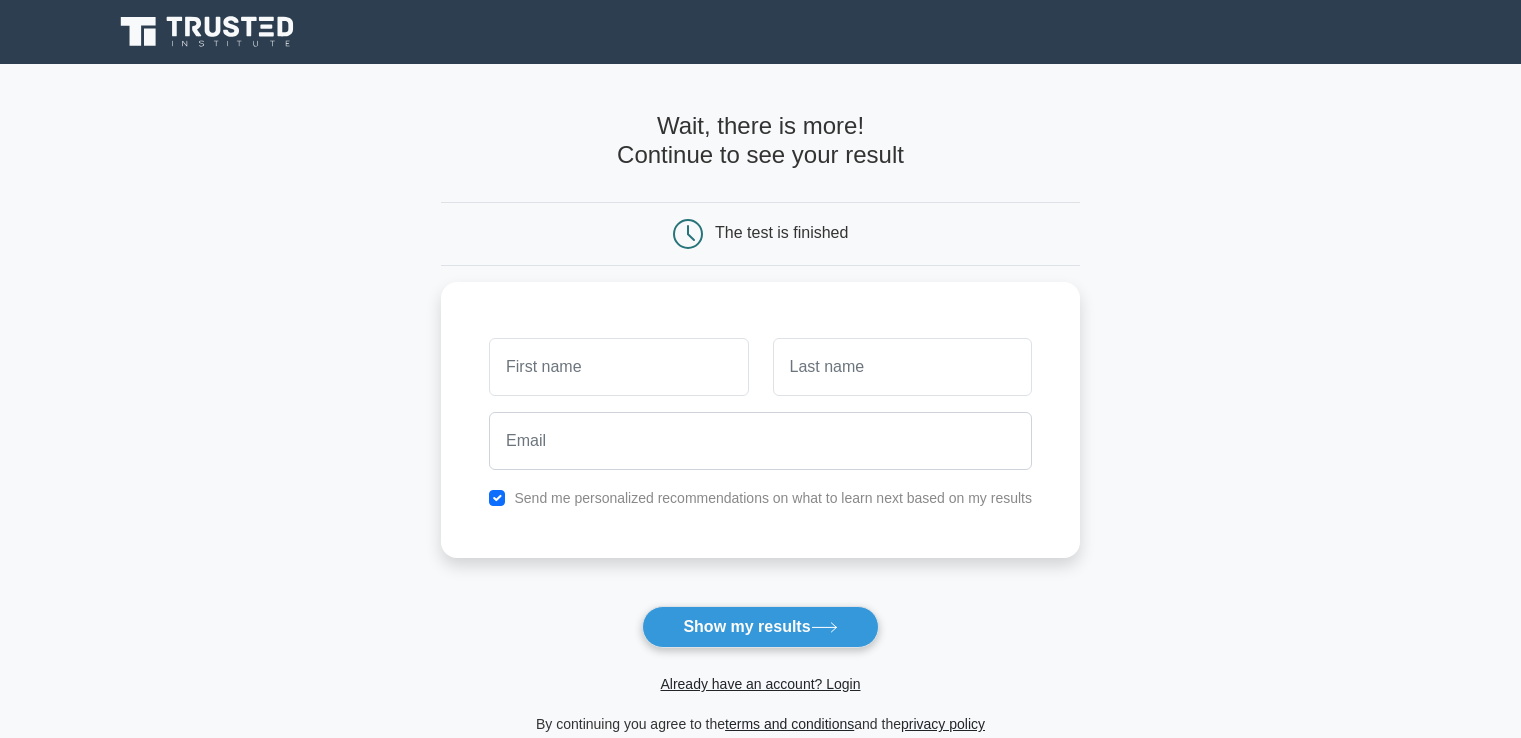 scroll, scrollTop: 0, scrollLeft: 0, axis: both 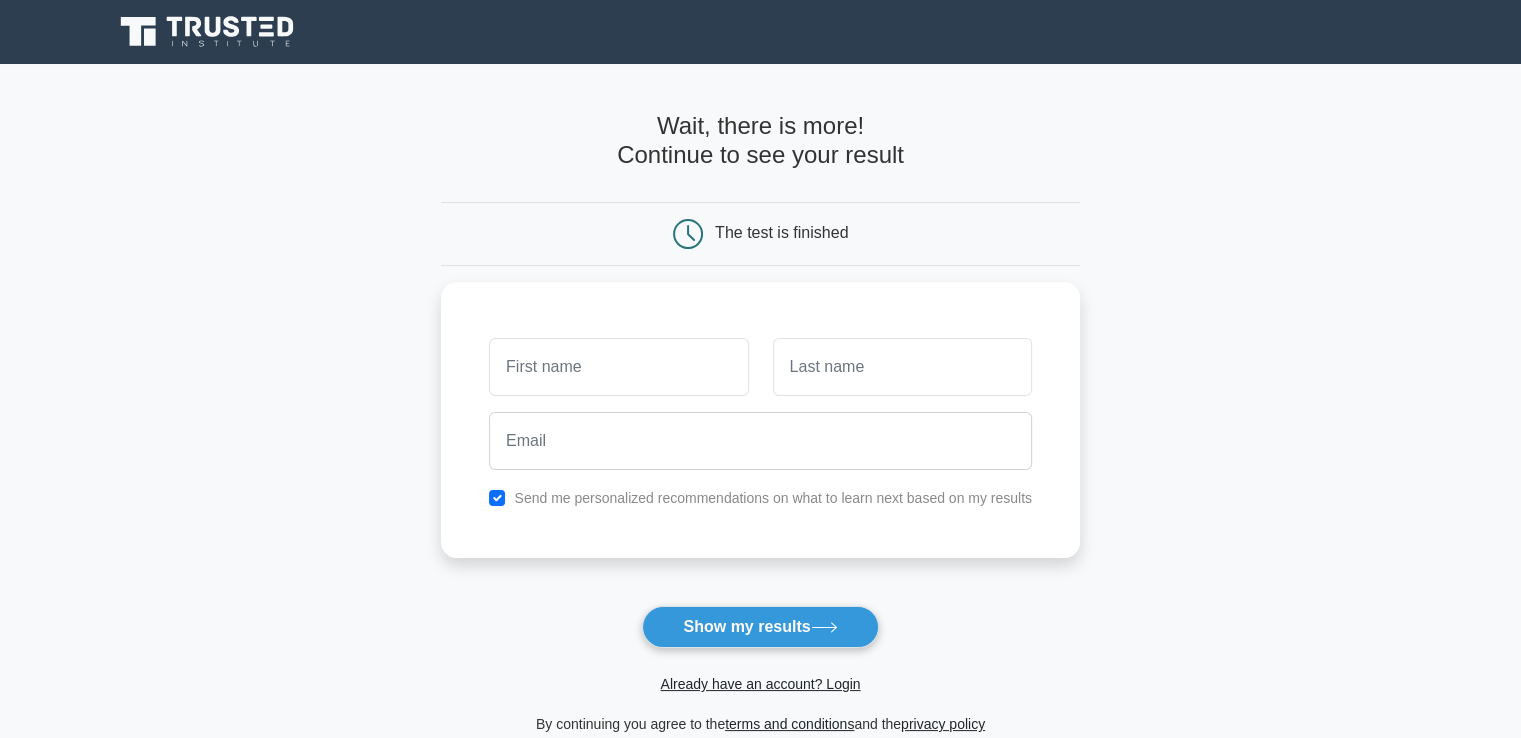 click on "Already have an account? Login" at bounding box center (760, 672) 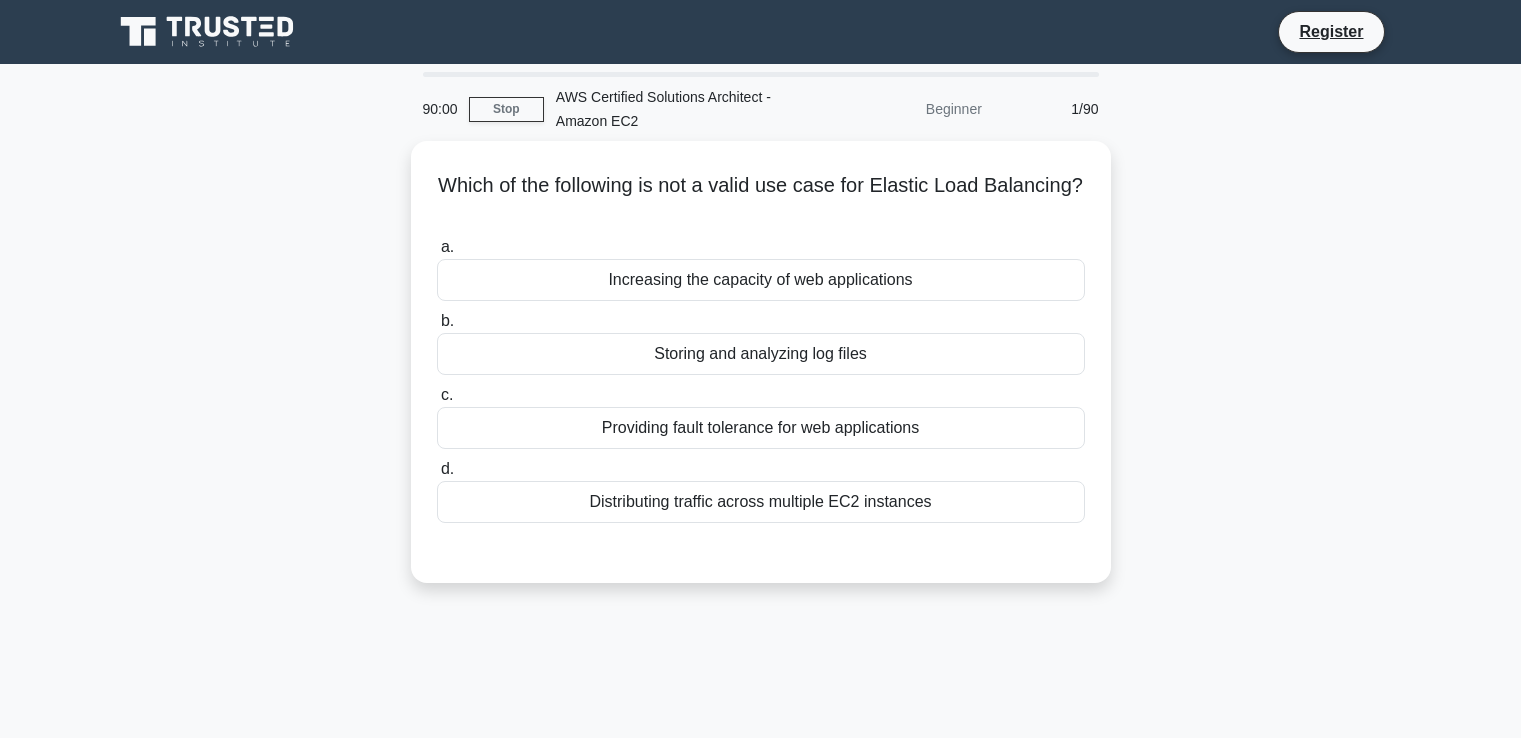 scroll, scrollTop: 0, scrollLeft: 0, axis: both 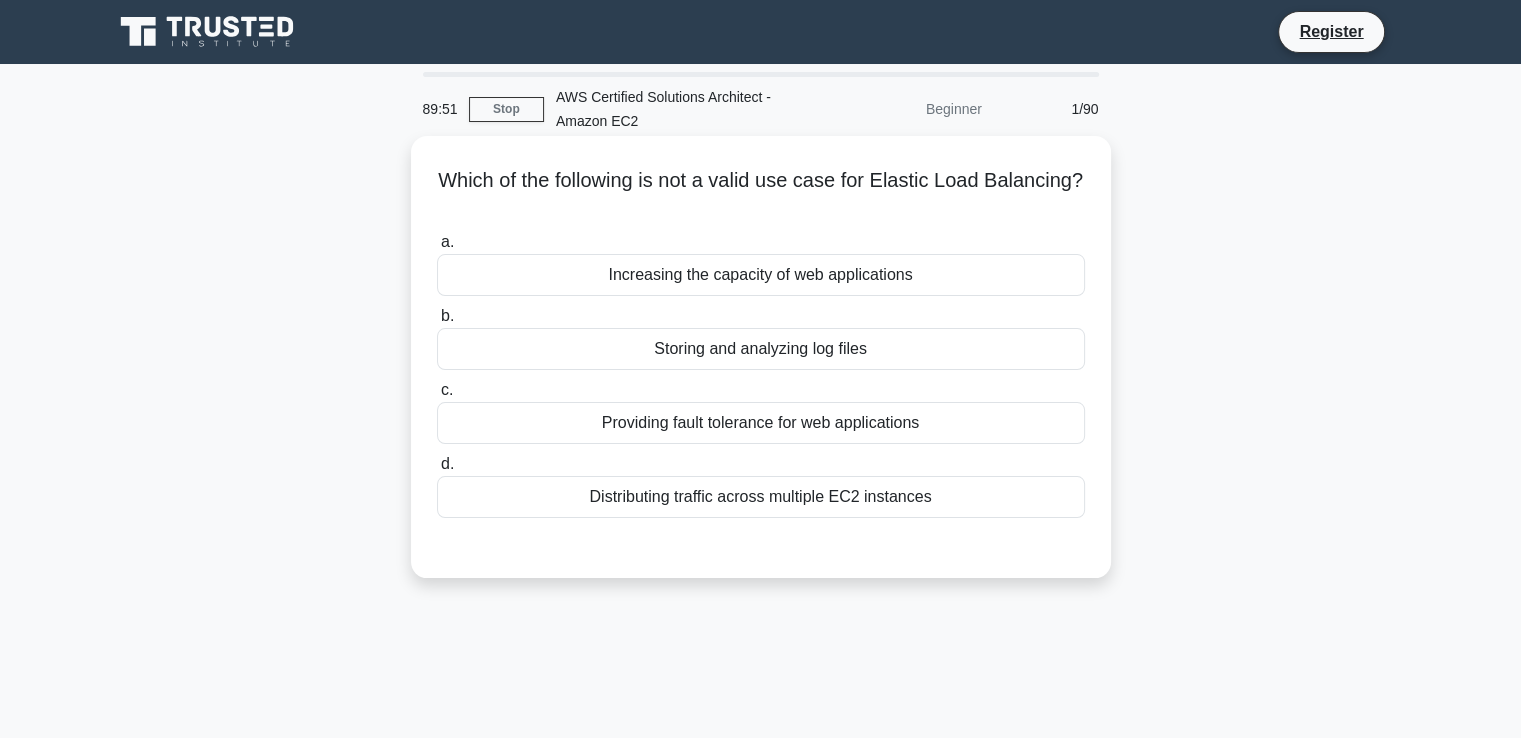 click on "a.
Increasing the capacity of web applications" at bounding box center (761, 263) 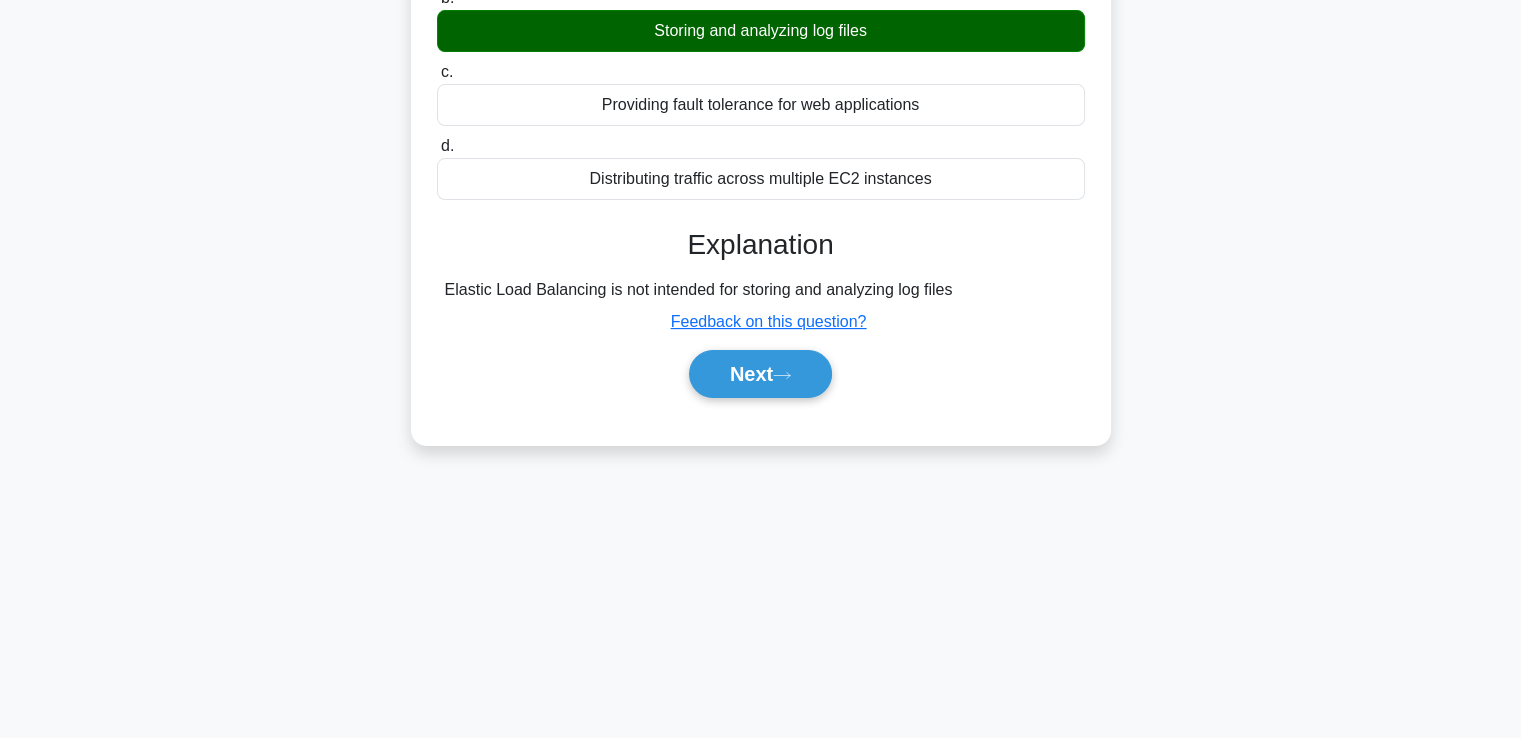 scroll, scrollTop: 323, scrollLeft: 0, axis: vertical 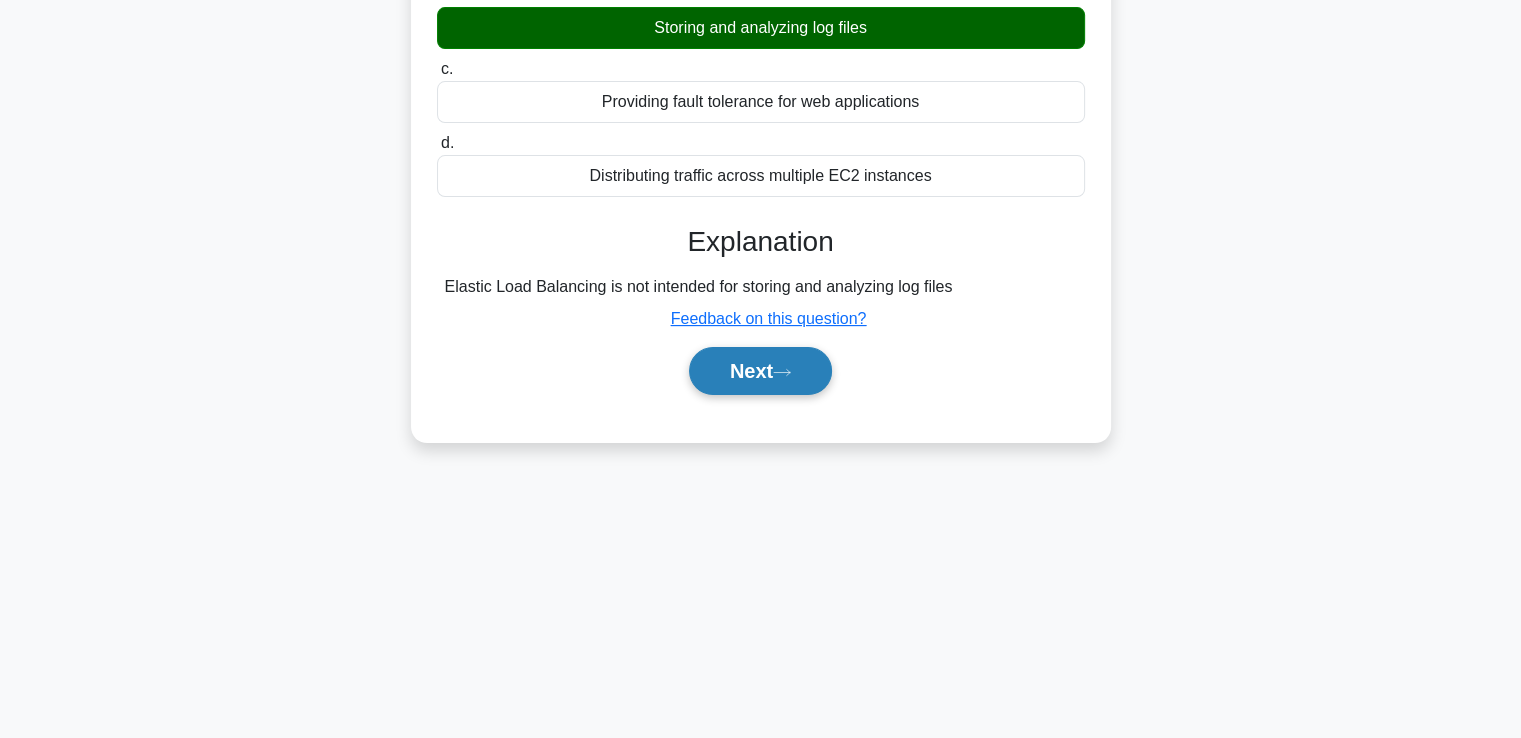 click on "Next" at bounding box center [760, 371] 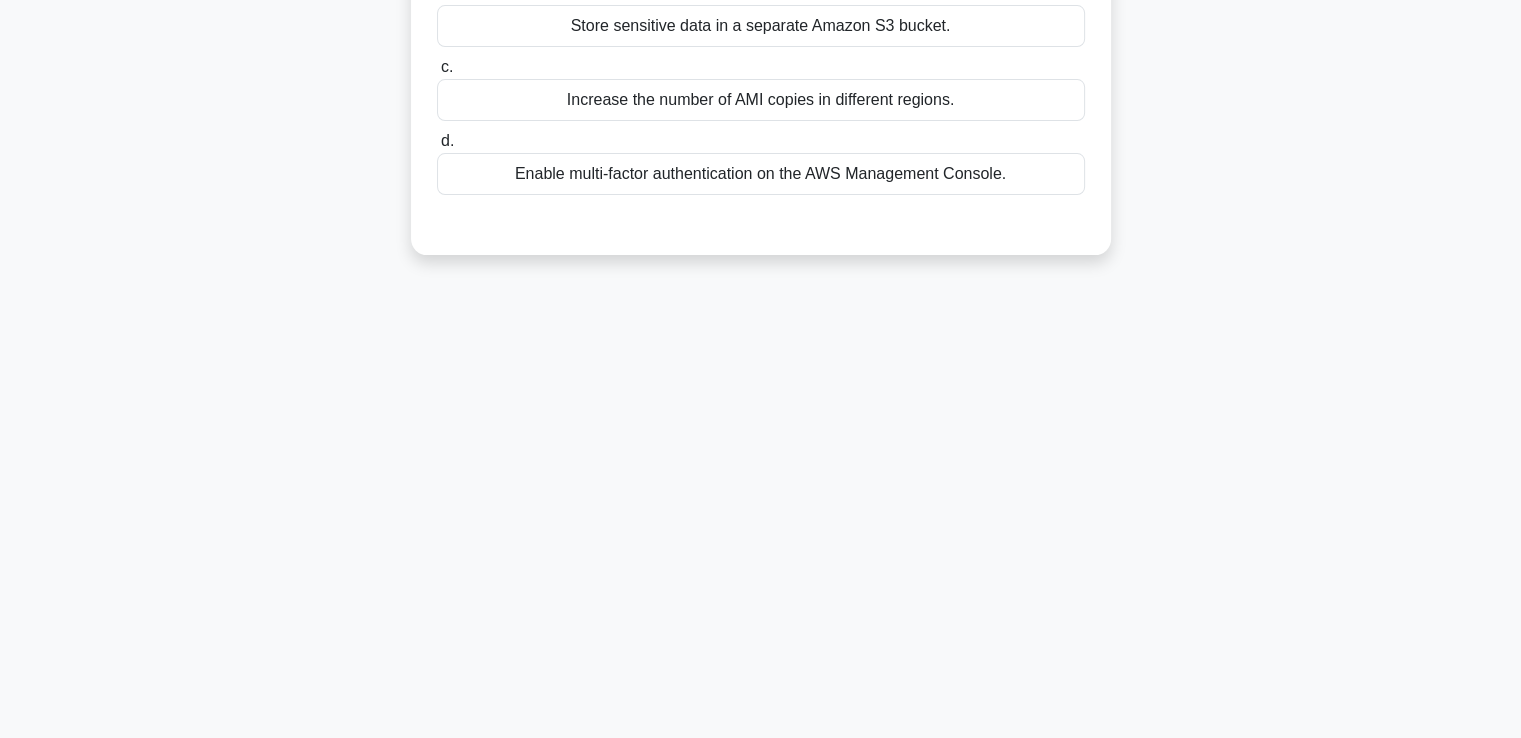 scroll, scrollTop: 0, scrollLeft: 0, axis: both 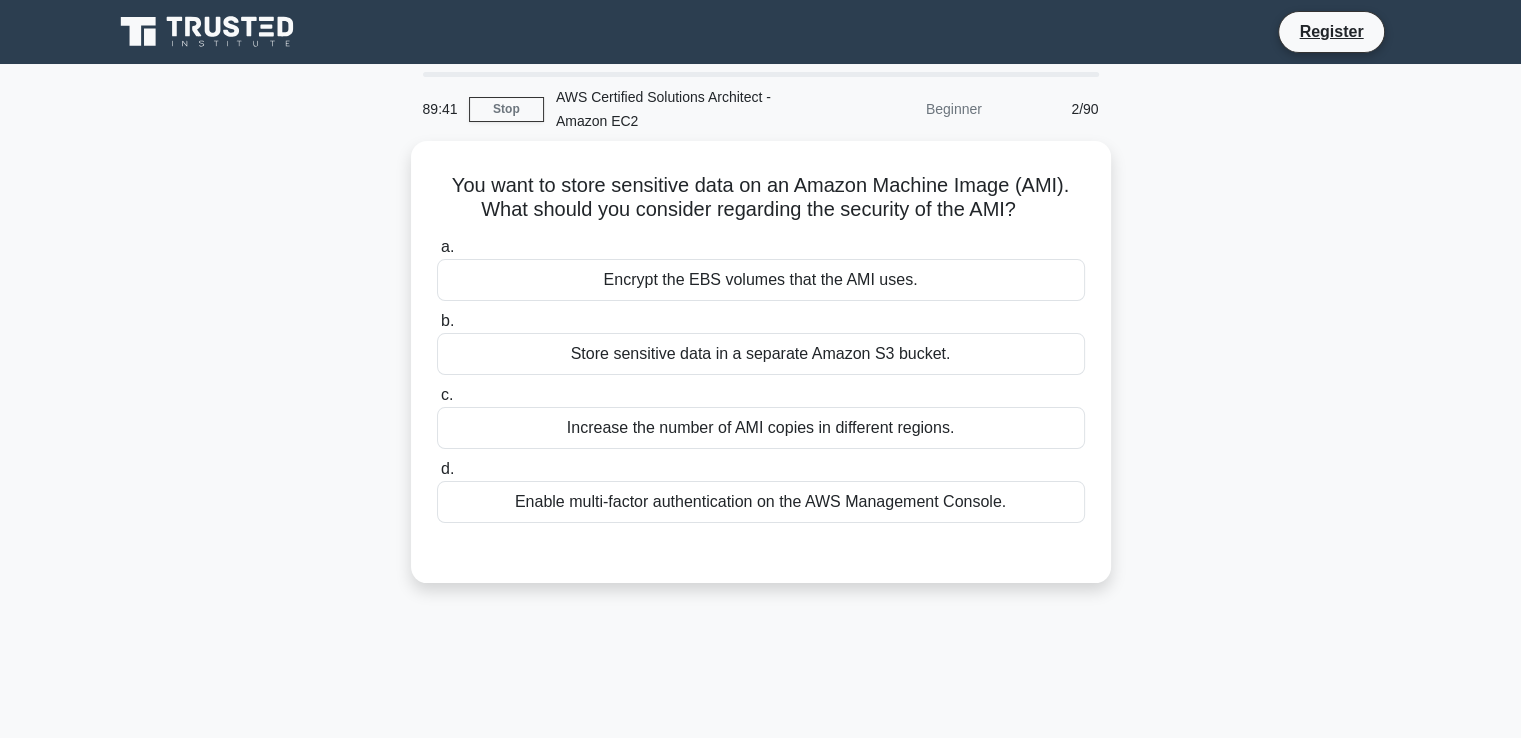 click on "You want to store sensitive data on an Amazon Machine Image (AMI). What should you consider regarding the security of the AMI?
.spinner_0XTQ{transform-origin:center;animation:spinner_y6GP .75s linear infinite}@keyframes spinner_y6GP{100%{transform:rotate(360deg)}}
a.
Encrypt the EBS volumes that the AMI uses.
b." at bounding box center (761, 374) 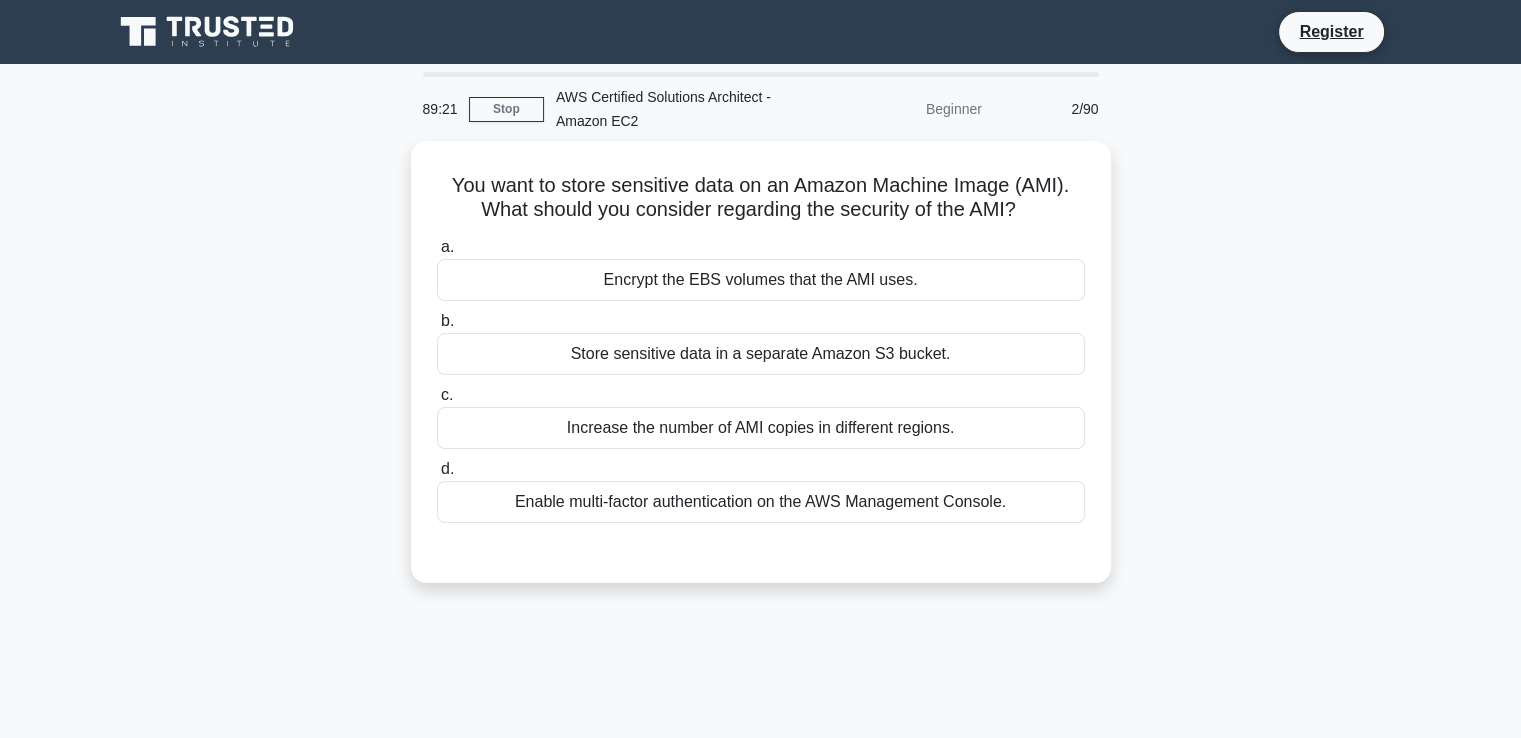 scroll, scrollTop: 0, scrollLeft: 0, axis: both 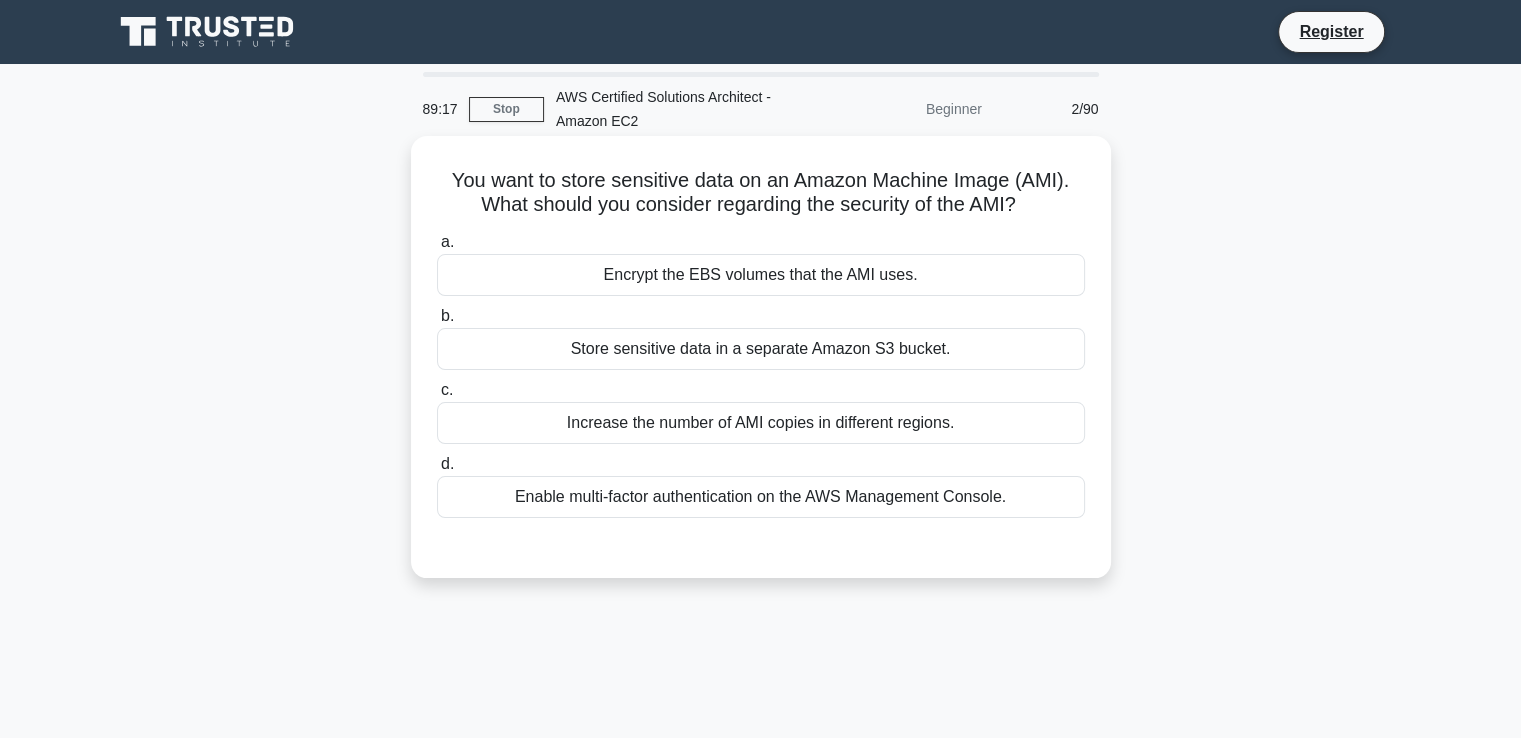 click on "Encrypt the EBS volumes that the AMI uses." at bounding box center [761, 275] 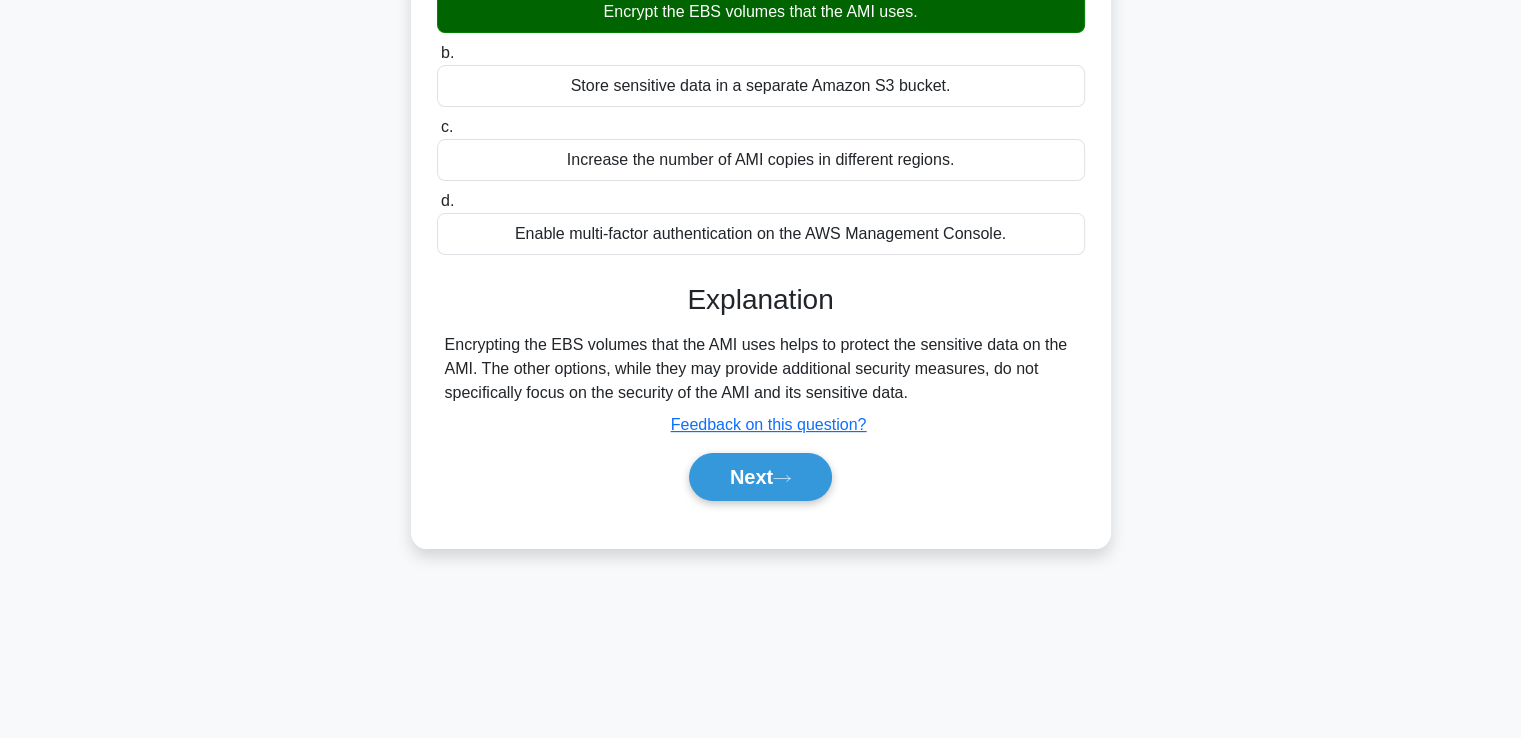 scroll, scrollTop: 268, scrollLeft: 0, axis: vertical 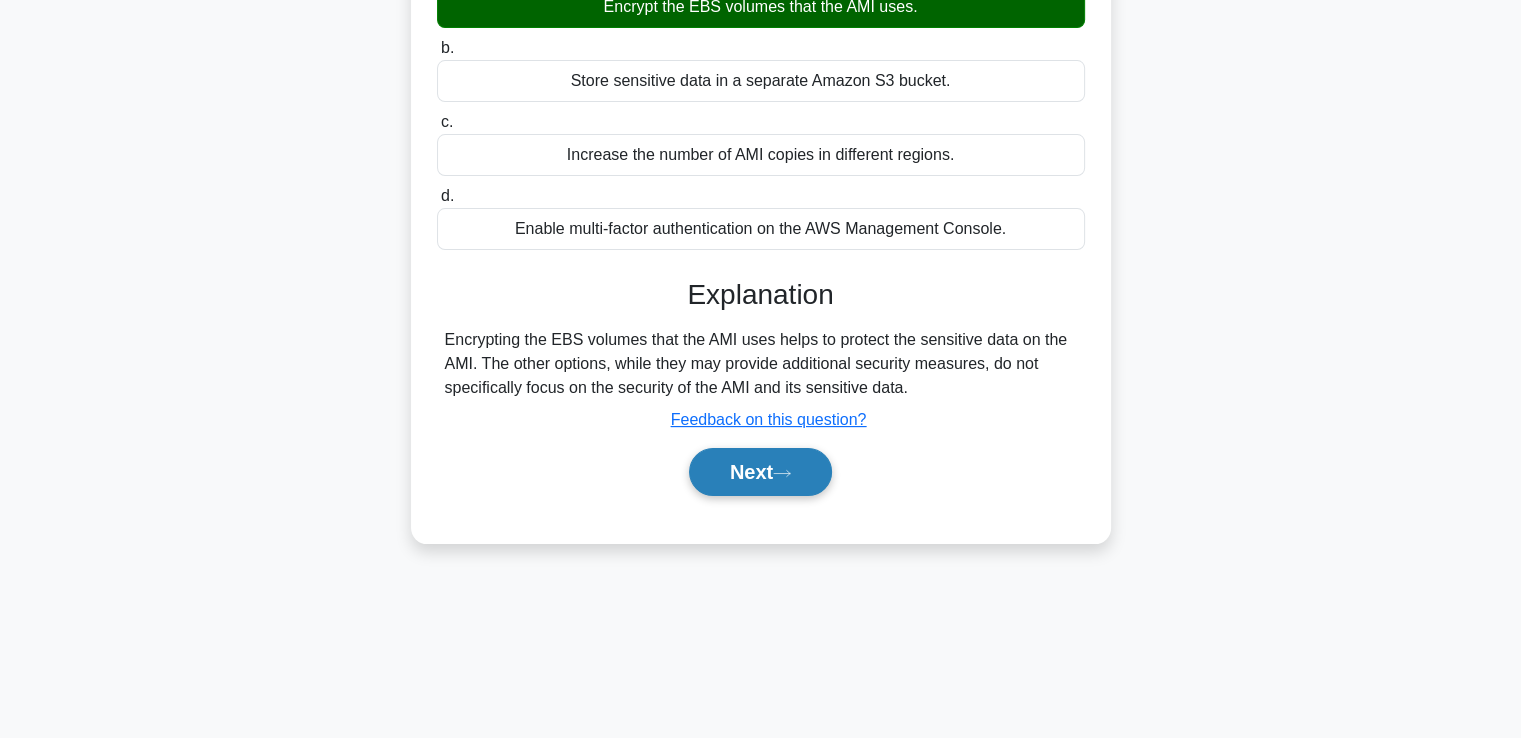 click on "Next" at bounding box center [760, 472] 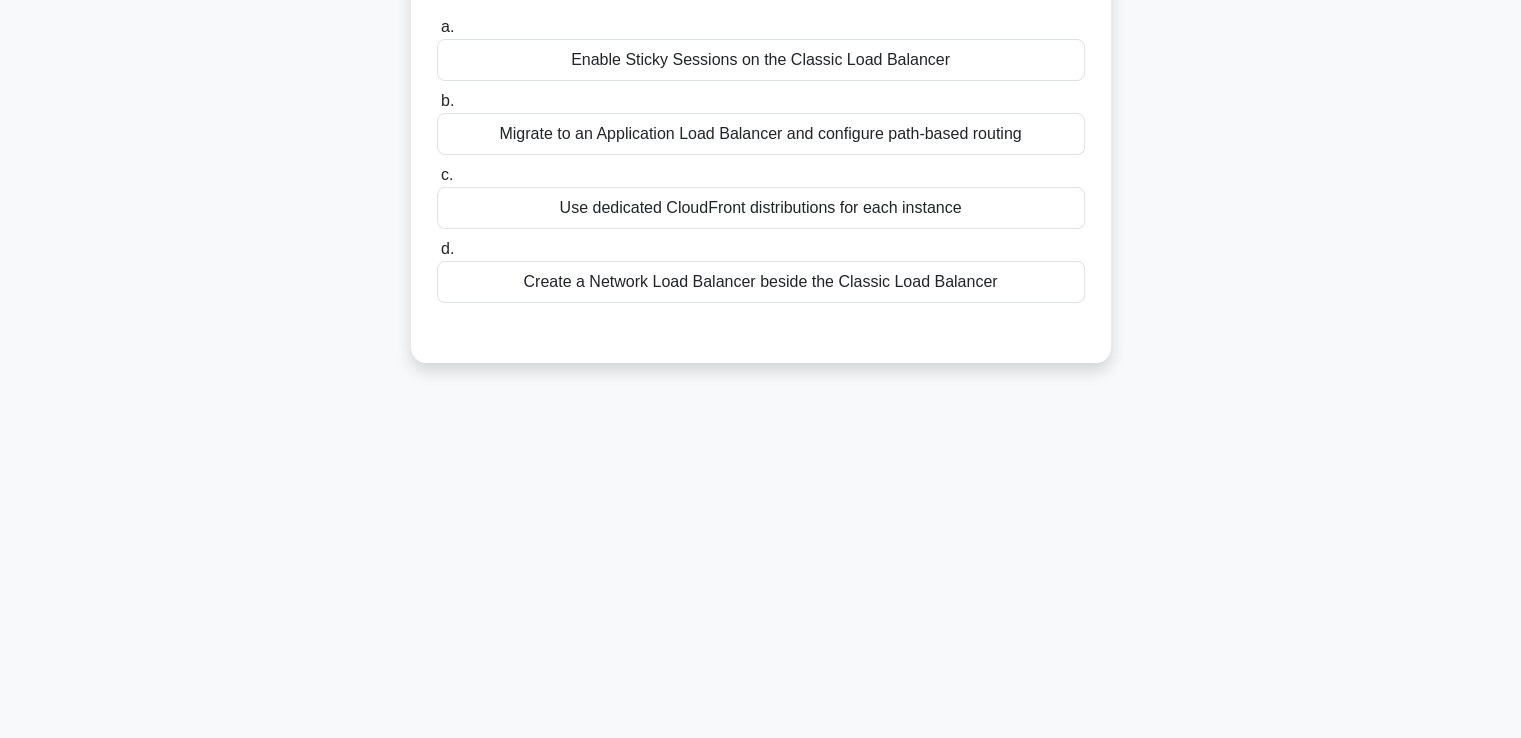 scroll, scrollTop: 0, scrollLeft: 0, axis: both 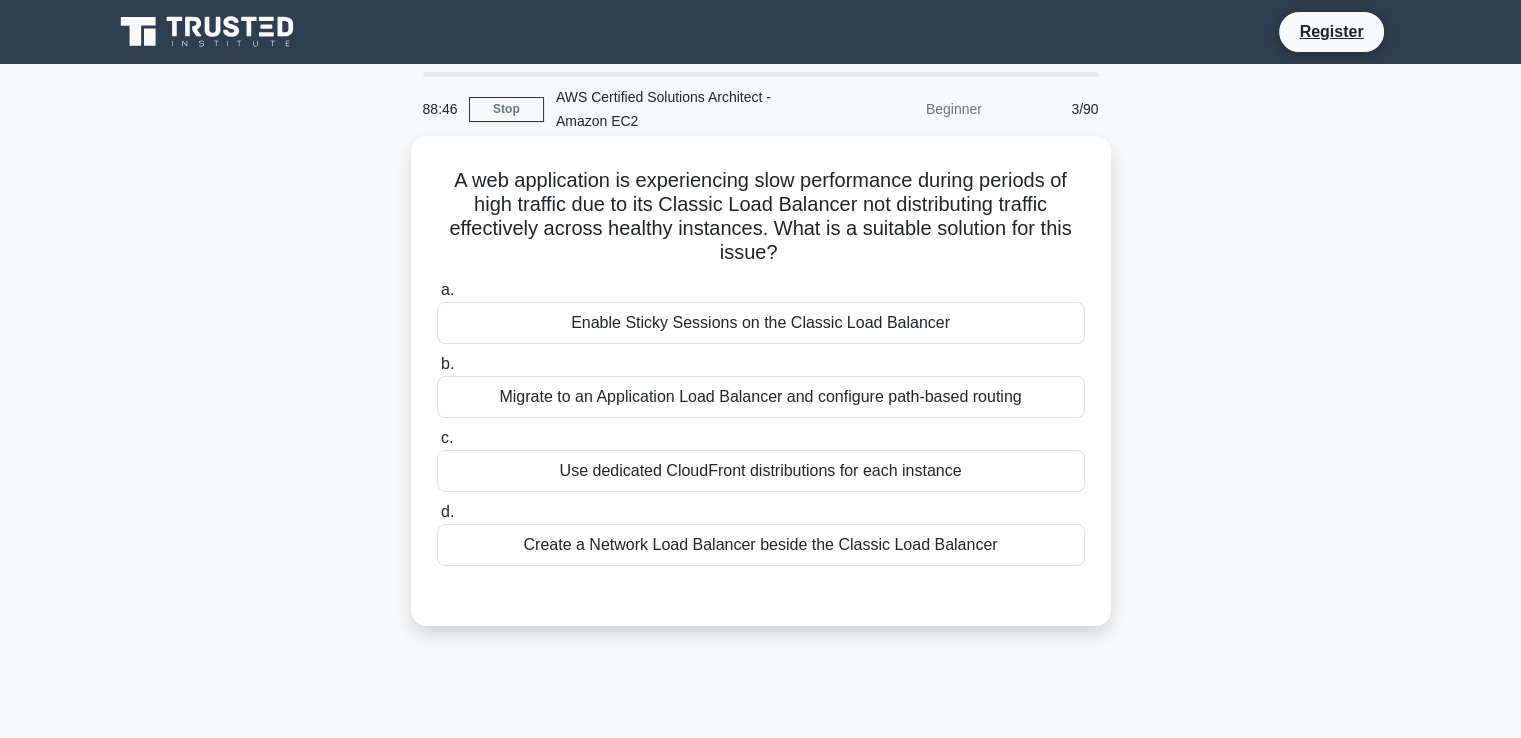 click on "A web application is experiencing slow performance during periods of high traffic due to its Classic Load Balancer not distributing traffic effectively across healthy instances. What is a suitable solution for this issue?
.spinner_0XTQ{transform-origin:center;animation:spinner_y6GP .75s linear infinite}@keyframes spinner_y6GP{100%{transform:rotate(360deg)}}" at bounding box center [761, 217] 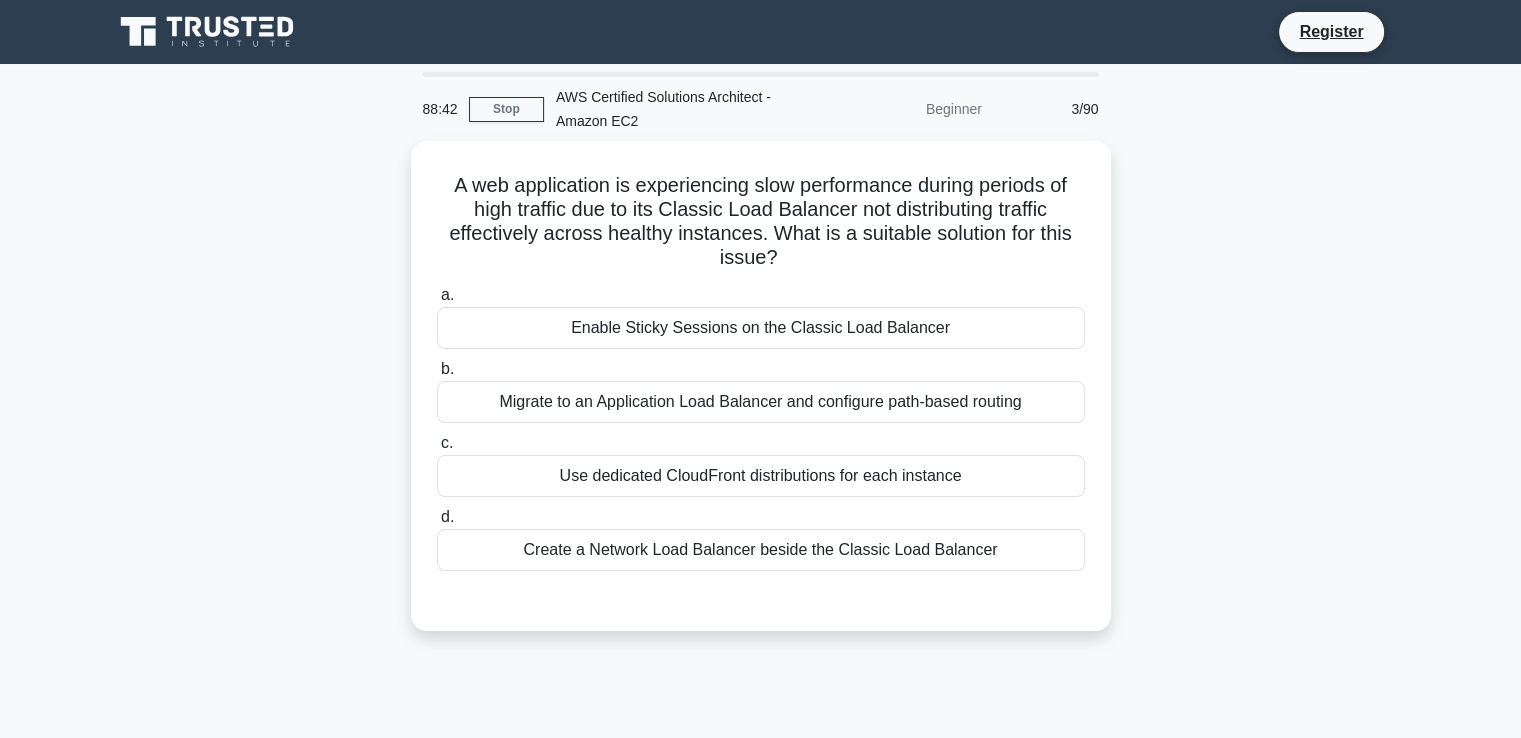 click on "A web application is experiencing slow performance during periods of high traffic due to its Classic Load Balancer not distributing traffic effectively across healthy instances. What is a suitable solution for this issue?
.spinner_0XTQ{transform-origin:center;animation:spinner_y6GP .75s linear infinite}@keyframes spinner_y6GP{100%{transform:rotate(360deg)}}
a.
b. c. d." at bounding box center (761, 398) 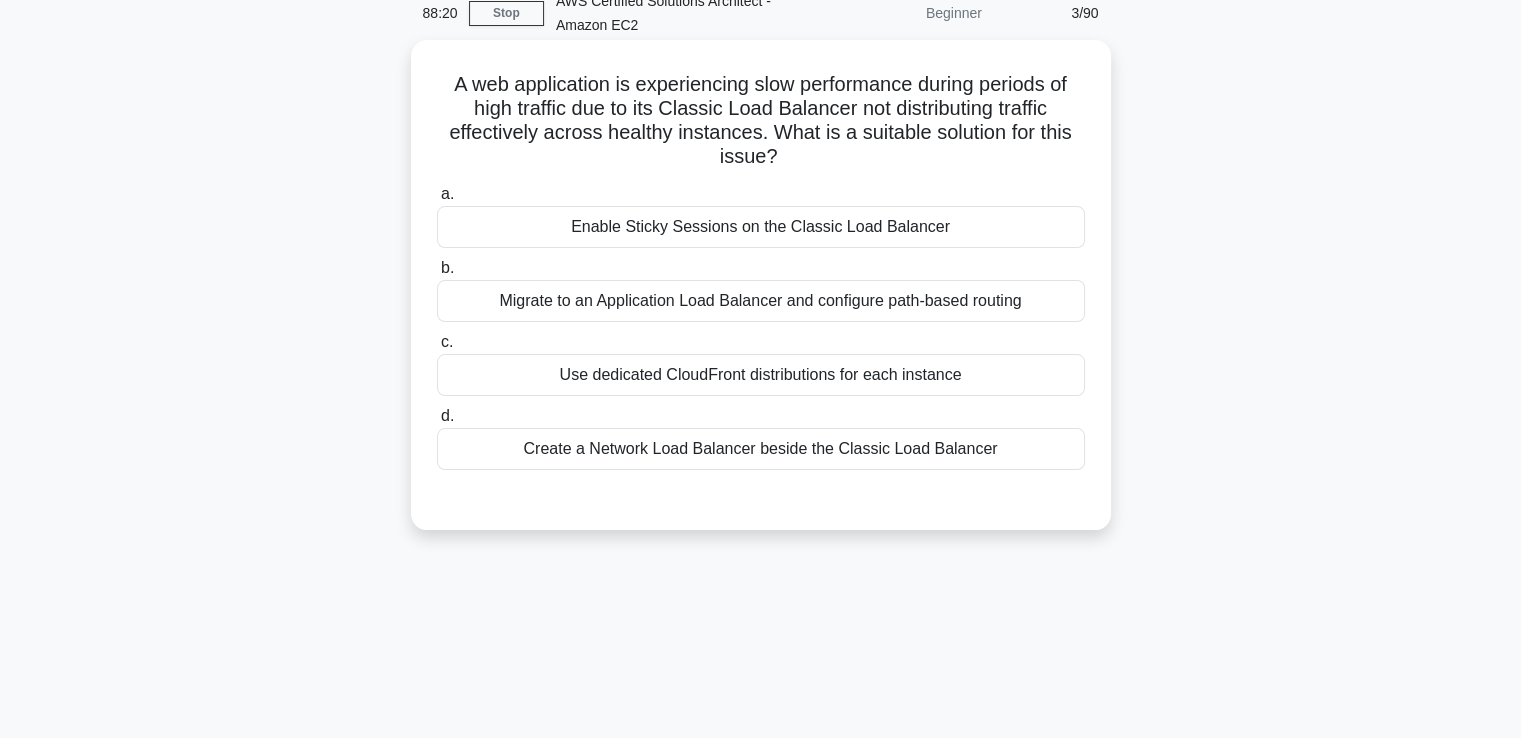 scroll, scrollTop: 0, scrollLeft: 0, axis: both 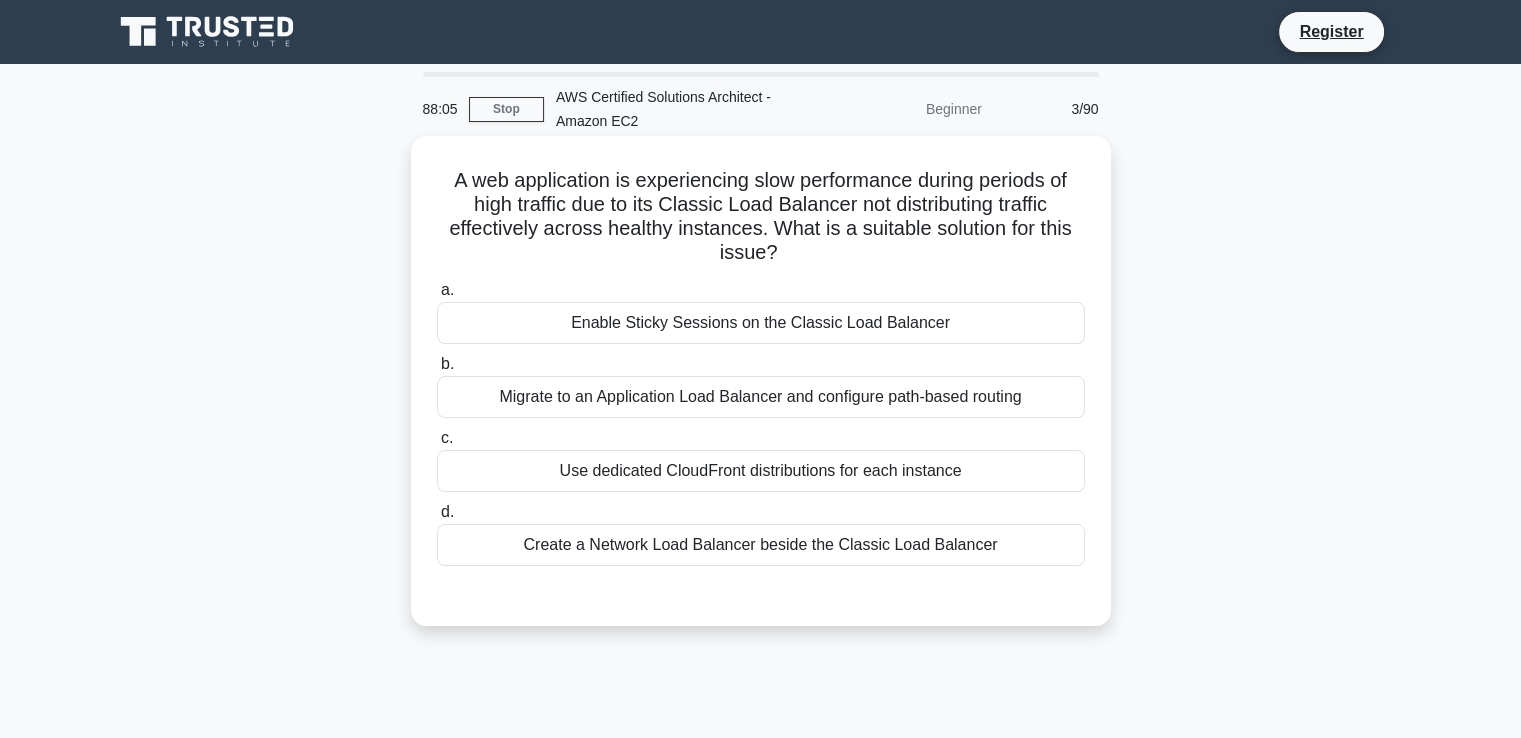drag, startPoint x: 848, startPoint y: 386, endPoint x: 840, endPoint y: 498, distance: 112.28535 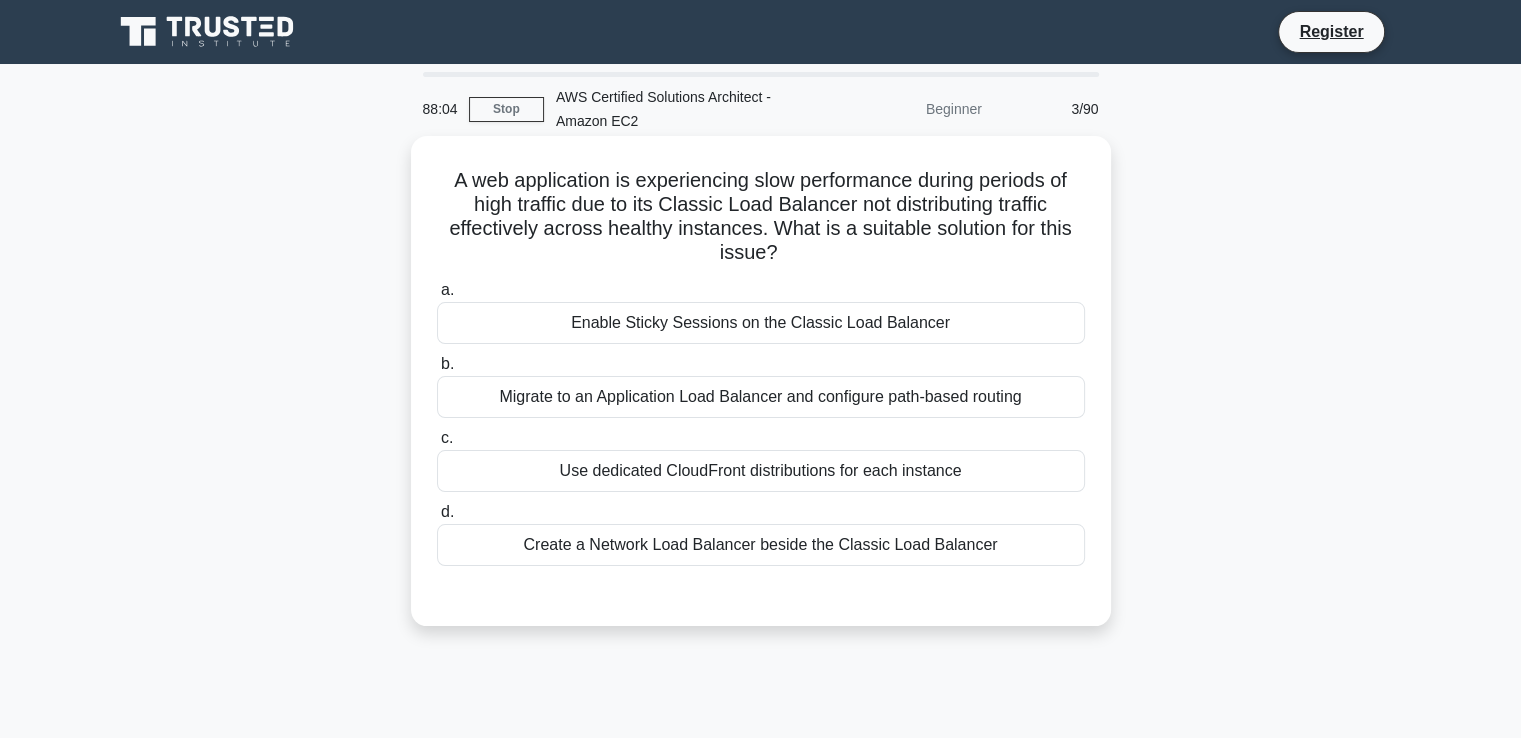 click at bounding box center (761, 586) 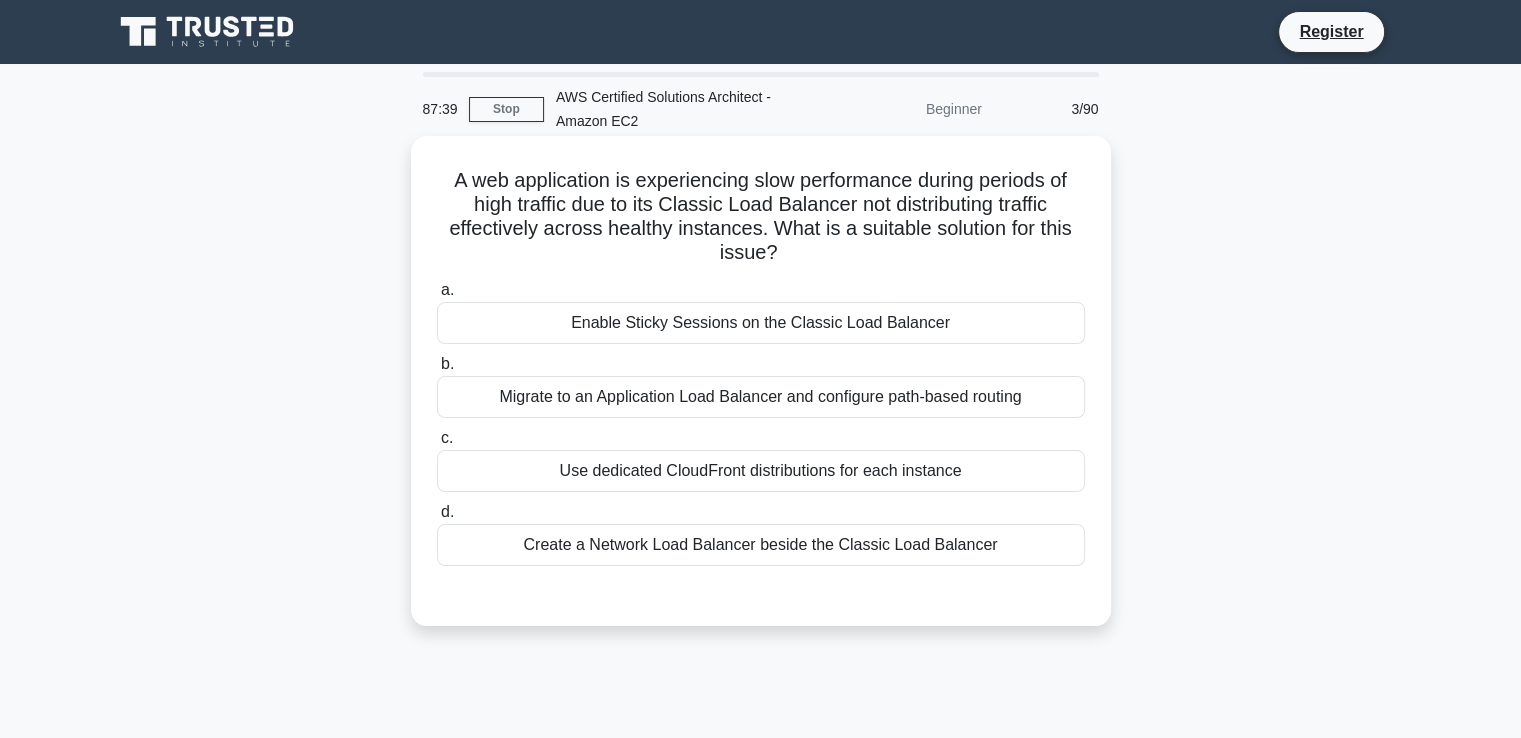 click on "Create a Network Load Balancer beside the Classic Load Balancer" at bounding box center [761, 545] 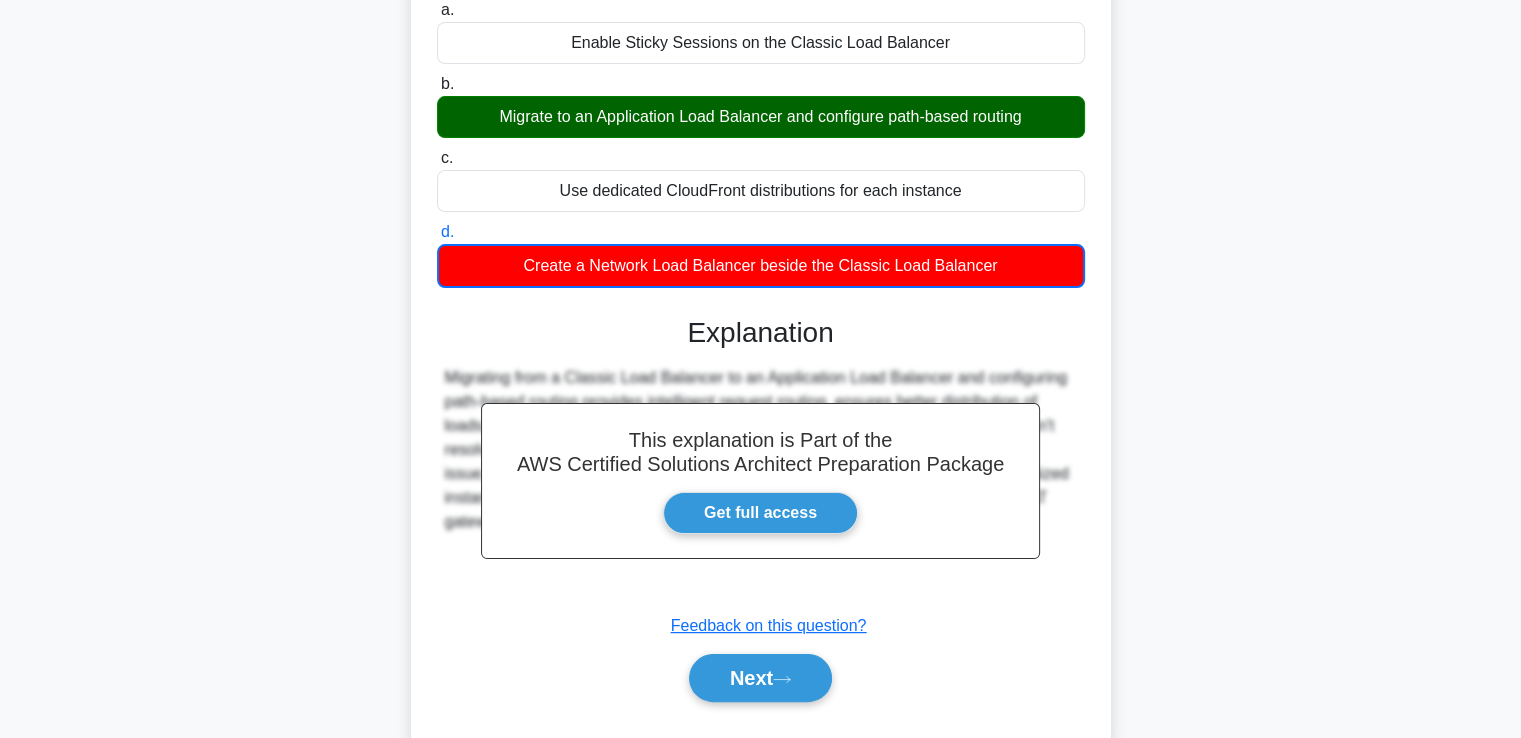 scroll, scrollTop: 343, scrollLeft: 0, axis: vertical 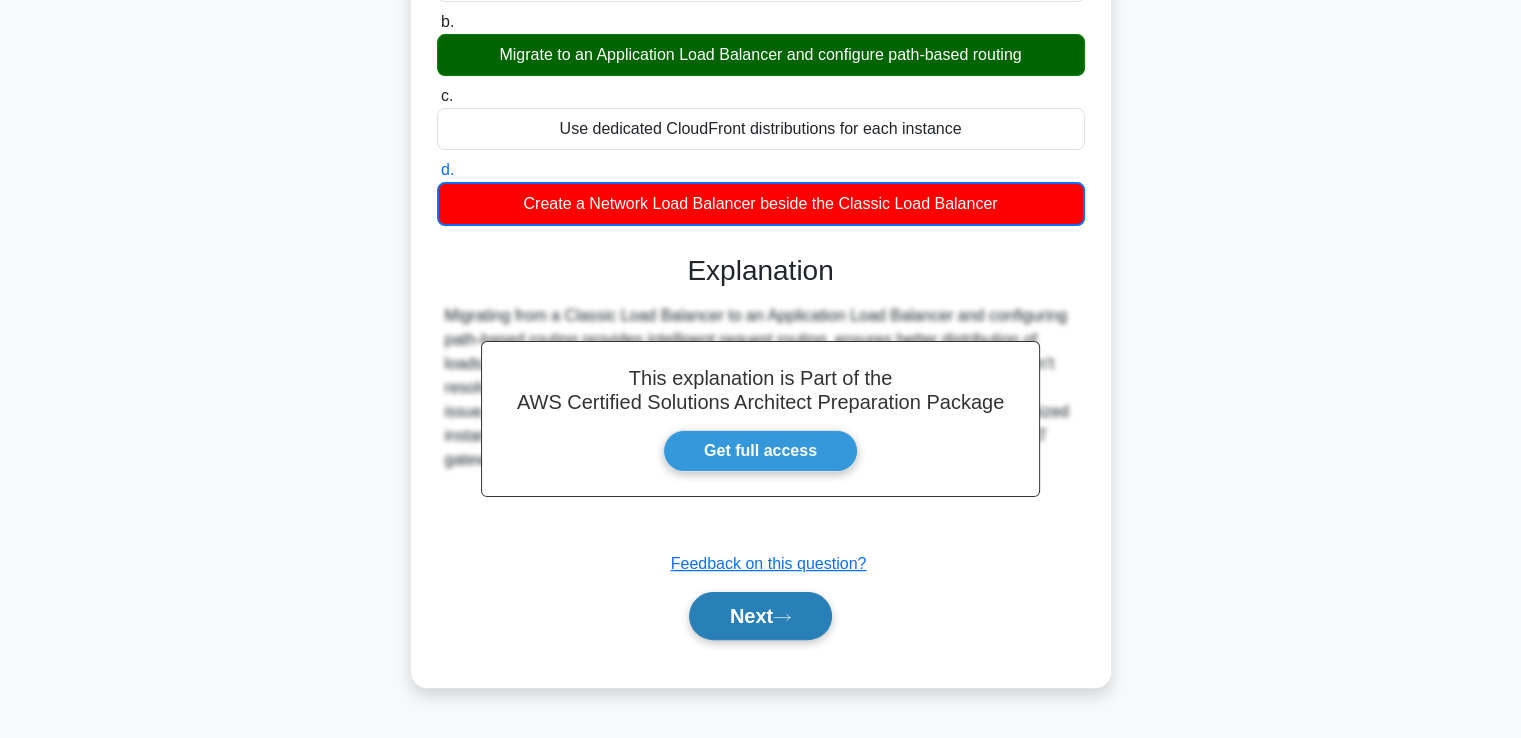 click on "Next" at bounding box center [760, 616] 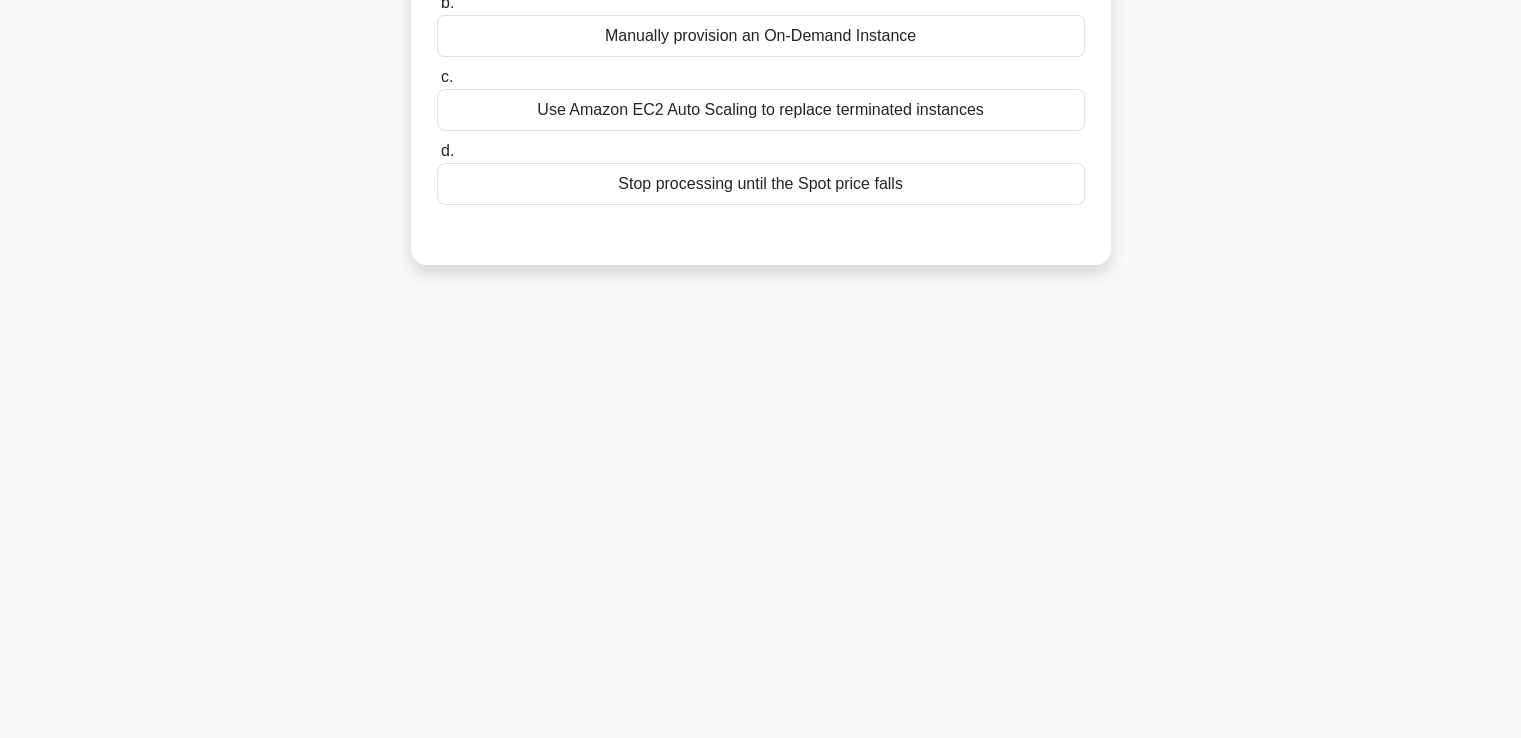scroll, scrollTop: 0, scrollLeft: 0, axis: both 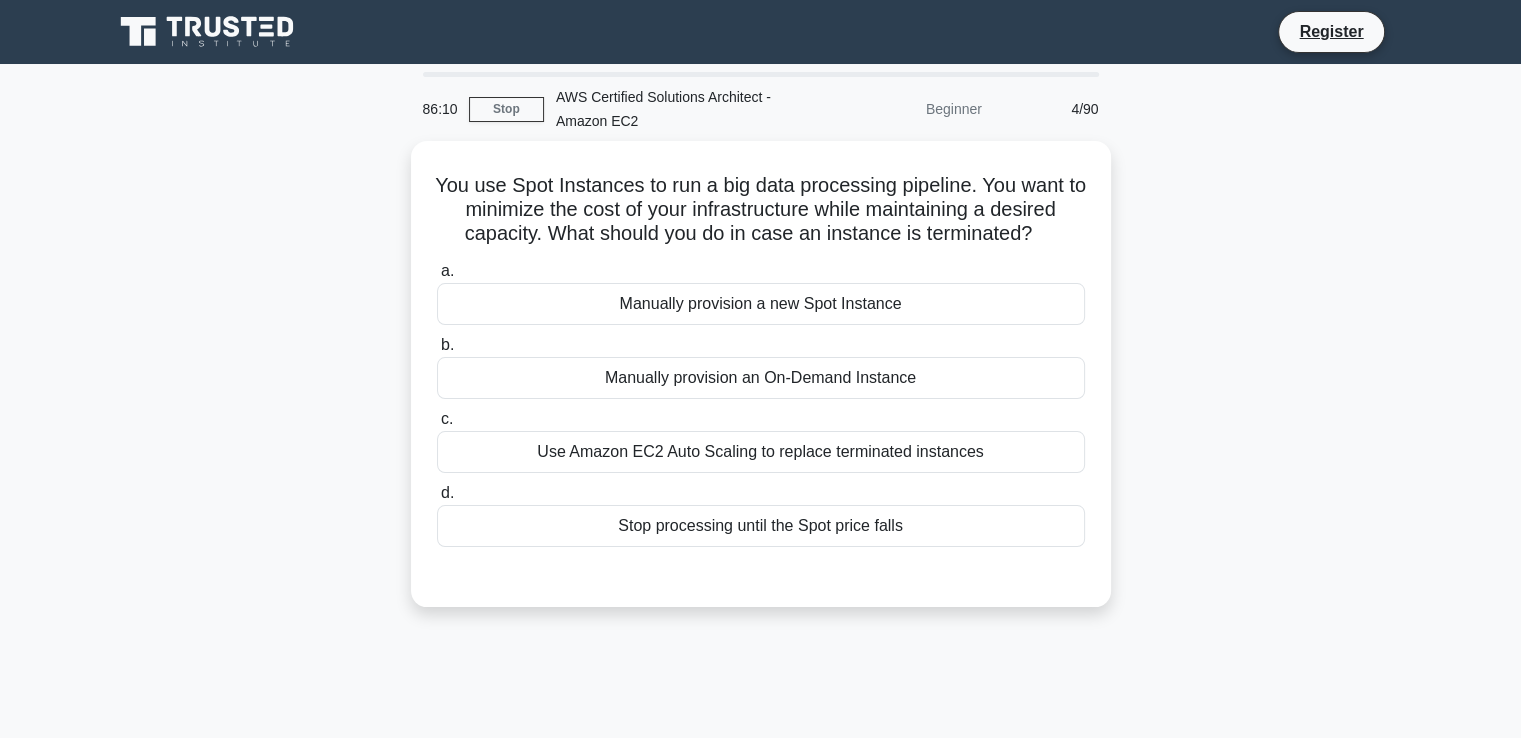 click on "You use Spot Instances to run a big data processing pipeline. You want to minimize the cost of your infrastructure while maintaining a desired capacity. What should you do in case an instance is terminated?
.spinner_0XTQ{transform-origin:center;animation:spinner_y6GP .75s linear infinite}@keyframes spinner_y6GP{100%{transform:rotate(360deg)}}
a.
Manually provision a new Spot Instance
b. c. d." at bounding box center [761, 386] 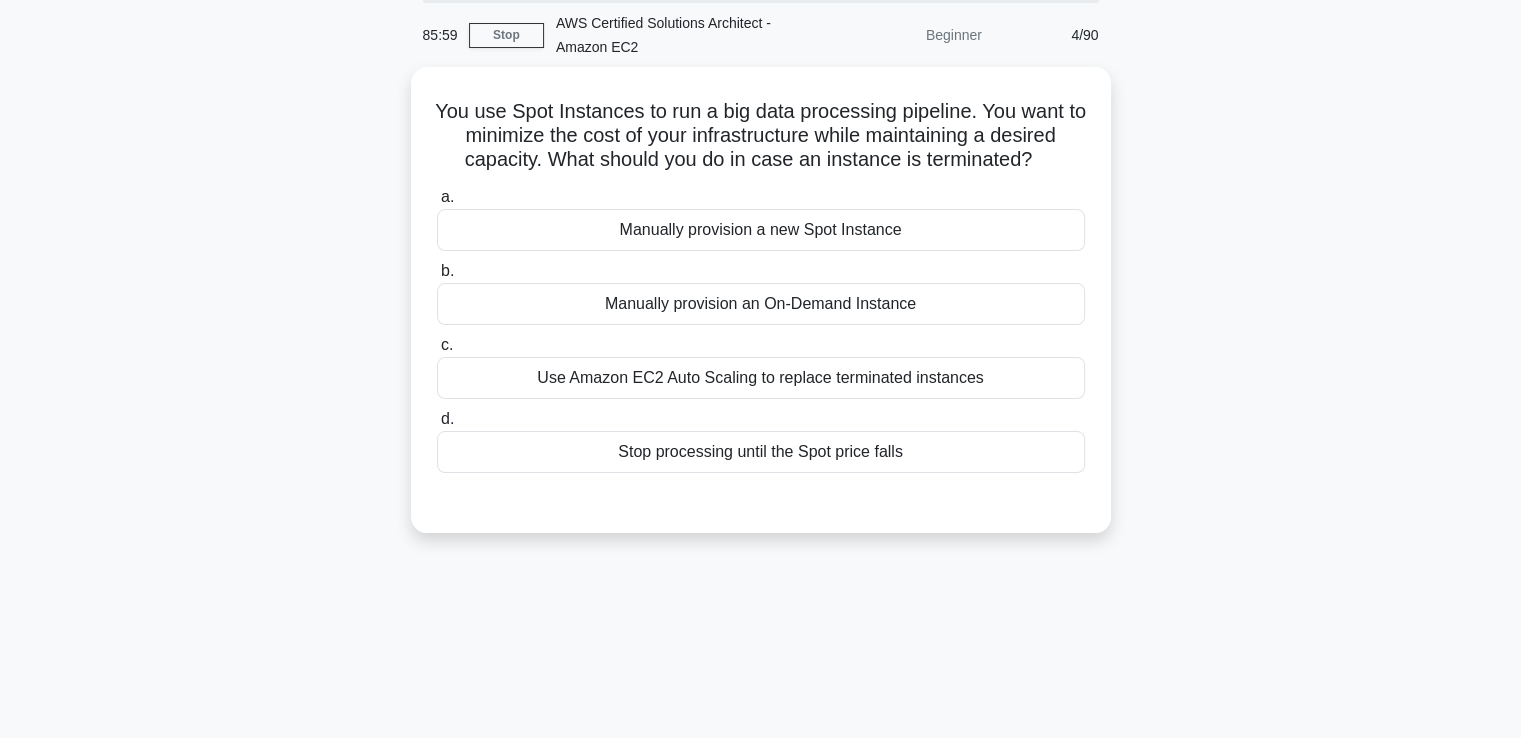 scroll, scrollTop: 0, scrollLeft: 0, axis: both 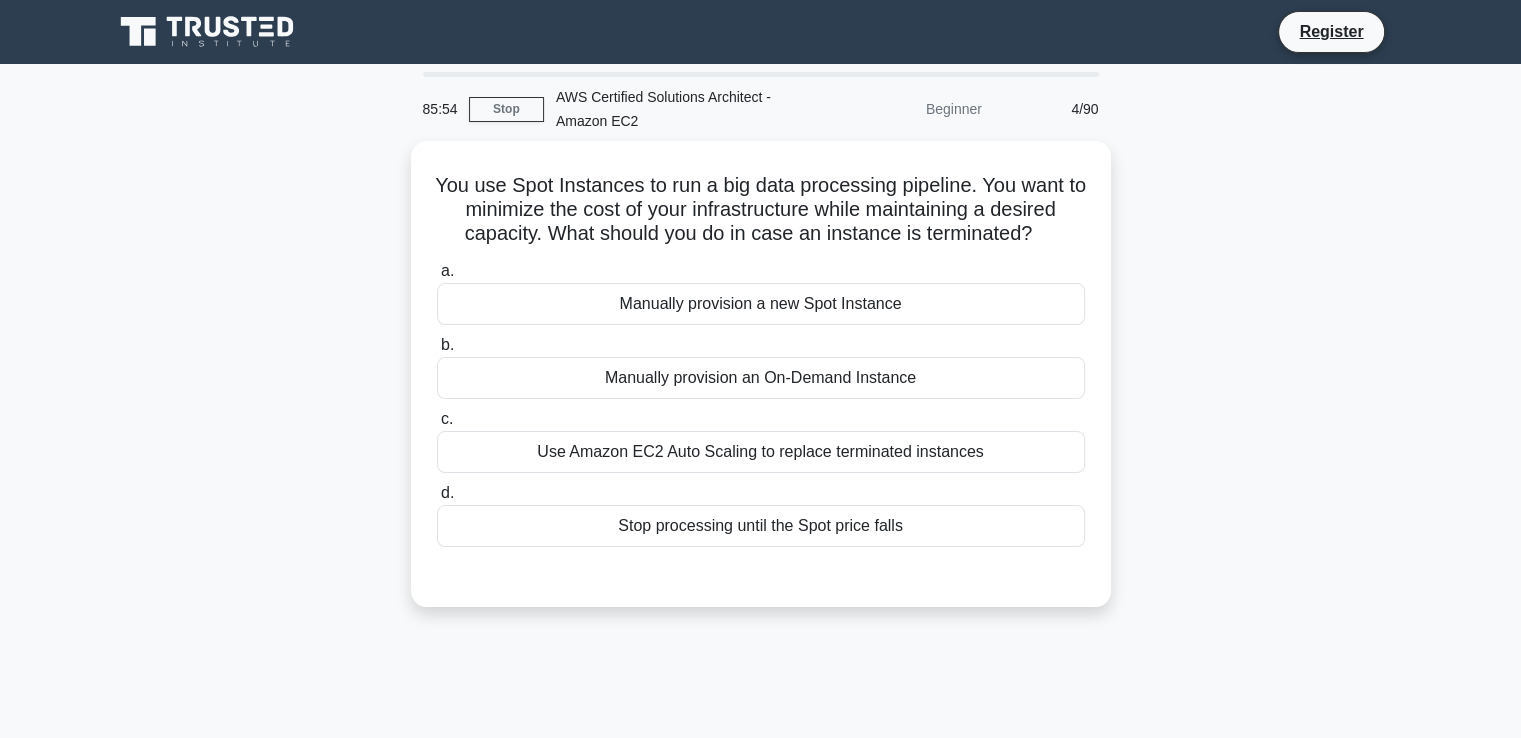 click on "You use Spot Instances to run a big data processing pipeline. You want to minimize the cost of your infrastructure while maintaining a desired capacity. What should you do in case an instance is terminated?
.spinner_0XTQ{transform-origin:center;animation:spinner_y6GP .75s linear infinite}@keyframes spinner_y6GP{100%{transform:rotate(360deg)}}
a.
Manually provision a new Spot Instance
b. c. d." at bounding box center [761, 386] 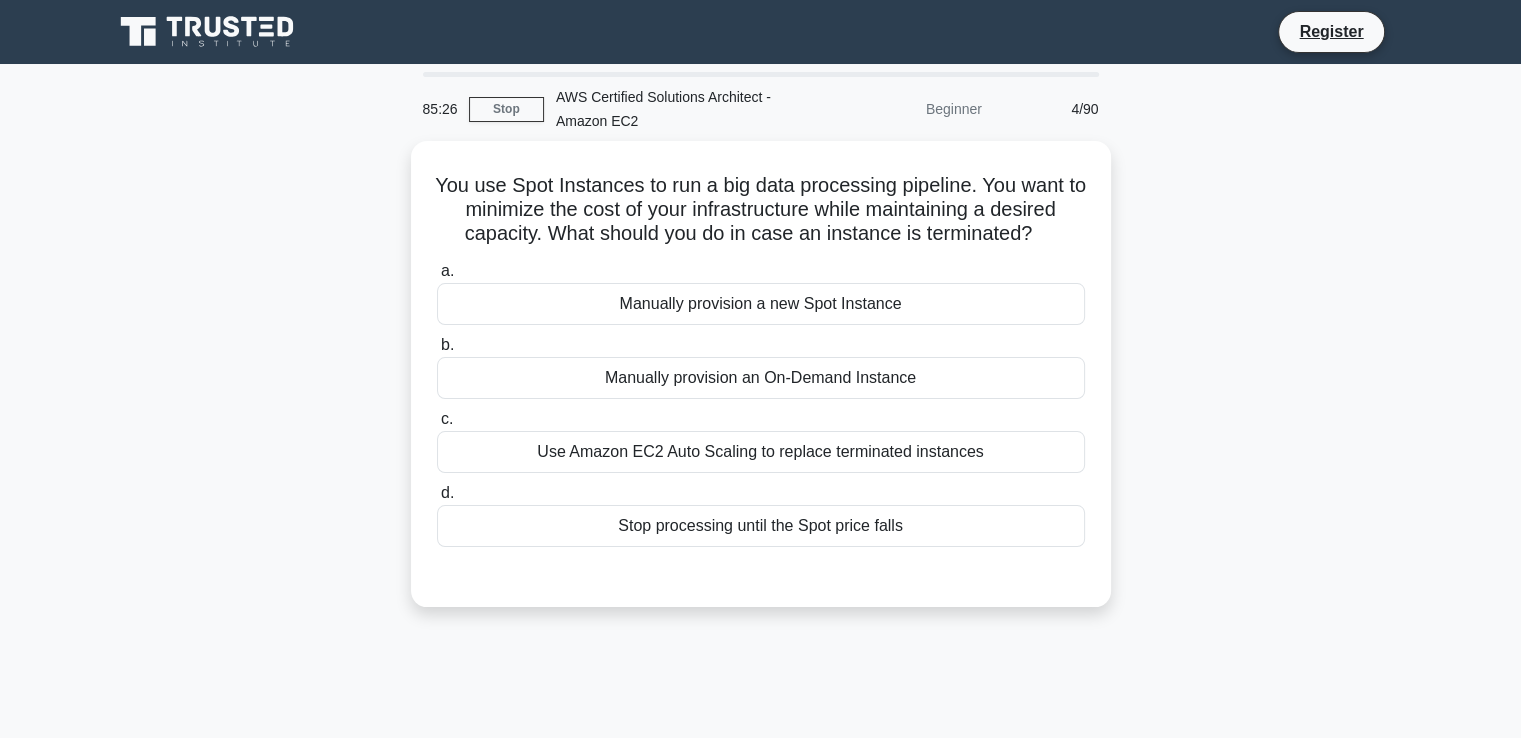 click on "You use Spot Instances to run a big data processing pipeline. You want to minimize the cost of your infrastructure while maintaining a desired capacity. What should you do in case an instance is terminated?
.spinner_0XTQ{transform-origin:center;animation:spinner_y6GP .75s linear infinite}@keyframes spinner_y6GP{100%{transform:rotate(360deg)}}
a.
Manually provision a new Spot Instance
b. c. d." at bounding box center (761, 386) 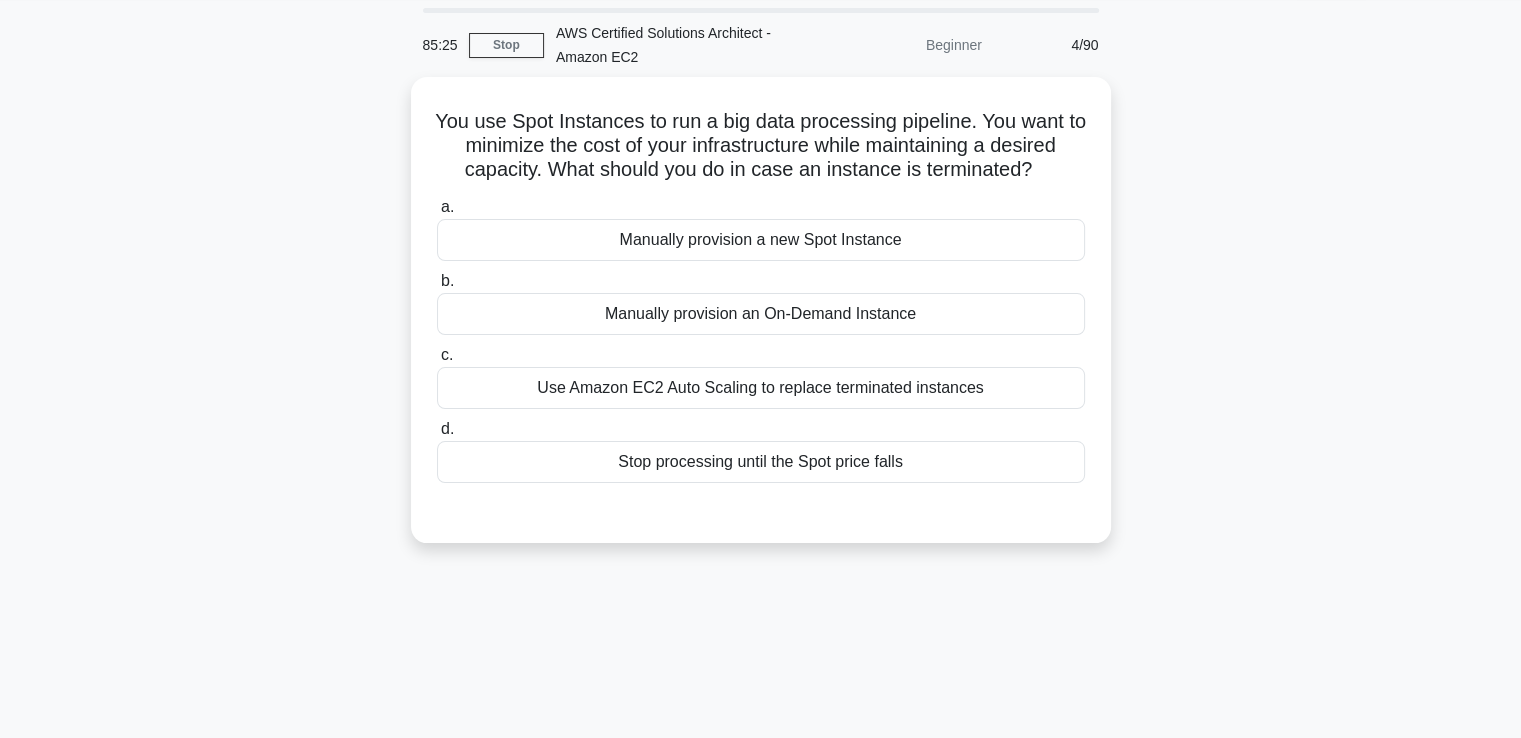 scroll, scrollTop: 0, scrollLeft: 0, axis: both 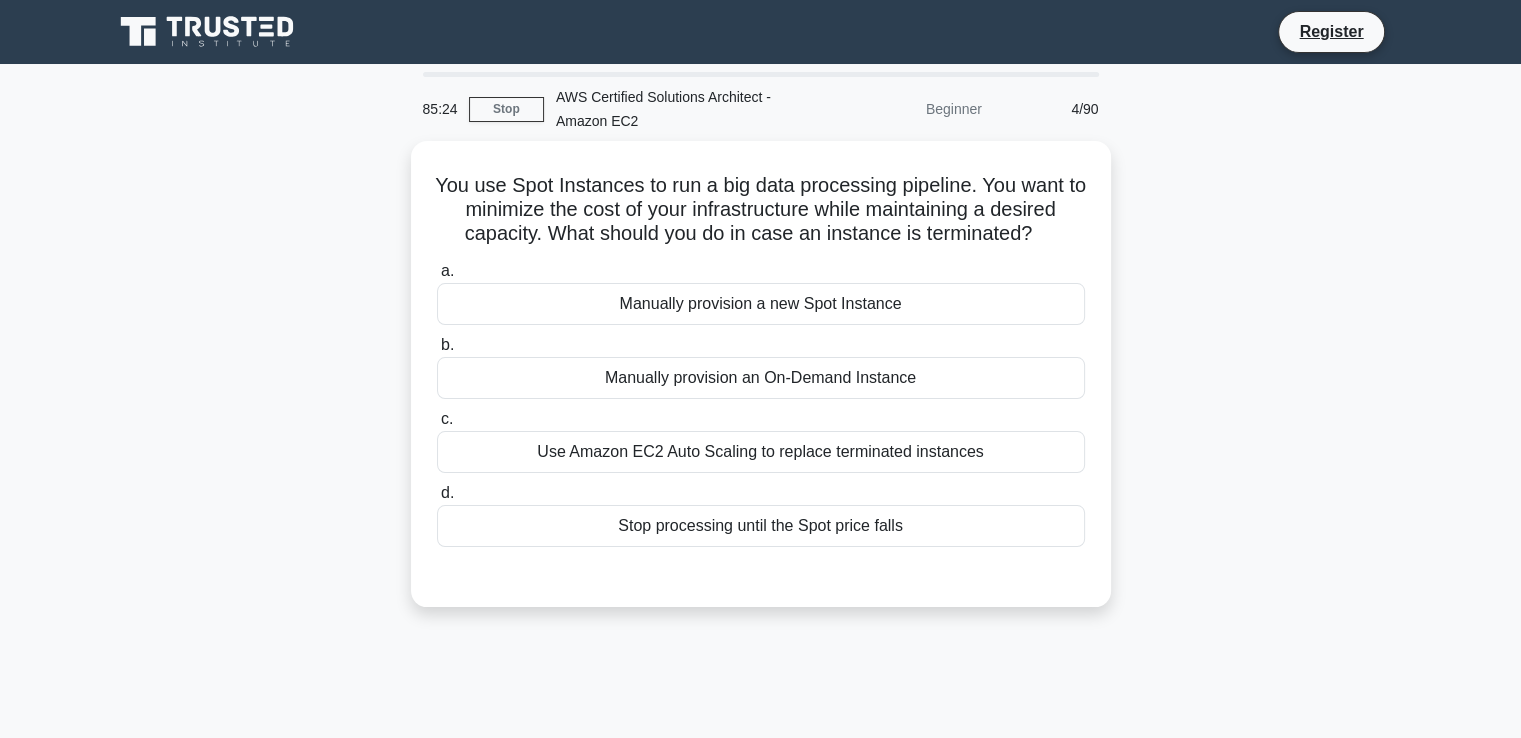 click on "You use Spot Instances to run a big data processing pipeline. You want to minimize the cost of your infrastructure while maintaining a desired capacity. What should you do in case an instance is terminated?
.spinner_0XTQ{transform-origin:center;animation:spinner_y6GP .75s linear infinite}@keyframes spinner_y6GP{100%{transform:rotate(360deg)}}
a.
Manually provision a new Spot Instance
b. c. d." at bounding box center (761, 386) 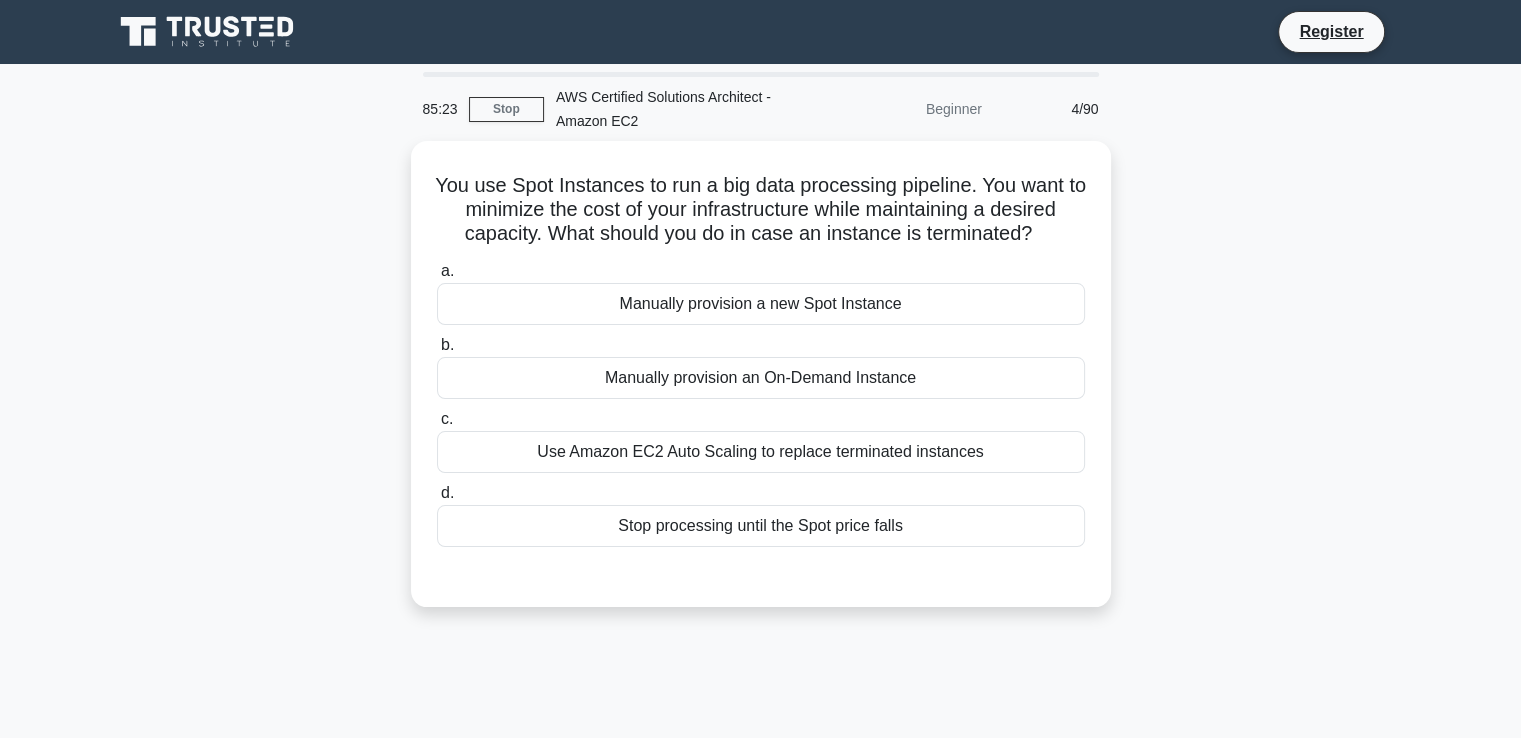 click on "You use Spot Instances to run a big data processing pipeline. You want to minimize the cost of your infrastructure while maintaining a desired capacity. What should you do in case an instance is terminated?
.spinner_0XTQ{transform-origin:center;animation:spinner_y6GP .75s linear infinite}@keyframes spinner_y6GP{100%{transform:rotate(360deg)}}
a.
Manually provision a new Spot Instance
b. c. d." at bounding box center (761, 386) 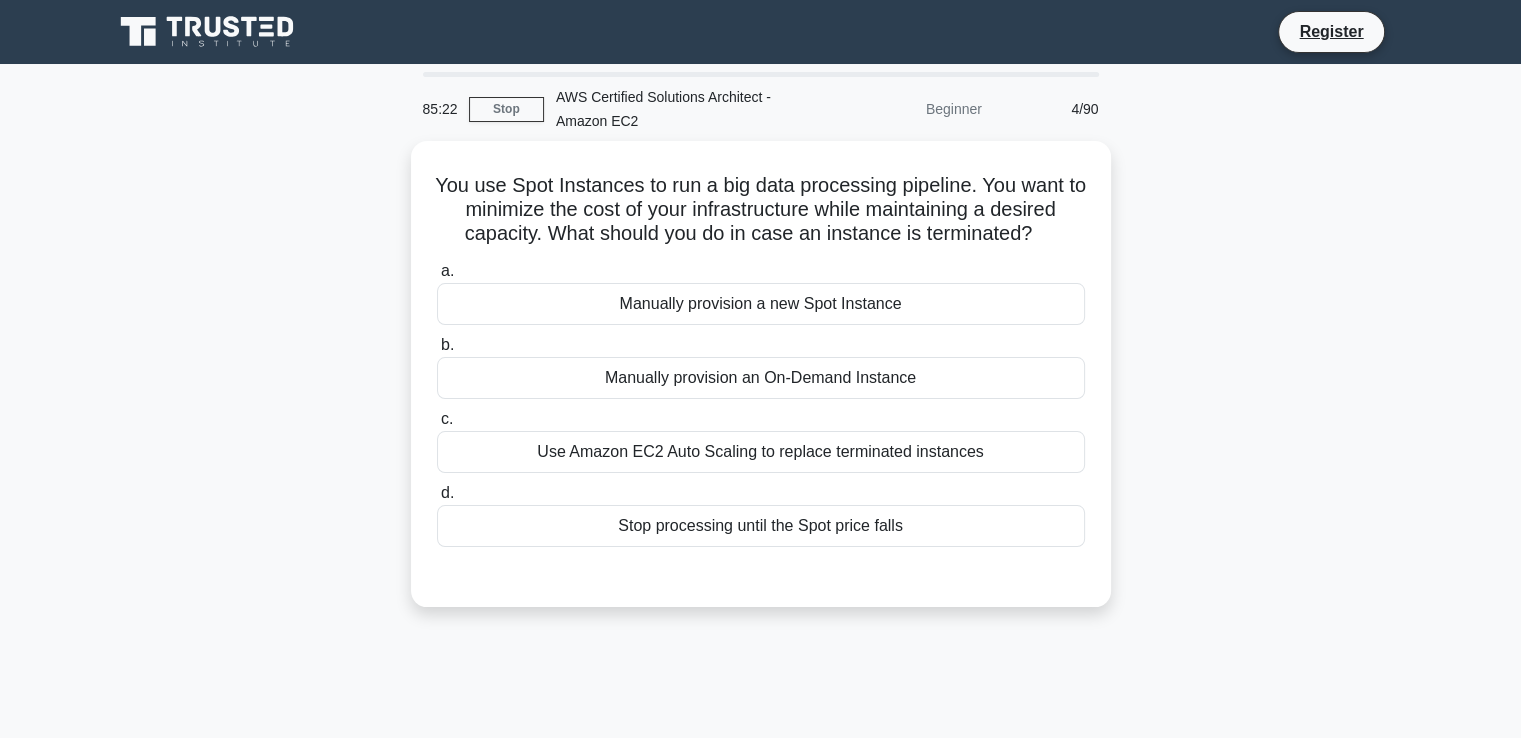 click on "You use Spot Instances to run a big data processing pipeline. You want to minimize the cost of your infrastructure while maintaining a desired capacity. What should you do in case an instance is terminated?
.spinner_0XTQ{transform-origin:center;animation:spinner_y6GP .75s linear infinite}@keyframes spinner_y6GP{100%{transform:rotate(360deg)}}
a.
Manually provision a new Spot Instance
b. c. d." at bounding box center (761, 386) 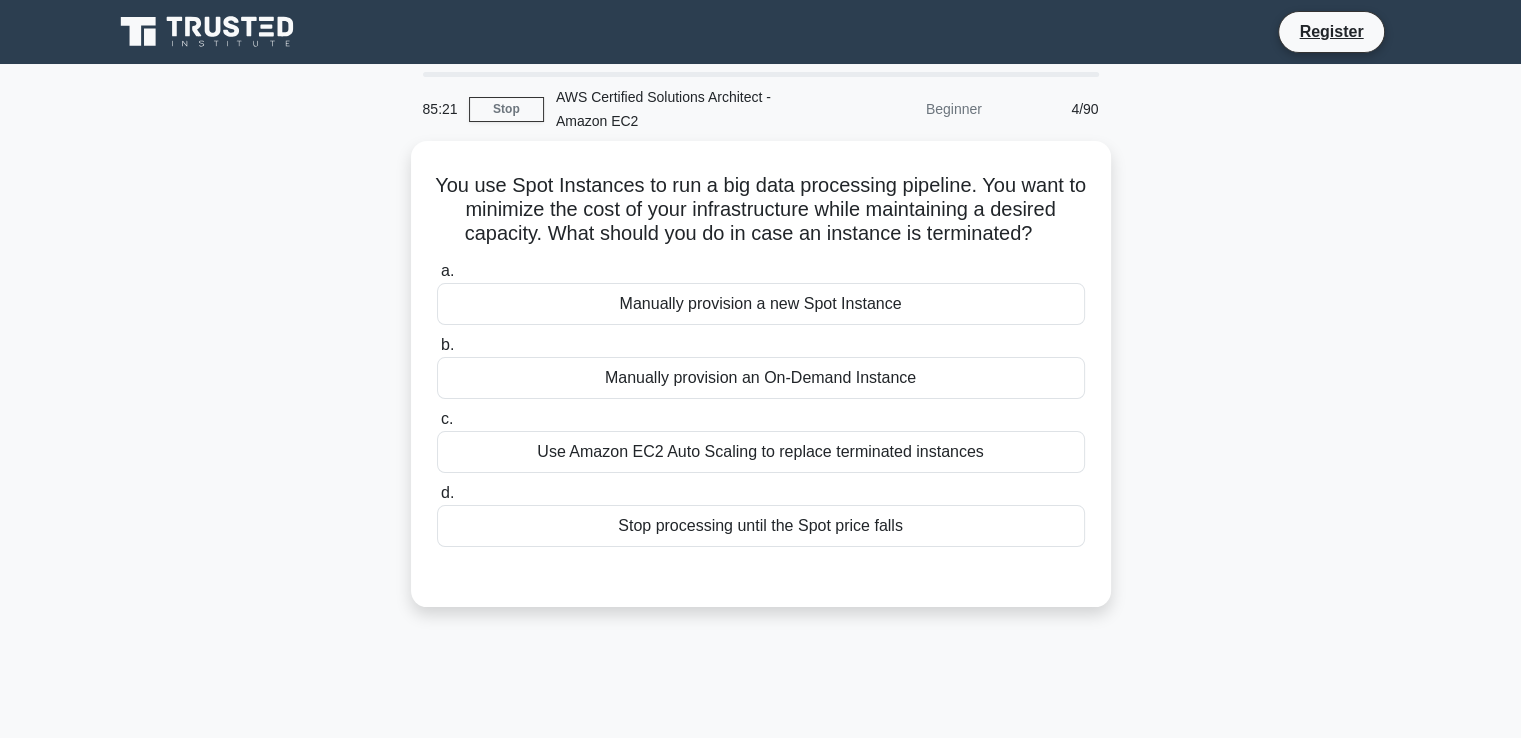 click on "You use Spot Instances to run a big data processing pipeline. You want to minimize the cost of your infrastructure while maintaining a desired capacity. What should you do in case an instance is terminated?
.spinner_0XTQ{transform-origin:center;animation:spinner_y6GP .75s linear infinite}@keyframes spinner_y6GP{100%{transform:rotate(360deg)}}
a.
Manually provision a new Spot Instance
b. c. d." at bounding box center (761, 386) 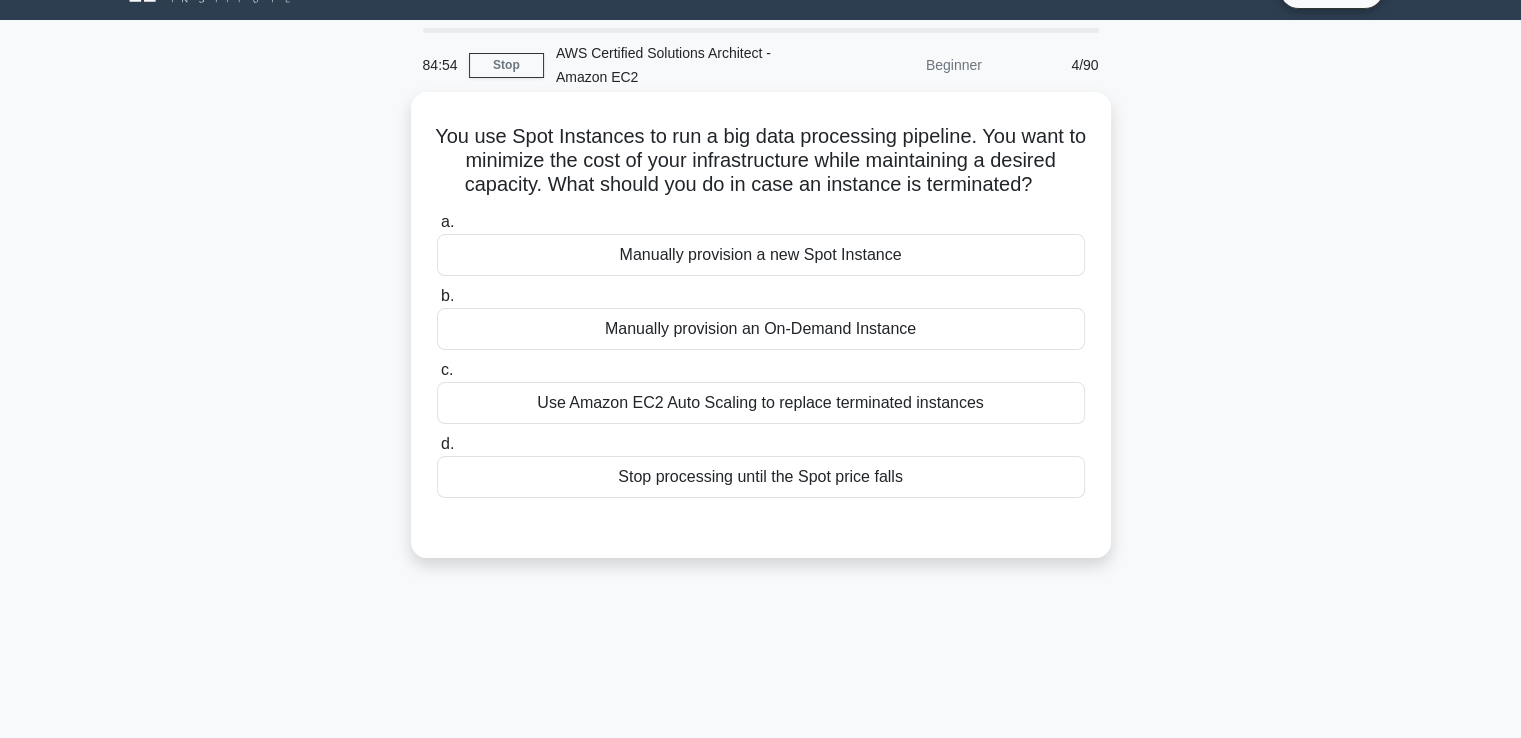scroll, scrollTop: 0, scrollLeft: 0, axis: both 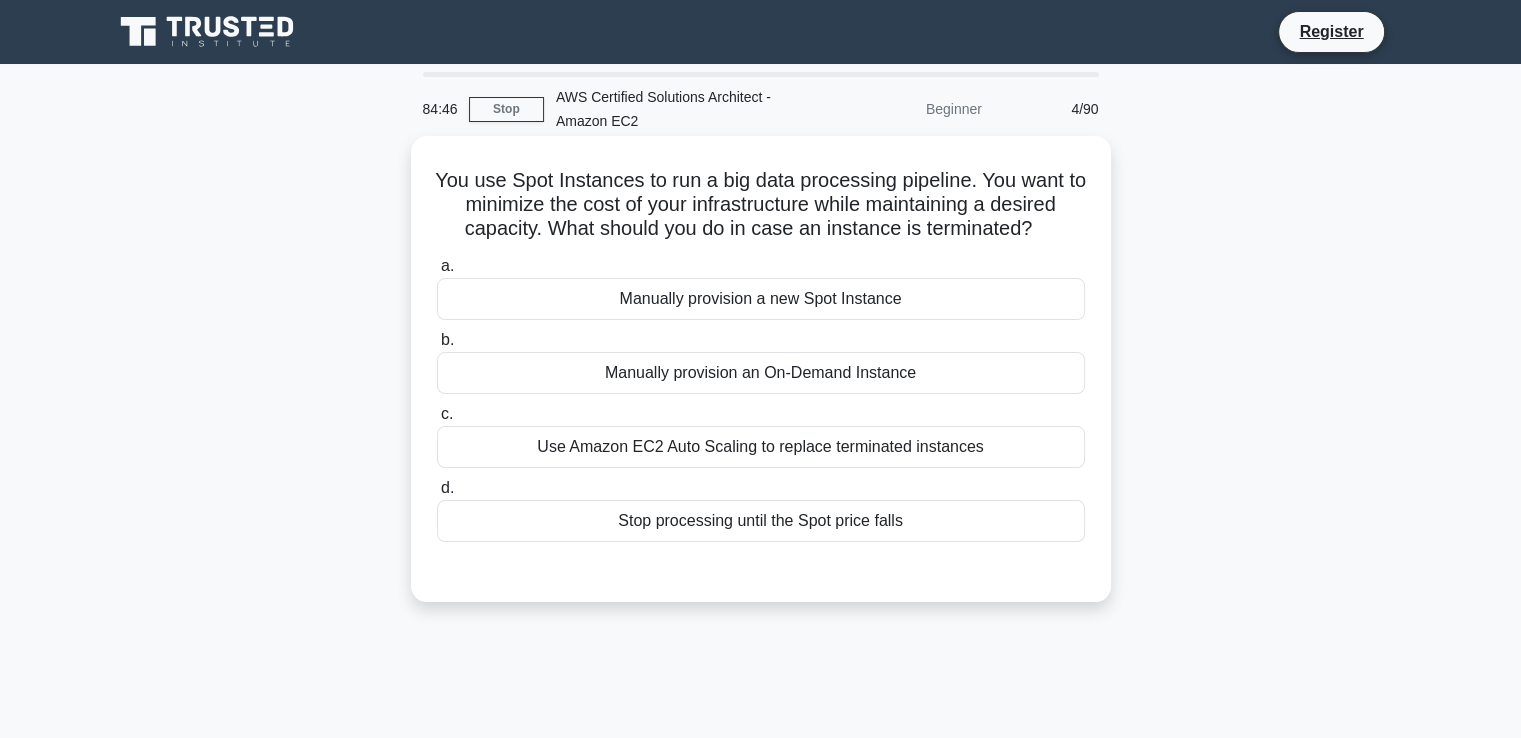 click on "Use Amazon EC2 Auto Scaling to replace terminated instances" at bounding box center (761, 447) 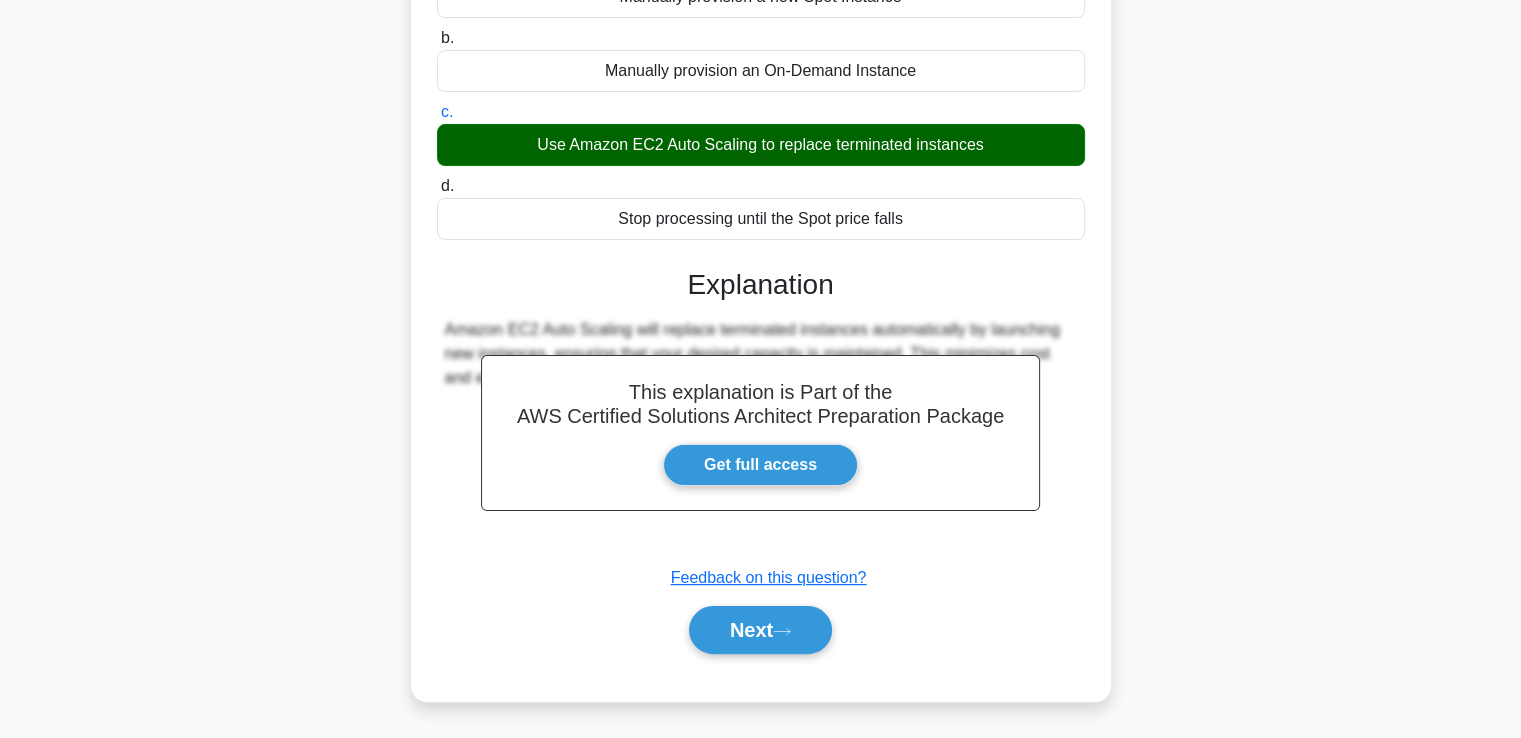 scroll, scrollTop: 343, scrollLeft: 0, axis: vertical 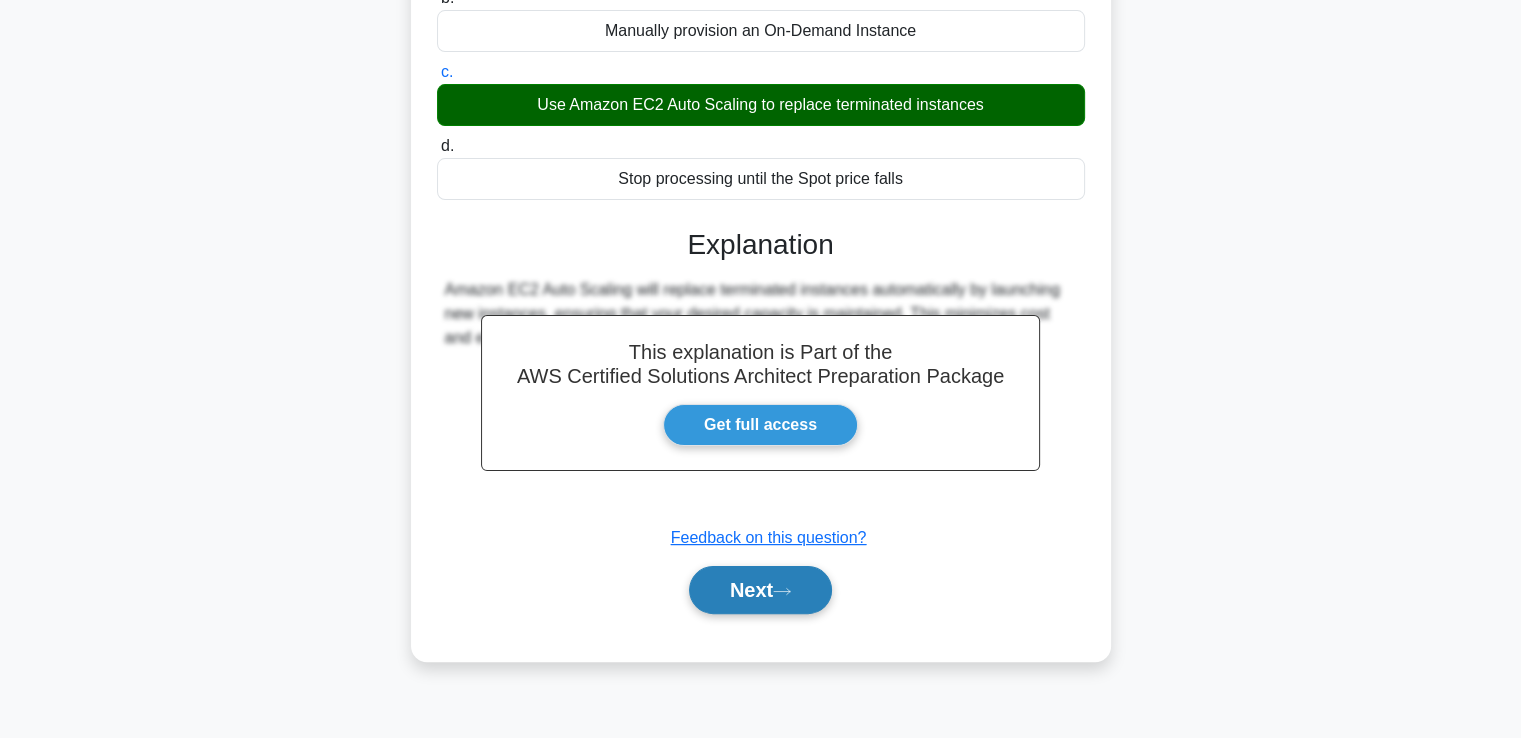 click on "Next" at bounding box center (760, 590) 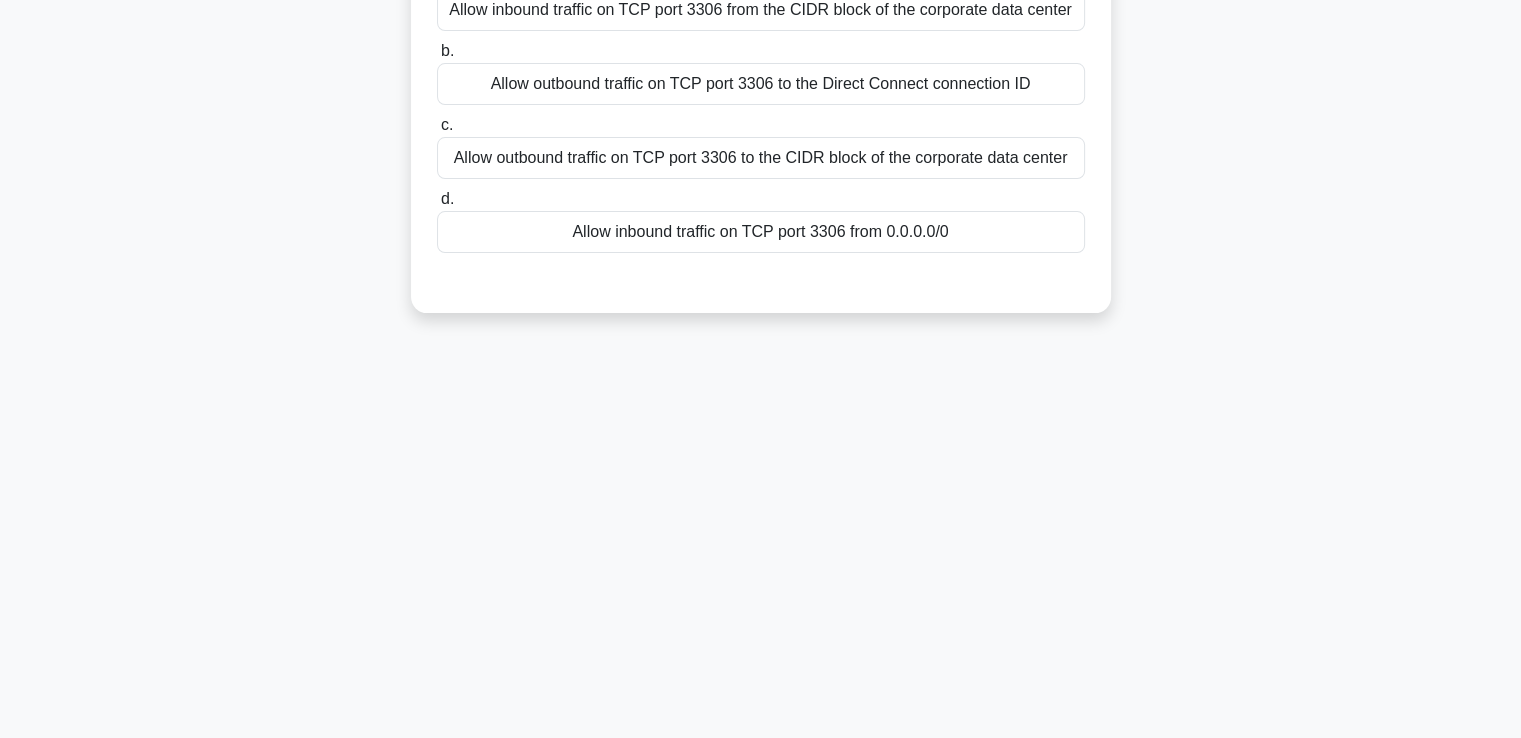 scroll, scrollTop: 0, scrollLeft: 0, axis: both 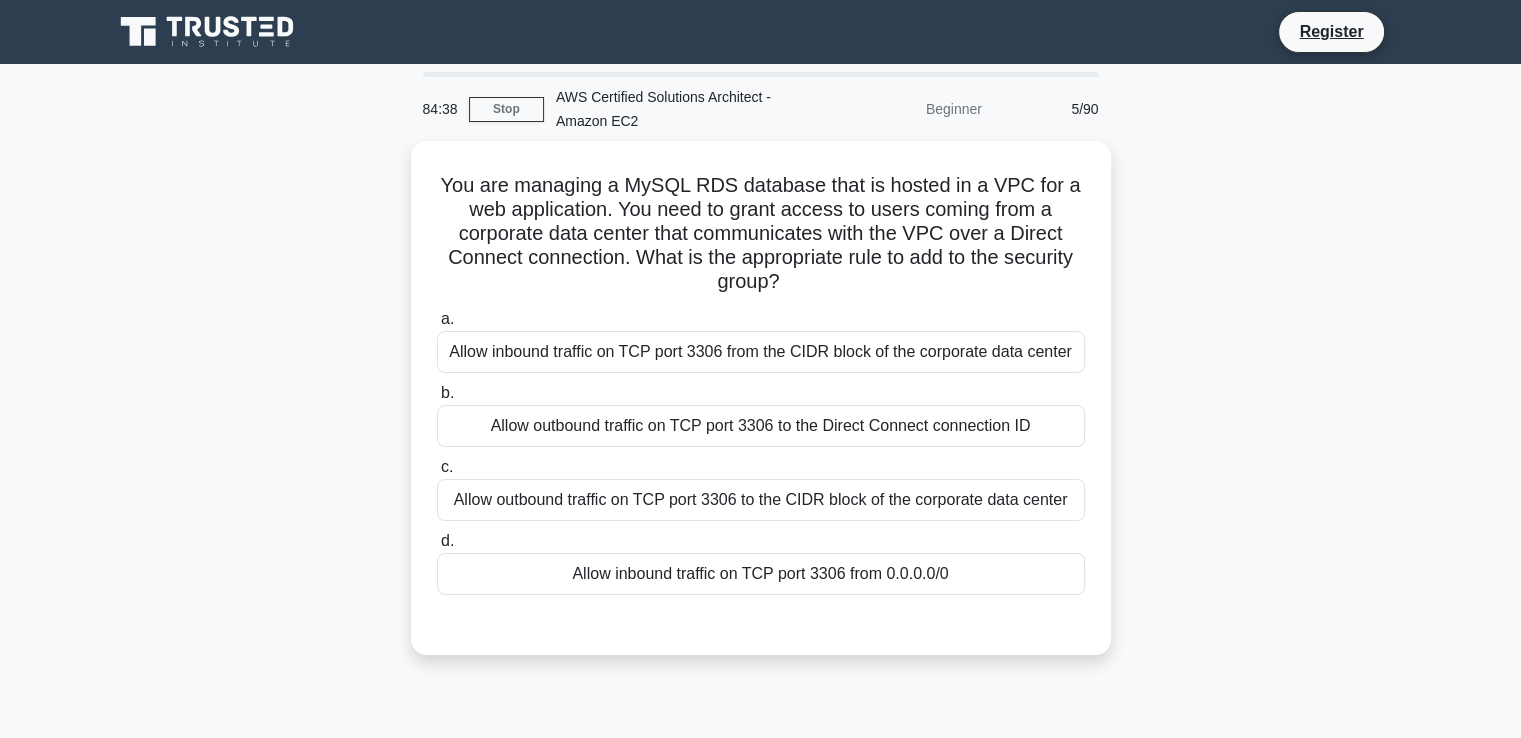click on "You are managing a MySQL RDS database that is hosted in a VPC for a web application. You need to grant access to users coming from a corporate data center that communicates with the VPC over a Direct Connect connection. What is the appropriate rule to add to the security group?
.spinner_0XTQ{transform-origin:center;animation:spinner_y6GP .75s linear infinite}@keyframes spinner_y6GP{100%{transform:rotate(360deg)}}
a.
b. c. d." at bounding box center [761, 410] 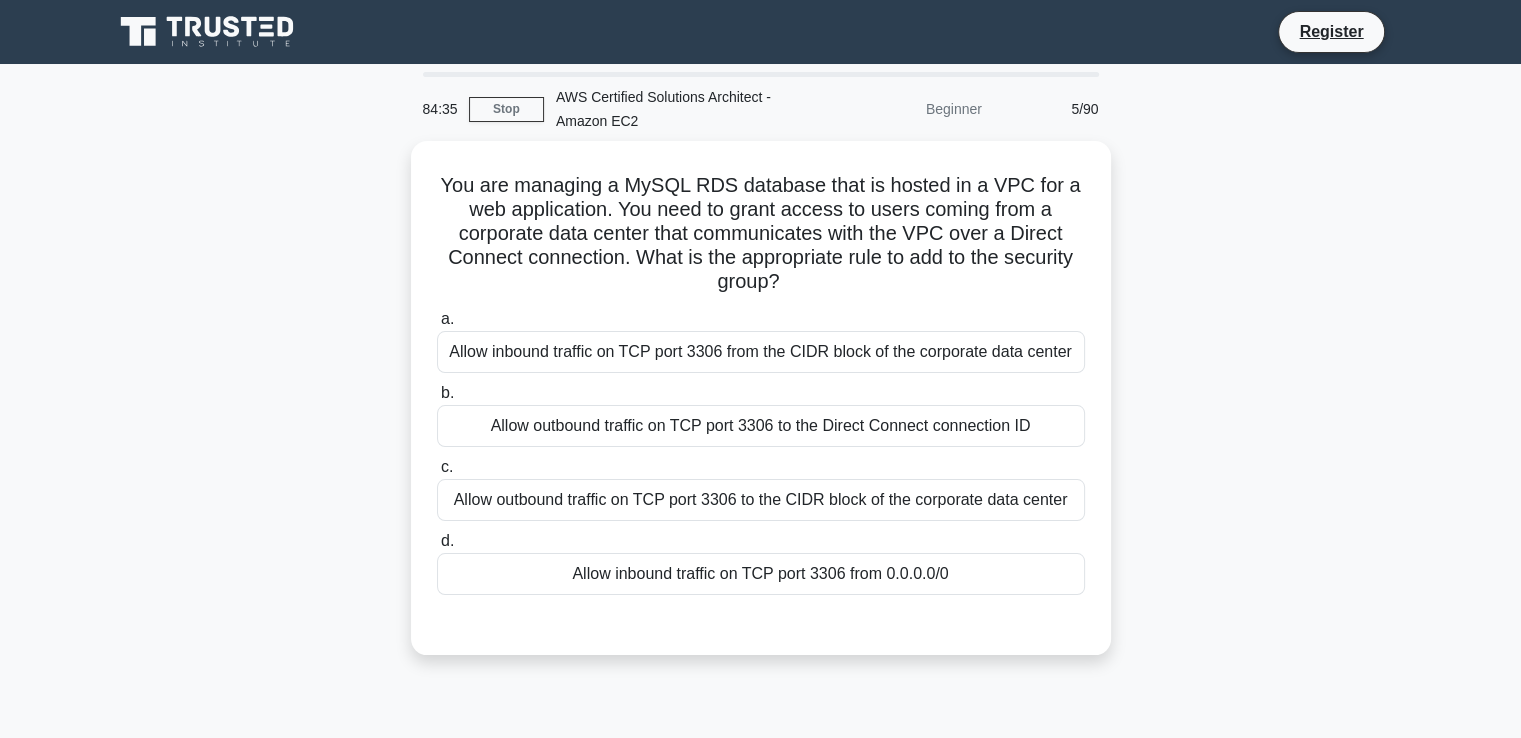 click on "You are managing a MySQL RDS database that is hosted in a VPC for a web application. You need to grant access to users coming from a corporate data center that communicates with the VPC over a Direct Connect connection. What is the appropriate rule to add to the security group?
.spinner_0XTQ{transform-origin:center;animation:spinner_y6GP .75s linear infinite}@keyframes spinner_y6GP{100%{transform:rotate(360deg)}}
a.
b. c. d." at bounding box center (761, 410) 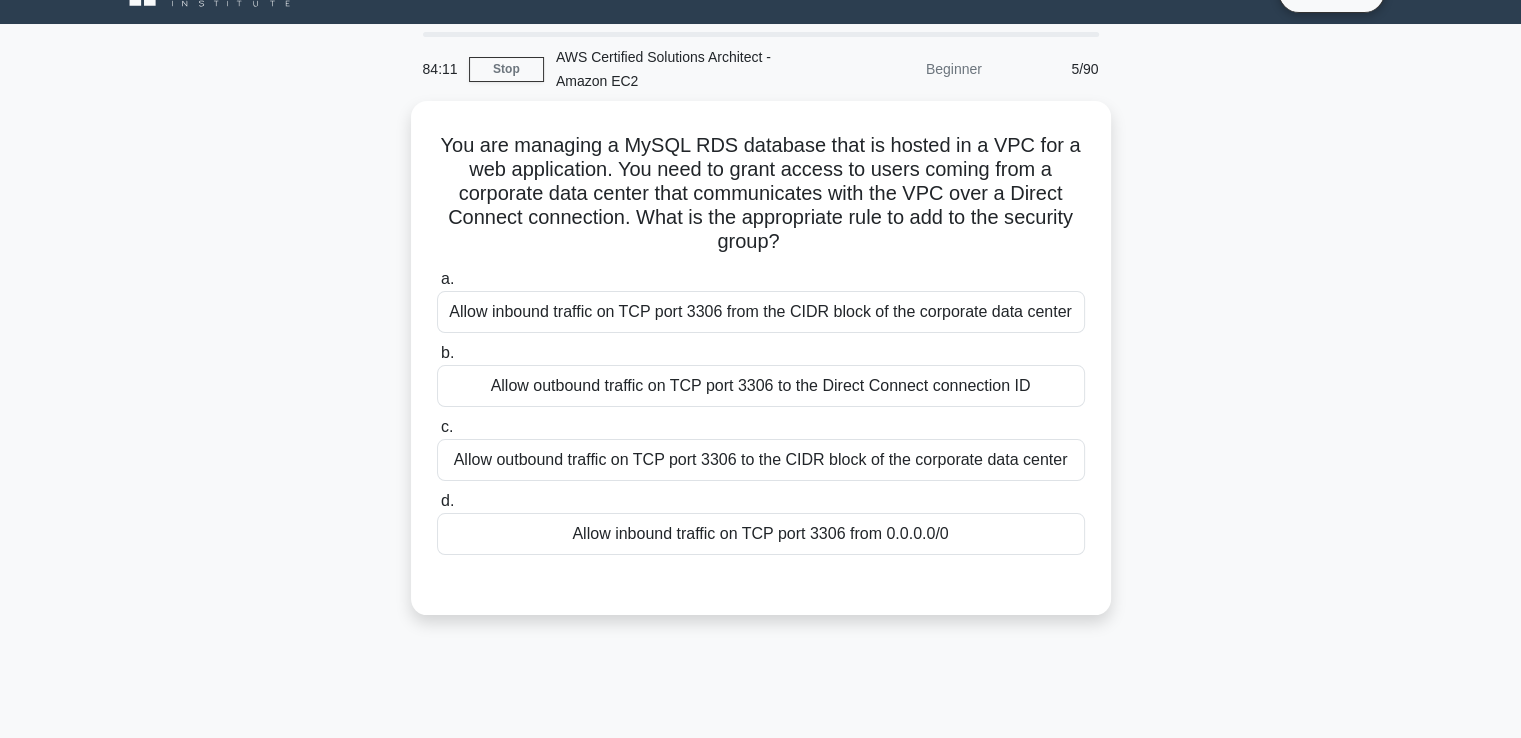 scroll, scrollTop: 0, scrollLeft: 0, axis: both 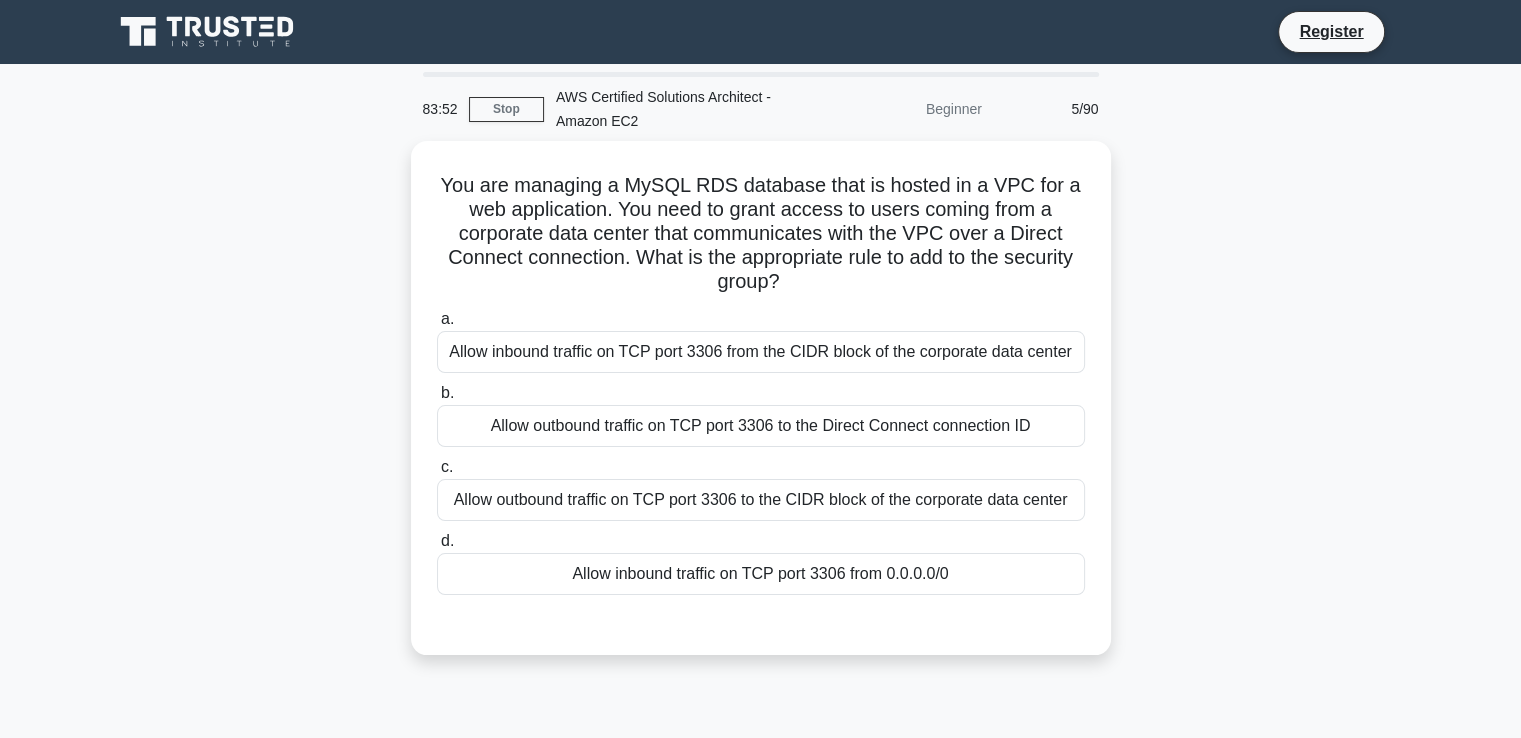 click on "You are managing a MySQL RDS database that is hosted in a VPC for a web application. You need to grant access to users coming from a corporate data center that communicates with the VPC over a Direct Connect connection. What is the appropriate rule to add to the security group?
.spinner_0XTQ{transform-origin:center;animation:spinner_y6GP .75s linear infinite}@keyframes spinner_y6GP{100%{transform:rotate(360deg)}}
a.
b. c. d." at bounding box center (761, 410) 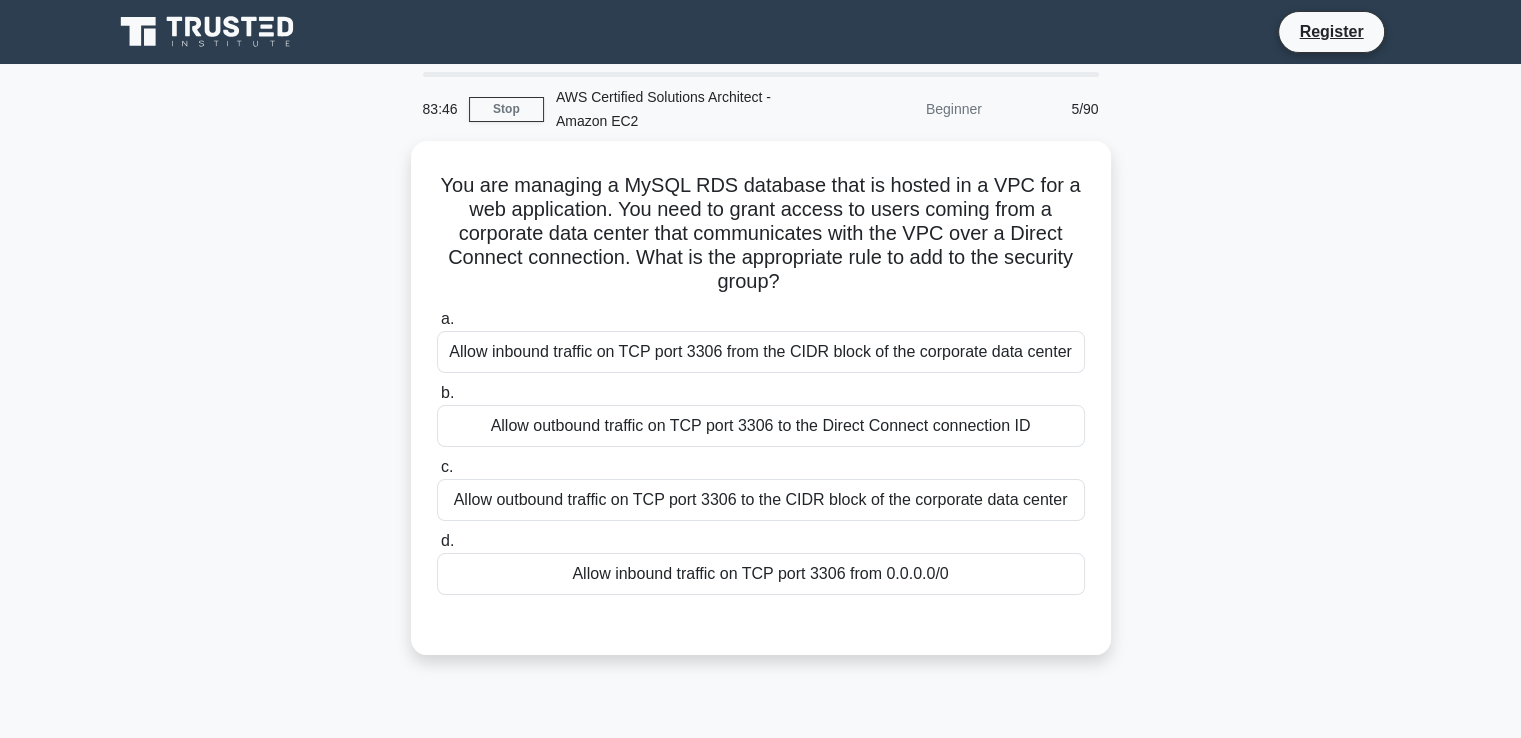 click on "You are managing a MySQL RDS database that is hosted in a VPC for a web application. You need to grant access to users coming from a corporate data center that communicates with the VPC over a Direct Connect connection. What is the appropriate rule to add to the security group?
.spinner_0XTQ{transform-origin:center;animation:spinner_y6GP .75s linear infinite}@keyframes spinner_y6GP{100%{transform:rotate(360deg)}}
a.
b. c. d." at bounding box center (761, 410) 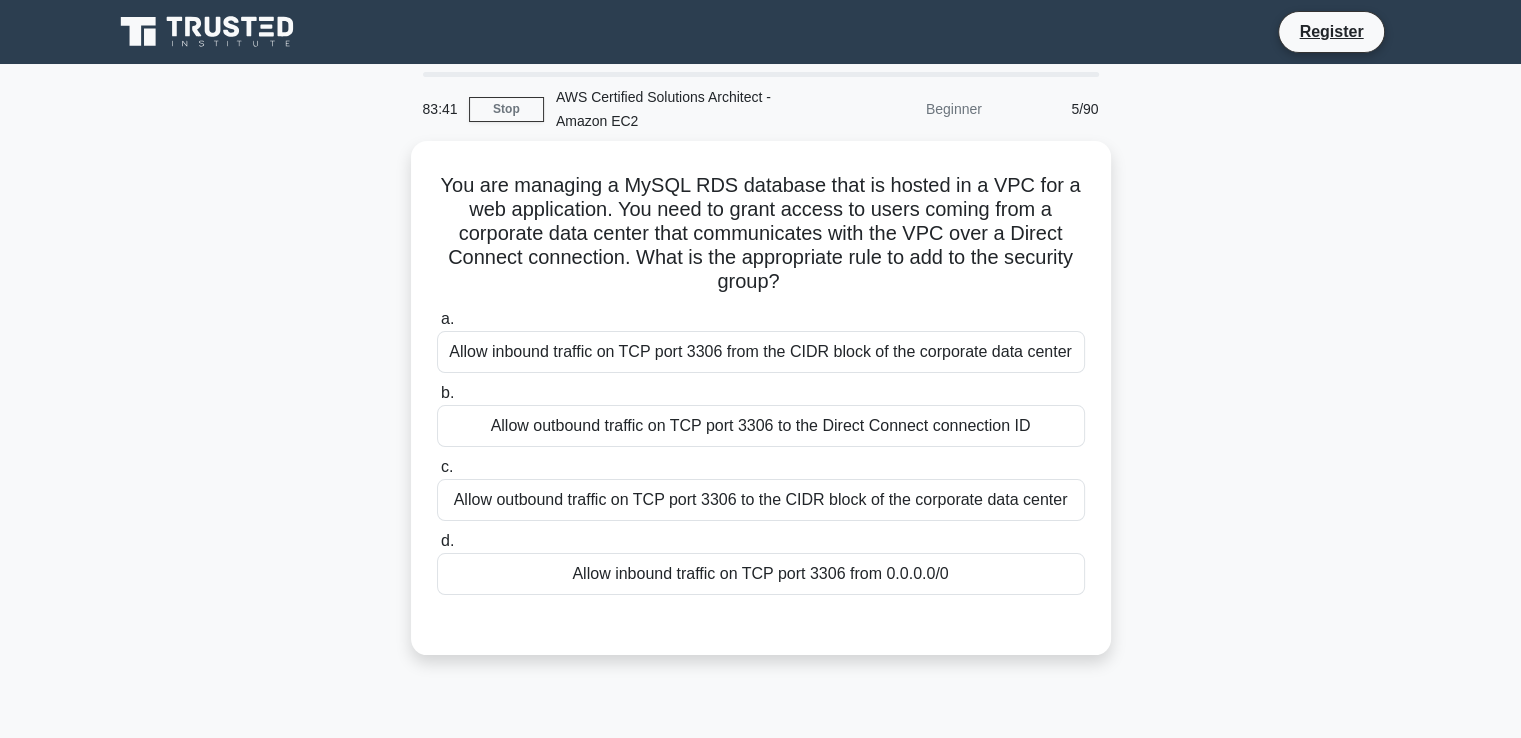 click on "You are managing a MySQL RDS database that is hosted in a VPC for a web application. You need to grant access to users coming from a corporate data center that communicates with the VPC over a Direct Connect connection. What is the appropriate rule to add to the security group?
.spinner_0XTQ{transform-origin:center;animation:spinner_y6GP .75s linear infinite}@keyframes spinner_y6GP{100%{transform:rotate(360deg)}}
a.
b. c. d." at bounding box center (761, 410) 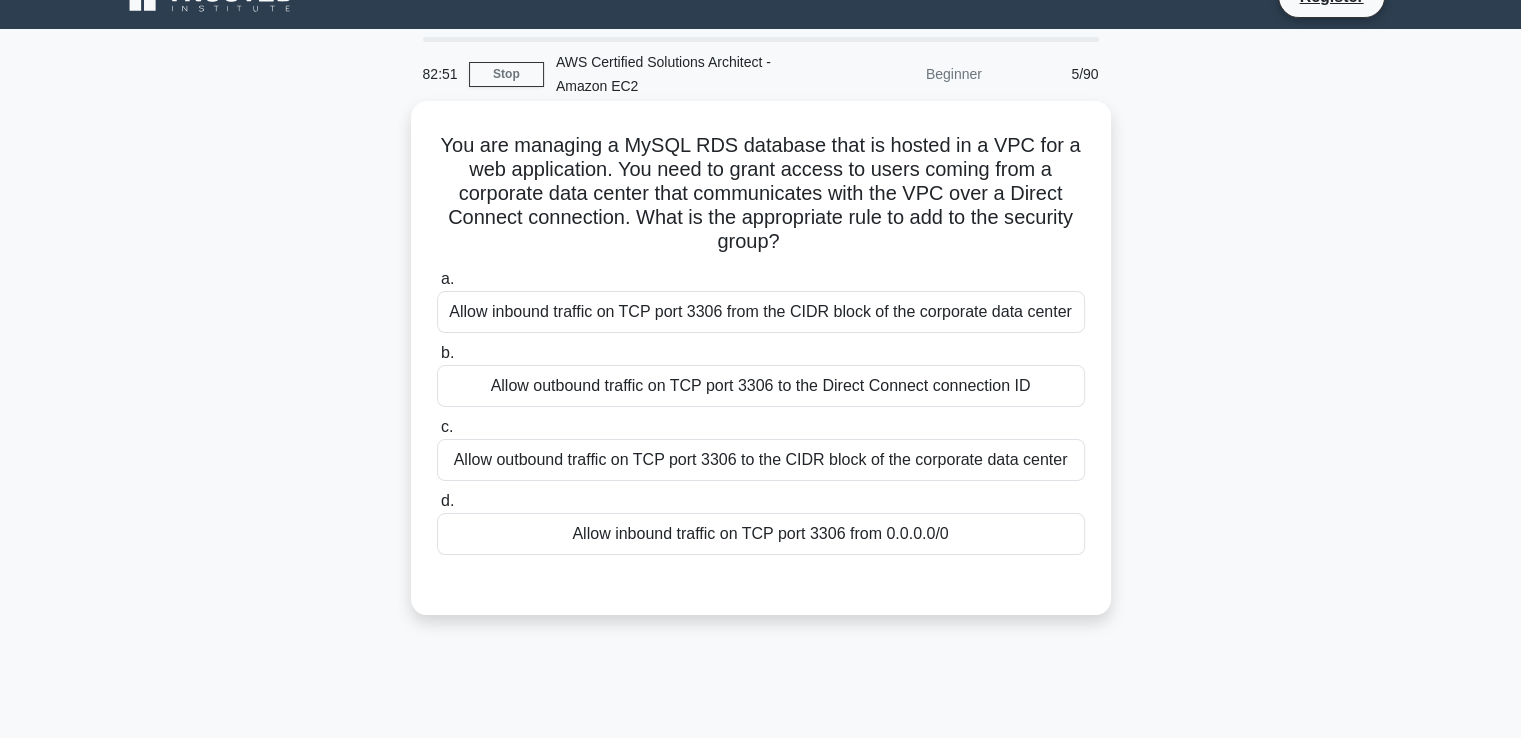 scroll, scrollTop: 28, scrollLeft: 0, axis: vertical 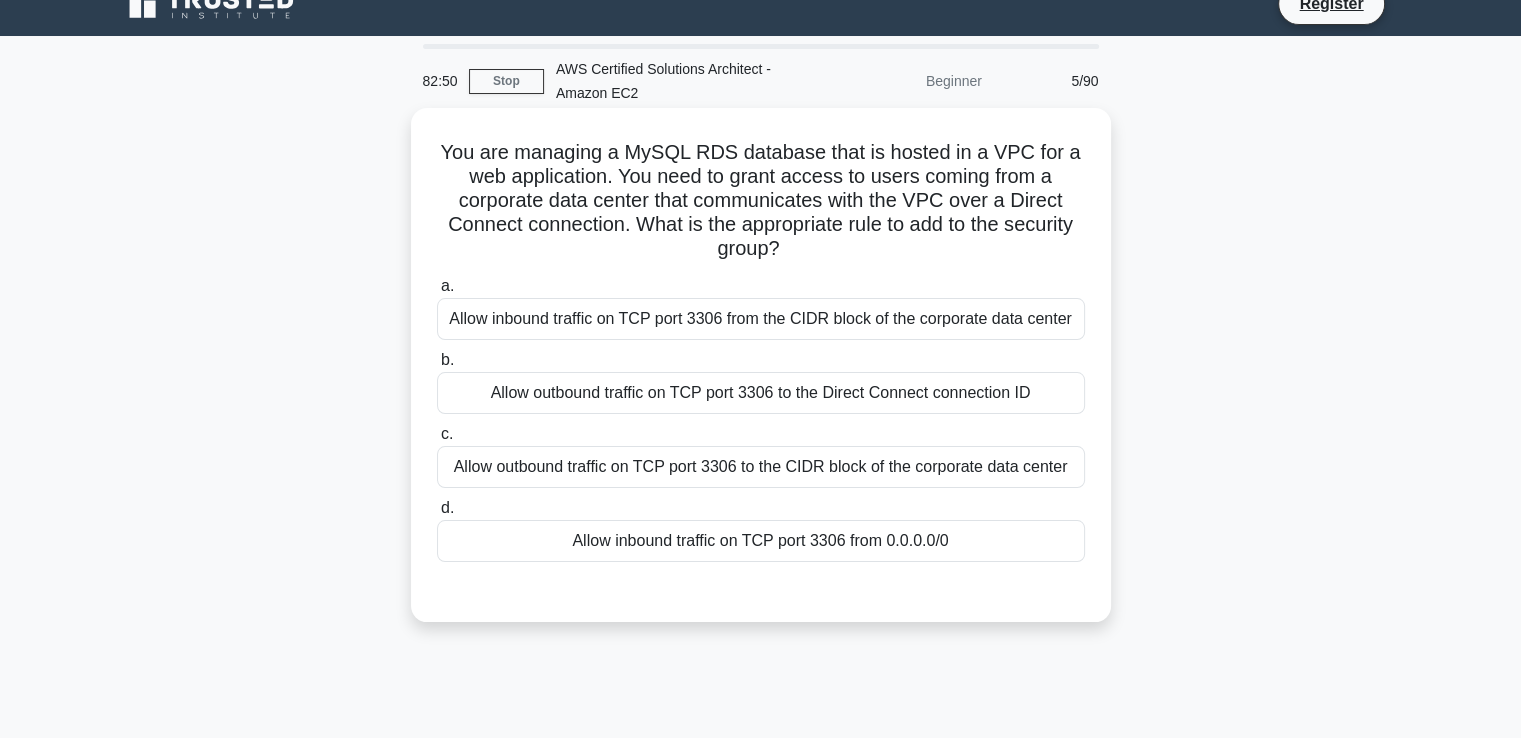 click on "Allow inbound traffic on TCP port 3306 from 0.0.0.0/0" at bounding box center (761, 541) 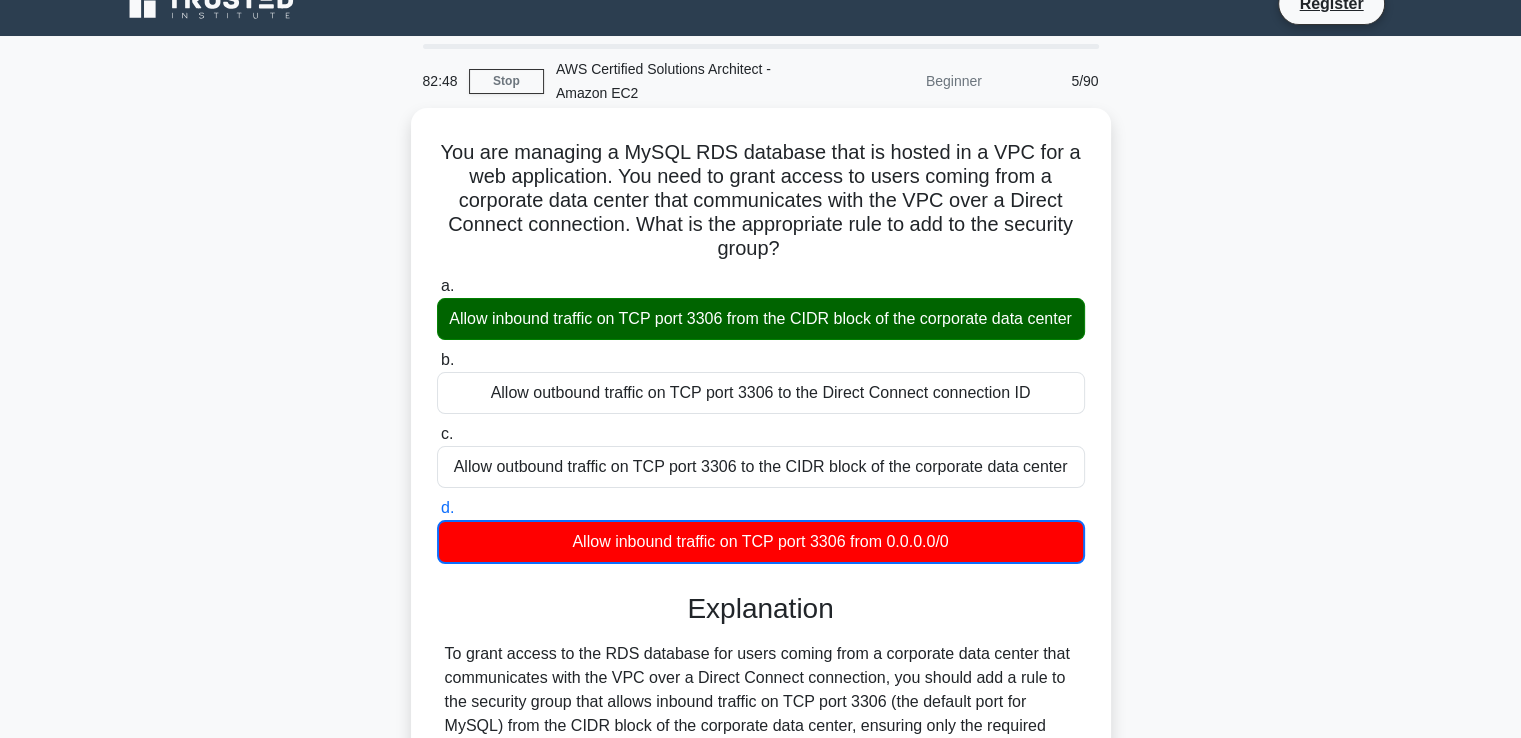 click on "Allow inbound traffic on TCP port 3306 from 0.0.0.0/0" at bounding box center (761, 542) 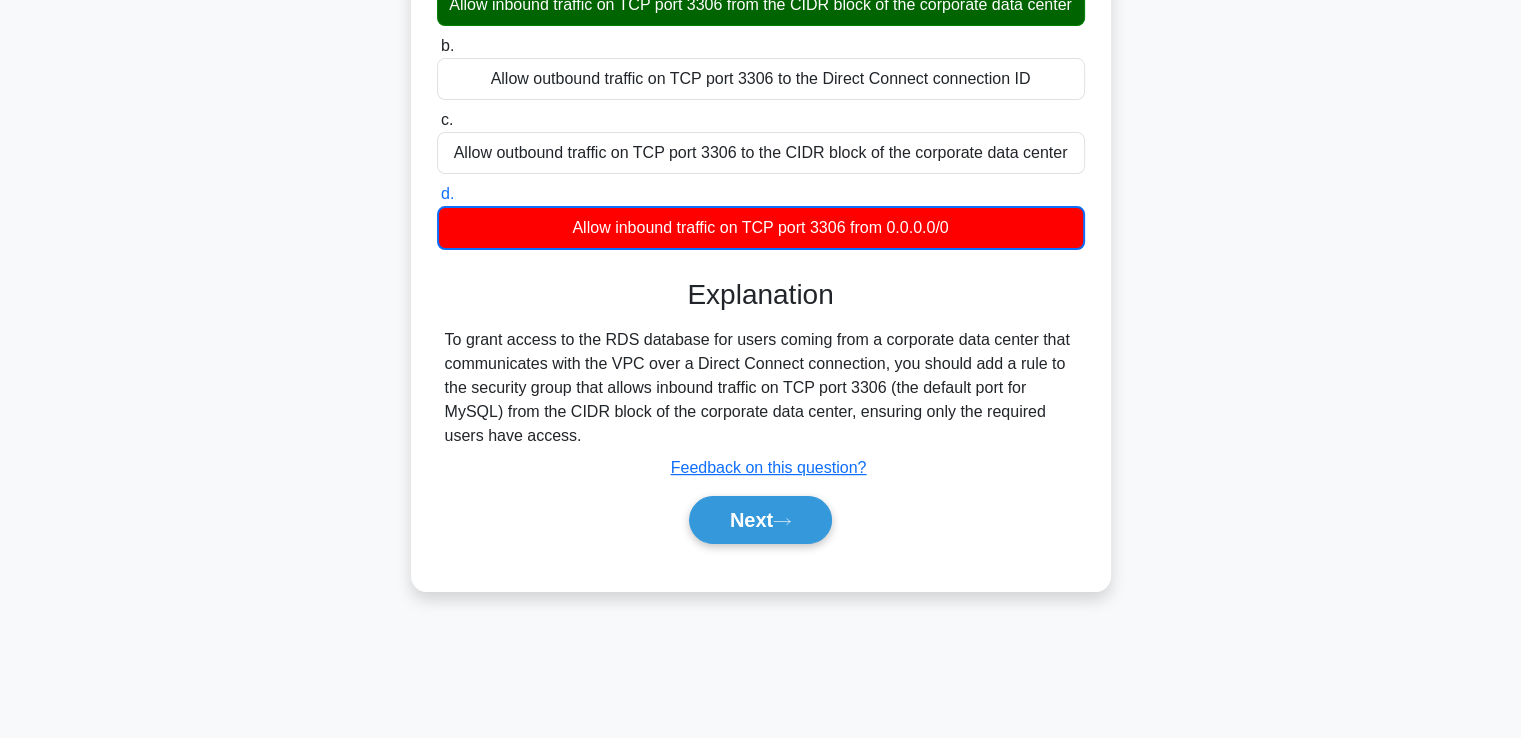 scroll, scrollTop: 343, scrollLeft: 0, axis: vertical 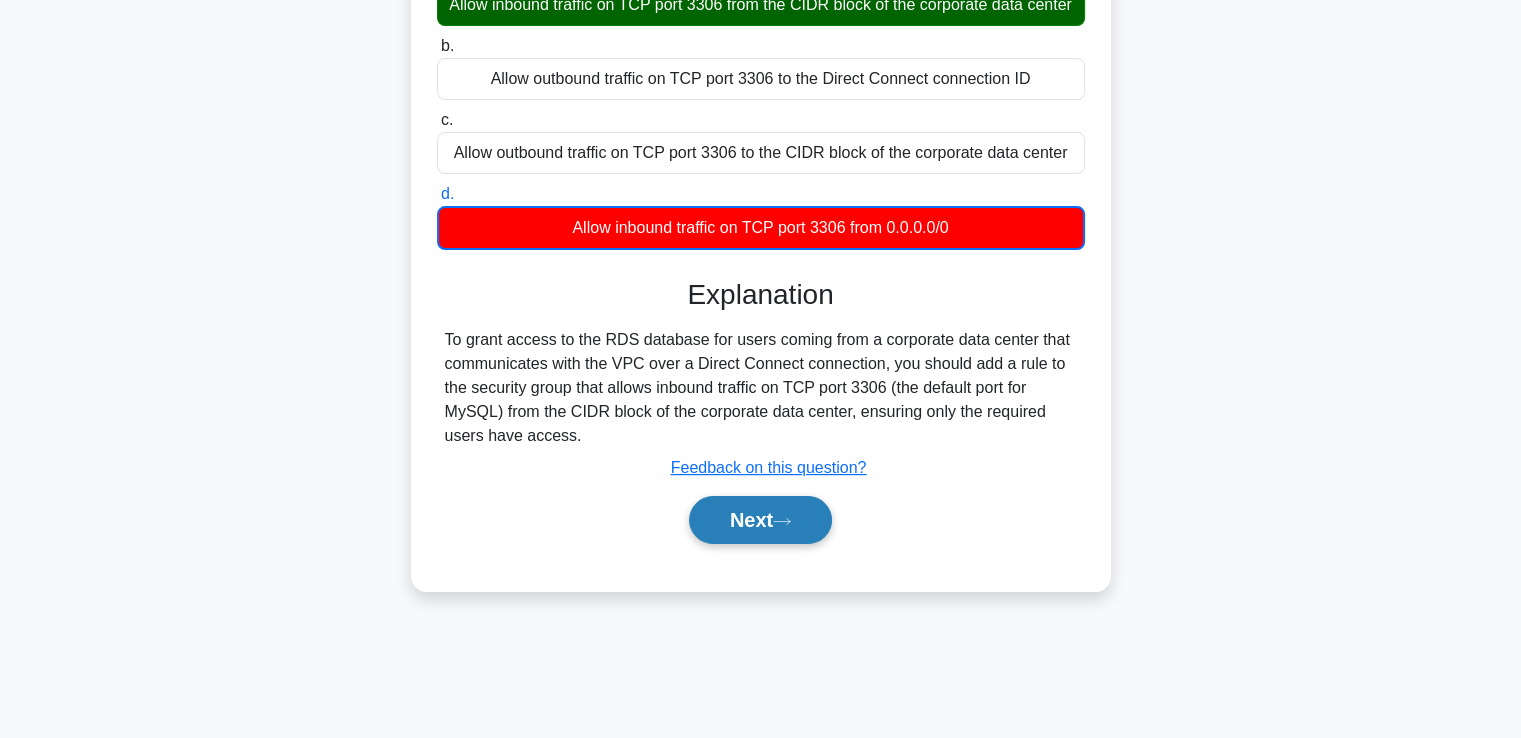 click on "Next" at bounding box center [760, 520] 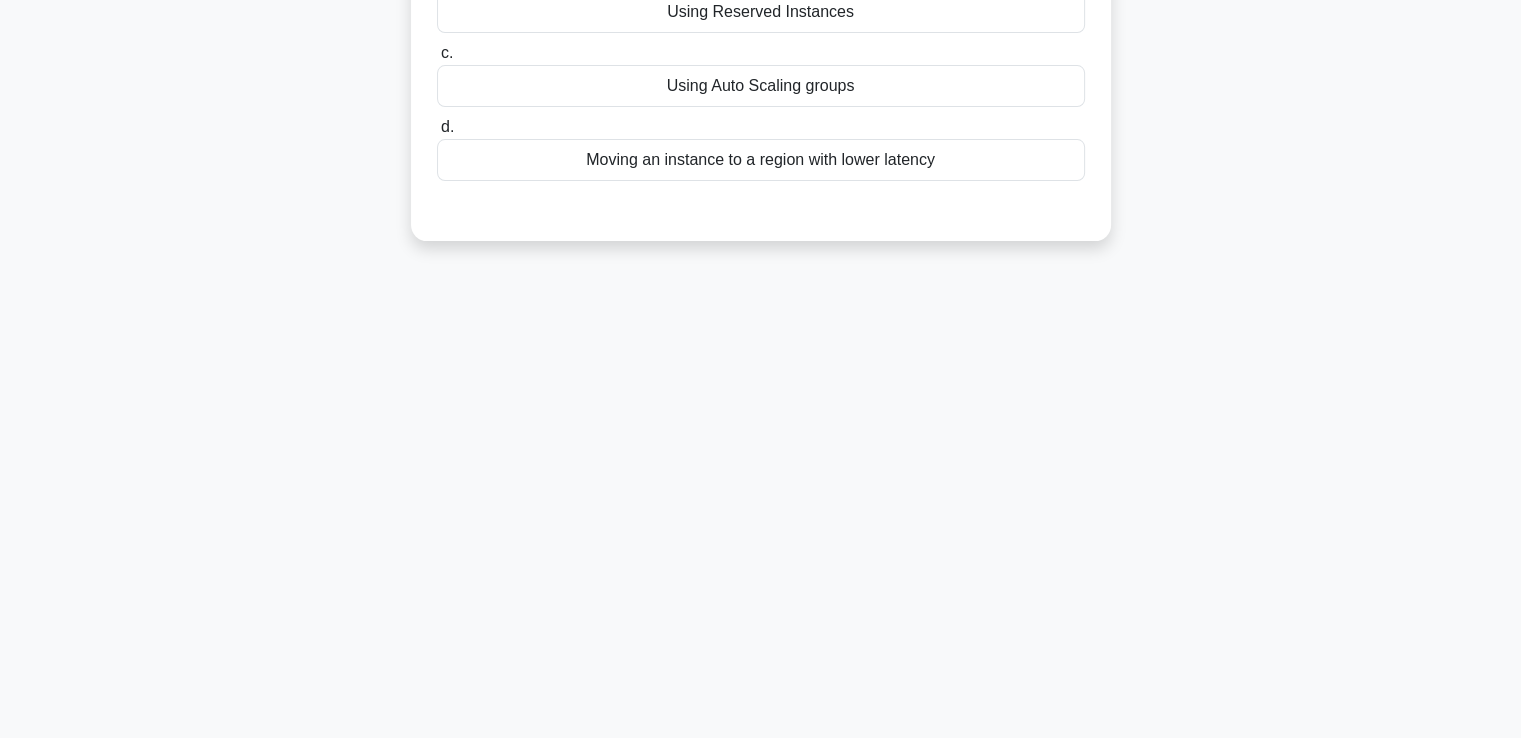 scroll, scrollTop: 0, scrollLeft: 0, axis: both 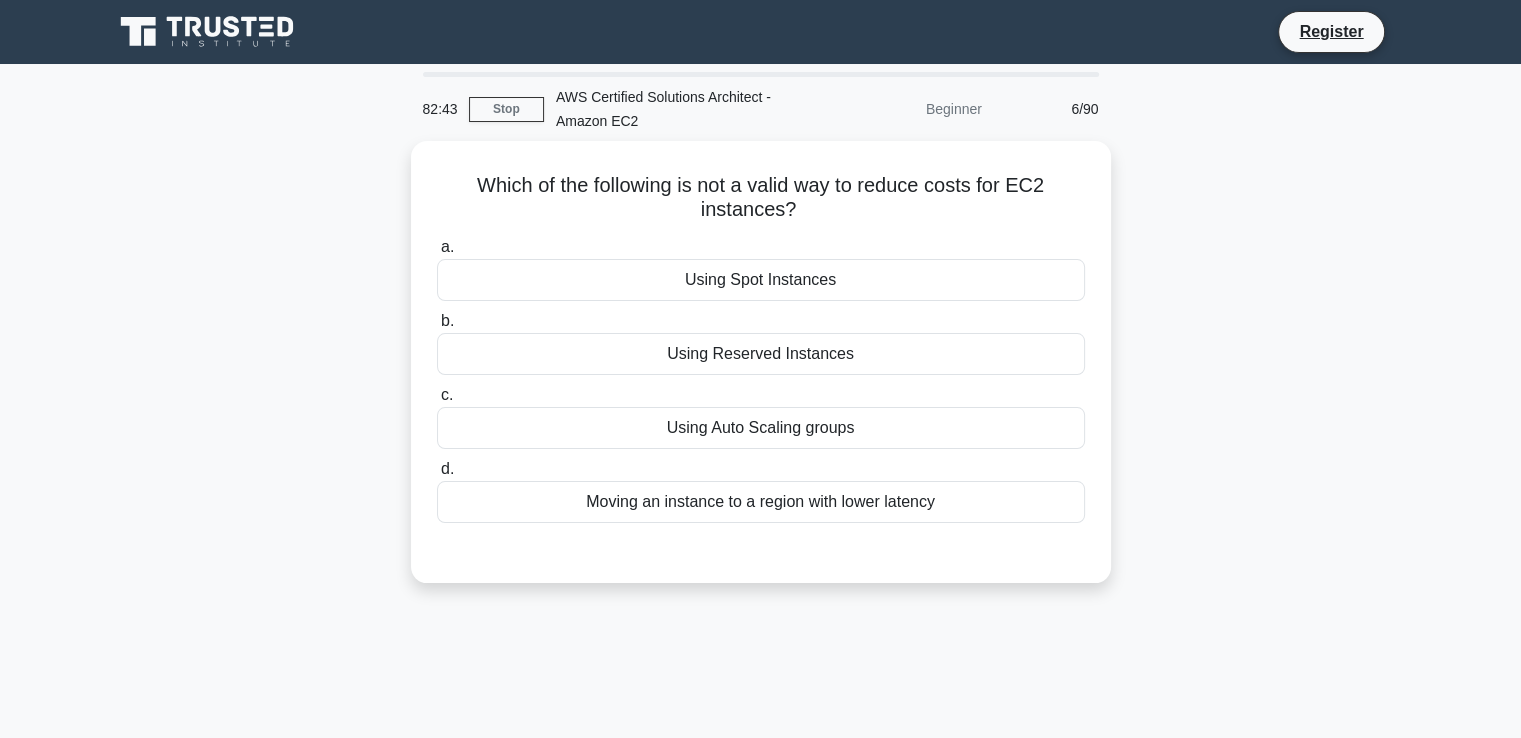 click on "Which of the following is not a valid way to reduce costs for EC2 instances?
.spinner_0XTQ{transform-origin:center;animation:spinner_y6GP .75s linear infinite}@keyframes spinner_y6GP{100%{transform:rotate(360deg)}}
a.
Using Spot Instances
b. c. d." at bounding box center [761, 374] 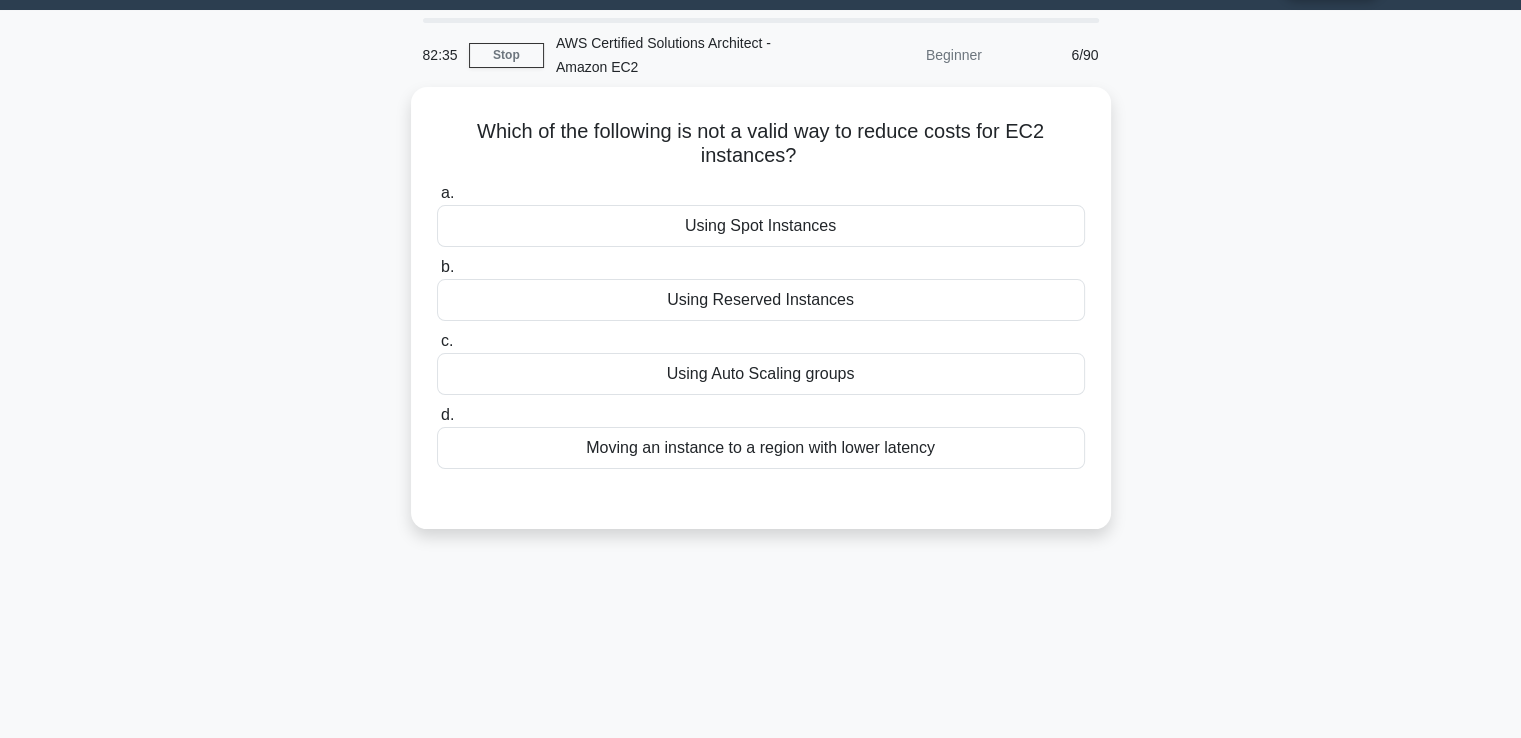 scroll, scrollTop: 0, scrollLeft: 0, axis: both 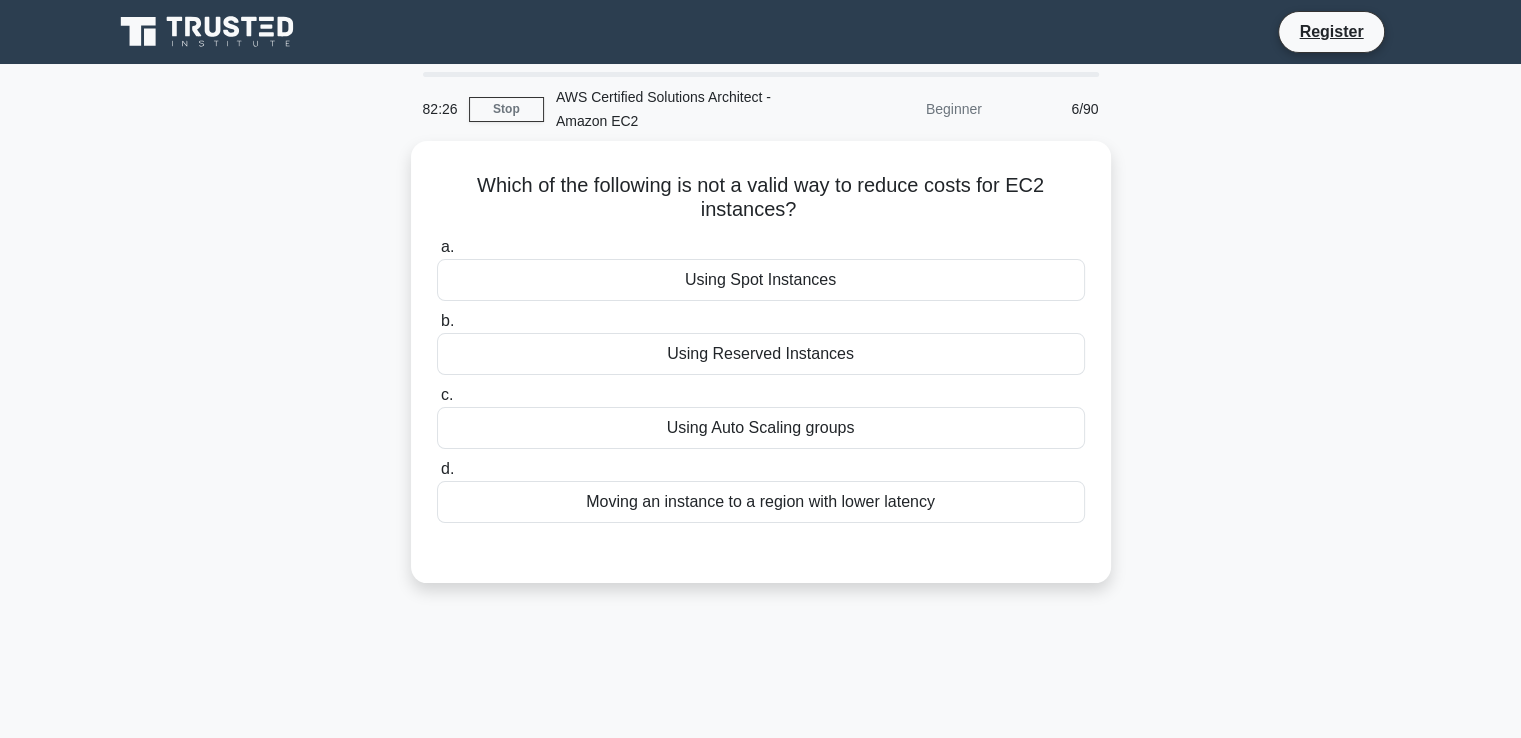 drag, startPoint x: 998, startPoint y: 380, endPoint x: 1237, endPoint y: 377, distance: 239.01883 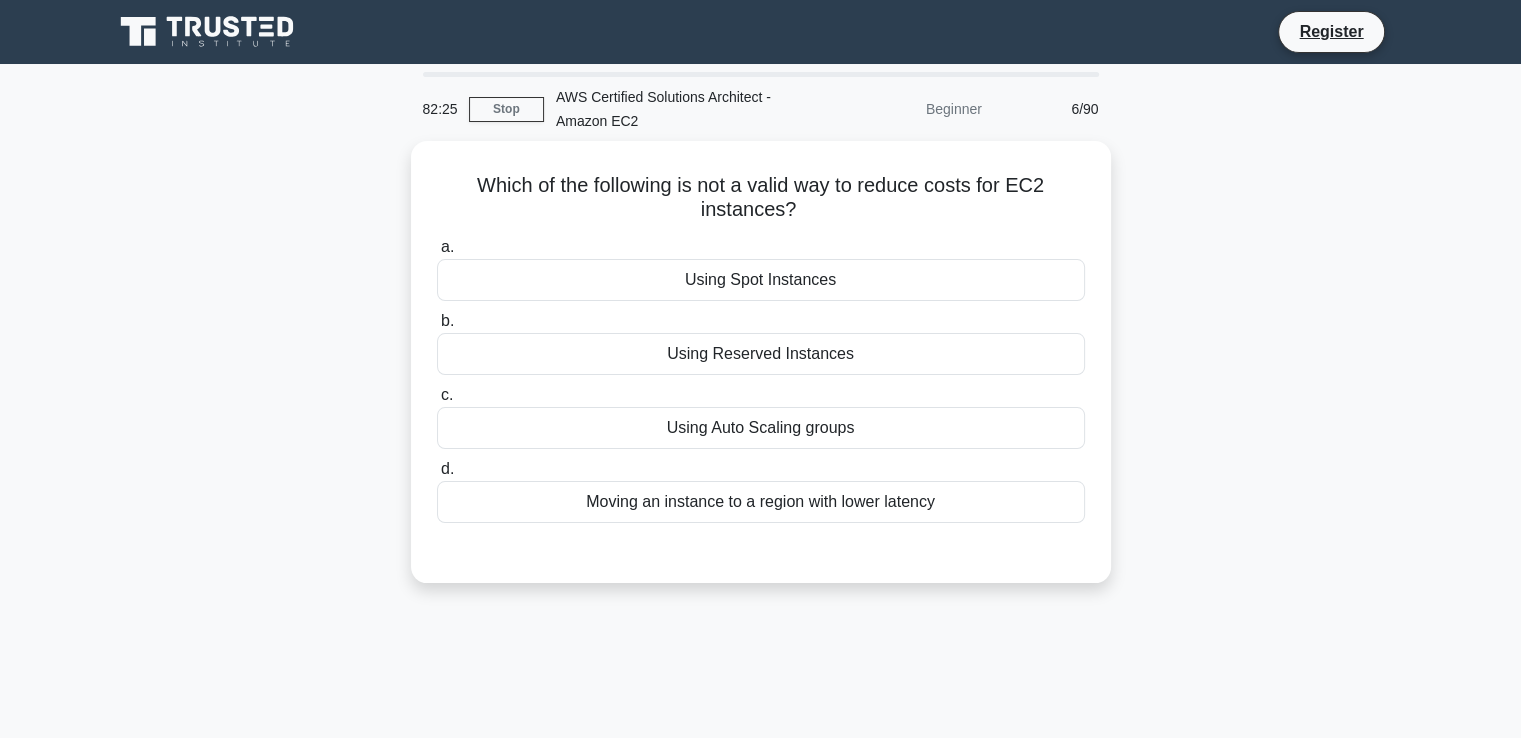 click on "Which of the following is not a valid way to reduce costs for EC2 instances?
.spinner_0XTQ{transform-origin:center;animation:spinner_y6GP .75s linear infinite}@keyframes spinner_y6GP{100%{transform:rotate(360deg)}}
a.
Using Spot Instances
b. c. d." at bounding box center [761, 374] 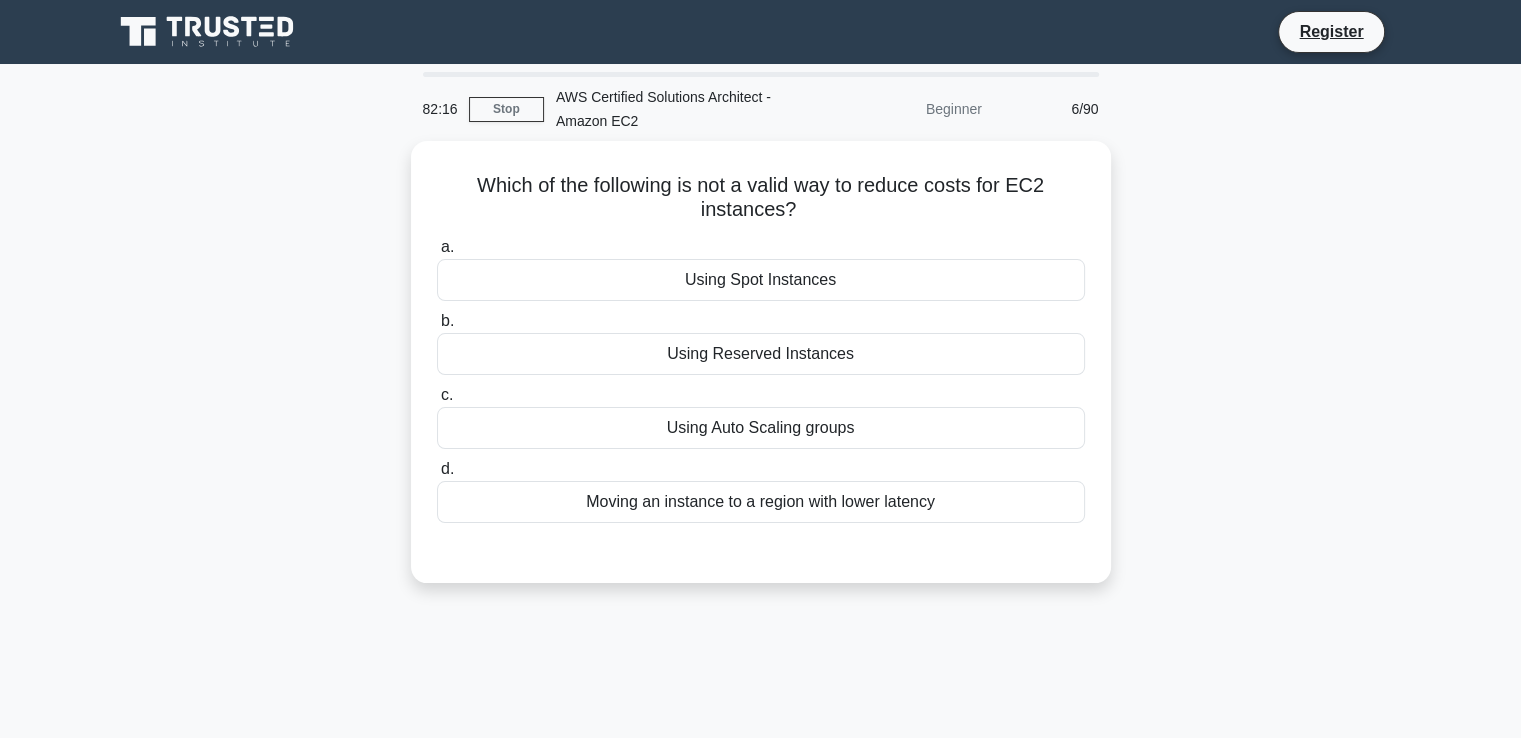 scroll, scrollTop: 0, scrollLeft: 0, axis: both 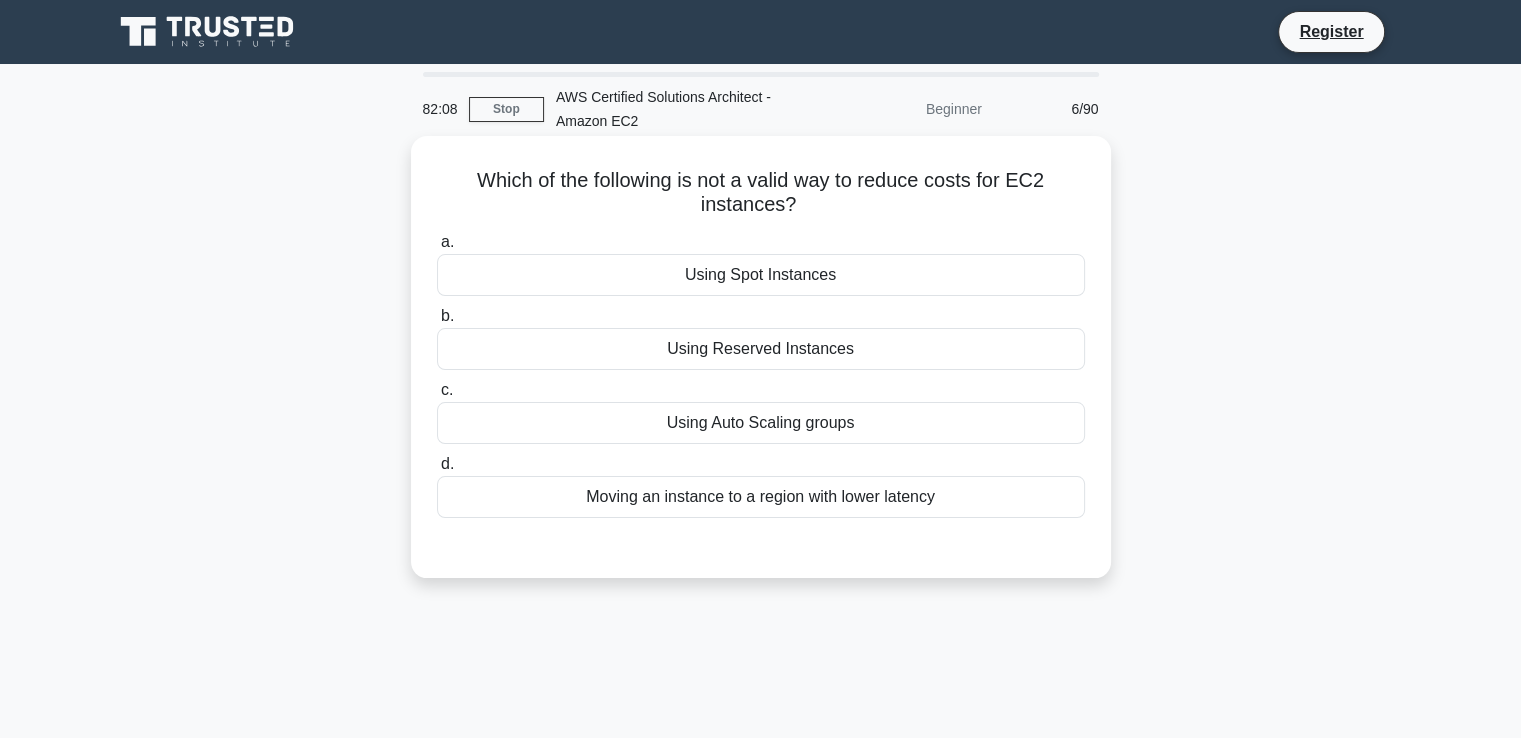 click on "Using Reserved Instances" at bounding box center (761, 349) 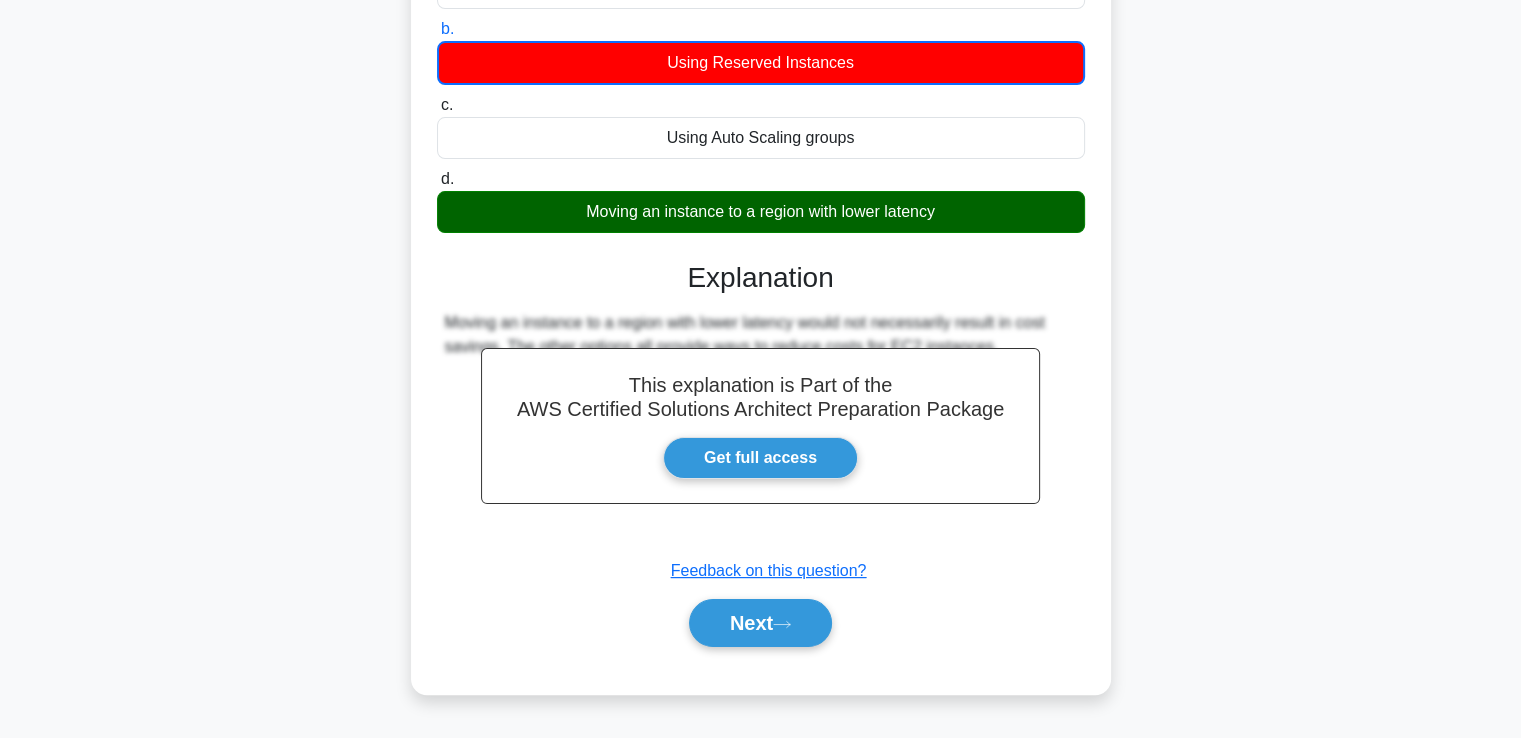 scroll, scrollTop: 343, scrollLeft: 0, axis: vertical 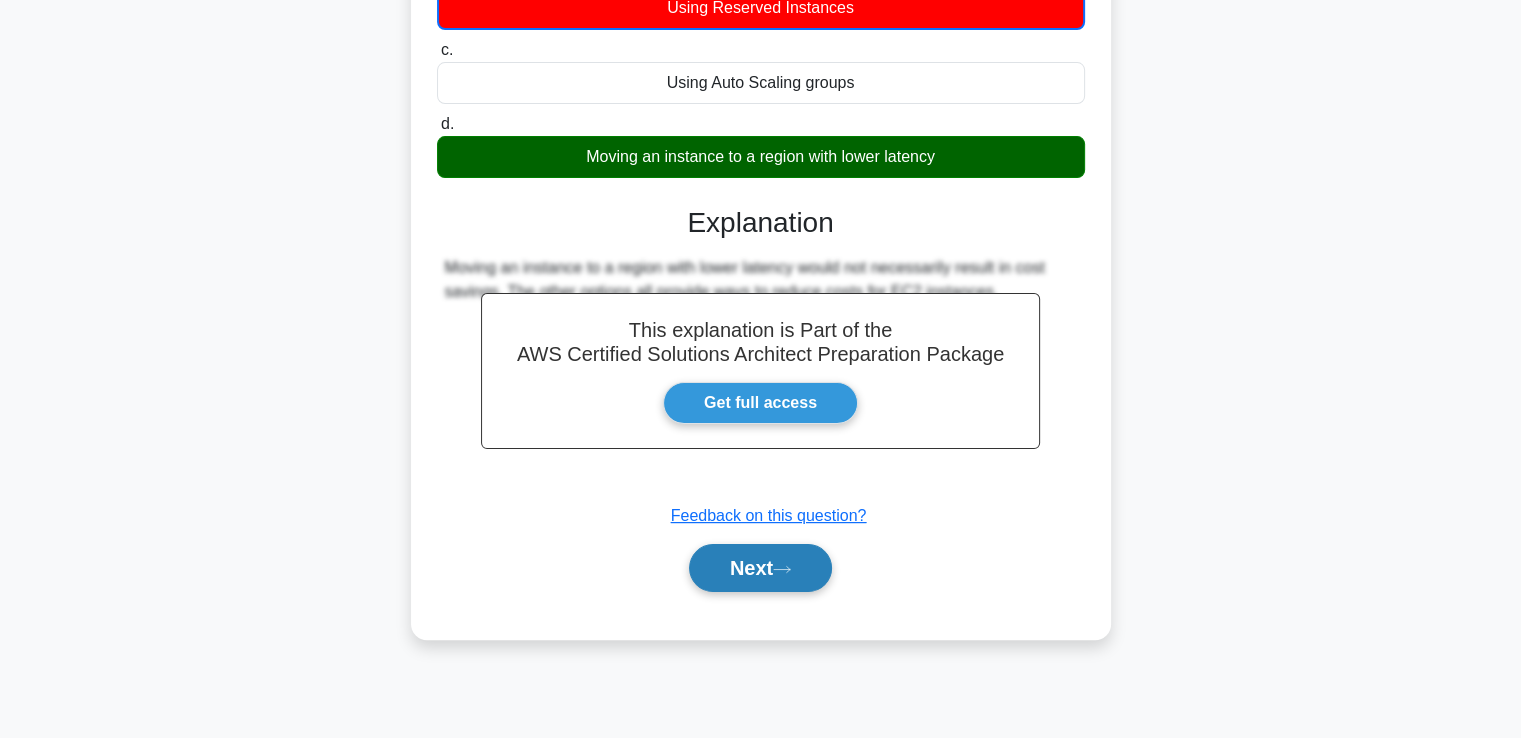 click on "Next" at bounding box center (760, 568) 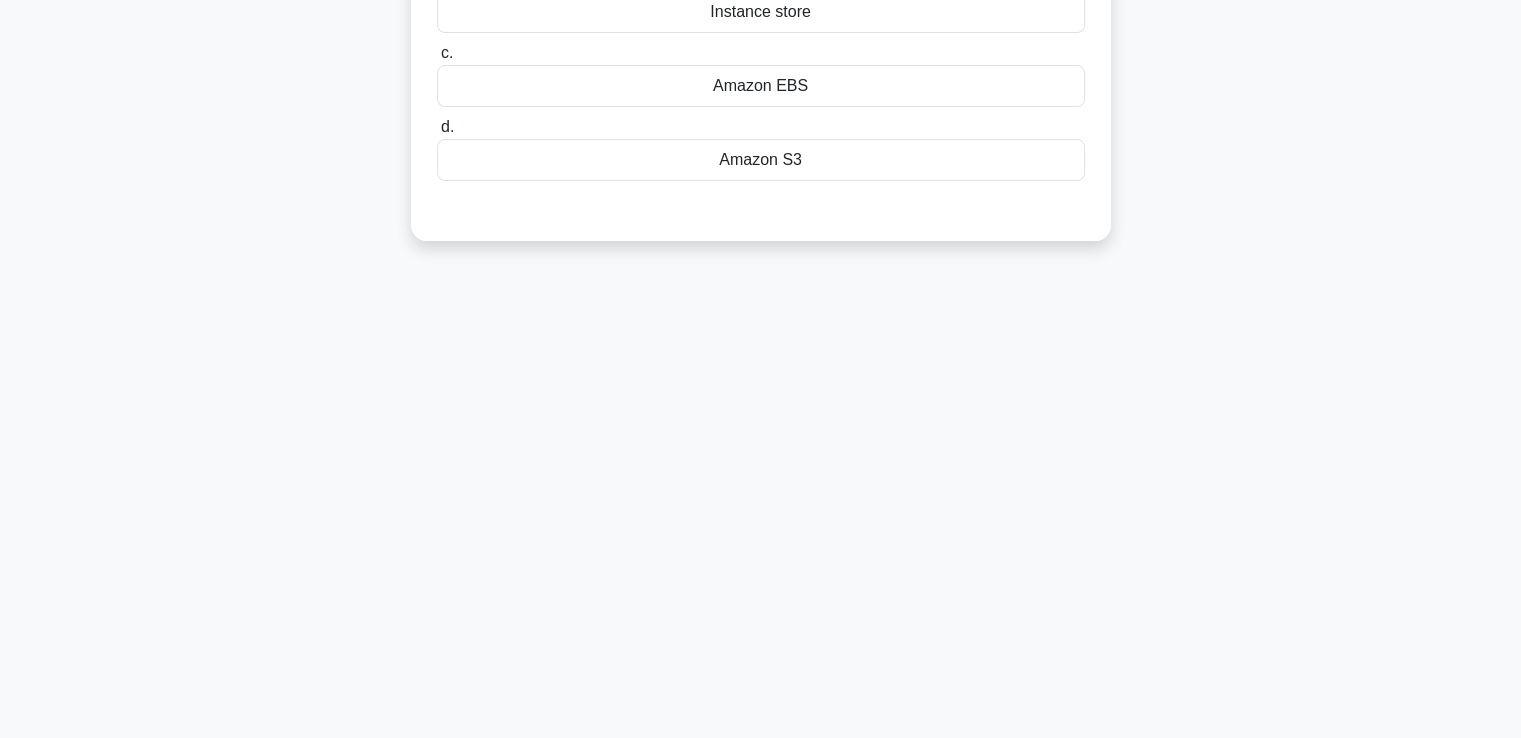 scroll, scrollTop: 0, scrollLeft: 0, axis: both 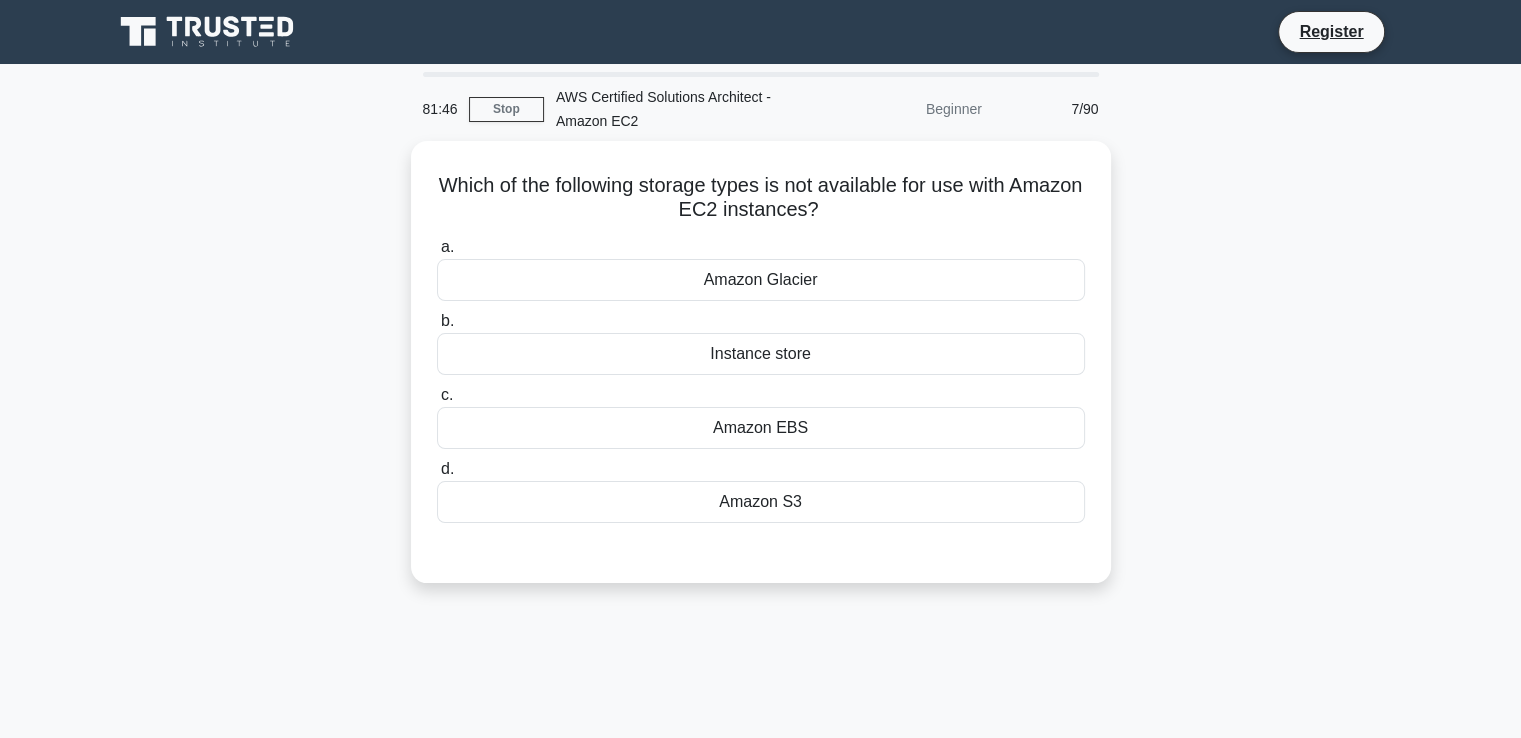 click on "Which of the following storage types is not available for use with Amazon EC2 instances?
.spinner_0XTQ{transform-origin:center;animation:spinner_y6GP .75s linear infinite}@keyframes spinner_y6GP{100%{transform:rotate(360deg)}}
a.
Amazon Glacier
b. c. d." at bounding box center [761, 374] 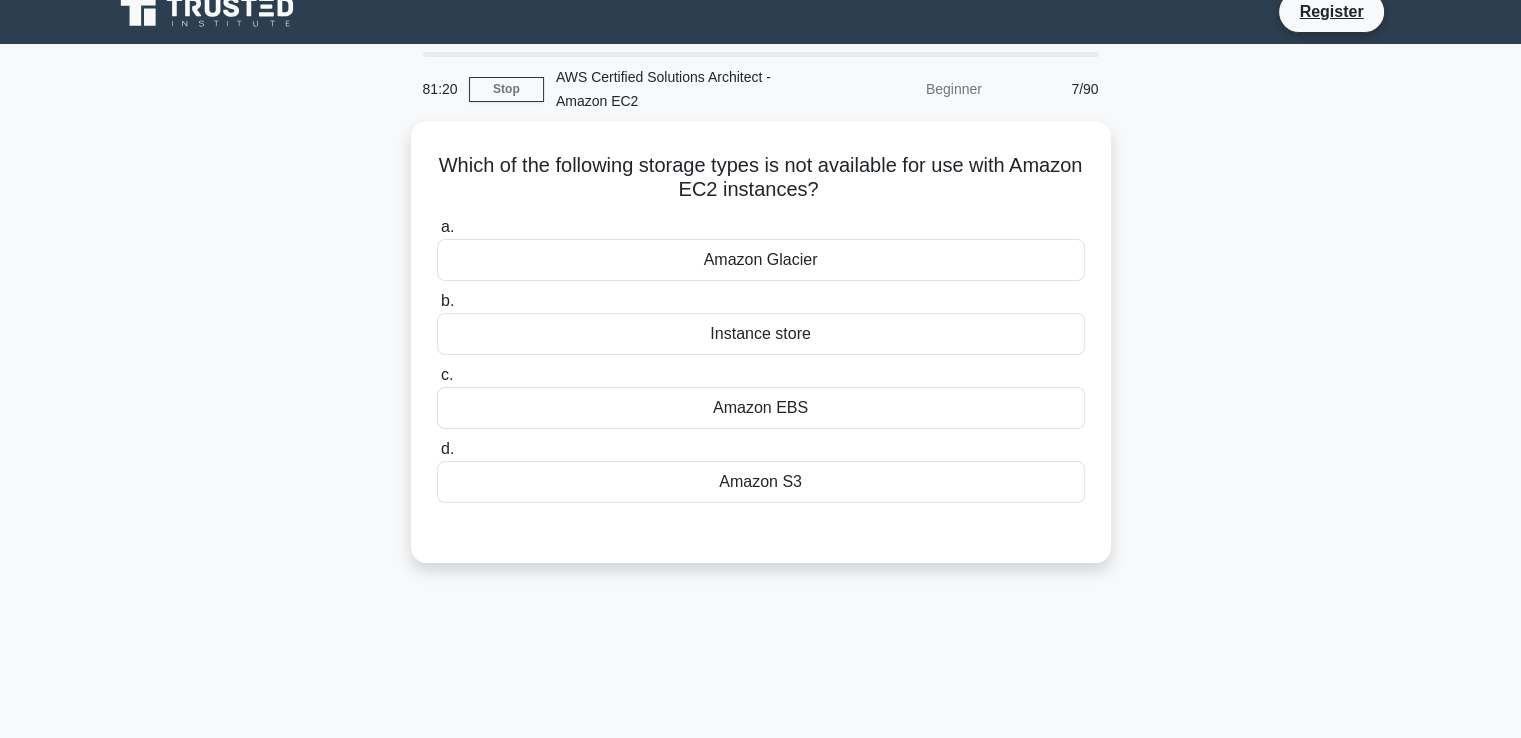 scroll, scrollTop: 20, scrollLeft: 0, axis: vertical 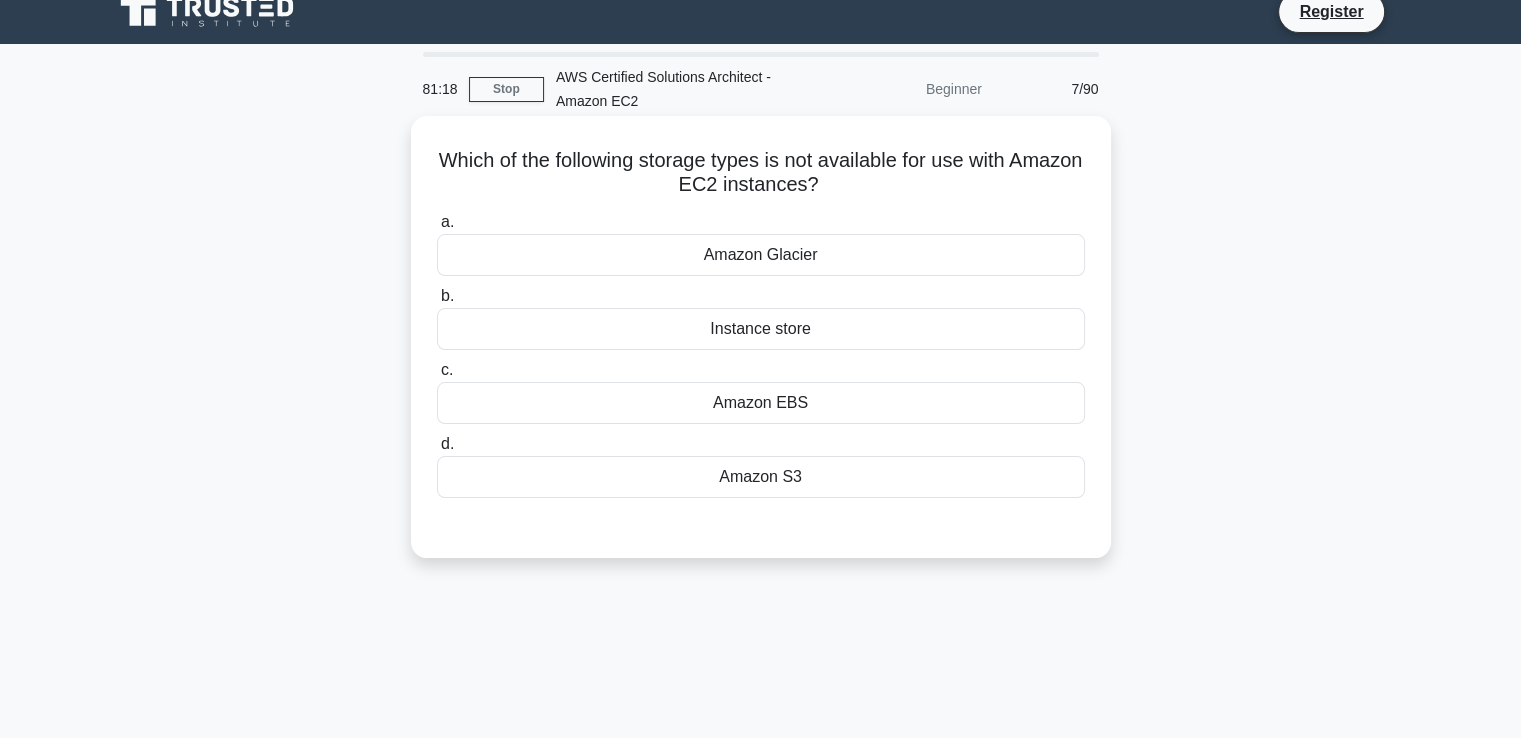 click on "Amazon S3" at bounding box center [761, 477] 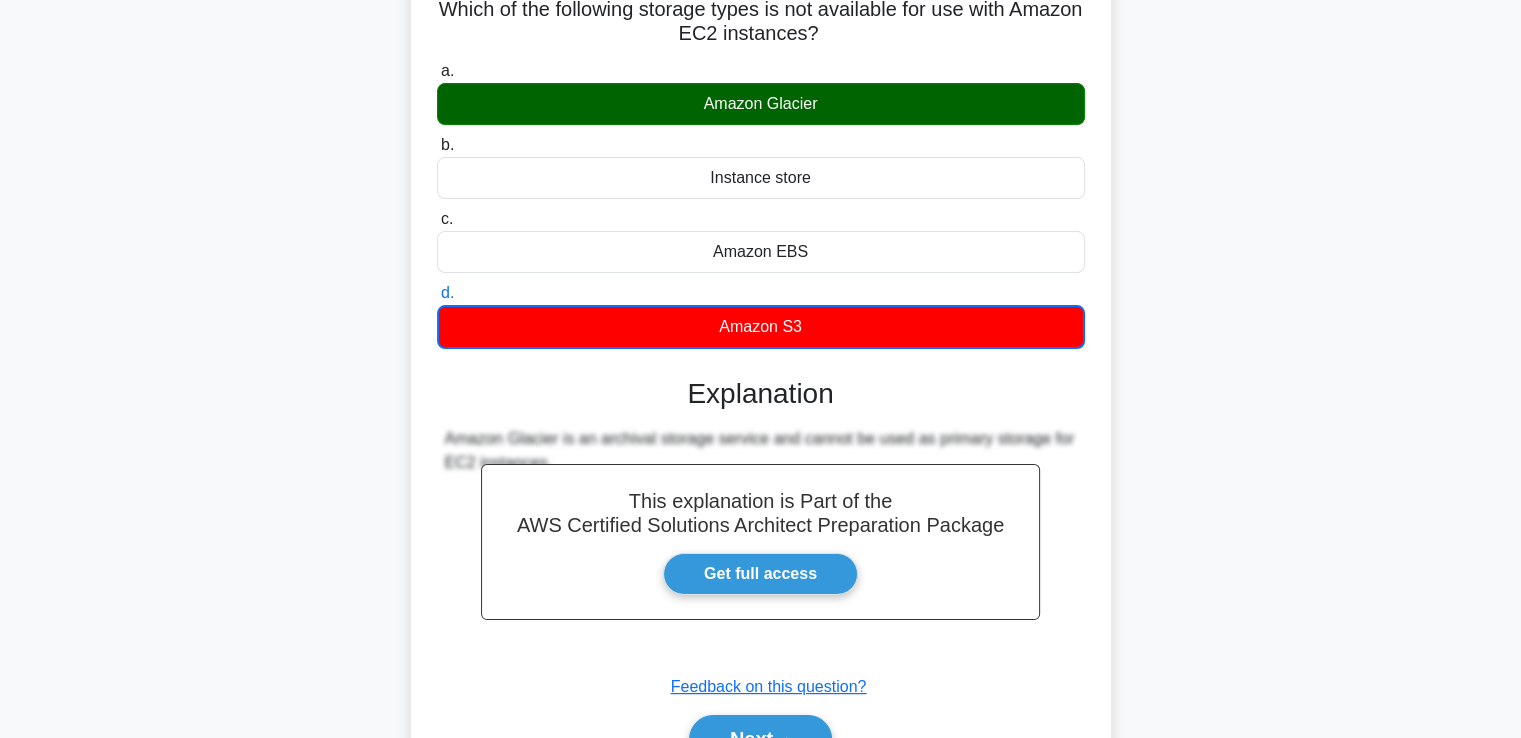 scroll, scrollTop: 343, scrollLeft: 0, axis: vertical 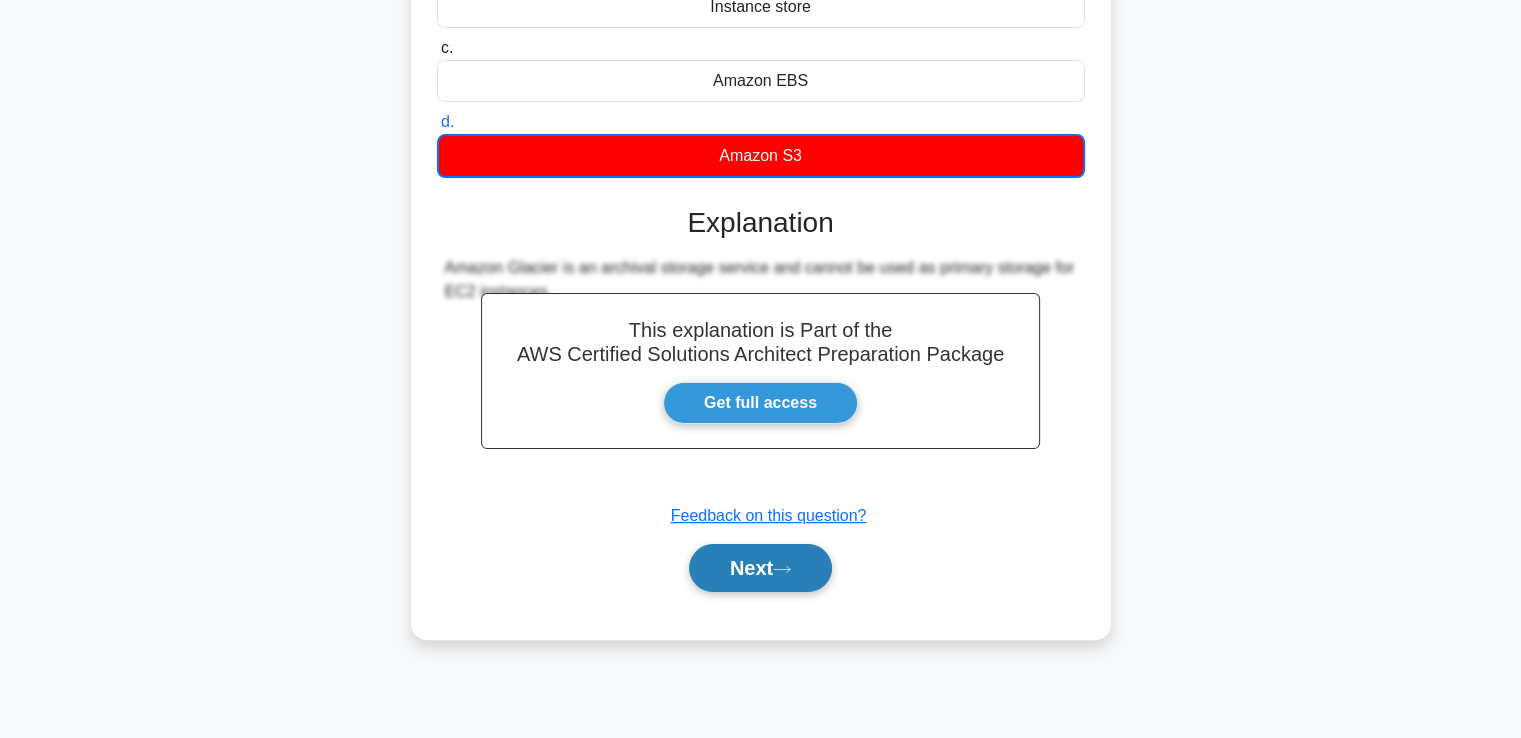 click on "Next" at bounding box center [760, 568] 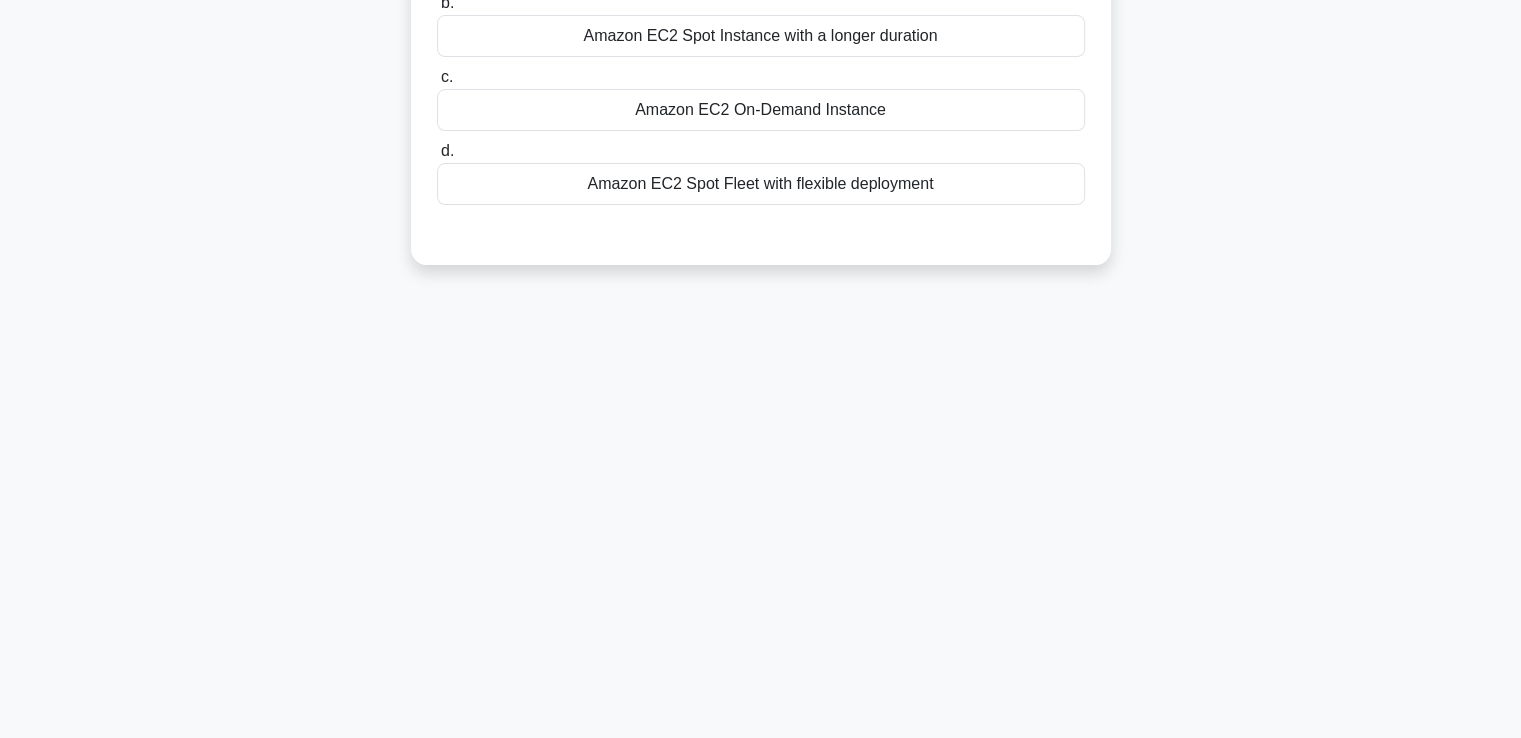scroll, scrollTop: 0, scrollLeft: 0, axis: both 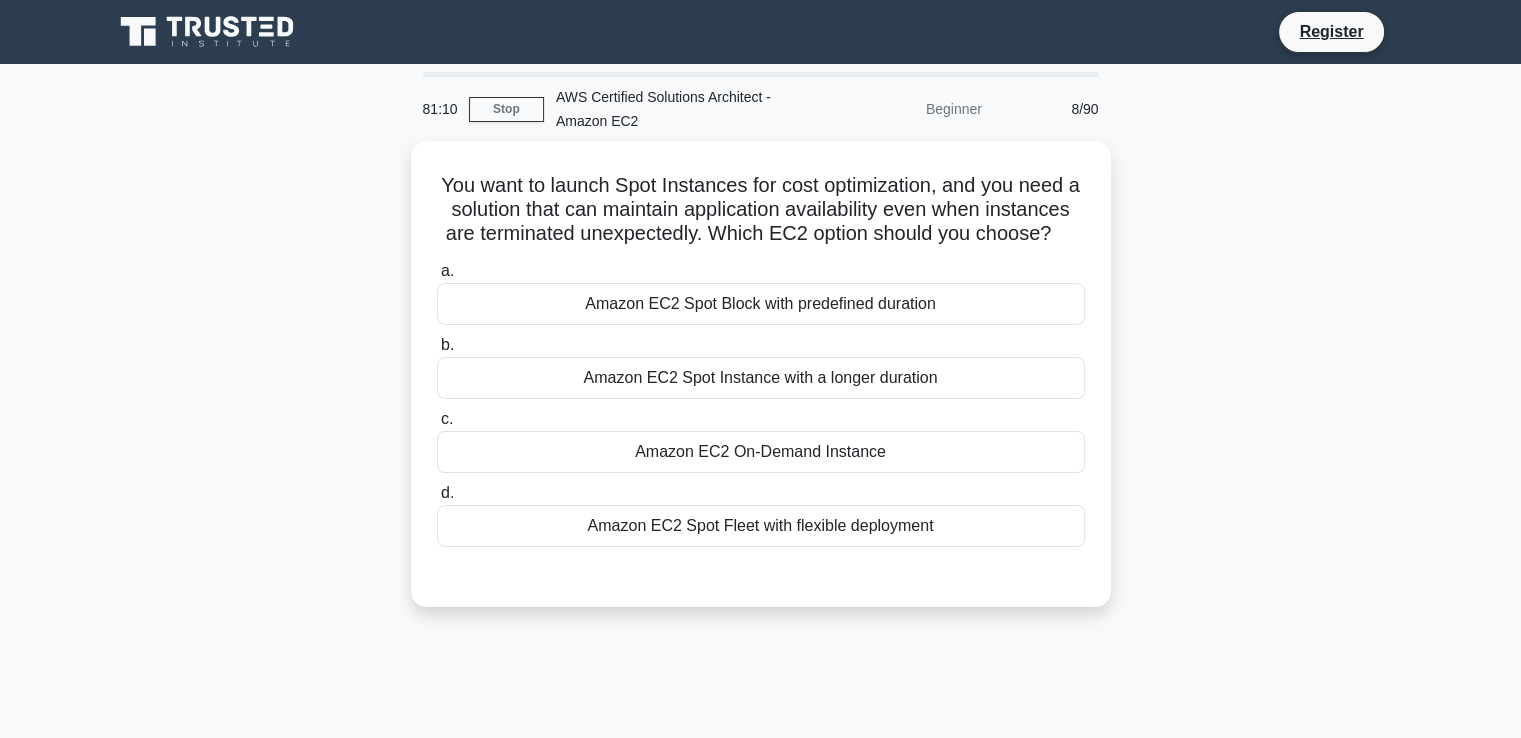 click on "You want to launch Spot Instances for cost optimization, and you need a solution that can maintain application availability even when instances are terminated unexpectedly. Which EC2 option should you choose?
.spinner_0XTQ{transform-origin:center;animation:spinner_y6GP .75s linear infinite}@keyframes spinner_y6GP{100%{transform:rotate(360deg)}}
a.
Amazon EC2 Spot Block with predefined duration
b." at bounding box center (761, 386) 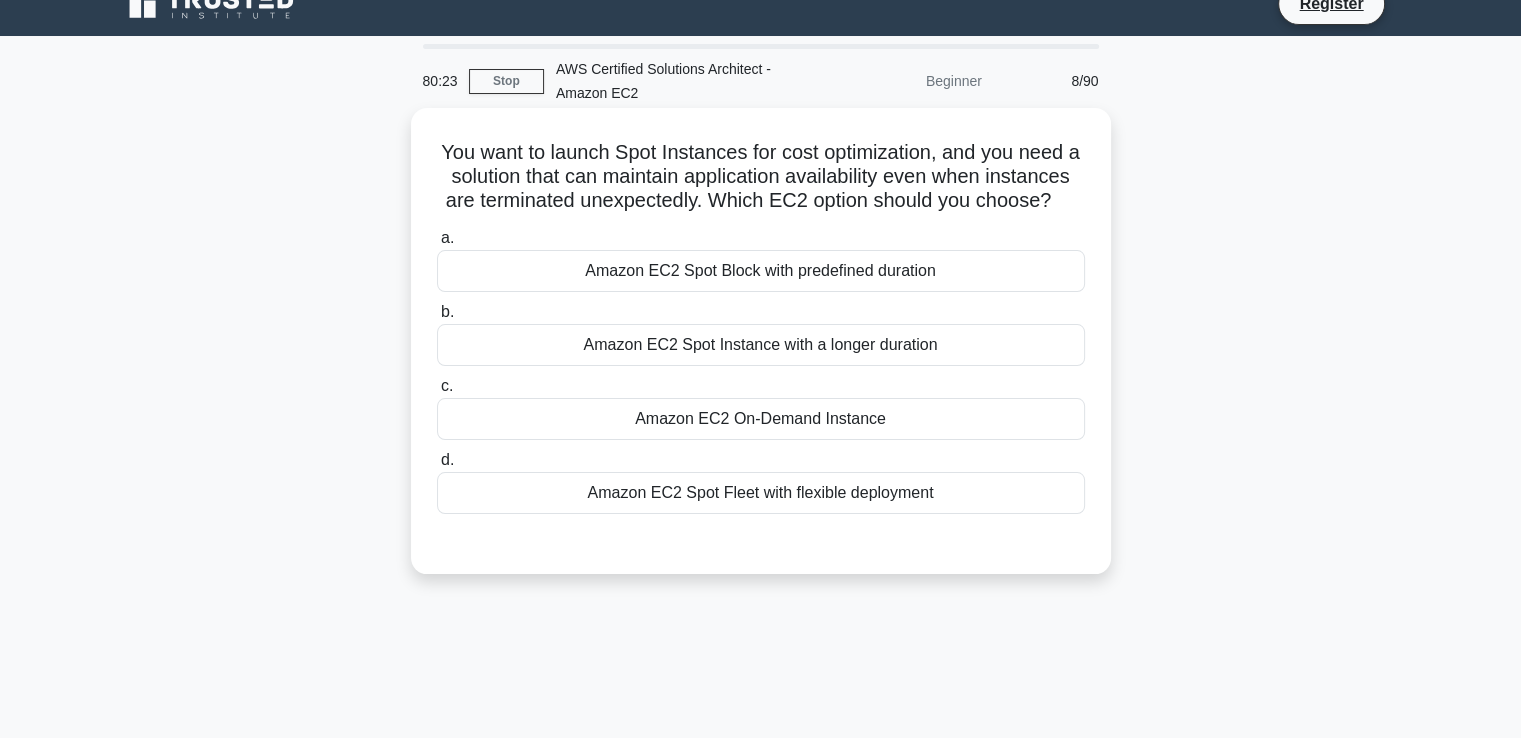 scroll, scrollTop: 0, scrollLeft: 0, axis: both 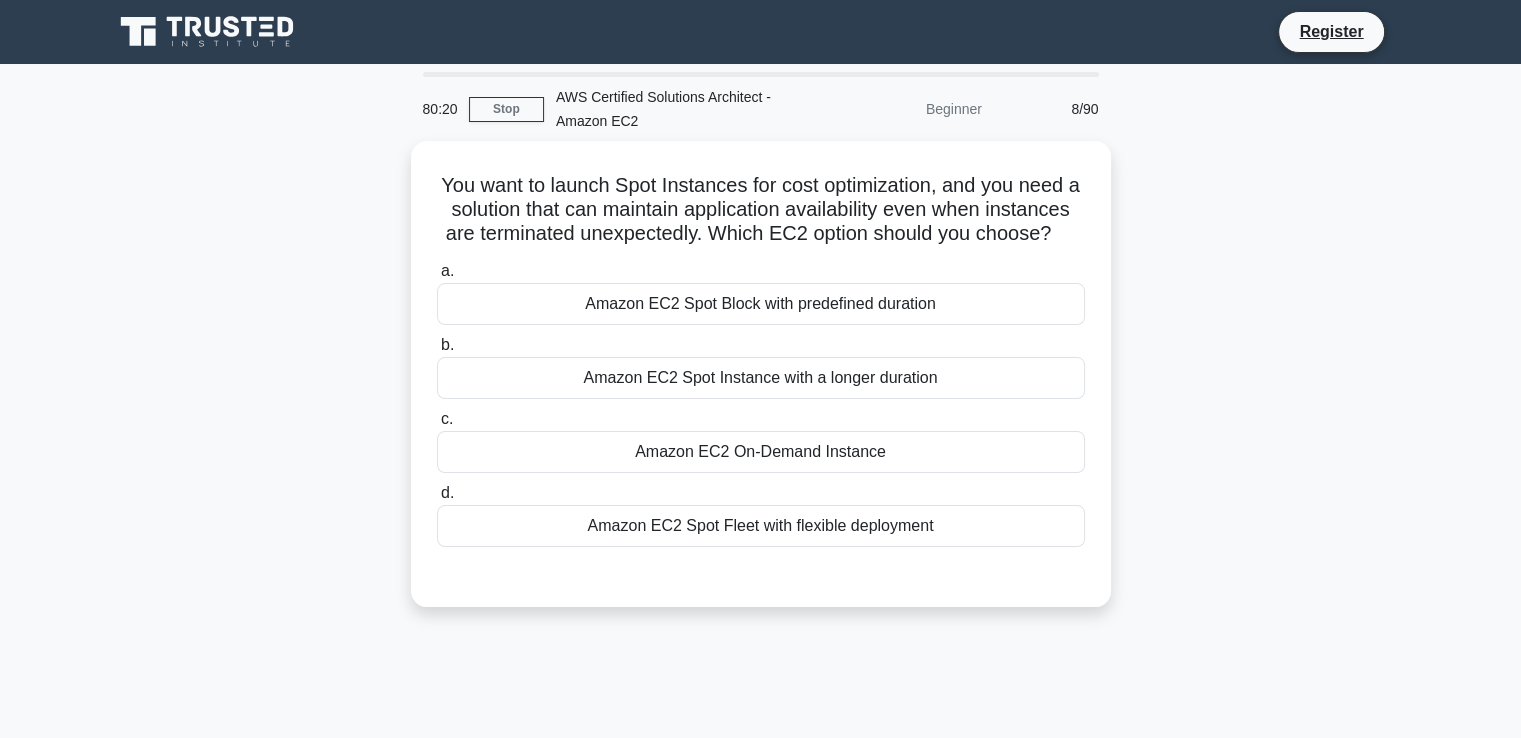 click on "You want to launch Spot Instances for cost optimization, and you need a solution that can maintain application availability even when instances are terminated unexpectedly. Which EC2 option should you choose?
.spinner_0XTQ{transform-origin:center;animation:spinner_y6GP .75s linear infinite}@keyframes spinner_y6GP{100%{transform:rotate(360deg)}}
a.
Amazon EC2 Spot Block with predefined duration
b." at bounding box center [761, 386] 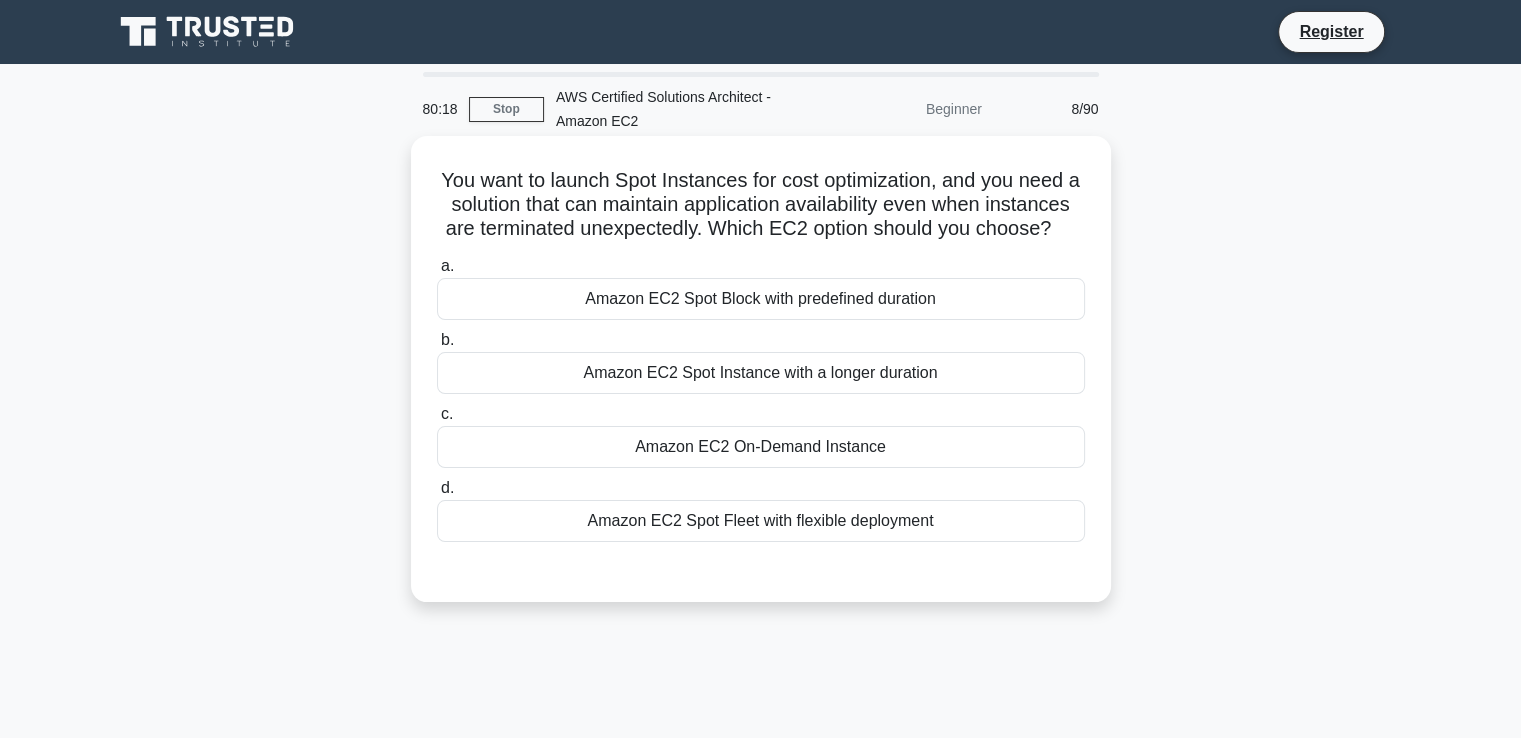 click on "Amazon EC2 Spot Block with predefined duration" at bounding box center (761, 299) 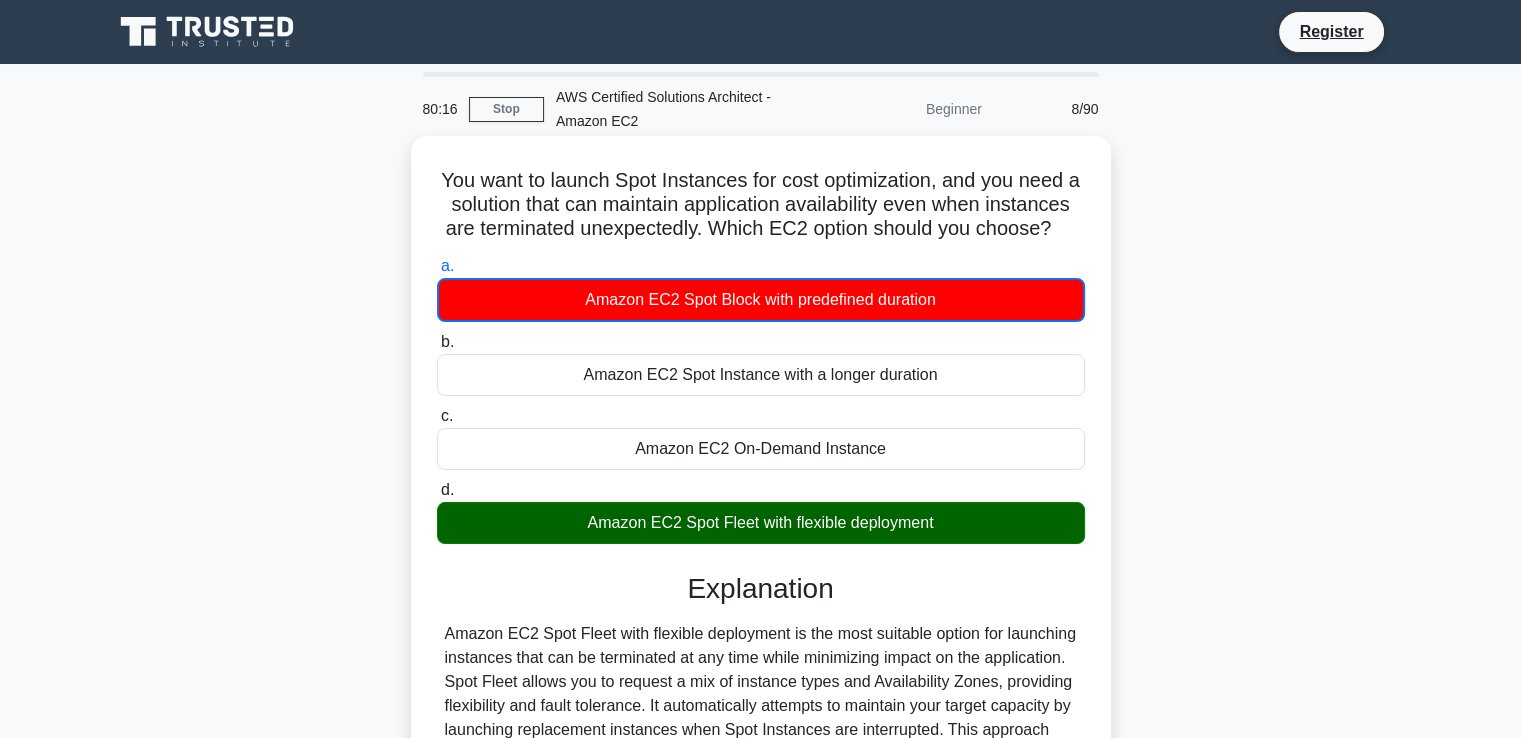 scroll, scrollTop: 343, scrollLeft: 0, axis: vertical 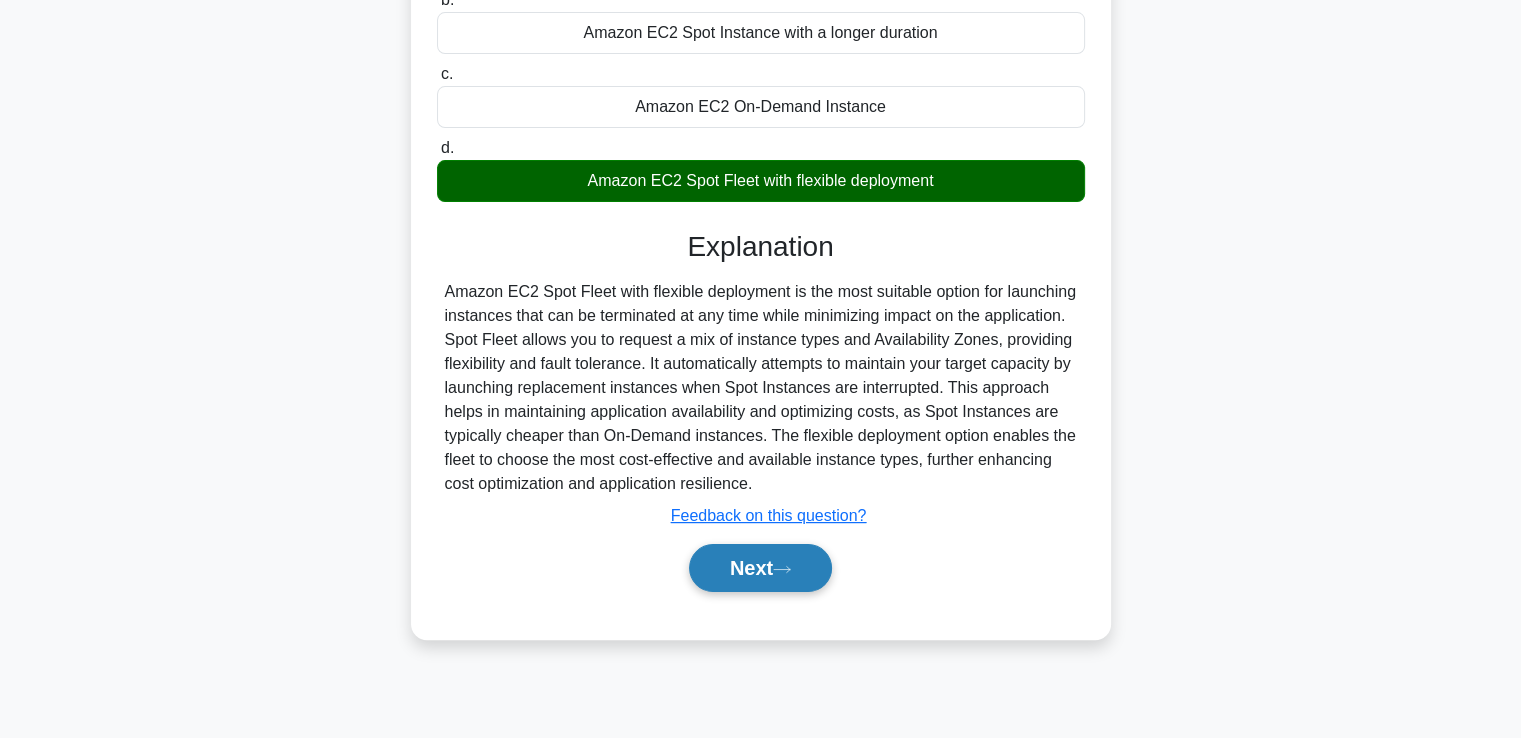 click on "Next" at bounding box center (760, 568) 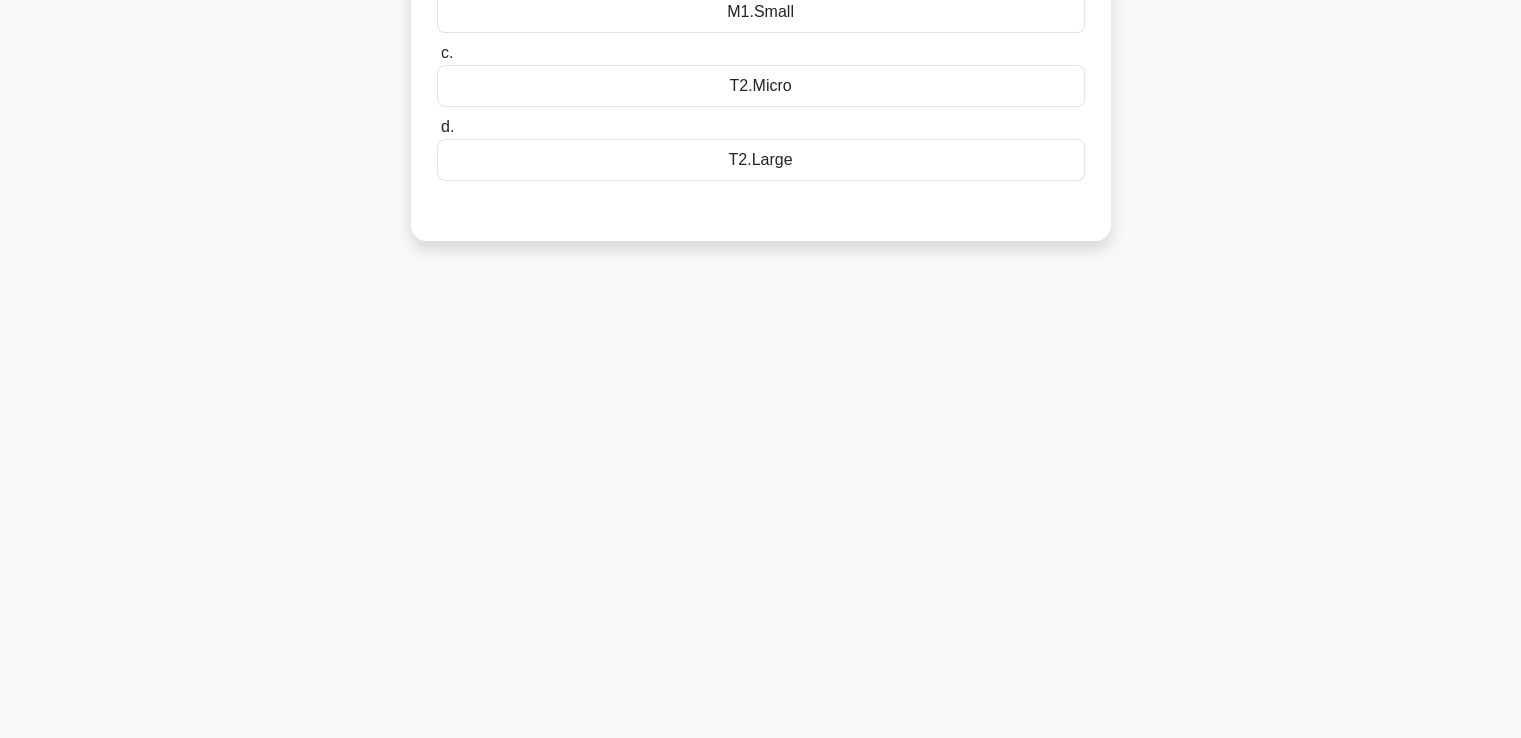 scroll, scrollTop: 0, scrollLeft: 0, axis: both 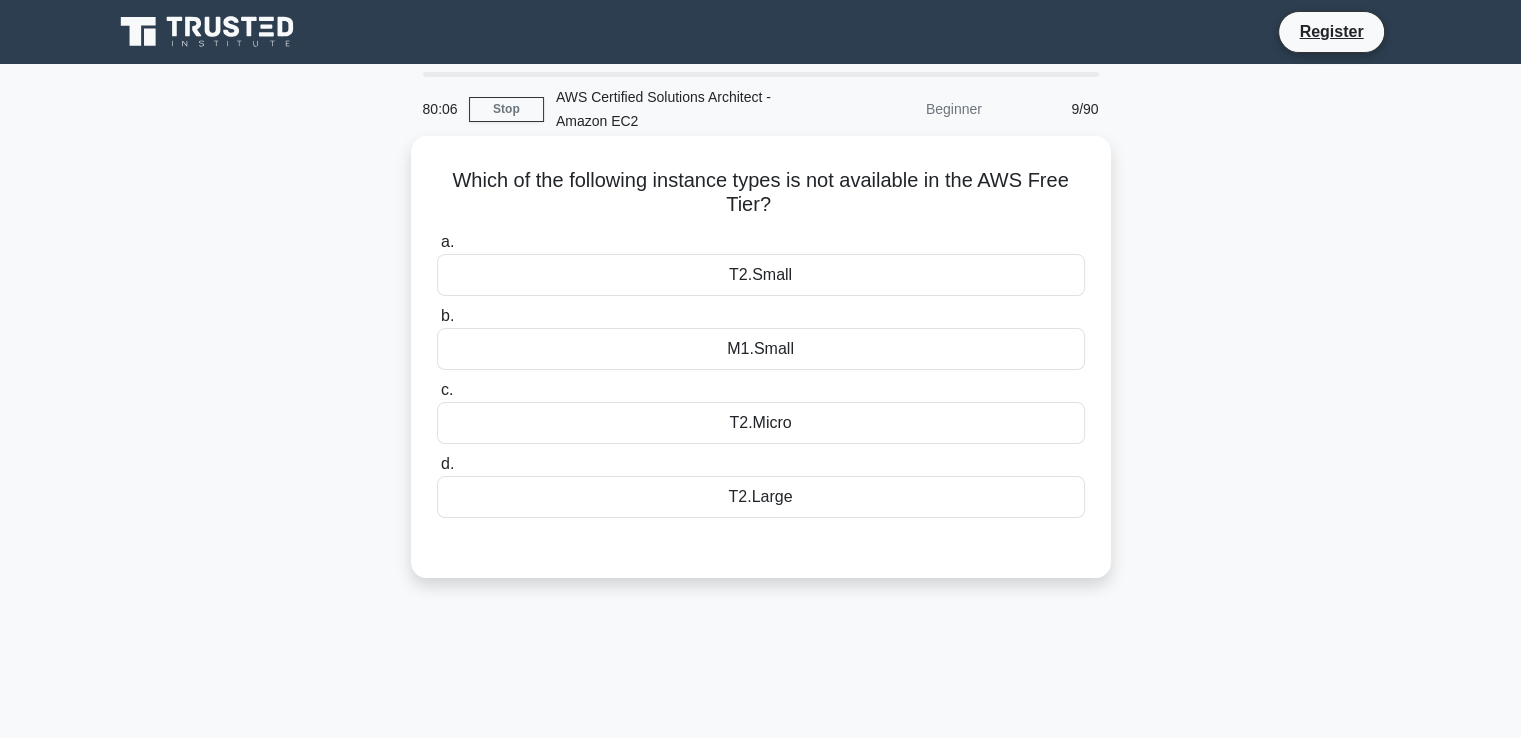 click on "T2.Micro" at bounding box center (761, 423) 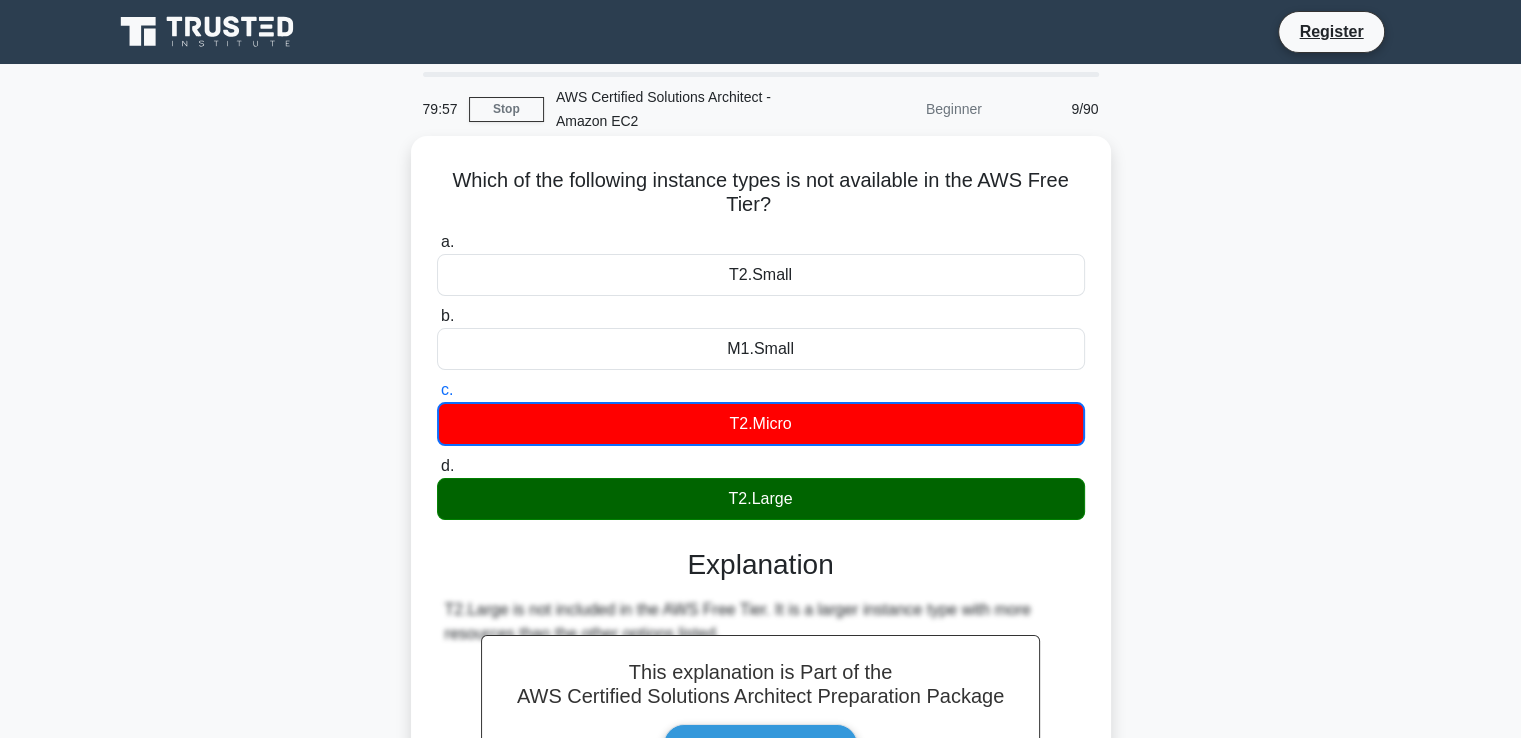 scroll, scrollTop: 343, scrollLeft: 0, axis: vertical 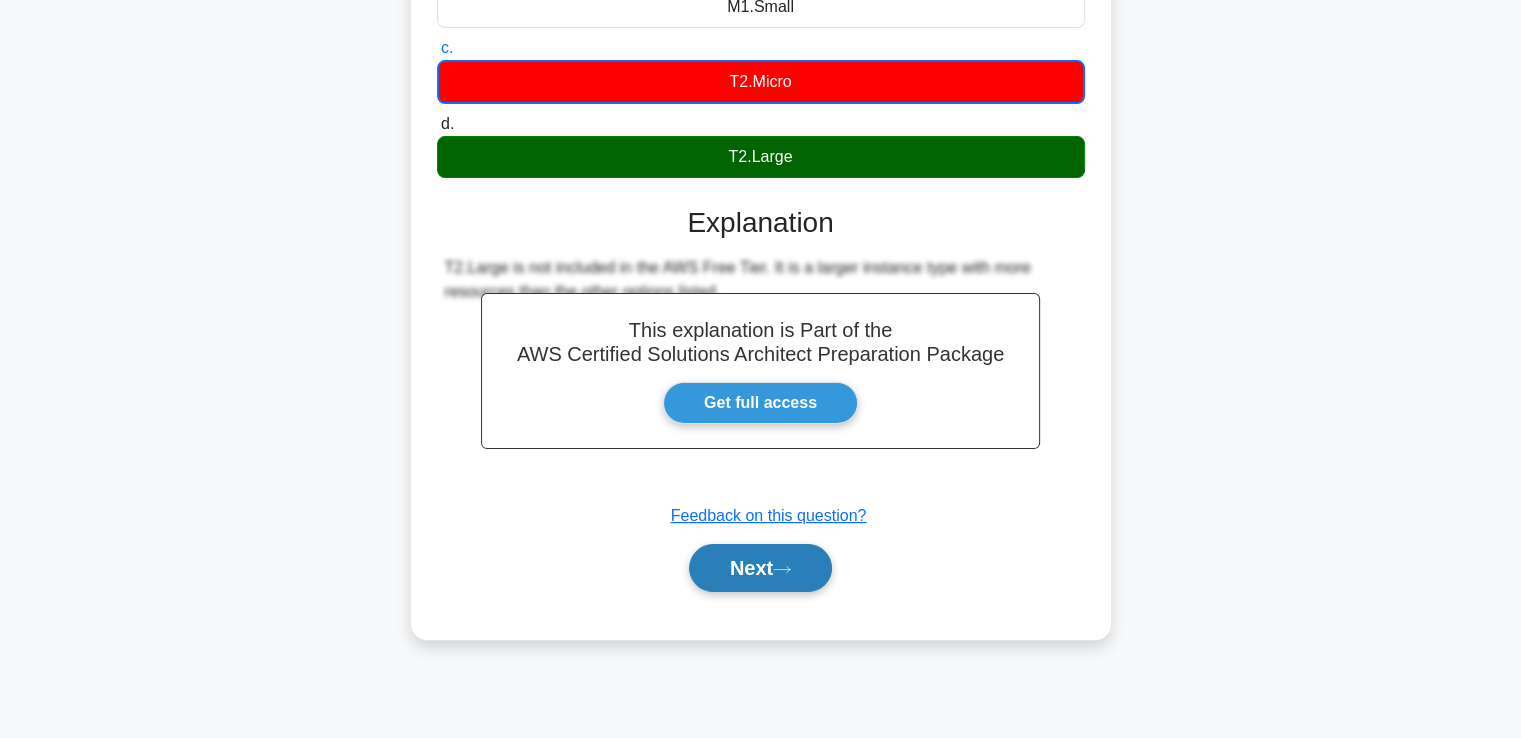 click on "Next" at bounding box center (760, 568) 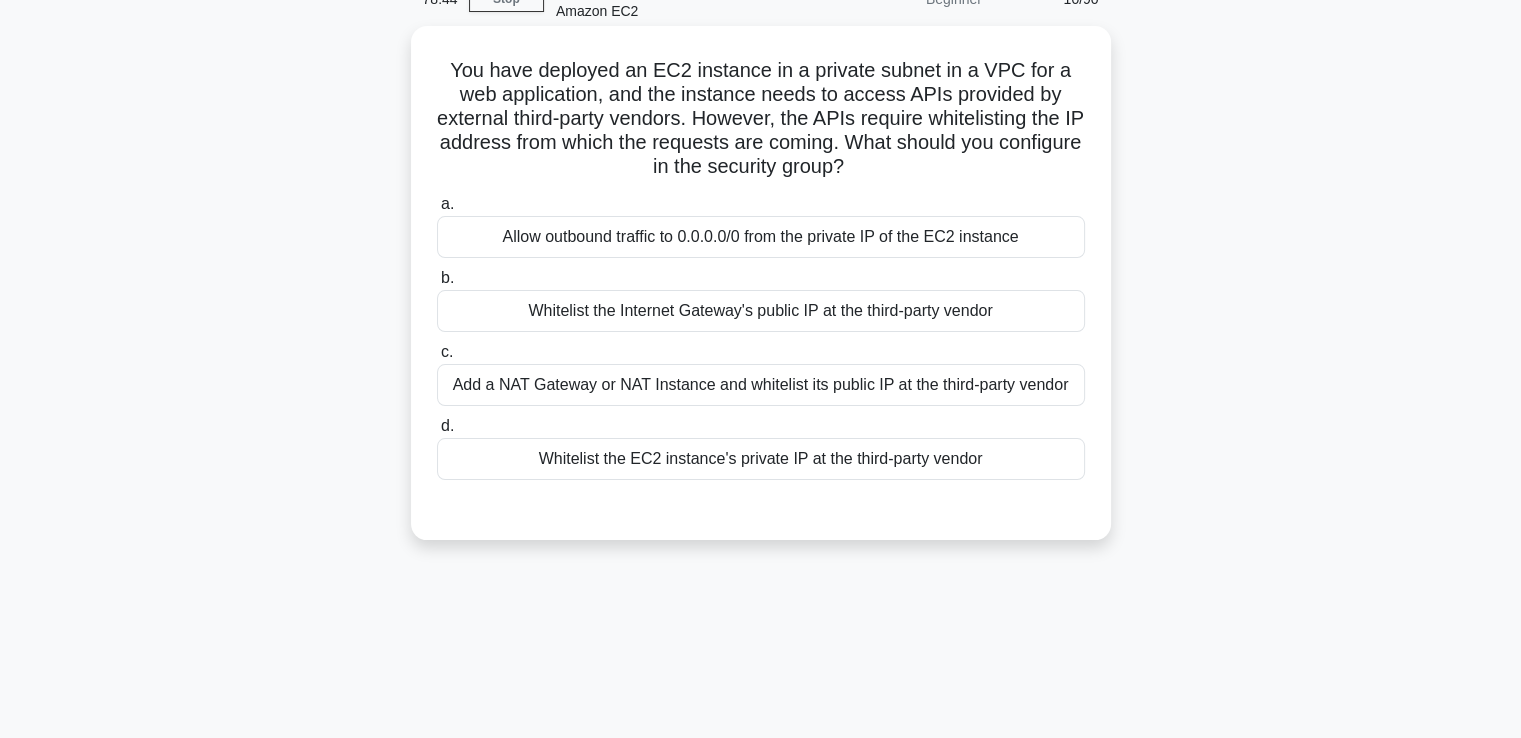 scroll, scrollTop: 111, scrollLeft: 0, axis: vertical 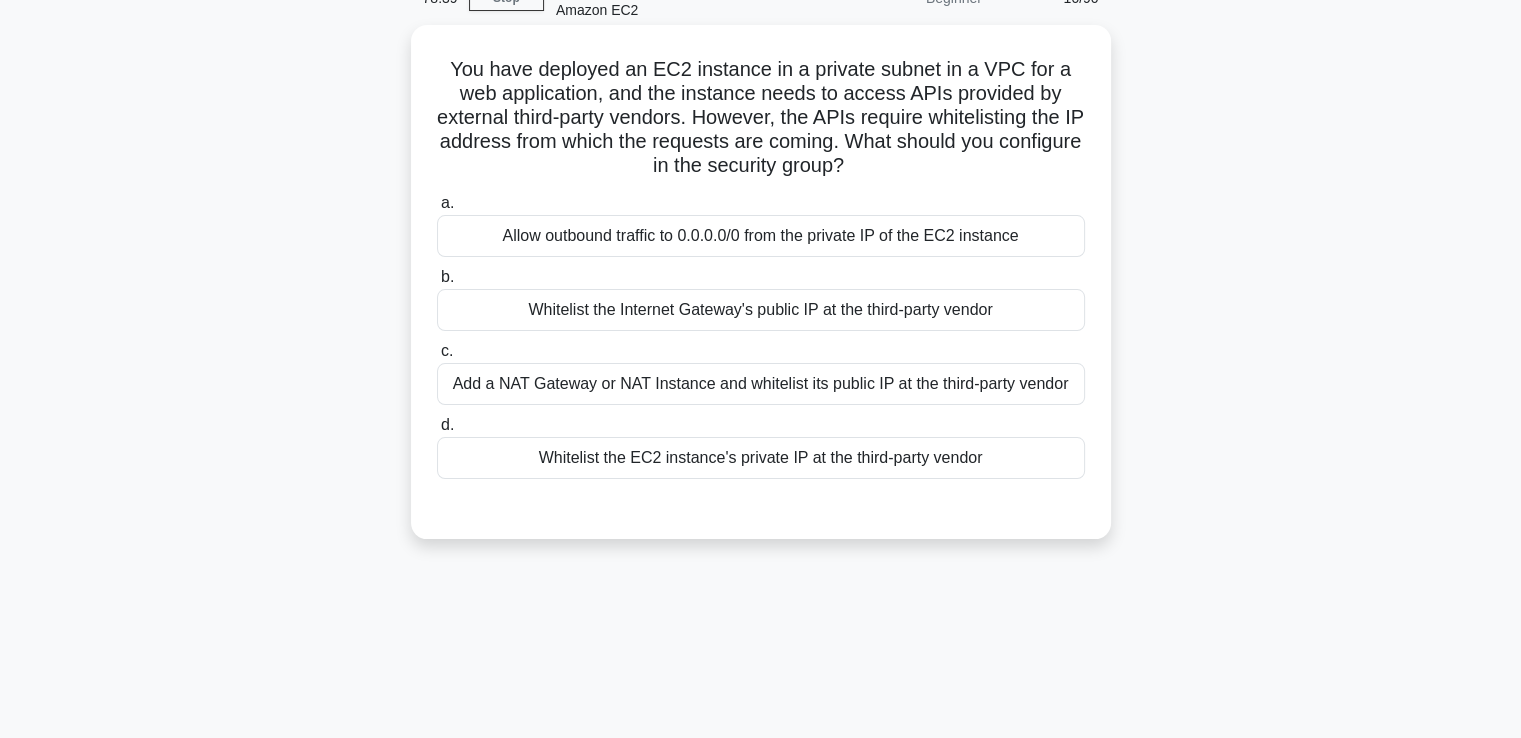 click on "Whitelist the Internet Gateway's public IP at the third-party vendor" at bounding box center [761, 310] 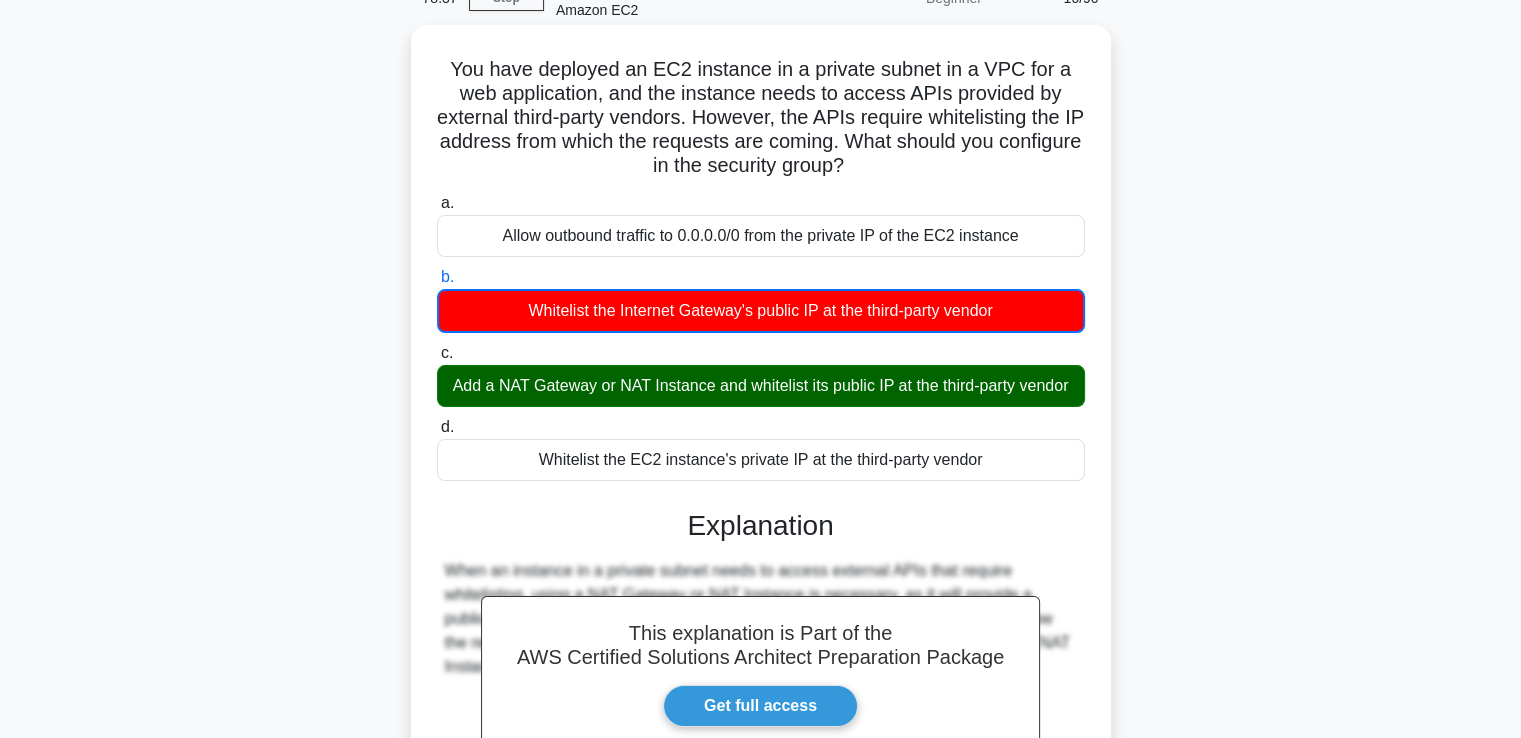 scroll, scrollTop: 376, scrollLeft: 0, axis: vertical 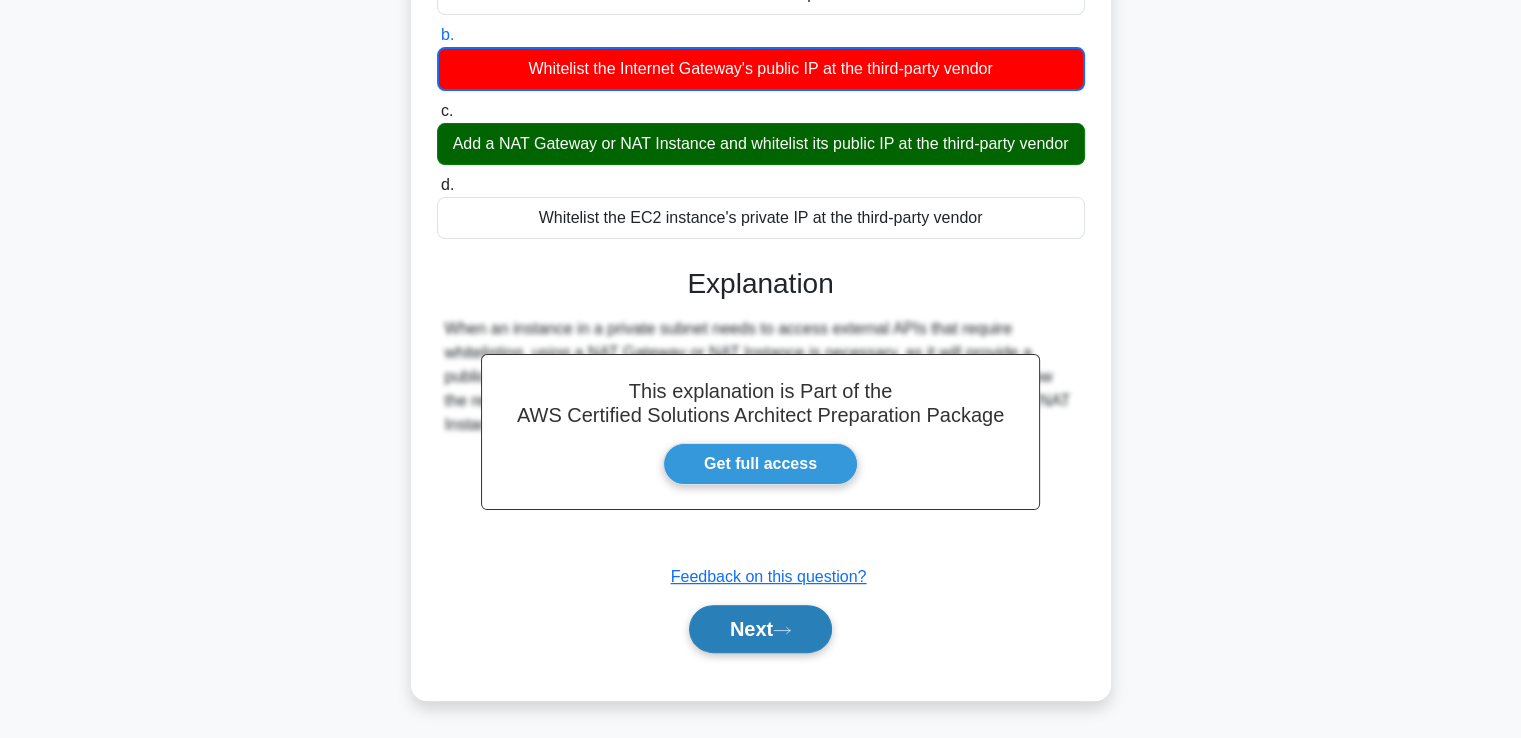 click on "Next" at bounding box center [760, 629] 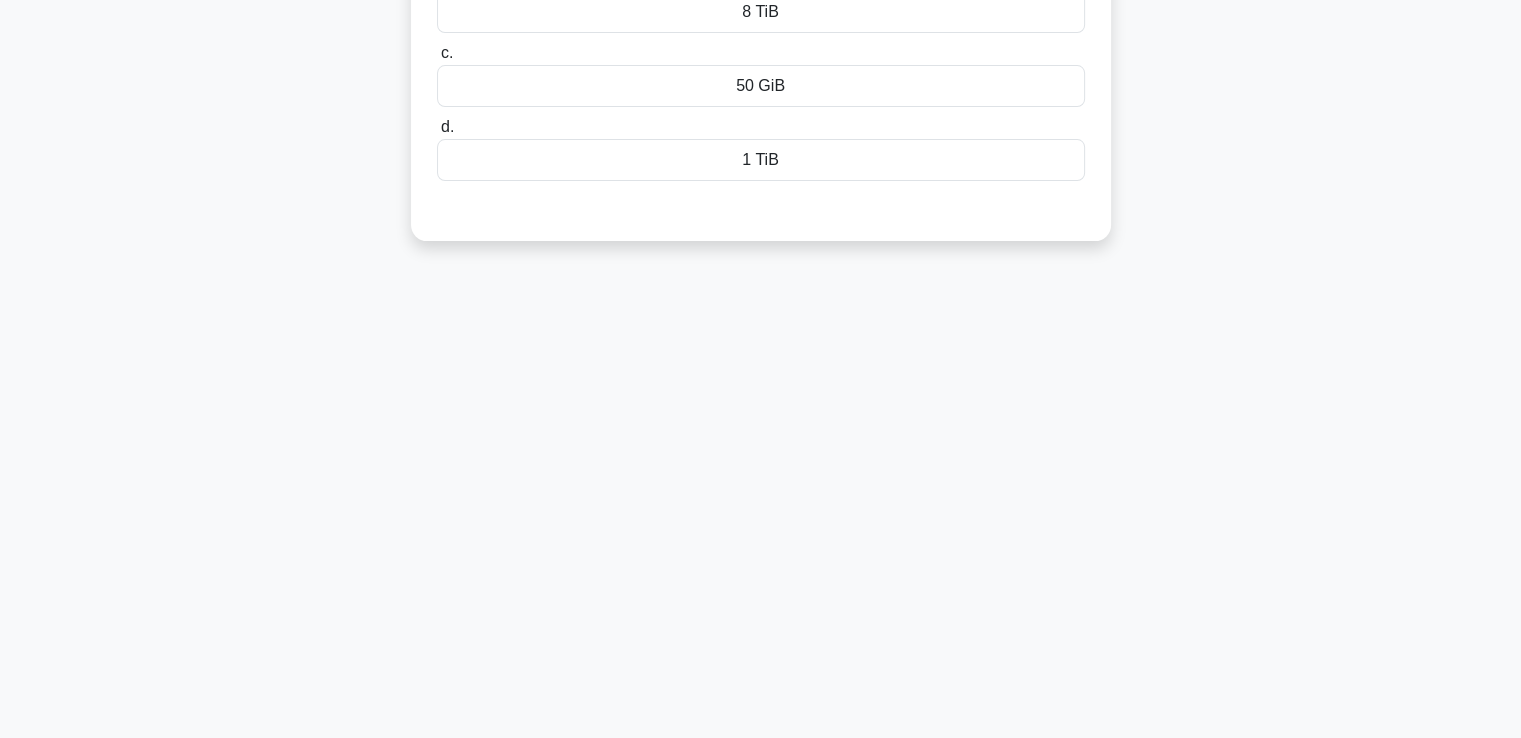 scroll, scrollTop: 0, scrollLeft: 0, axis: both 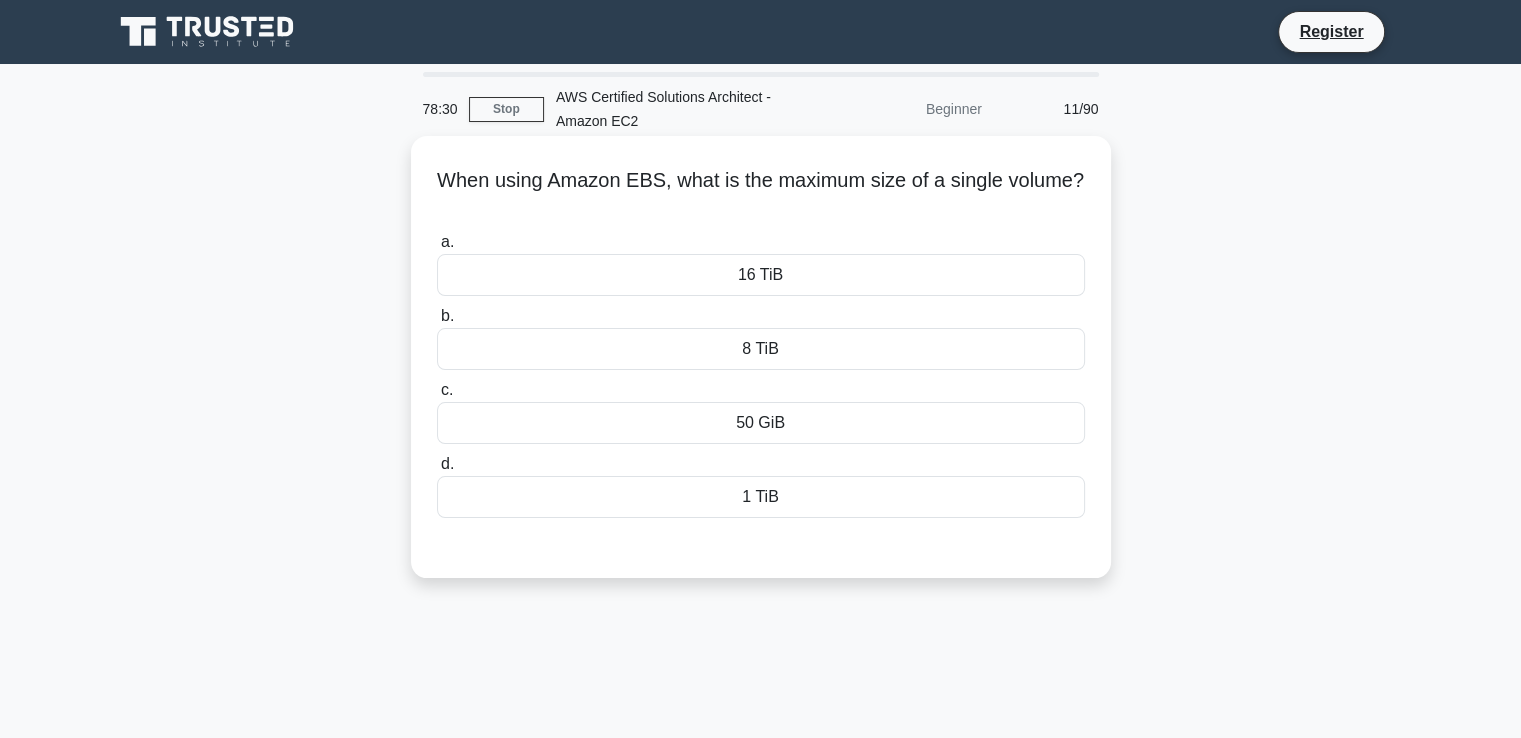 click on "When using Amazon EBS, what is the maximum size of a single volume?
.spinner_0XTQ{transform-origin:center;animation:spinner_y6GP .75s linear infinite}@keyframes spinner_y6GP{100%{transform:rotate(360deg)}}" at bounding box center [761, 193] 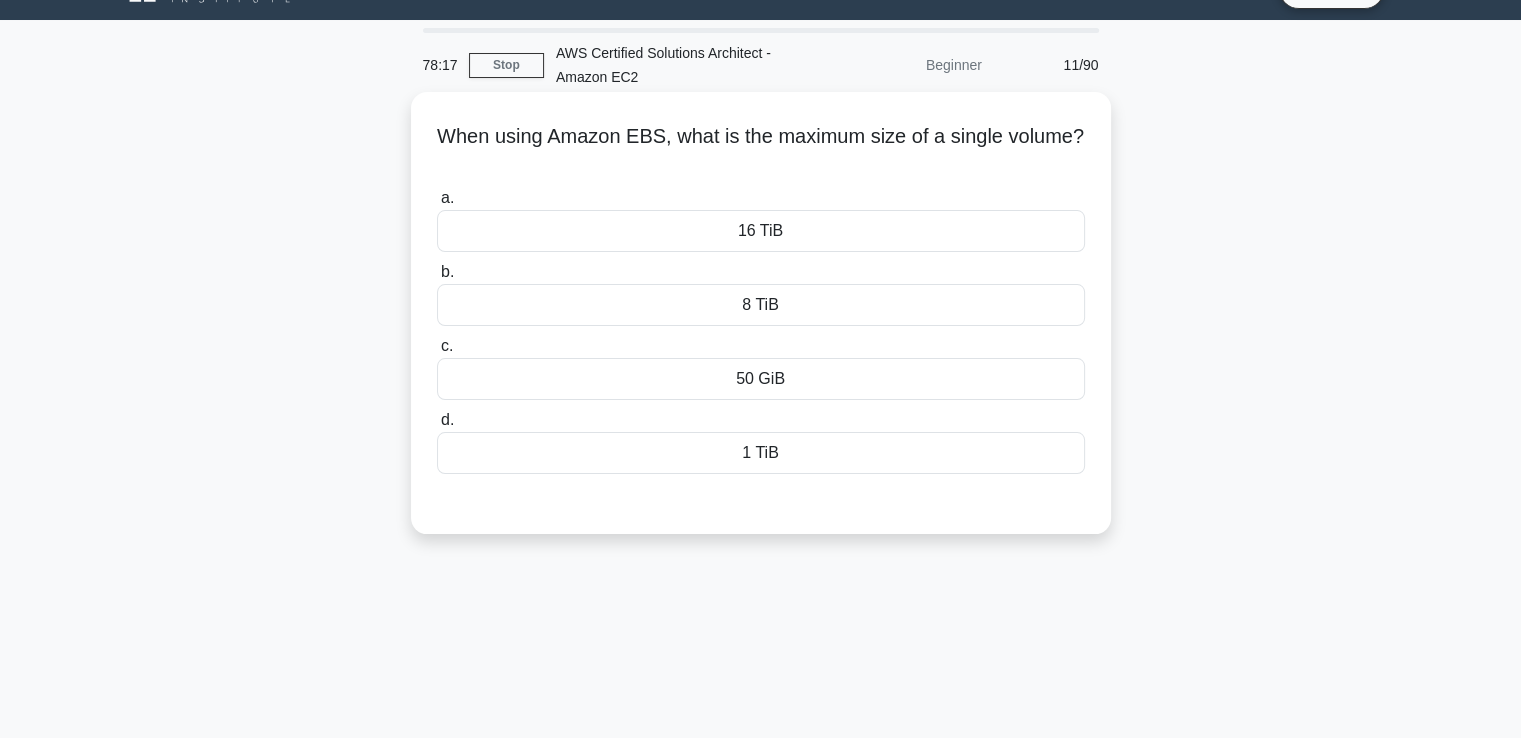 scroll, scrollTop: 0, scrollLeft: 0, axis: both 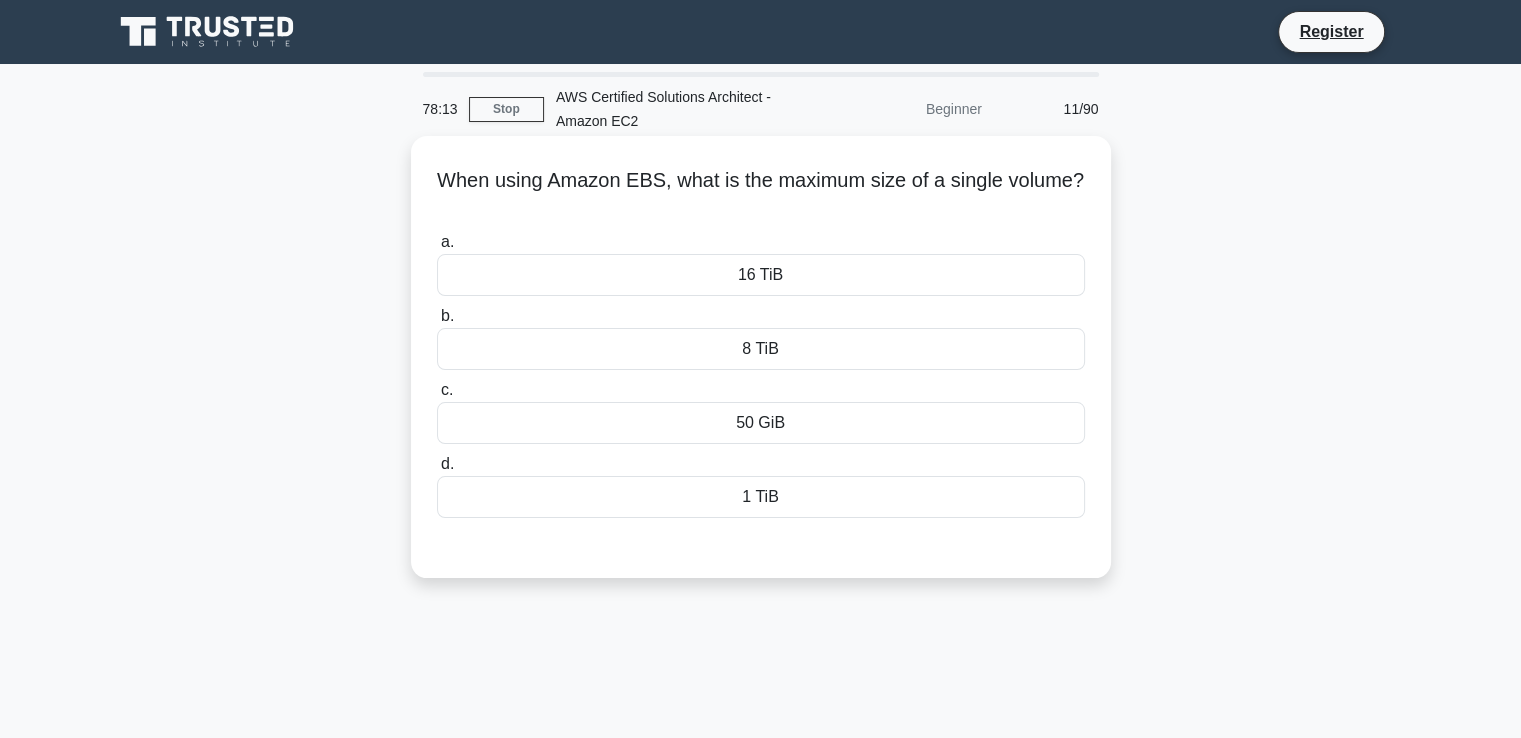 click on "16 TiB" at bounding box center (761, 275) 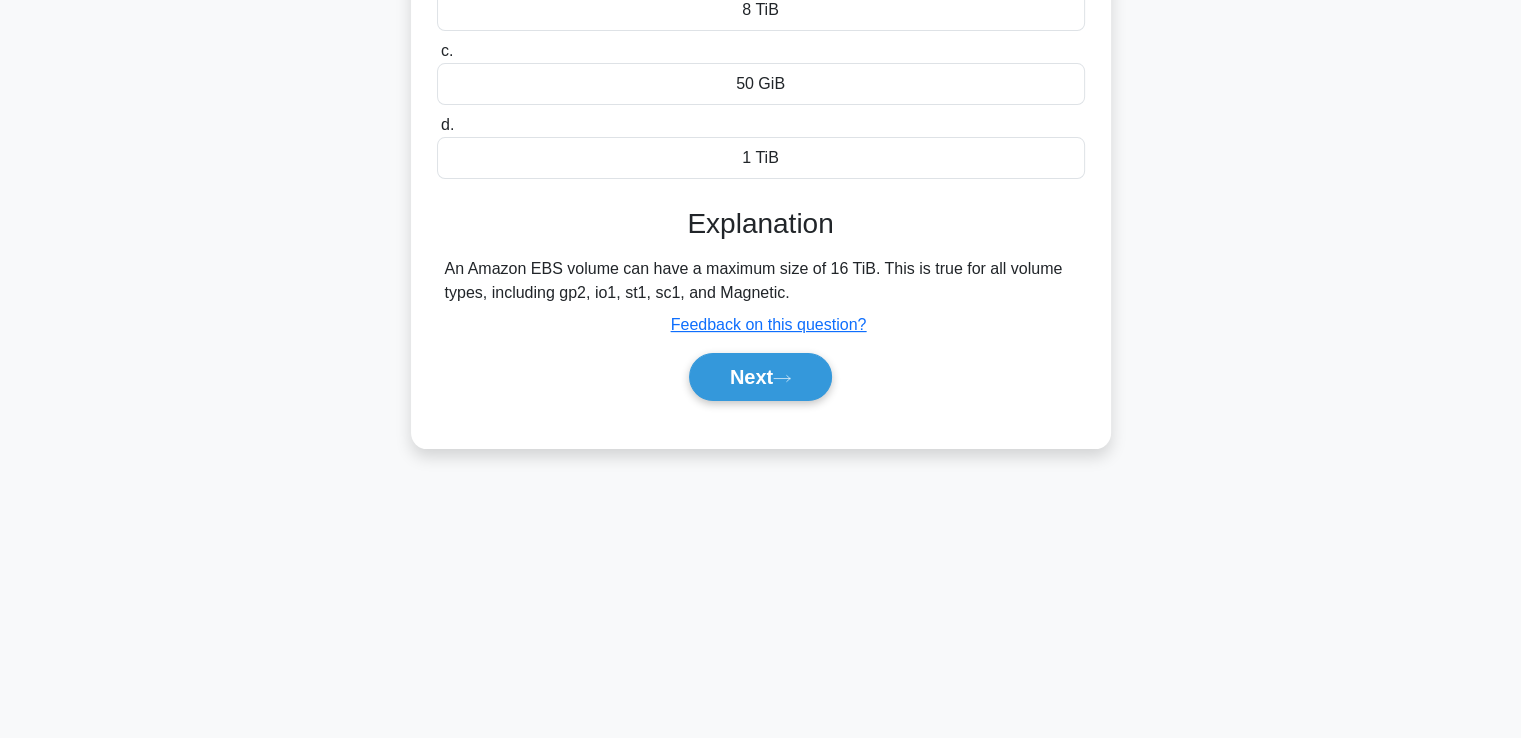 scroll, scrollTop: 343, scrollLeft: 0, axis: vertical 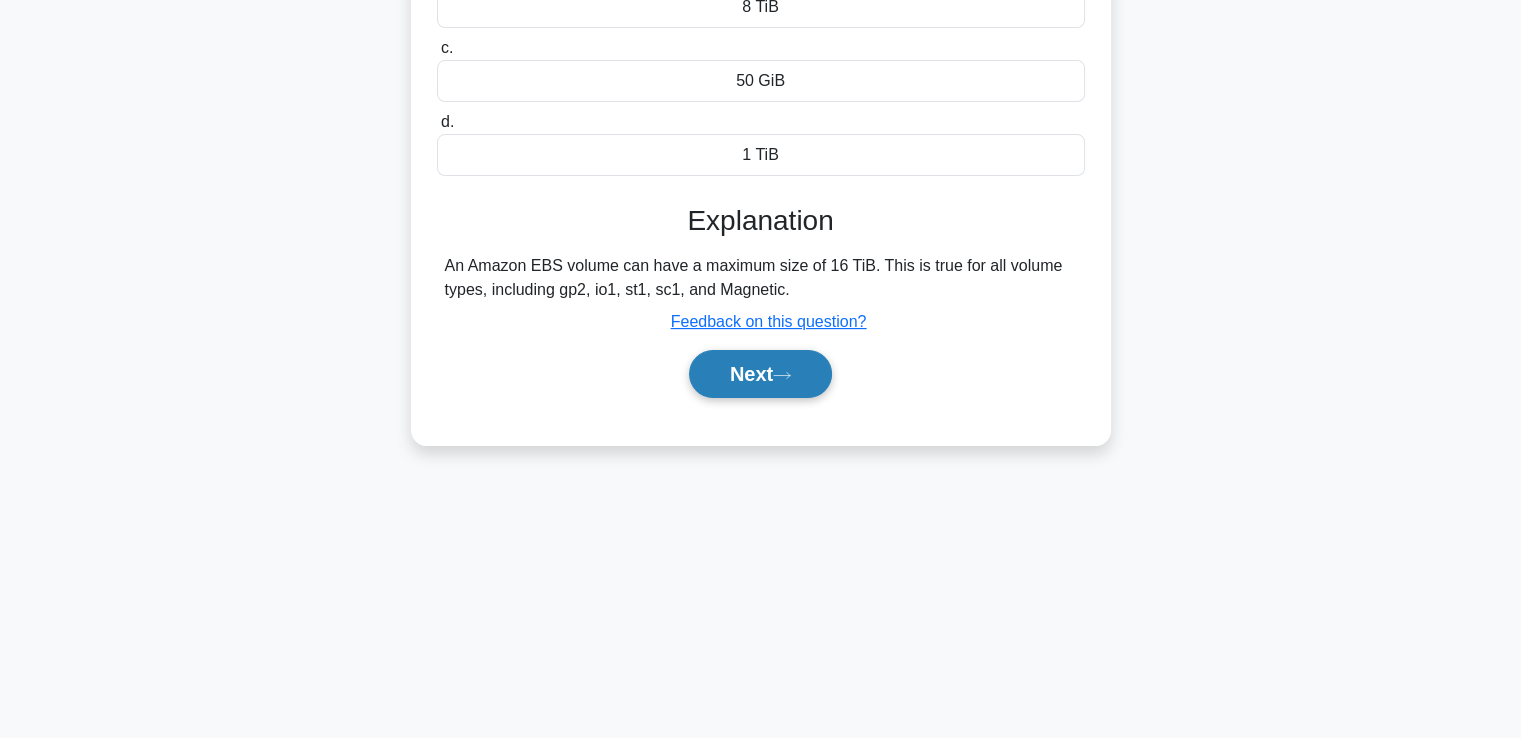 click on "Next" at bounding box center [760, 374] 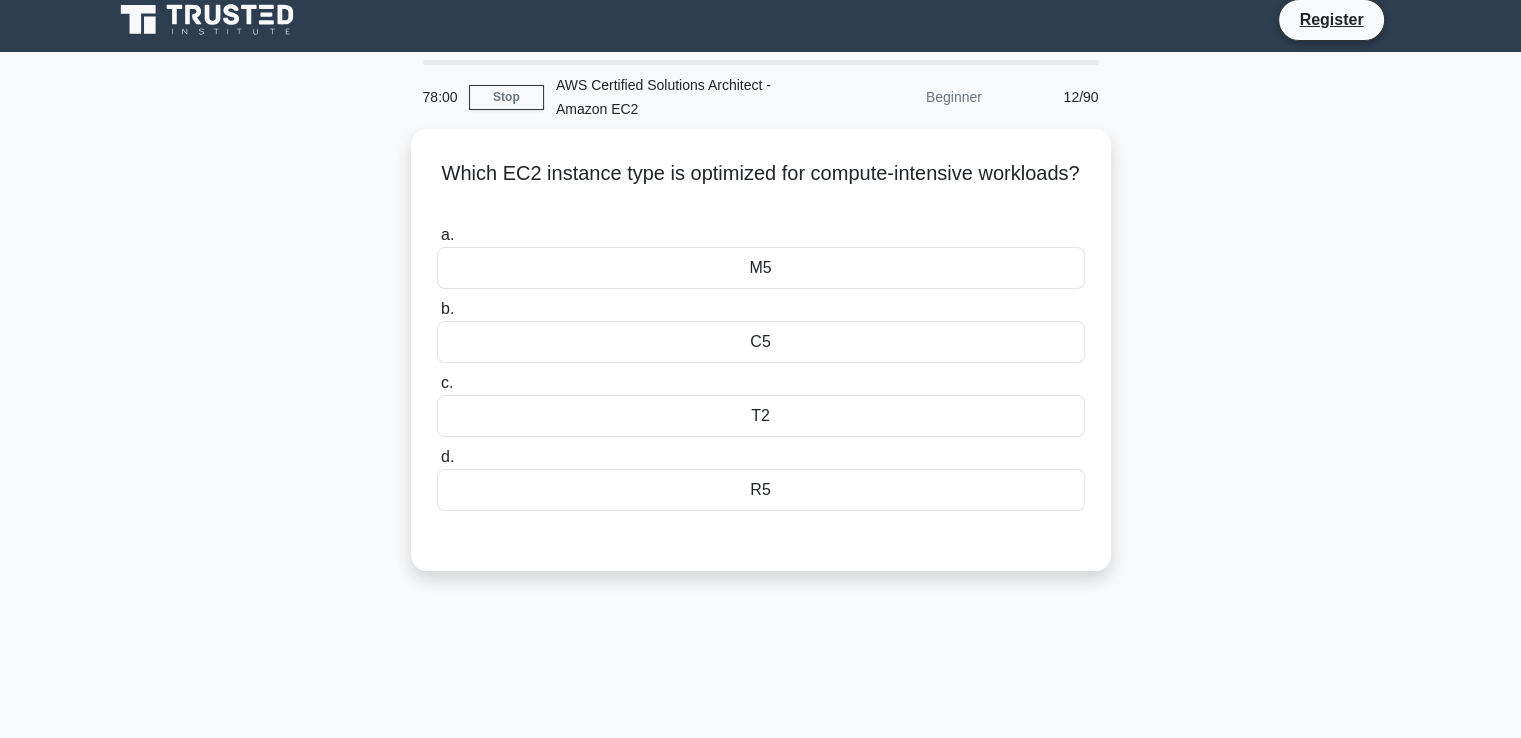 scroll, scrollTop: 0, scrollLeft: 0, axis: both 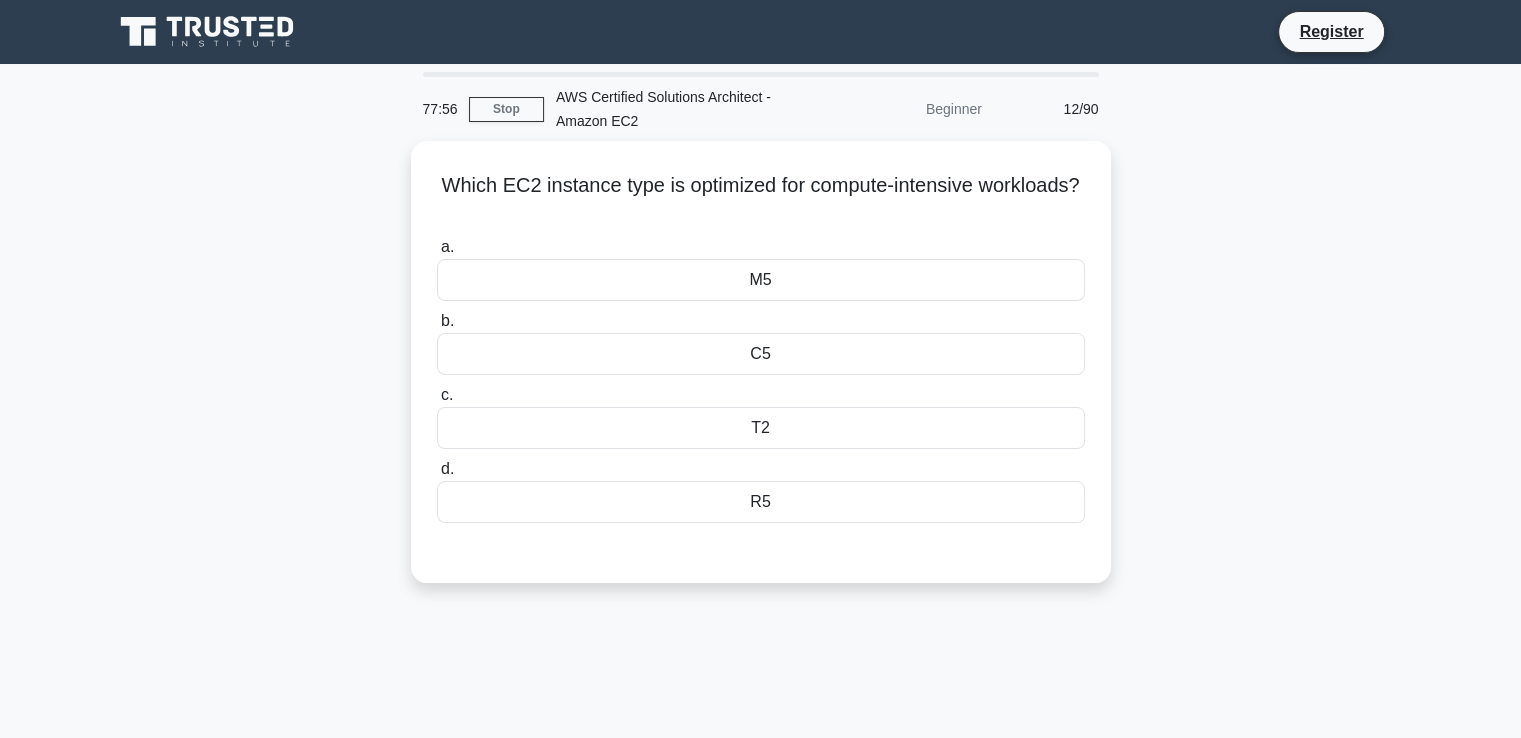 click on "Which EC2 instance type is optimized for compute-intensive workloads?
.spinner_0XTQ{transform-origin:center;animation:spinner_y6GP .75s linear infinite}@keyframes spinner_y6GP{100%{transform:rotate(360deg)}}
a.
M5
b. c. d." at bounding box center (761, 374) 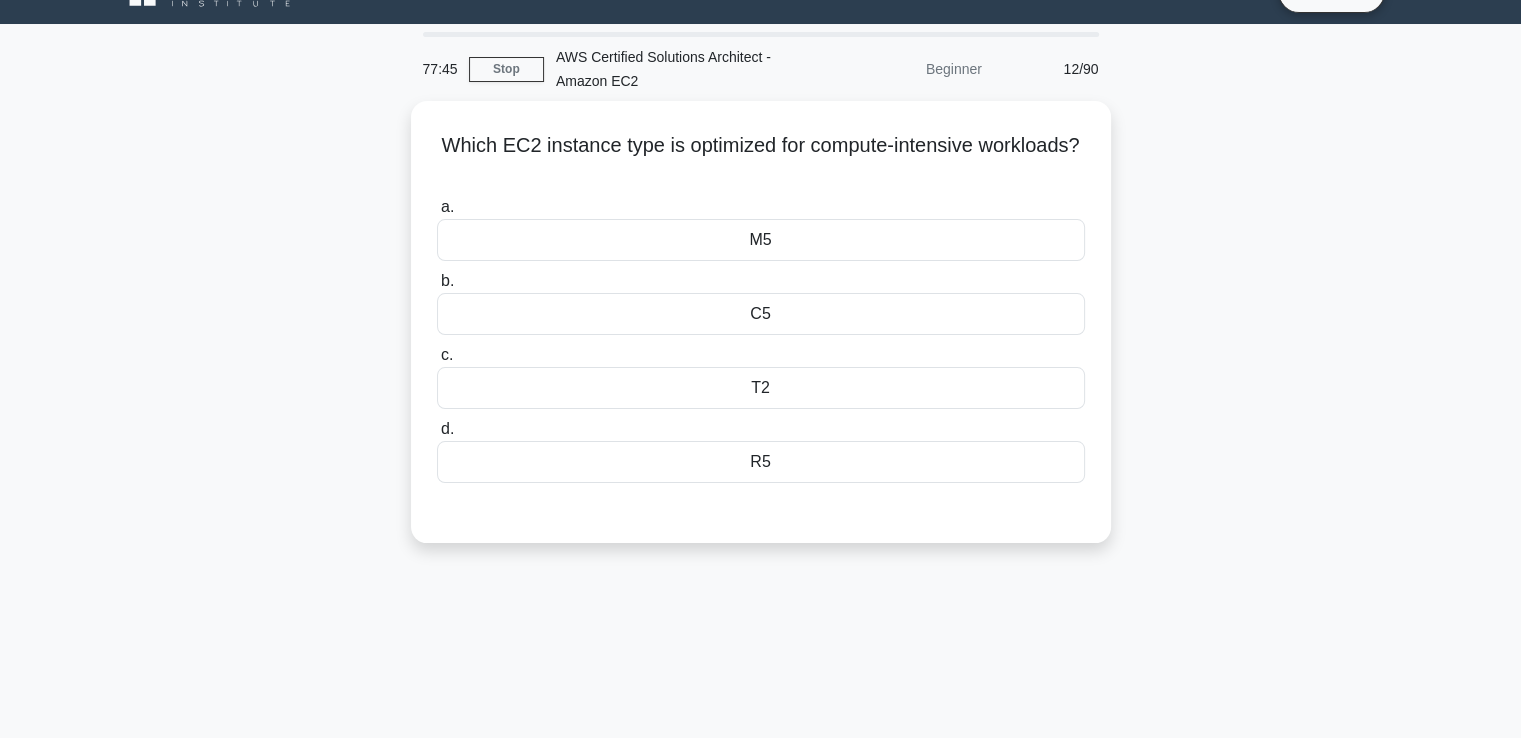 scroll, scrollTop: 0, scrollLeft: 0, axis: both 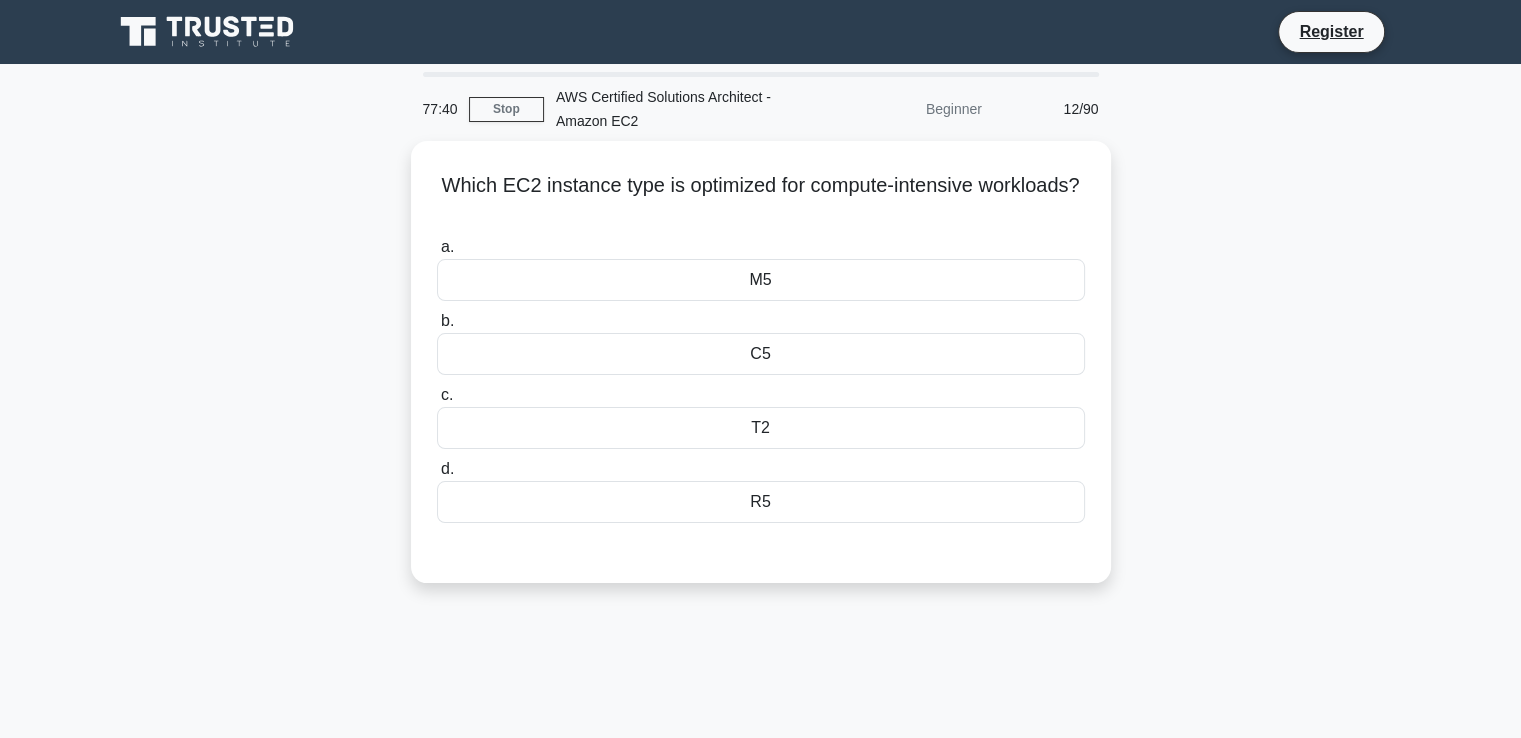 drag, startPoint x: 960, startPoint y: 454, endPoint x: 1158, endPoint y: 341, distance: 227.97588 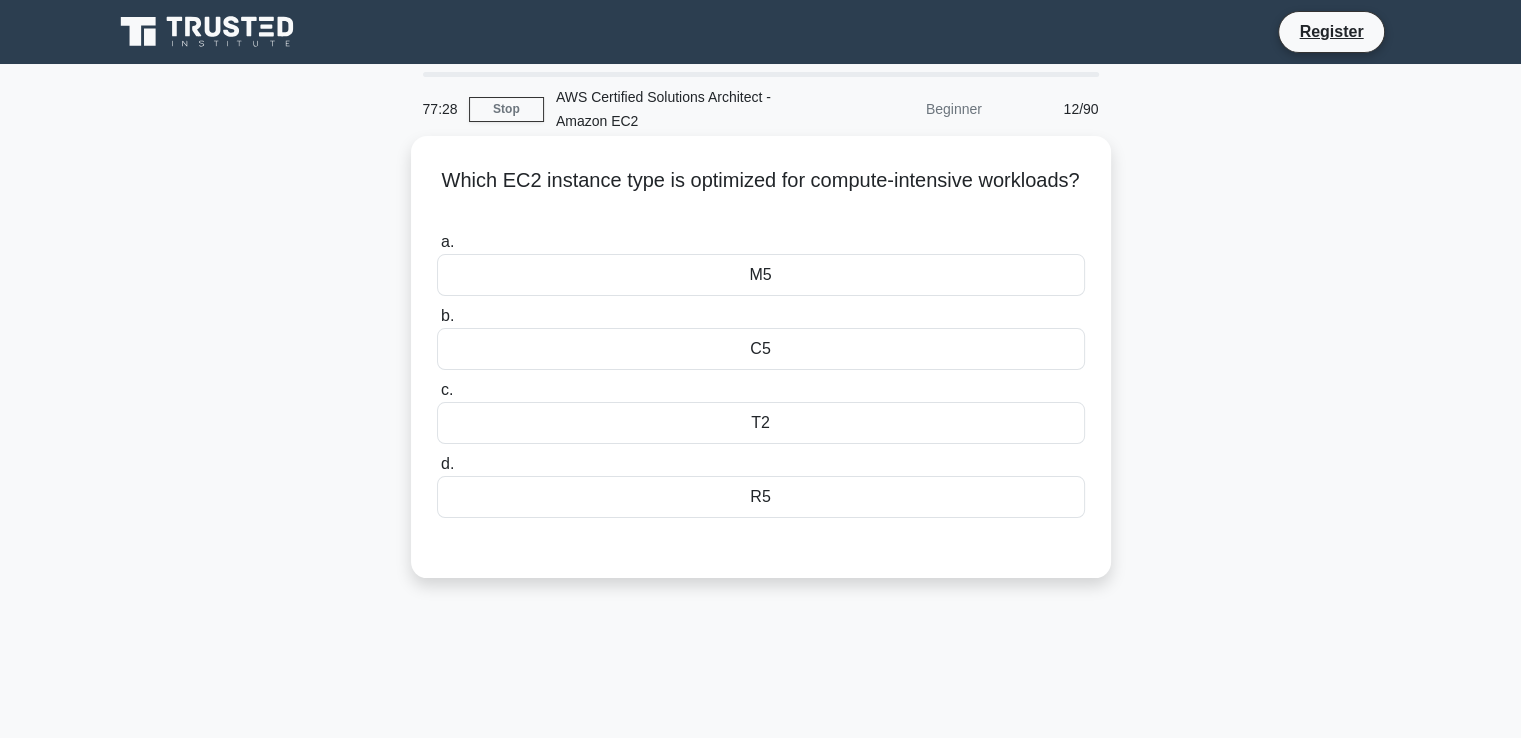 click on "M5" at bounding box center [761, 275] 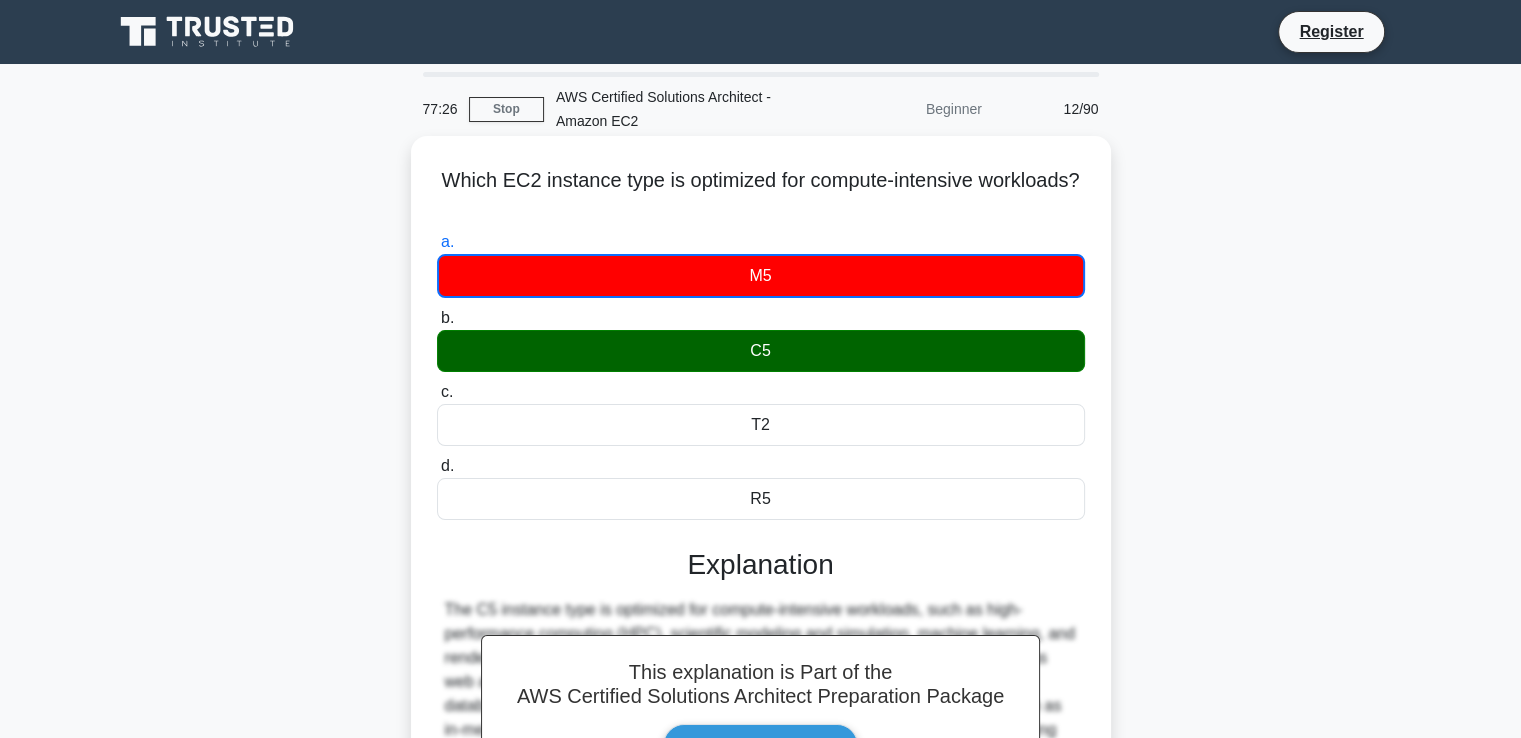 drag, startPoint x: 801, startPoint y: 281, endPoint x: 840, endPoint y: 425, distance: 149.1878 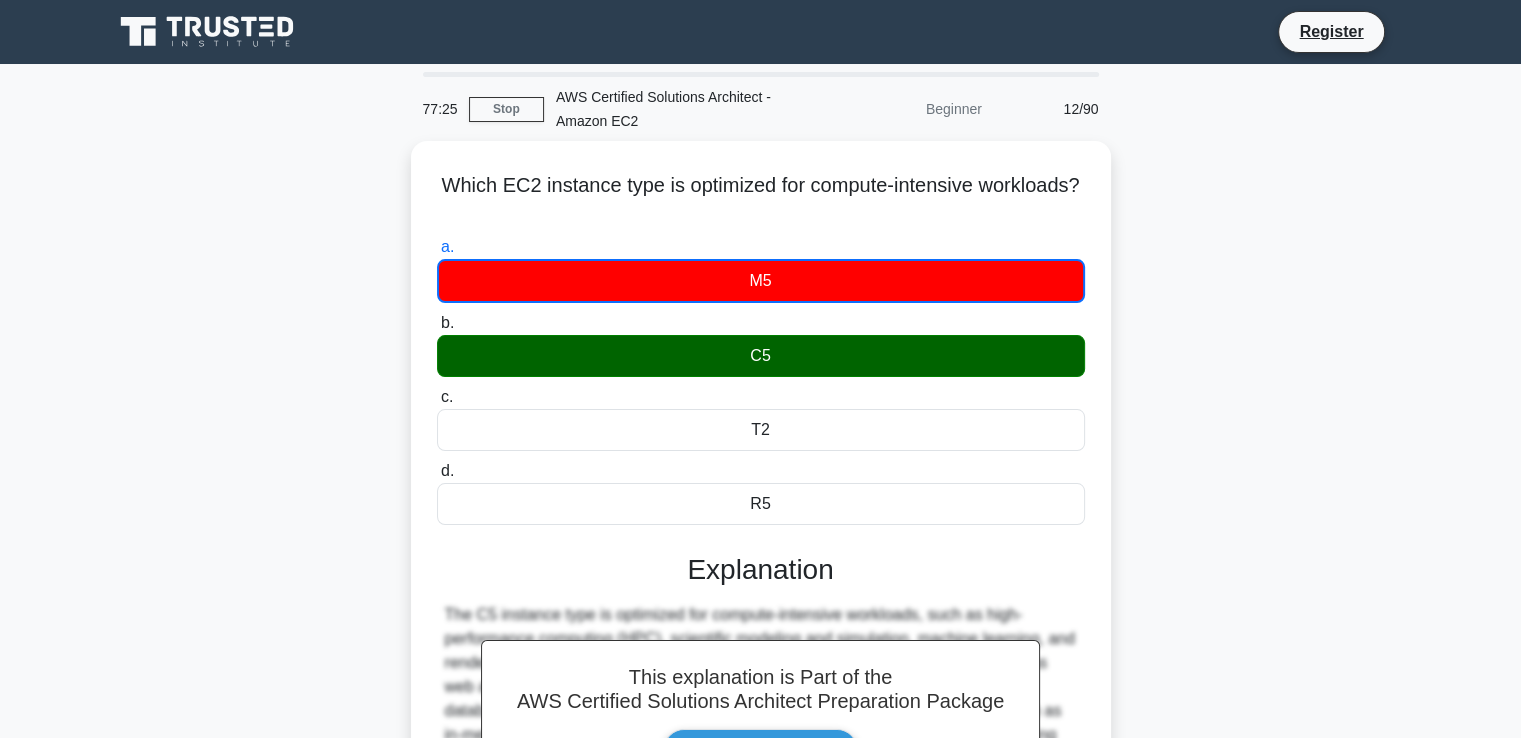 click on "Which EC2 instance type is optimized for compute-intensive workloads?
.spinner_0XTQ{transform-origin:center;animation:spinner_y6GP .75s linear infinite}@keyframes spinner_y6GP{100%{transform:rotate(360deg)}}
a.
M5
b. c. d." at bounding box center [761, 587] 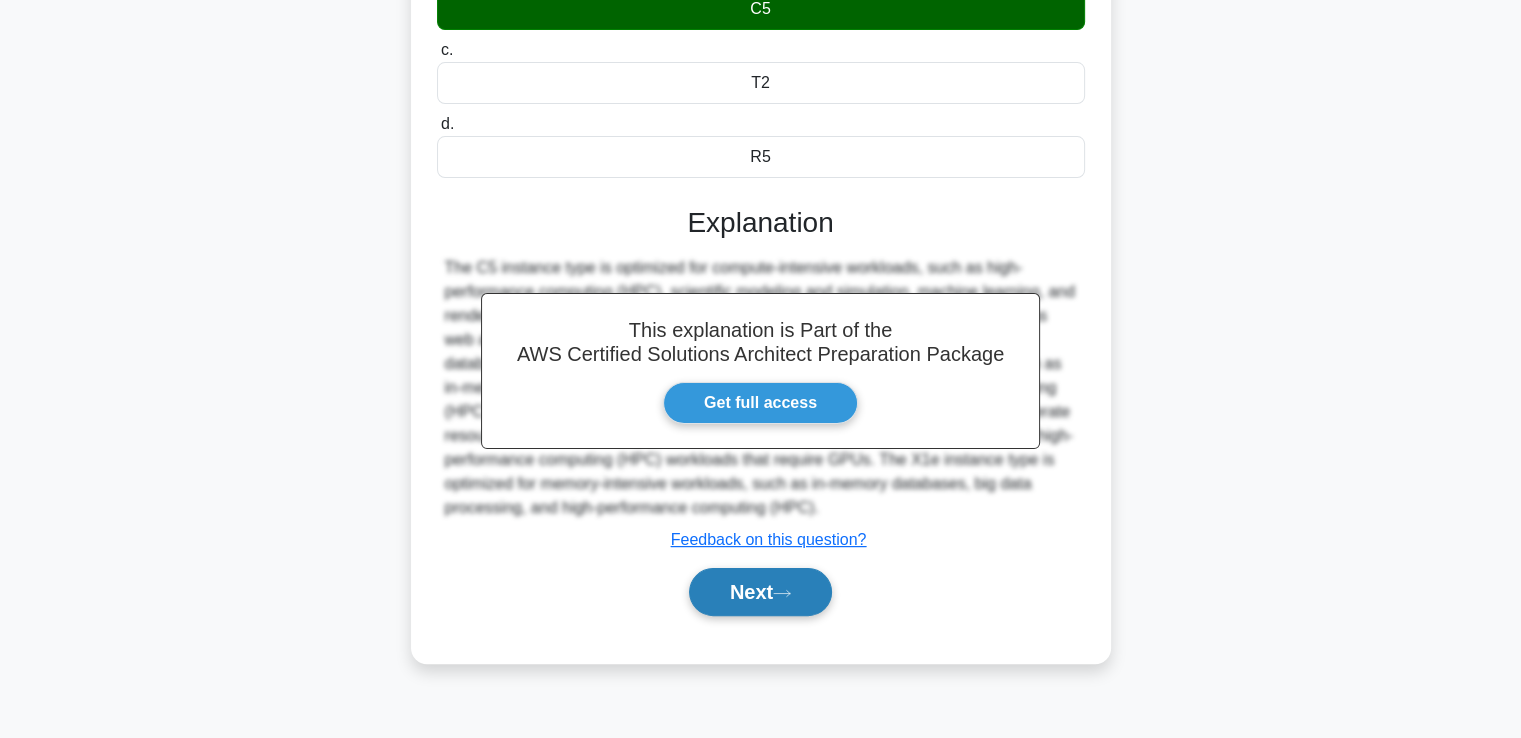click on "Next" at bounding box center (760, 592) 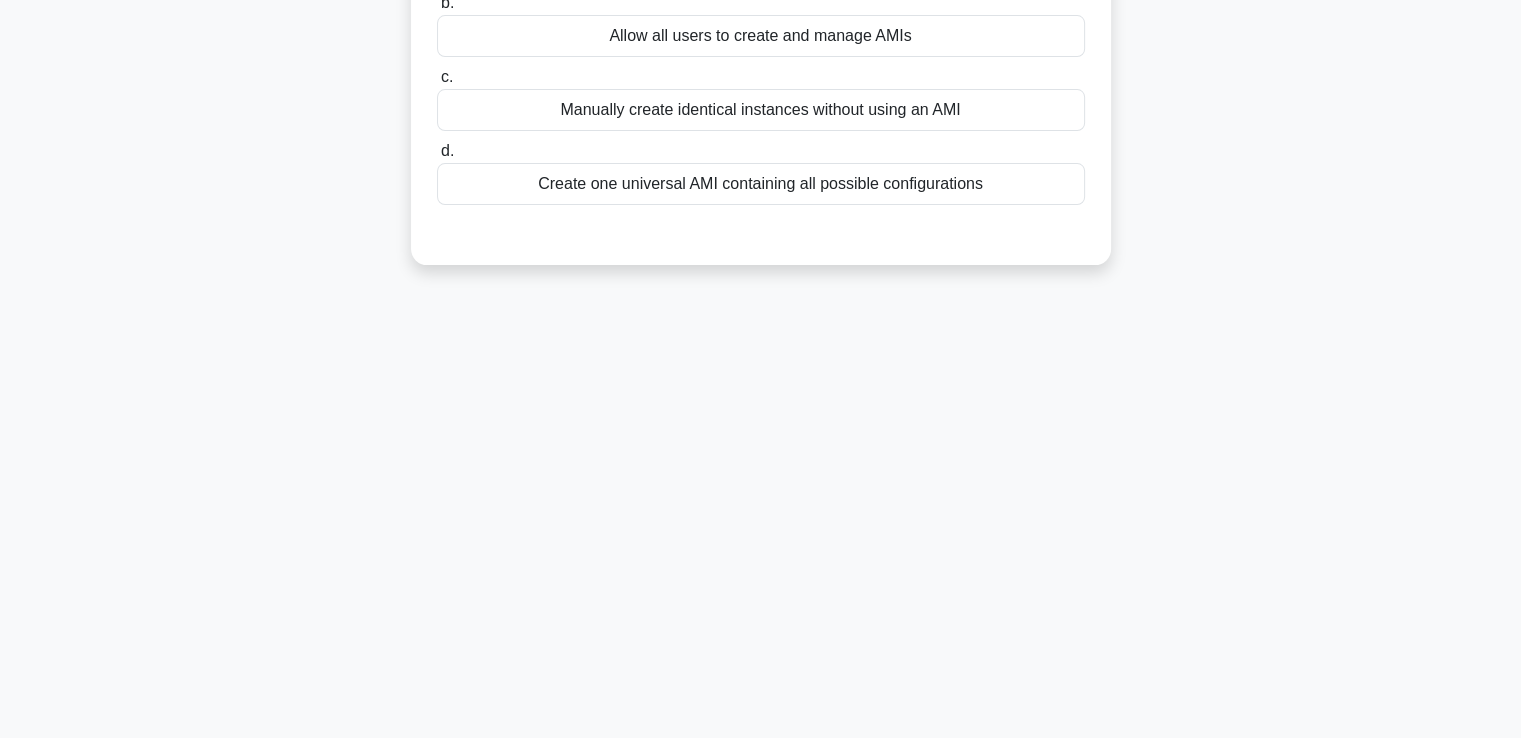 scroll, scrollTop: 0, scrollLeft: 0, axis: both 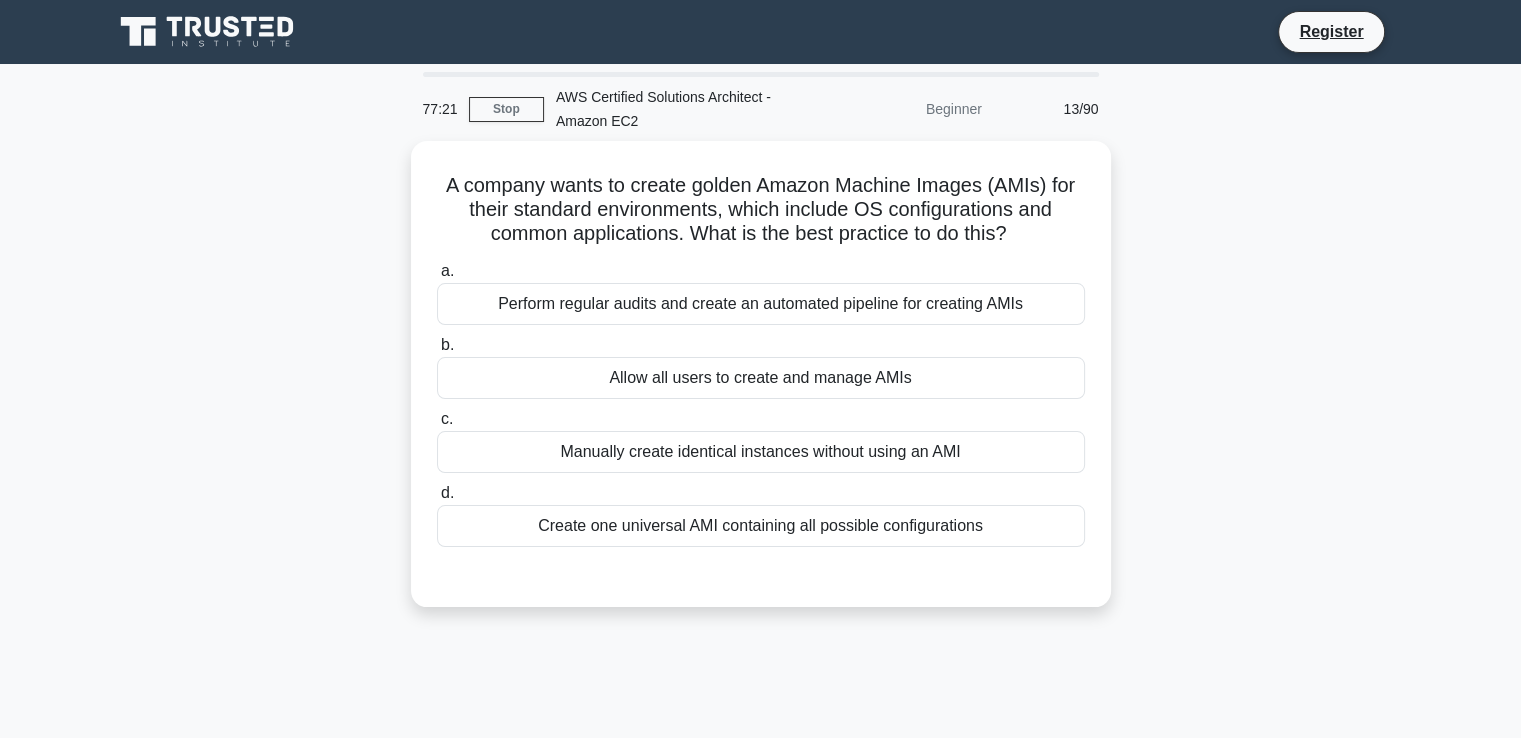 click on "A company wants to create golden Amazon Machine Images (AMIs) for their standard environments, which include OS configurations and common applications. What is the best practice to do this?
.spinner_0XTQ{transform-origin:center;animation:spinner_y6GP .75s linear infinite}@keyframes spinner_y6GP{100%{transform:rotate(360deg)}}
a.
b. c. d." at bounding box center [761, 386] 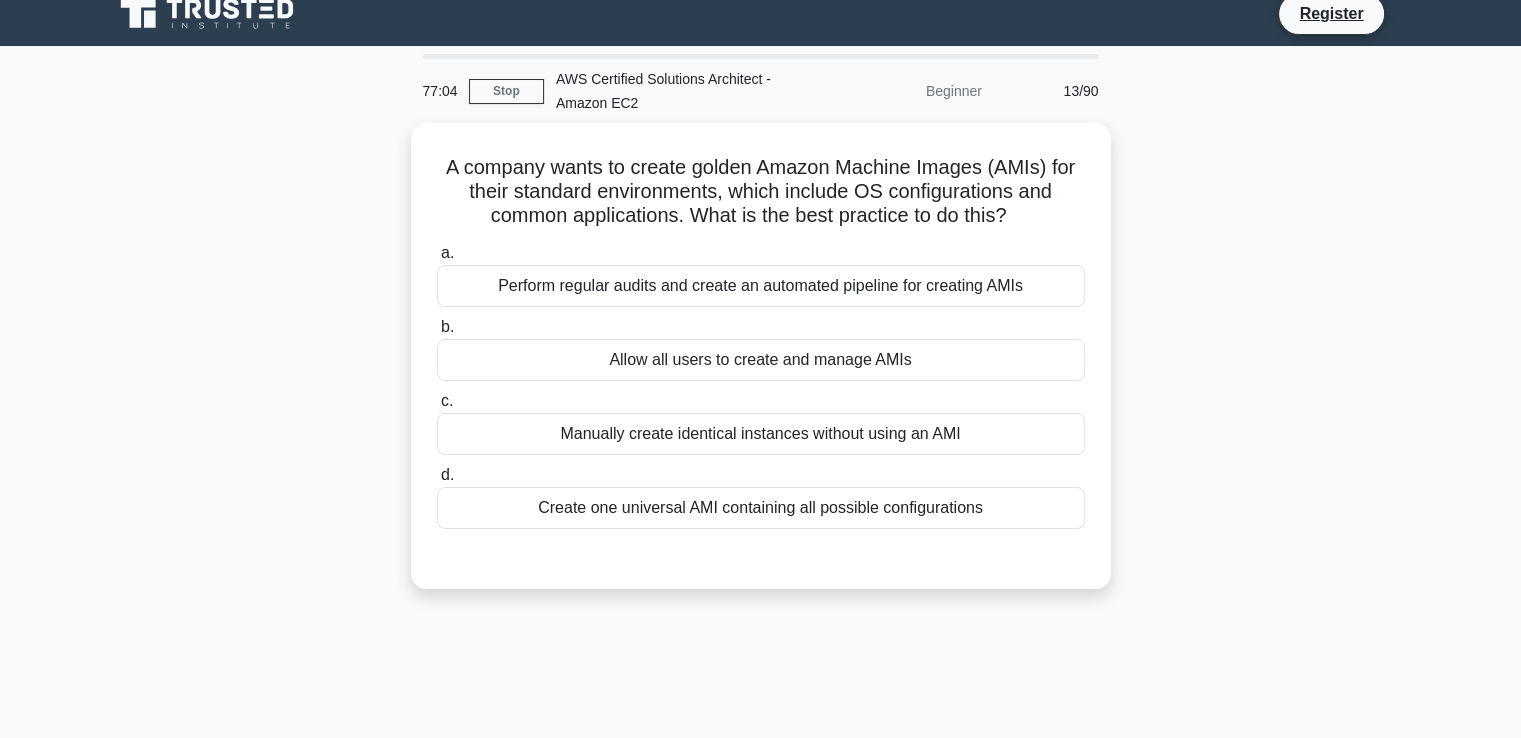 scroll, scrollTop: 0, scrollLeft: 0, axis: both 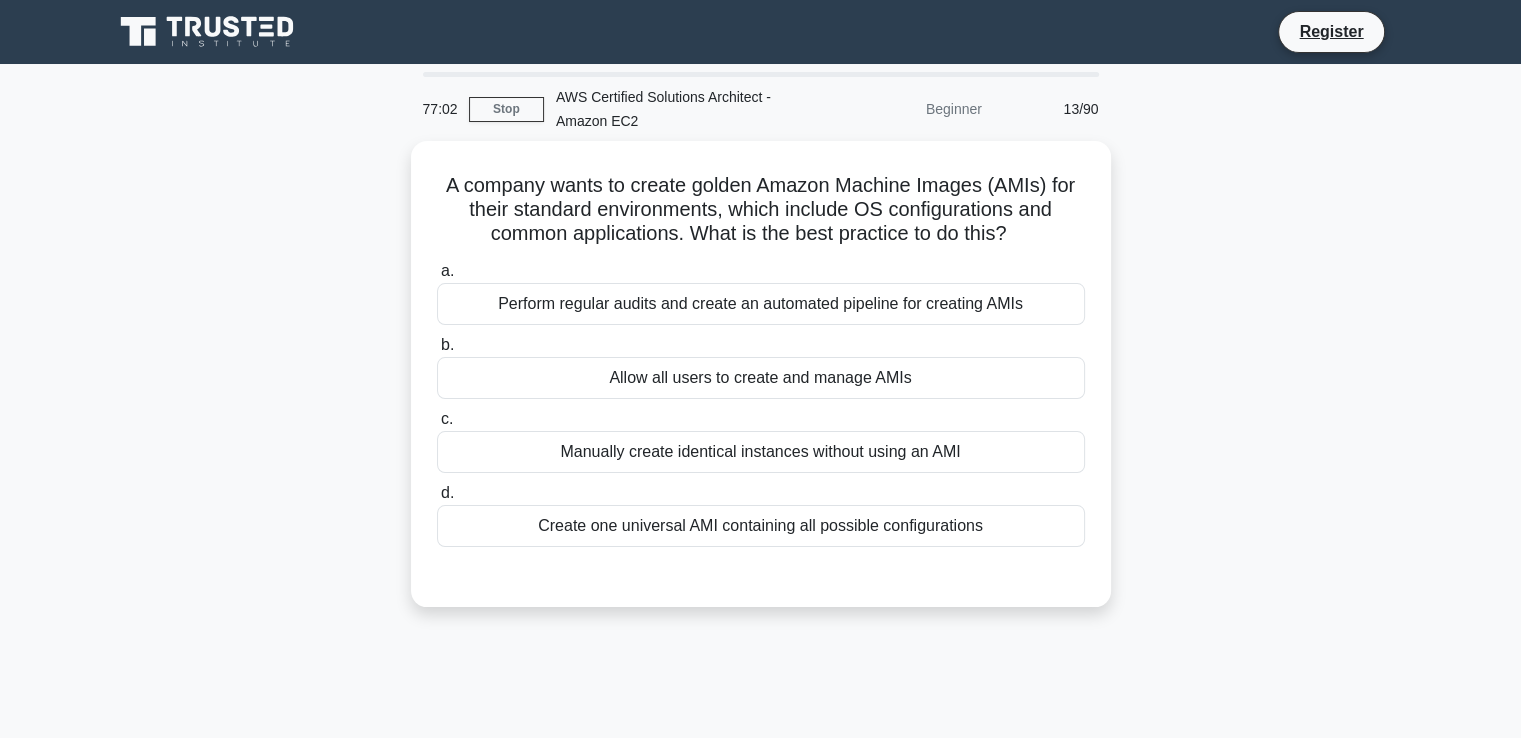click on "A company wants to create golden Amazon Machine Images (AMIs) for their standard environments, which include OS configurations and common applications. What is the best practice to do this?
.spinner_0XTQ{transform-origin:center;animation:spinner_y6GP .75s linear infinite}@keyframes spinner_y6GP{100%{transform:rotate(360deg)}}
a.
b. c. d." at bounding box center [761, 386] 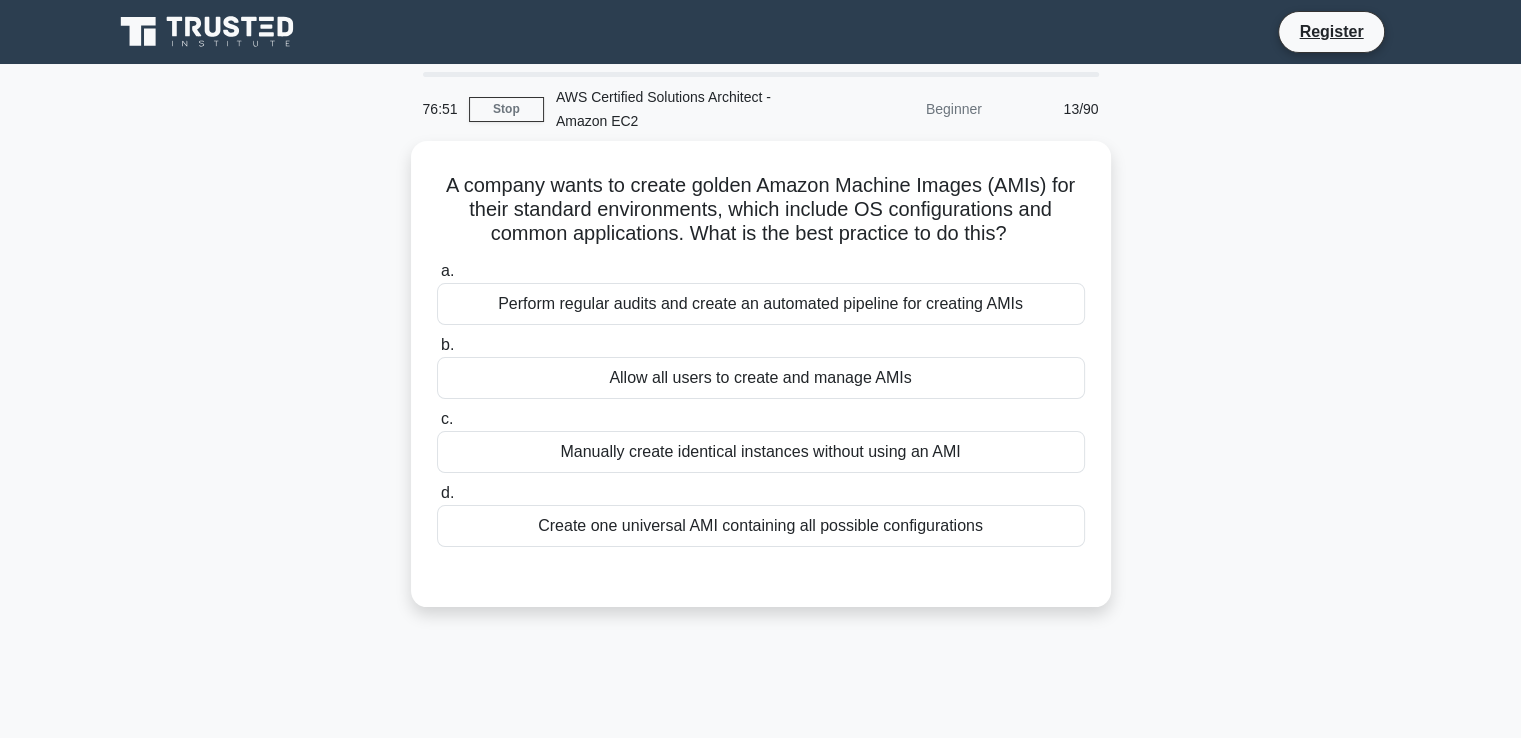 click on "A company wants to create golden Amazon Machine Images (AMIs) for their standard environments, which include OS configurations and common applications. What is the best practice to do this?
.spinner_0XTQ{transform-origin:center;animation:spinner_y6GP .75s linear infinite}@keyframes spinner_y6GP{100%{transform:rotate(360deg)}}
a.
b. c. d." at bounding box center [761, 386] 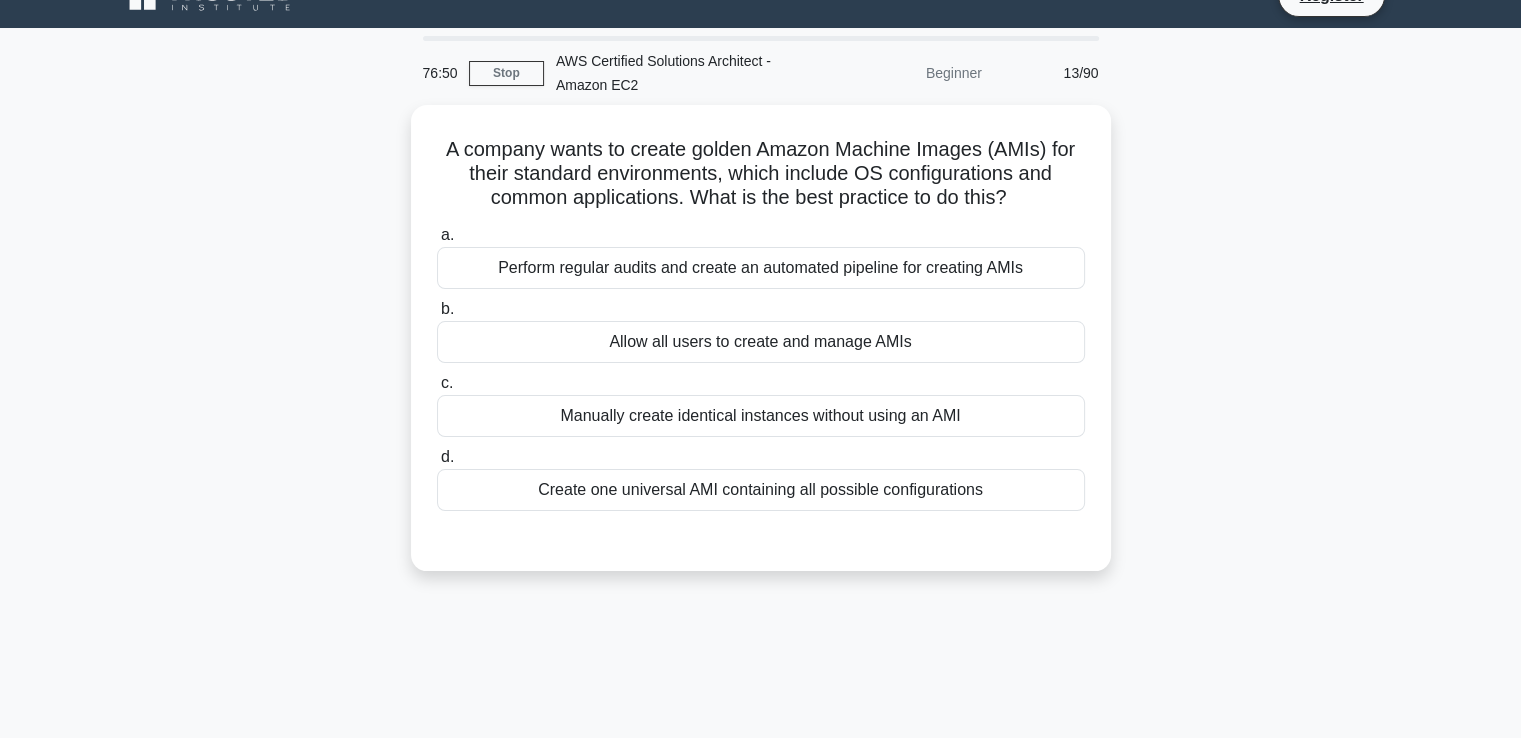 scroll, scrollTop: 0, scrollLeft: 0, axis: both 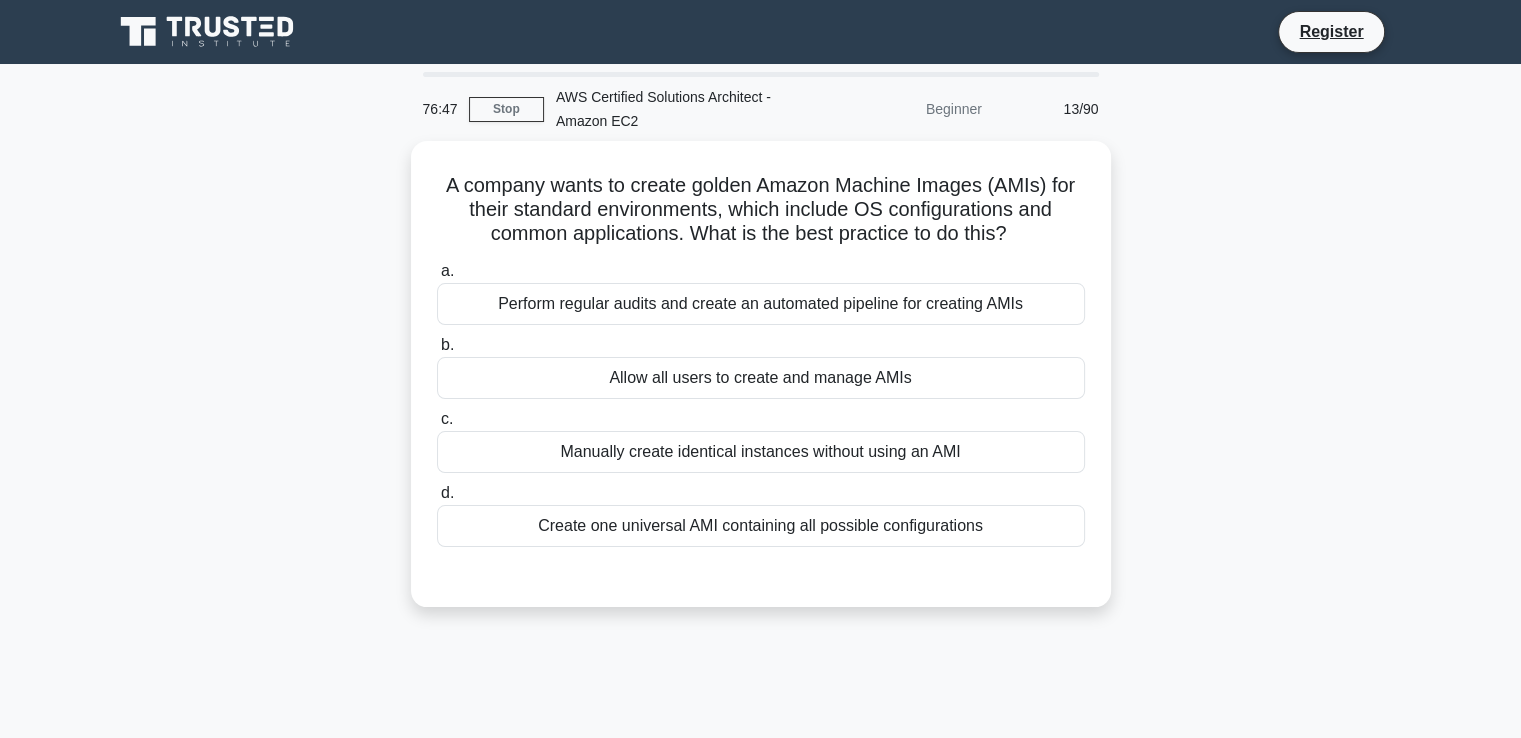 click on "A company wants to create golden Amazon Machine Images (AMIs) for their standard environments, which include OS configurations and common applications. What is the best practice to do this?
.spinner_0XTQ{transform-origin:center;animation:spinner_y6GP .75s linear infinite}@keyframes spinner_y6GP{100%{transform:rotate(360deg)}}
a.
b. c. d." at bounding box center [761, 386] 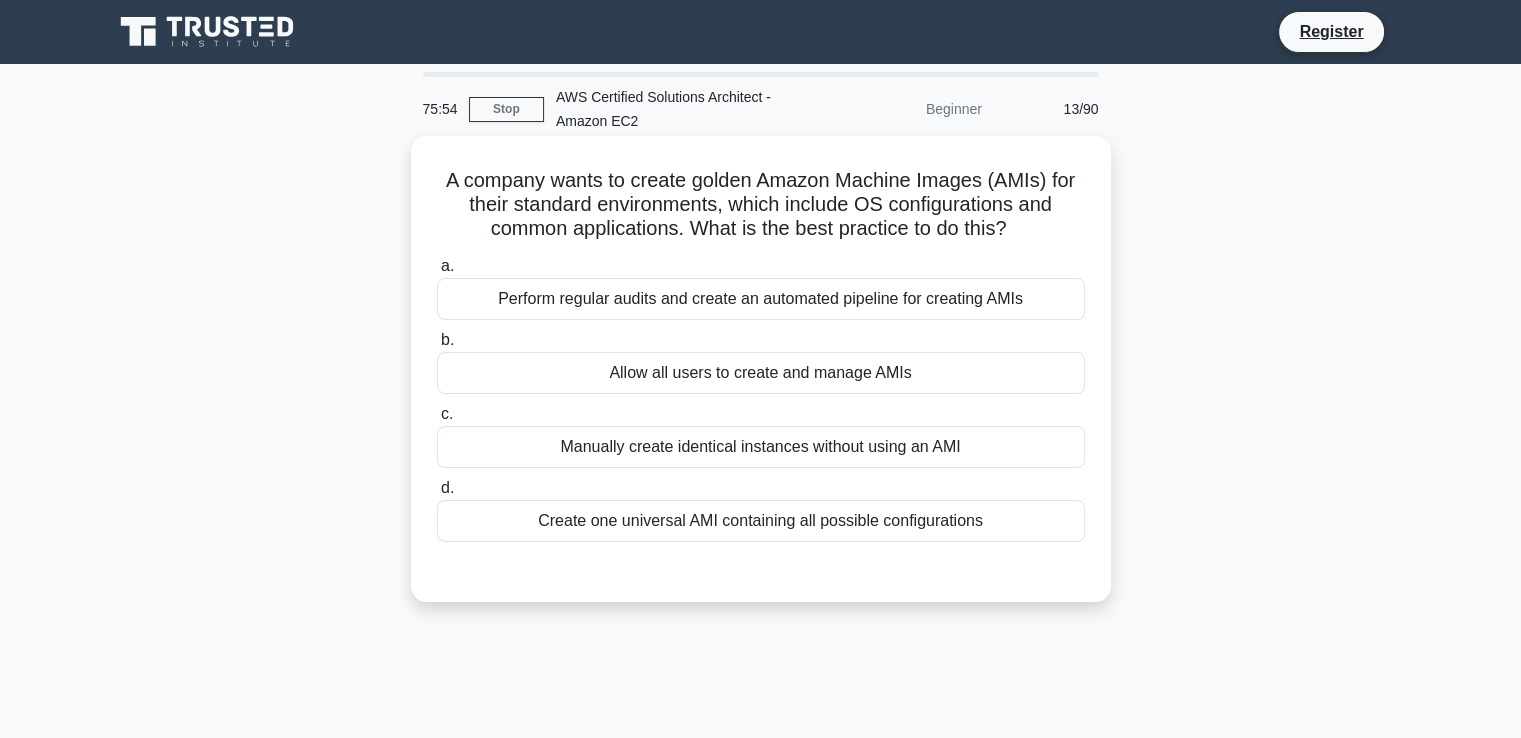click on "Create one universal AMI containing all possible configurations" at bounding box center (761, 521) 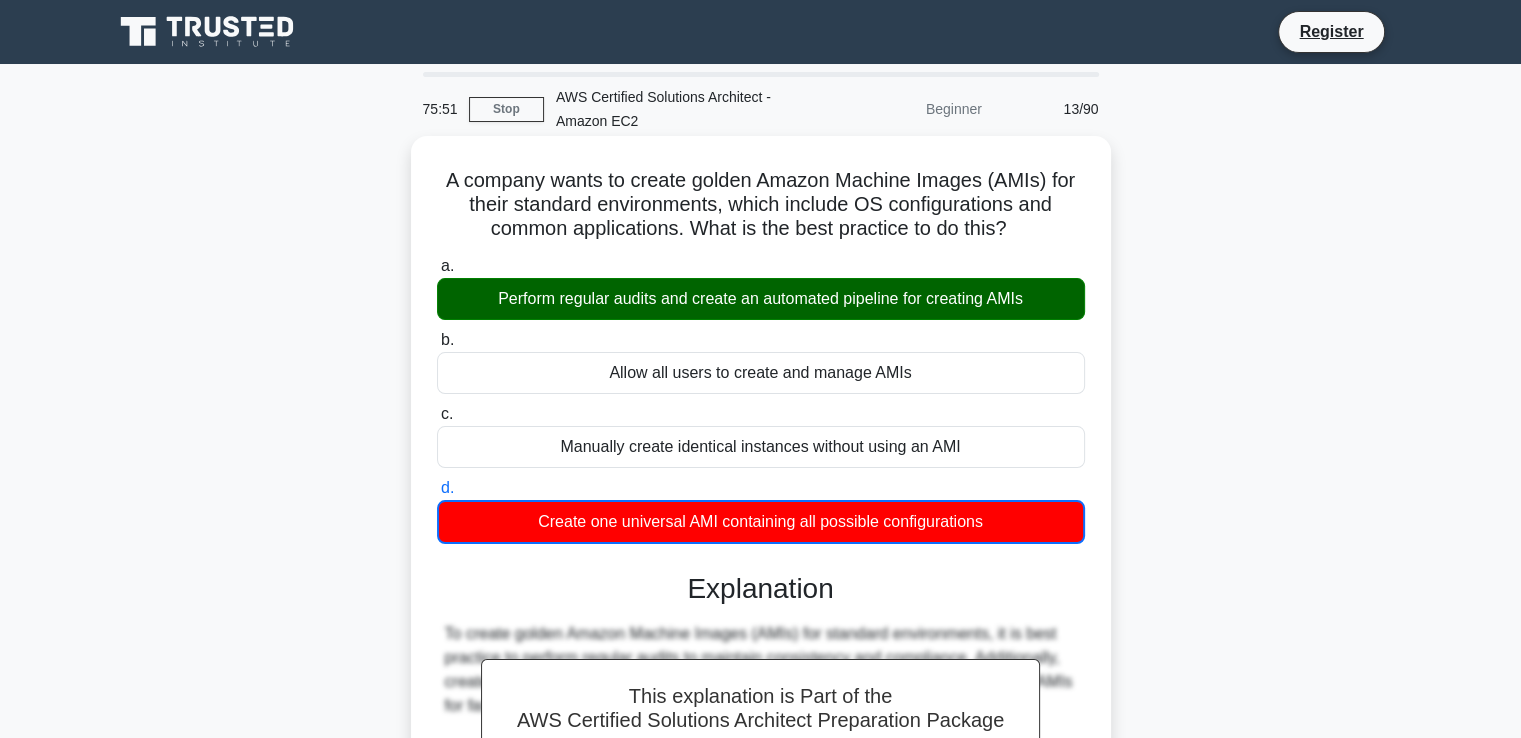 click on "Manually create identical instances without using an AMI" at bounding box center (761, 447) 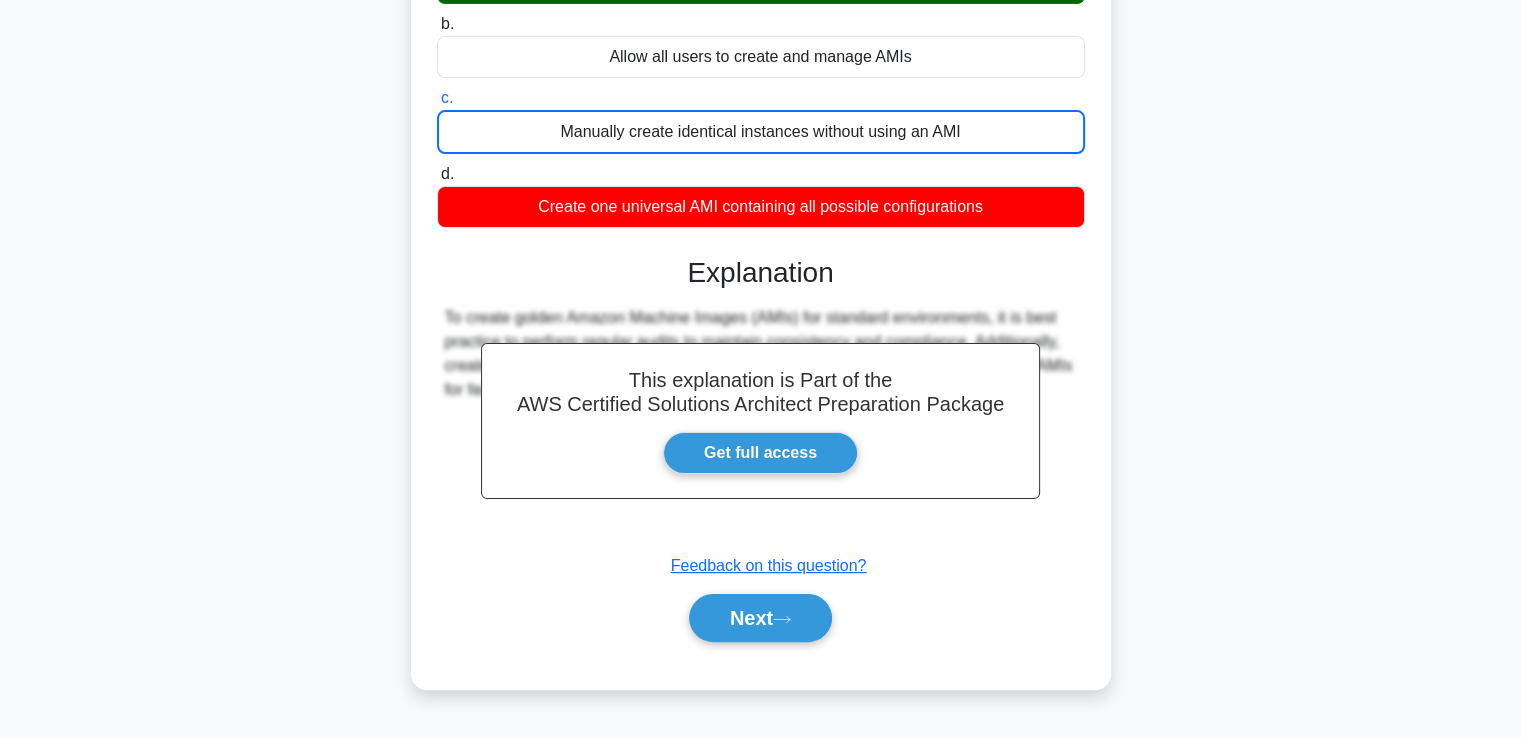 scroll, scrollTop: 343, scrollLeft: 0, axis: vertical 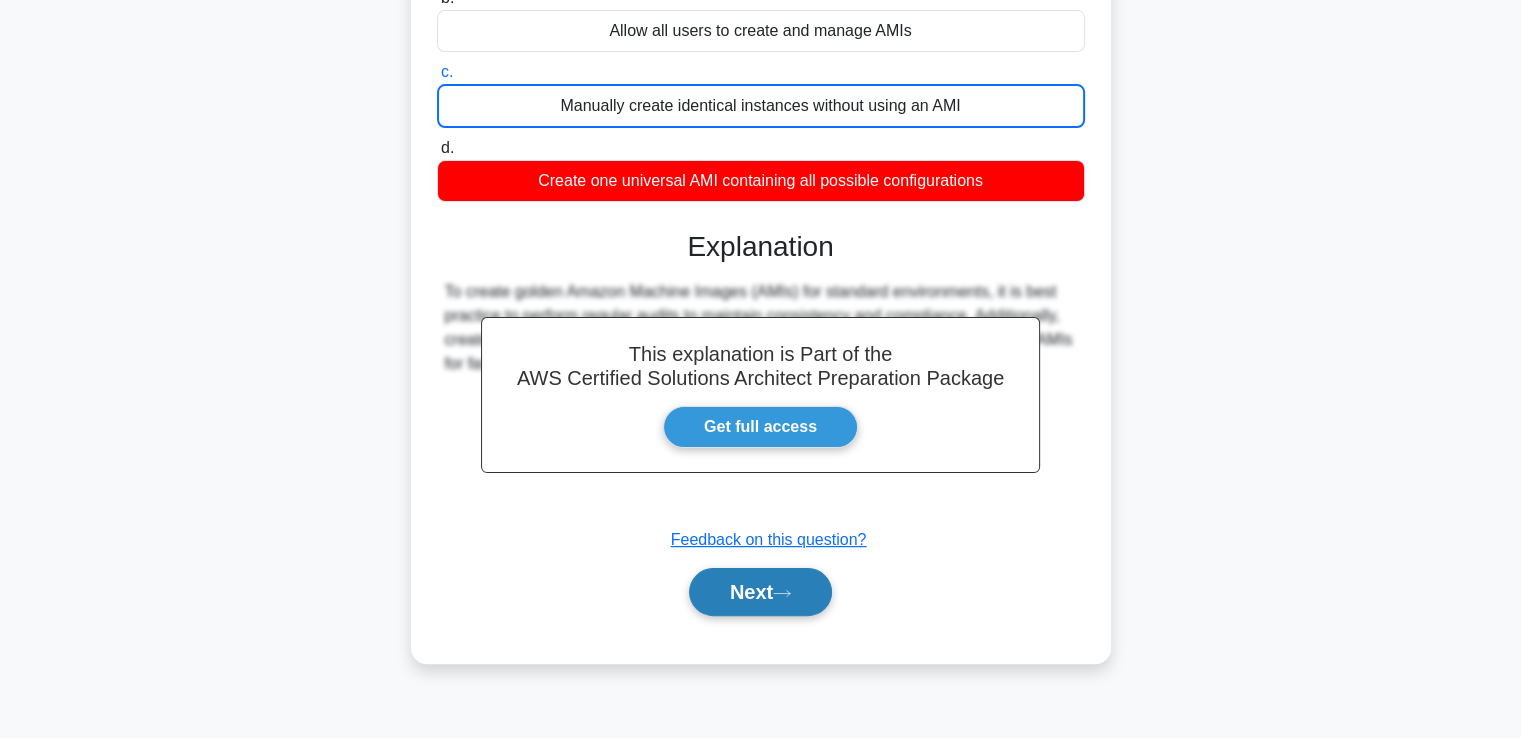 click on "Next" at bounding box center (760, 592) 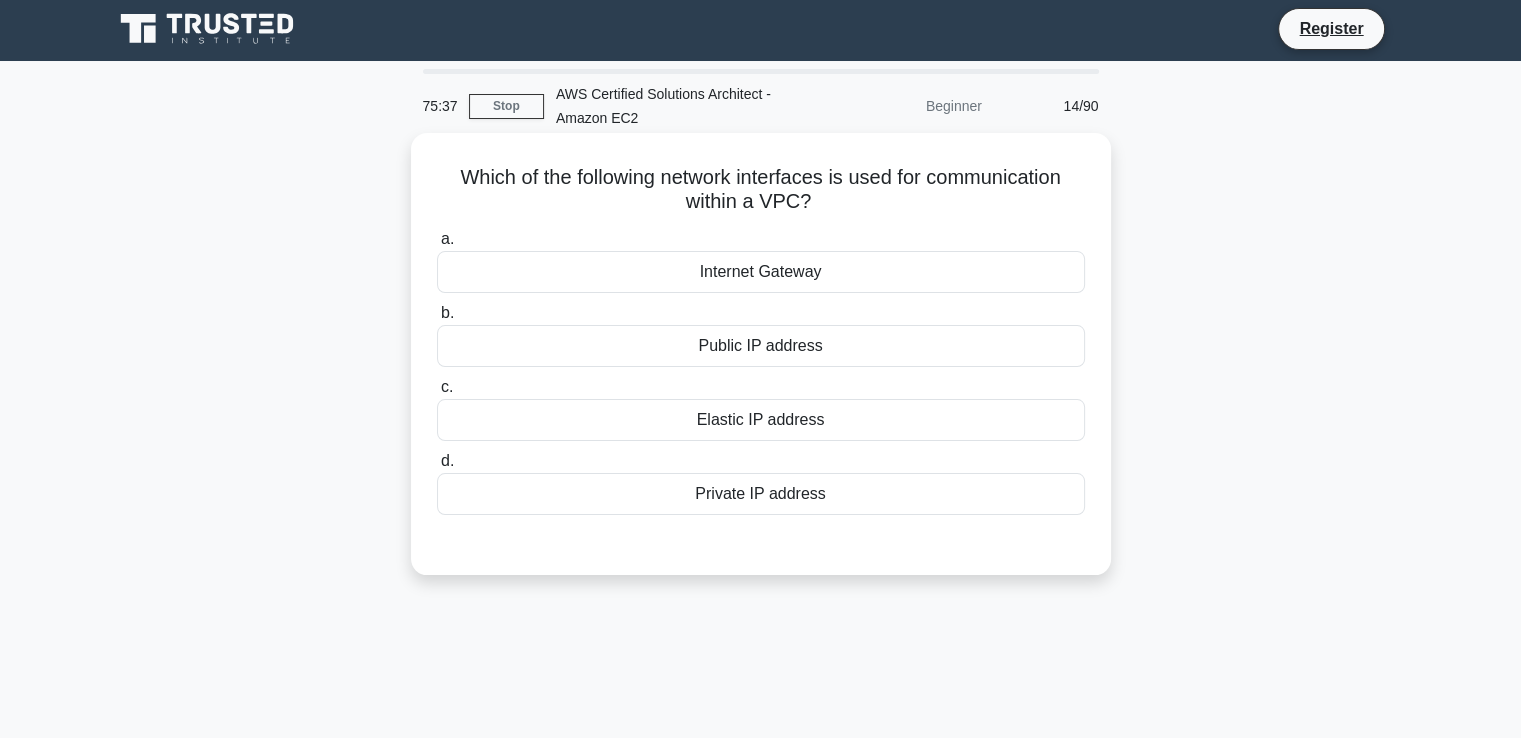 scroll, scrollTop: 0, scrollLeft: 0, axis: both 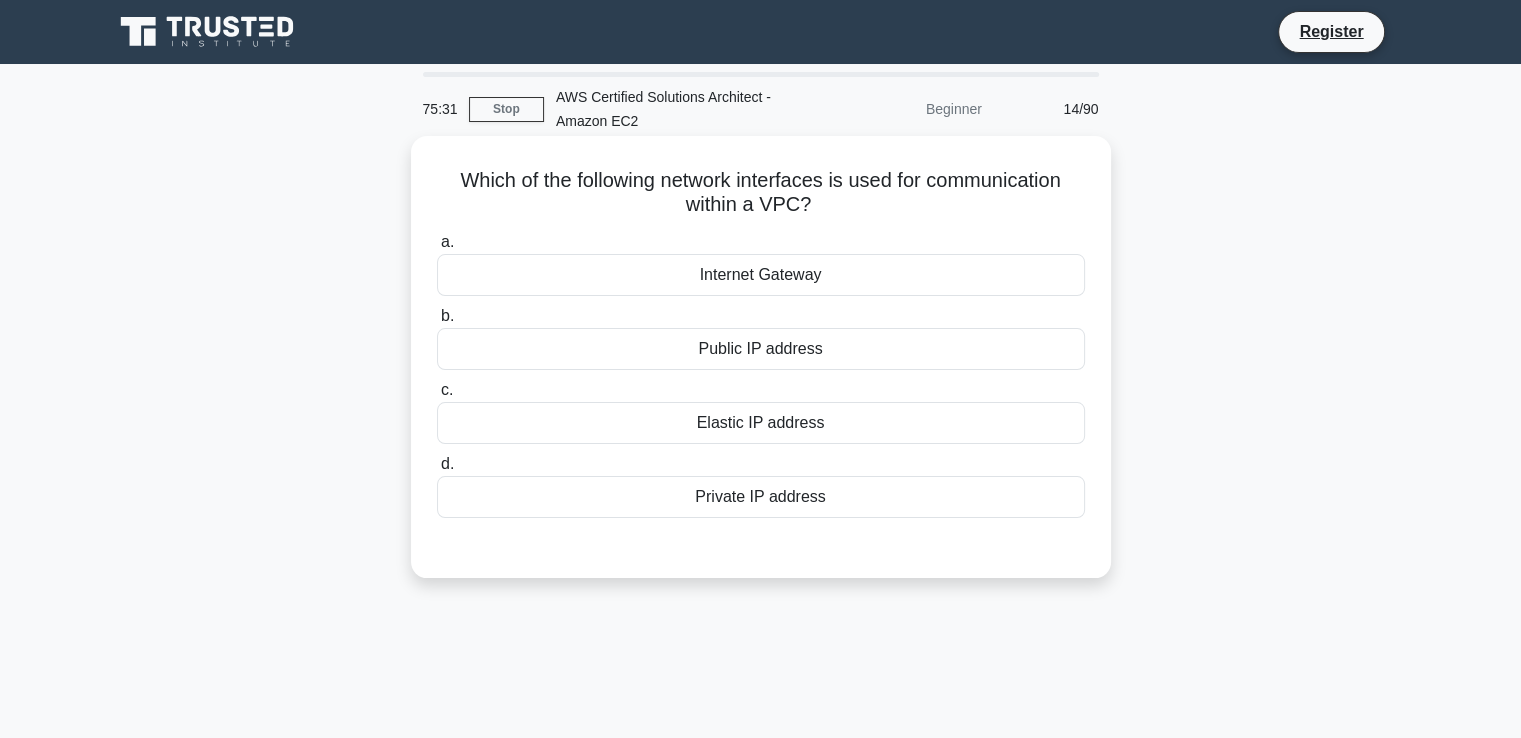 click on "Private IP address" at bounding box center [761, 497] 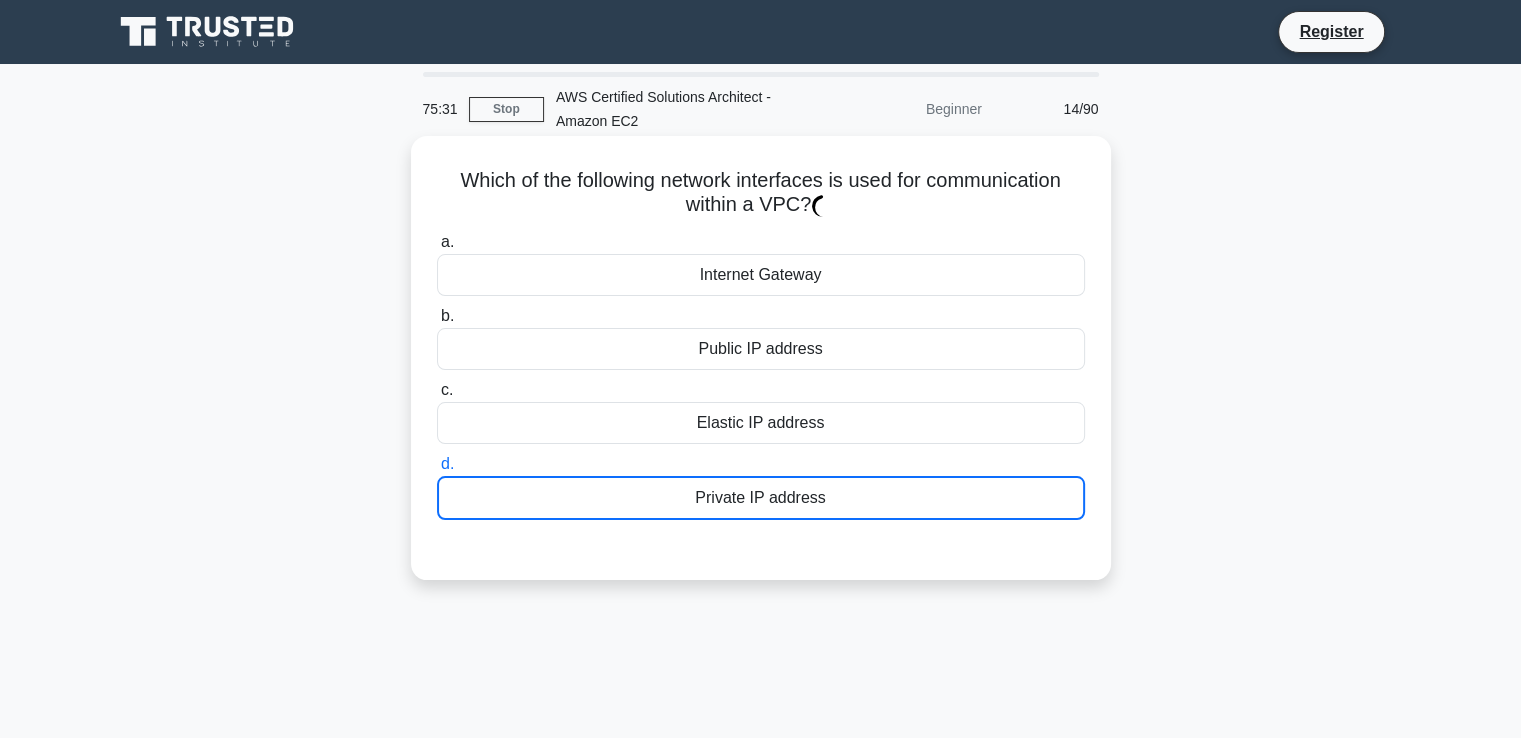 click on "Private IP address" at bounding box center [761, 498] 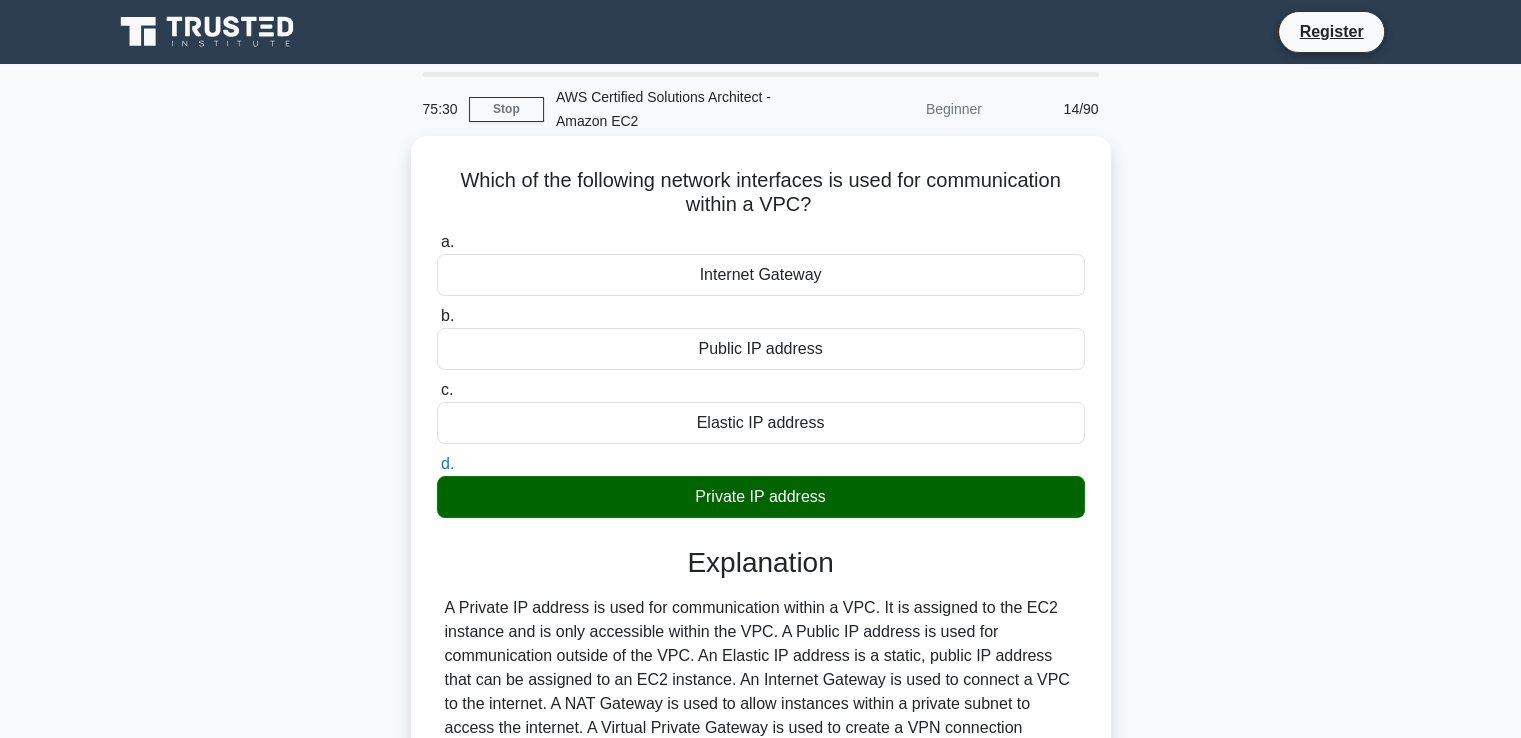 scroll, scrollTop: 343, scrollLeft: 0, axis: vertical 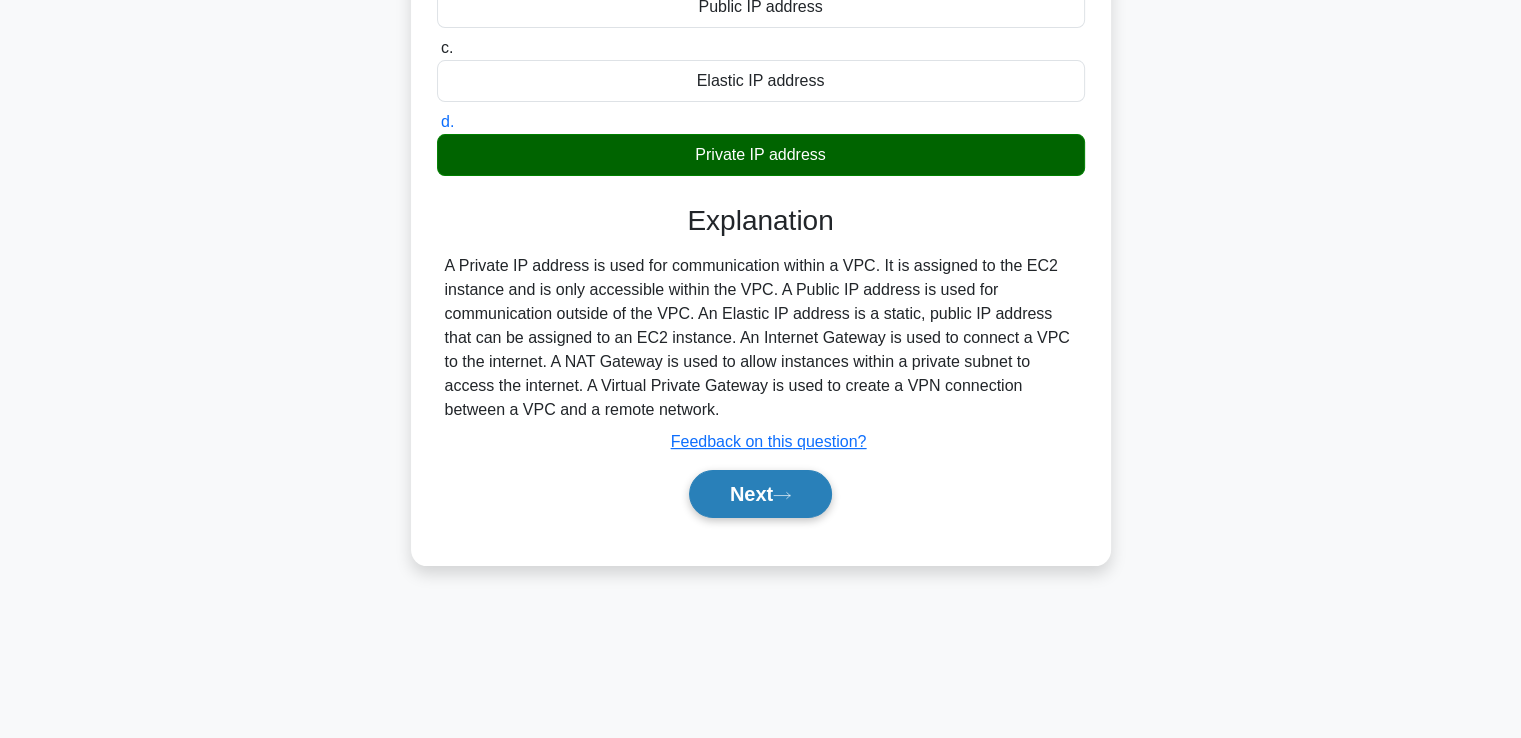 click on "Next" at bounding box center [760, 494] 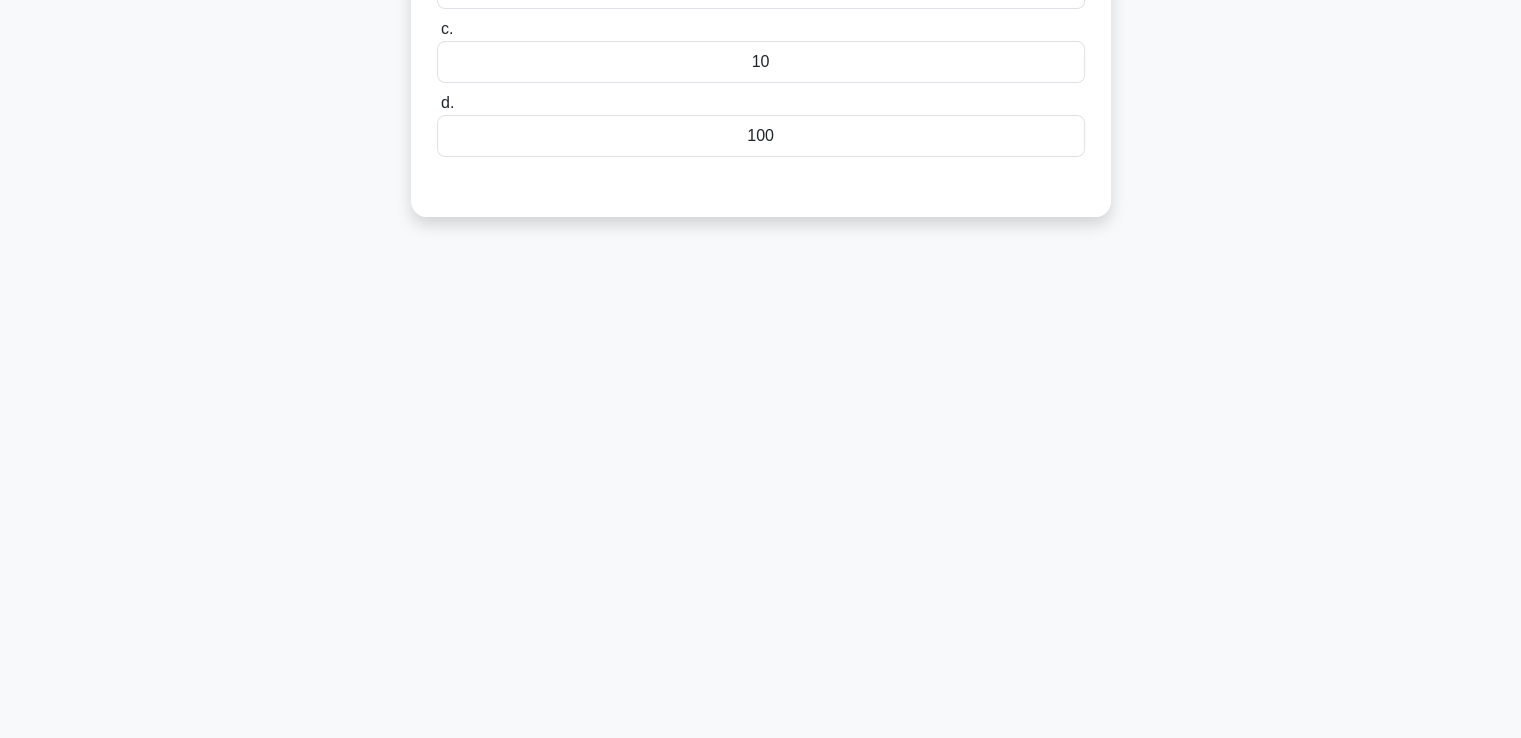 scroll, scrollTop: 0, scrollLeft: 0, axis: both 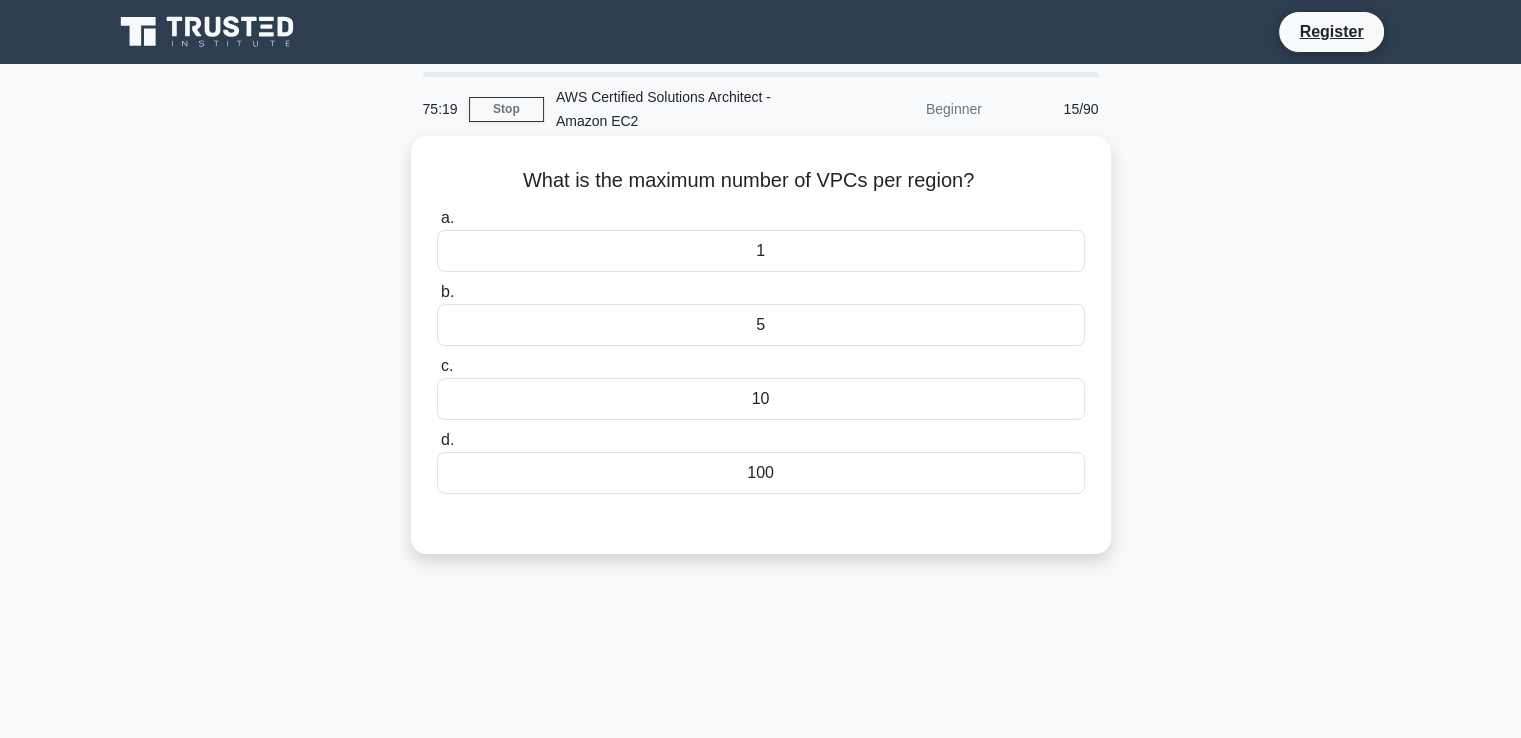 click on "5" at bounding box center [761, 325] 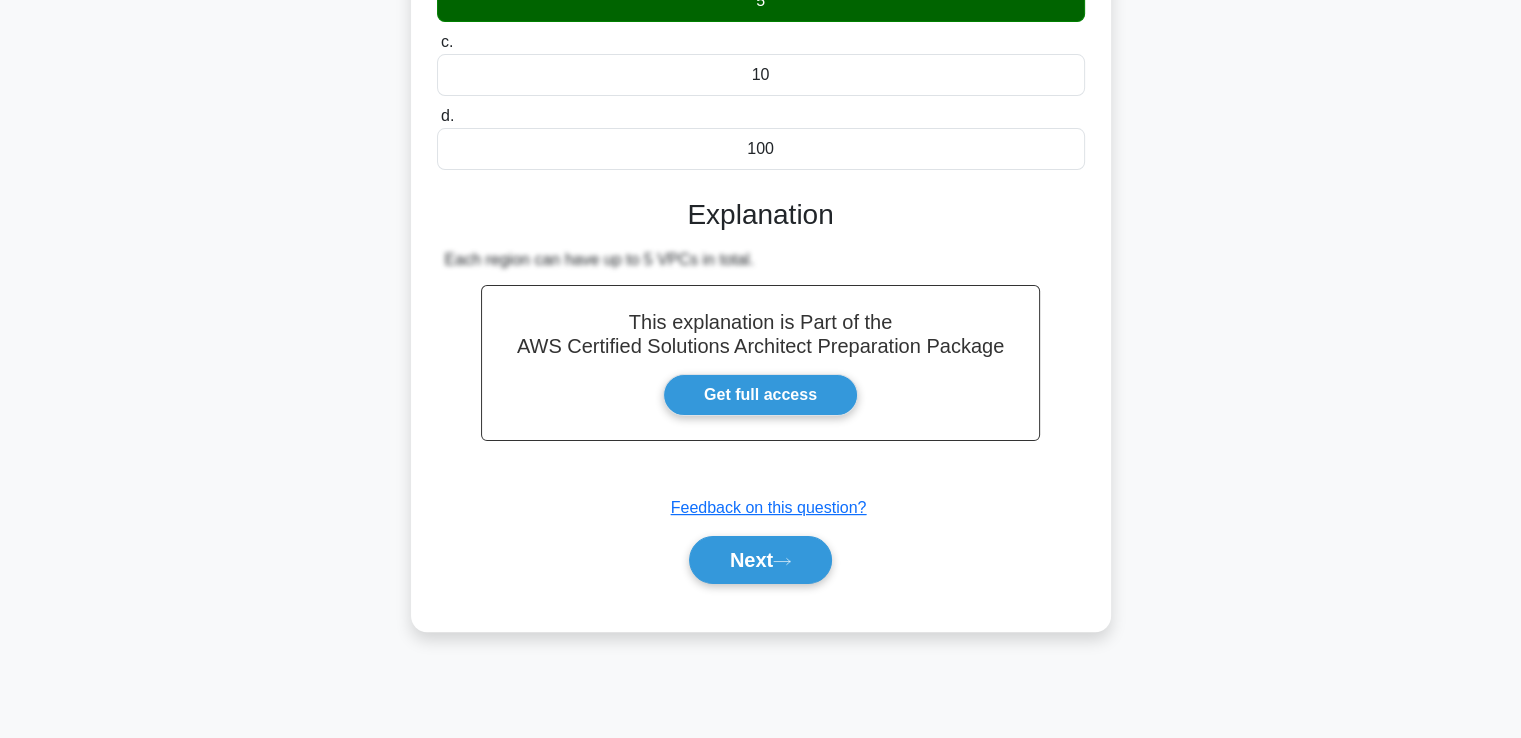 scroll, scrollTop: 343, scrollLeft: 0, axis: vertical 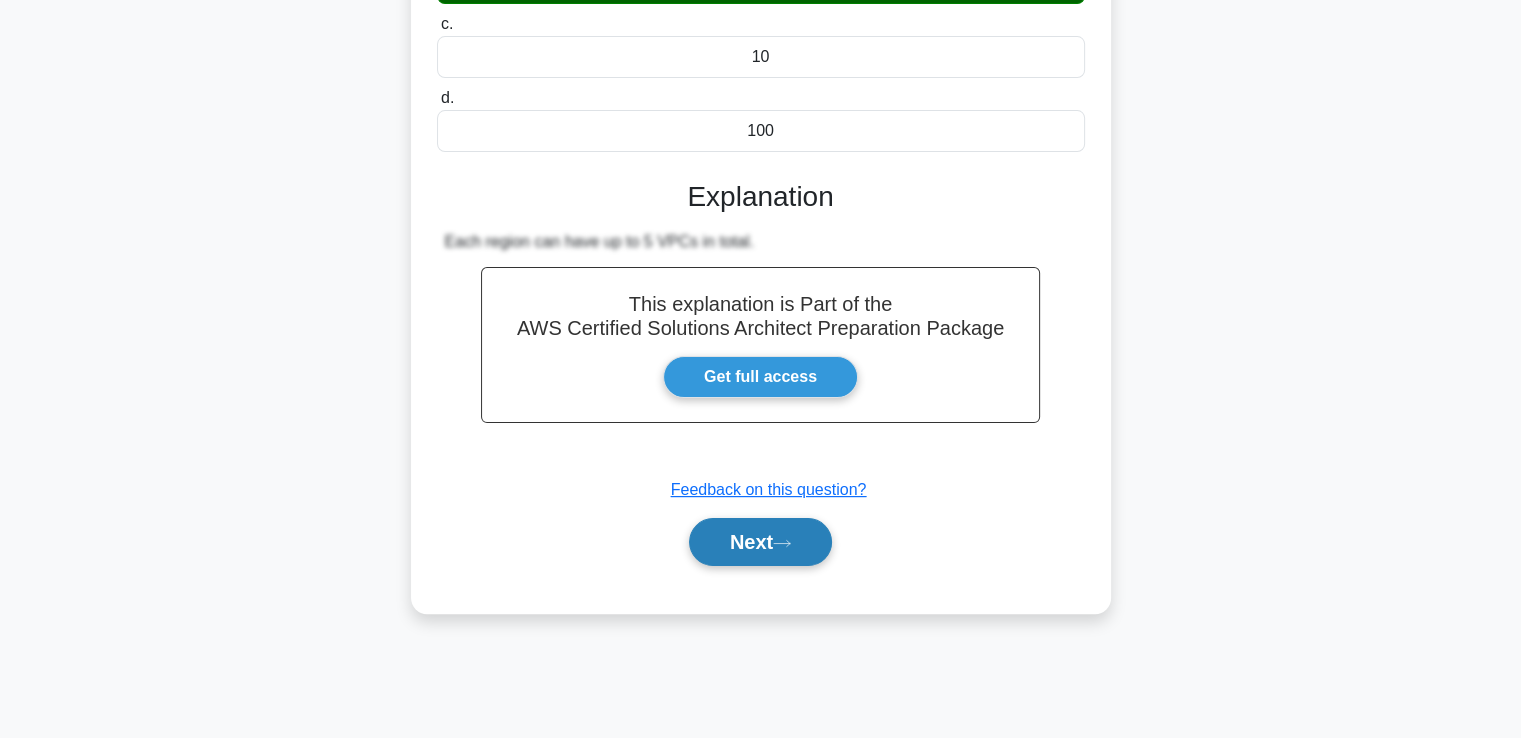 click on "Next" at bounding box center (760, 542) 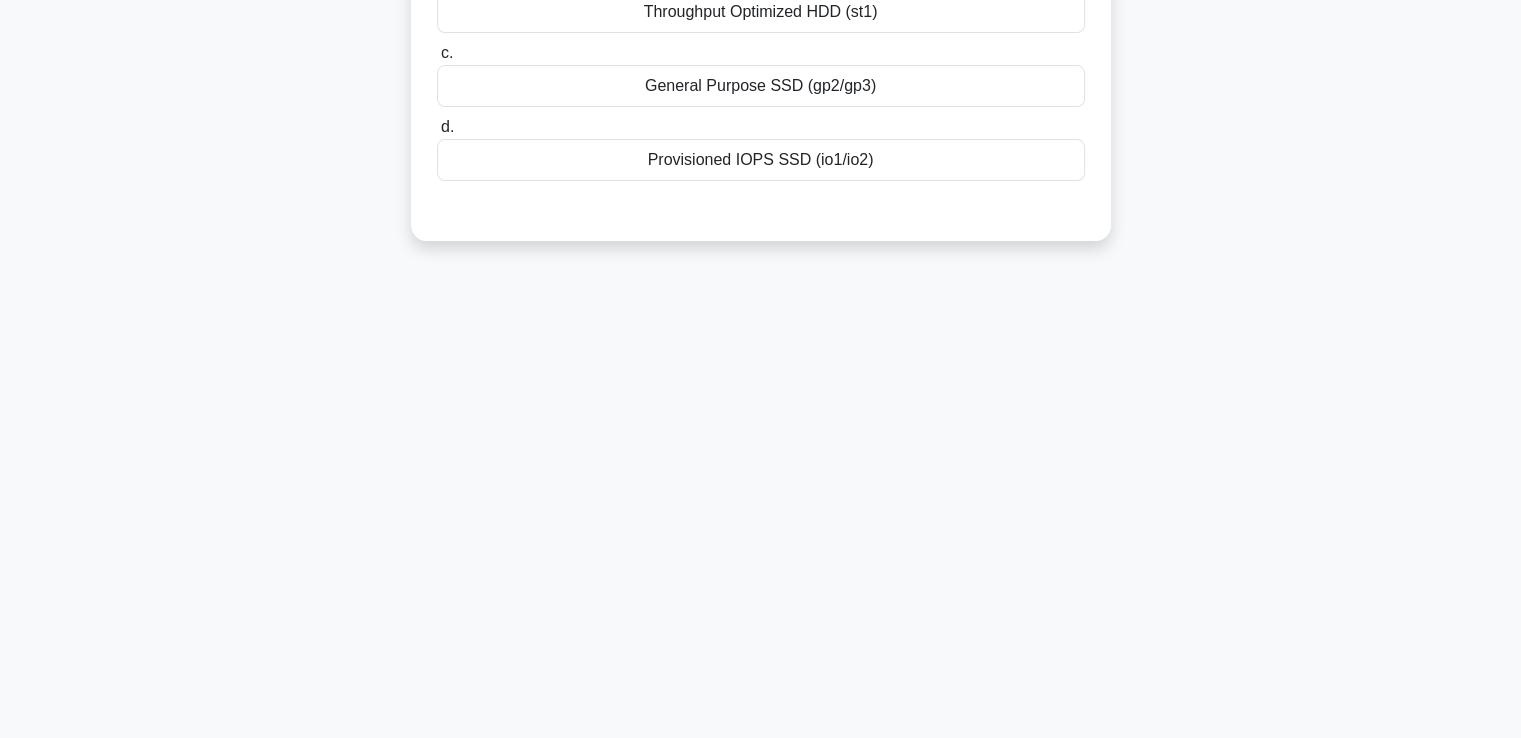 scroll, scrollTop: 0, scrollLeft: 0, axis: both 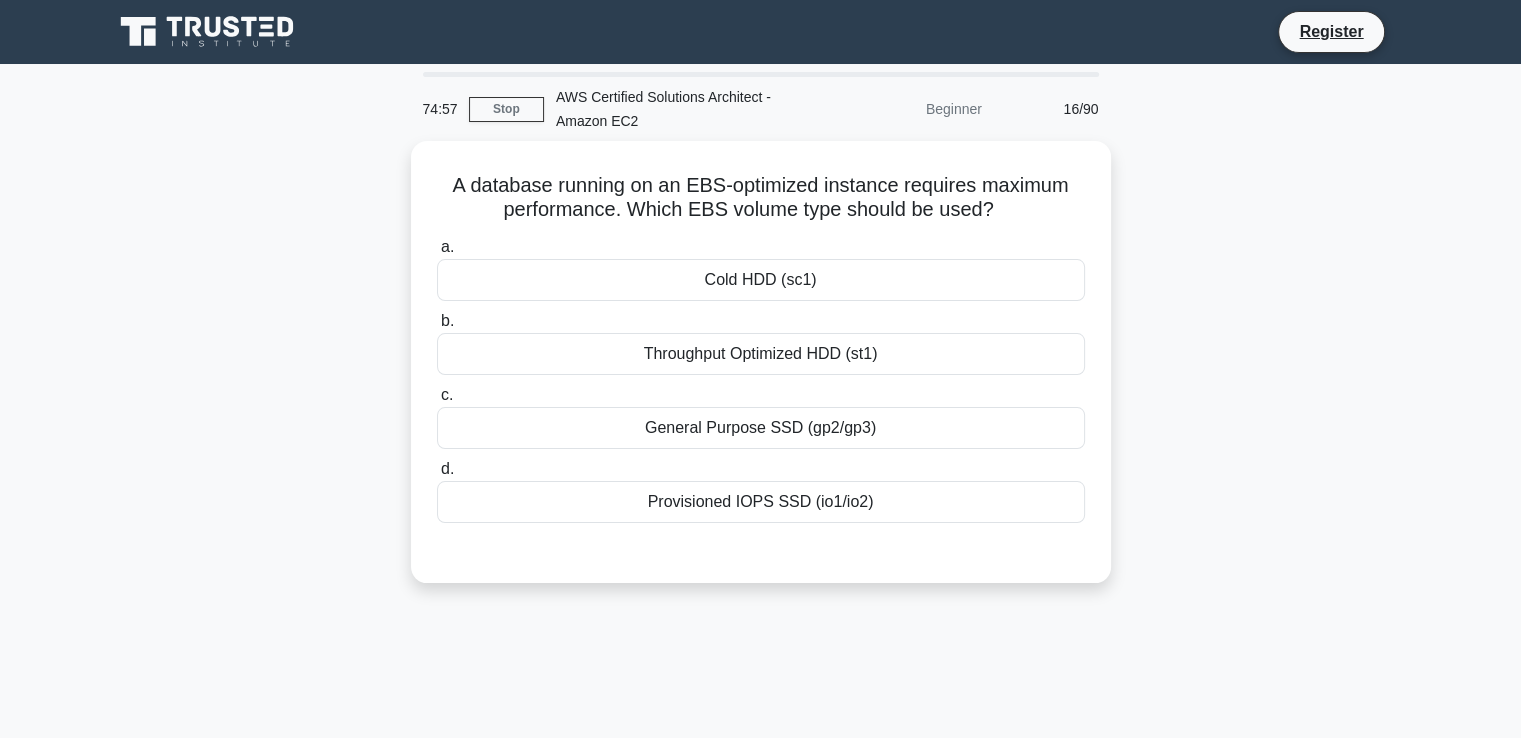 click on "A database running on an EBS-optimized instance requires maximum performance. Which EBS volume type should be used?
.spinner_0XTQ{transform-origin:center;animation:spinner_y6GP .75s linear infinite}@keyframes spinner_y6GP{100%{transform:rotate(360deg)}}
a.
Cold HDD (sc1)
b. c. d." at bounding box center [761, 374] 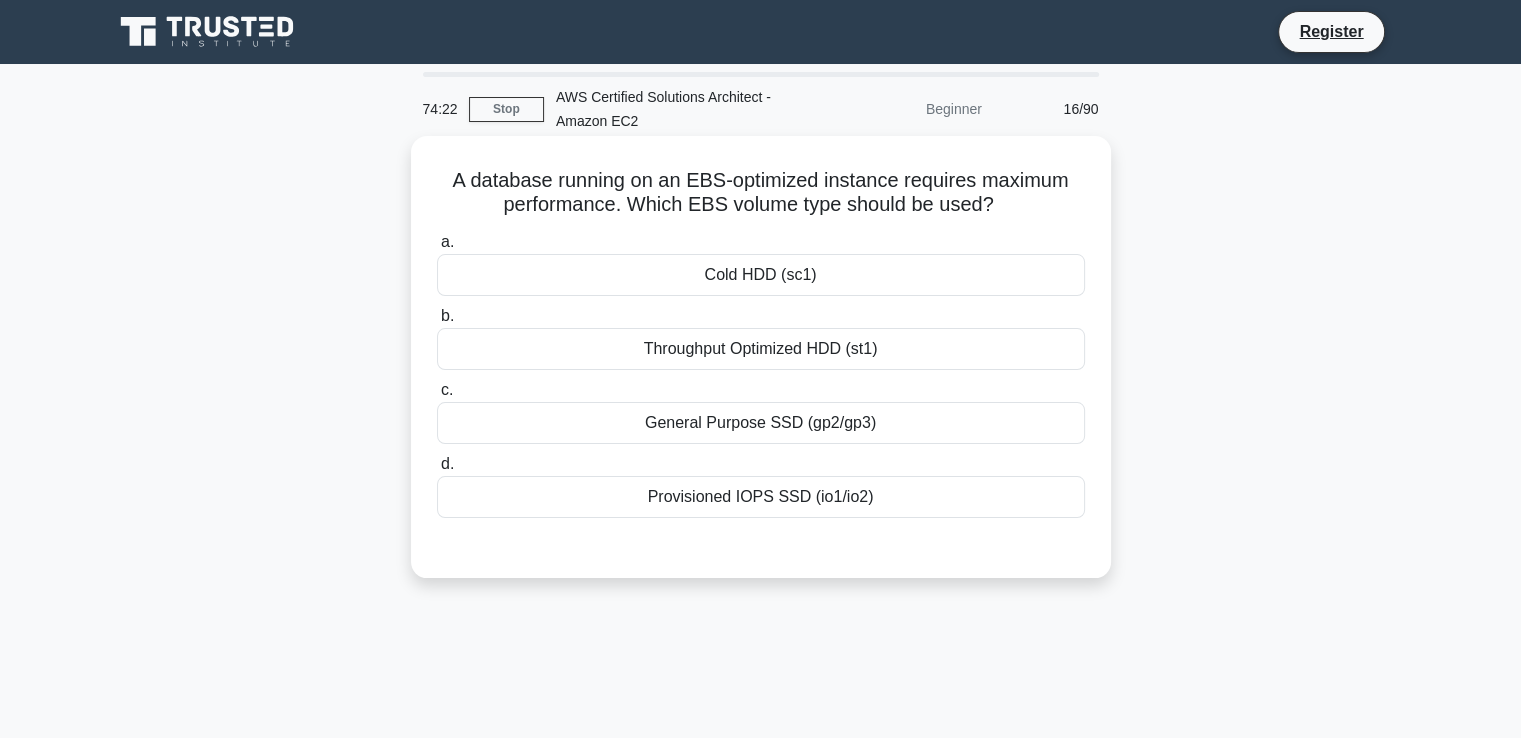 click on "Provisioned IOPS SSD (io1/io2)" at bounding box center (761, 497) 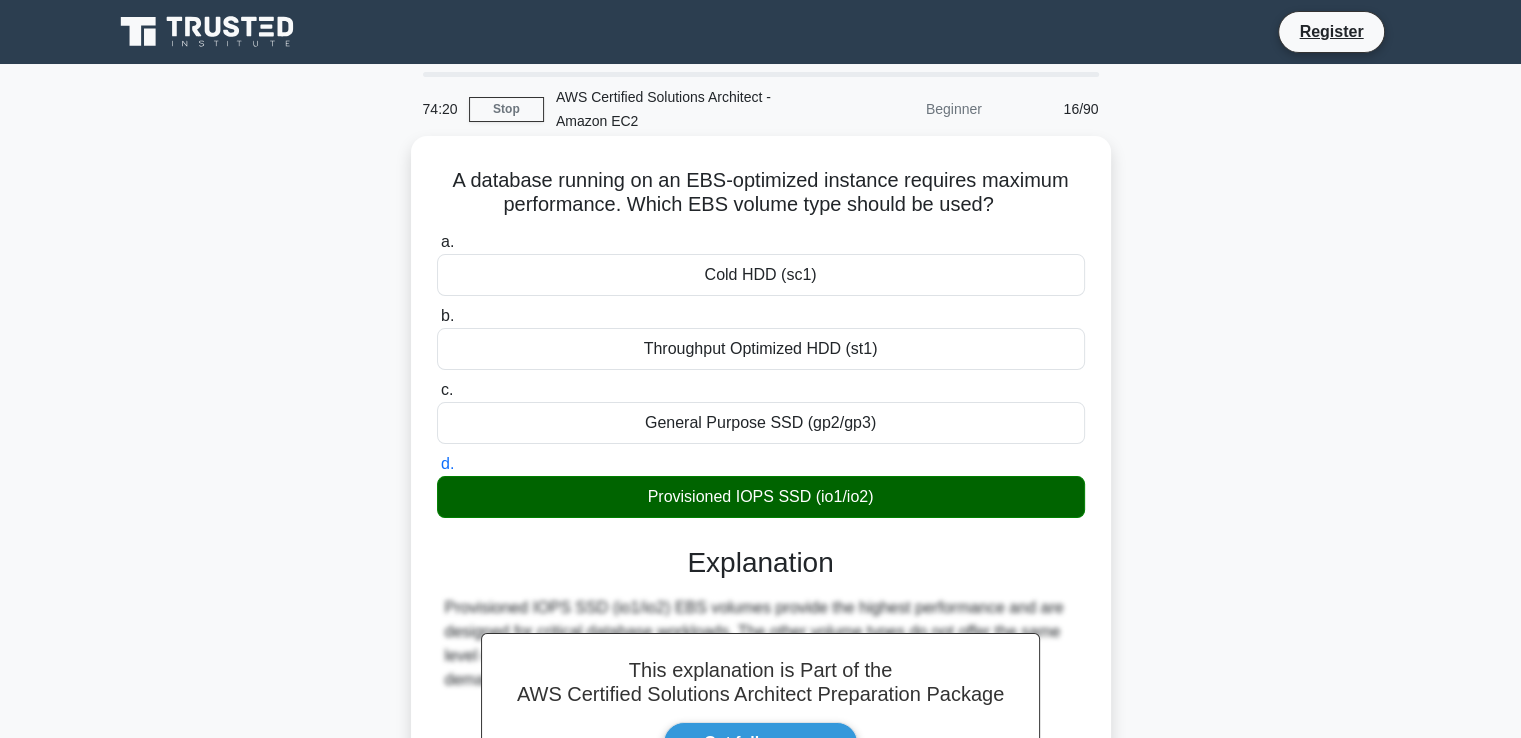 scroll, scrollTop: 343, scrollLeft: 0, axis: vertical 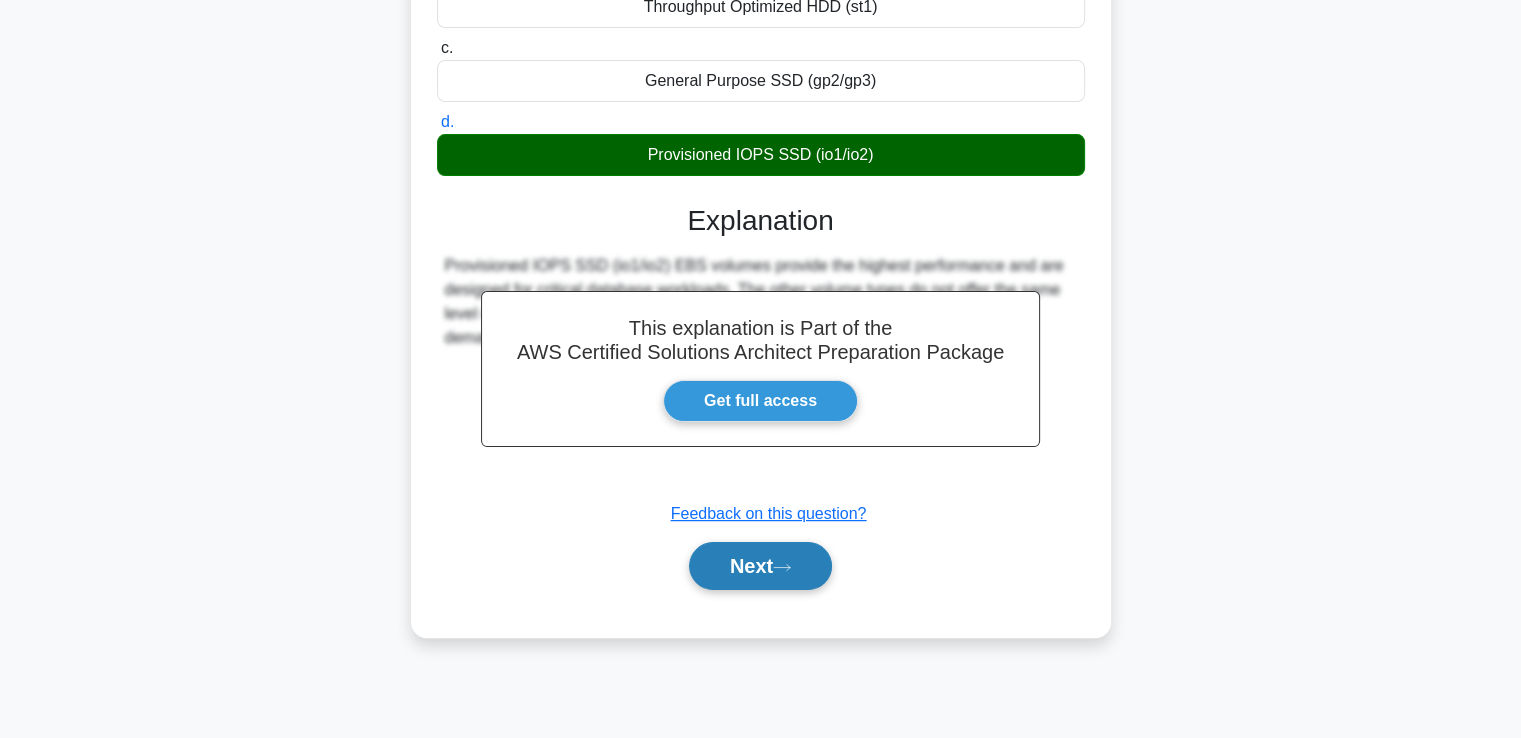 click on "Next" at bounding box center (760, 566) 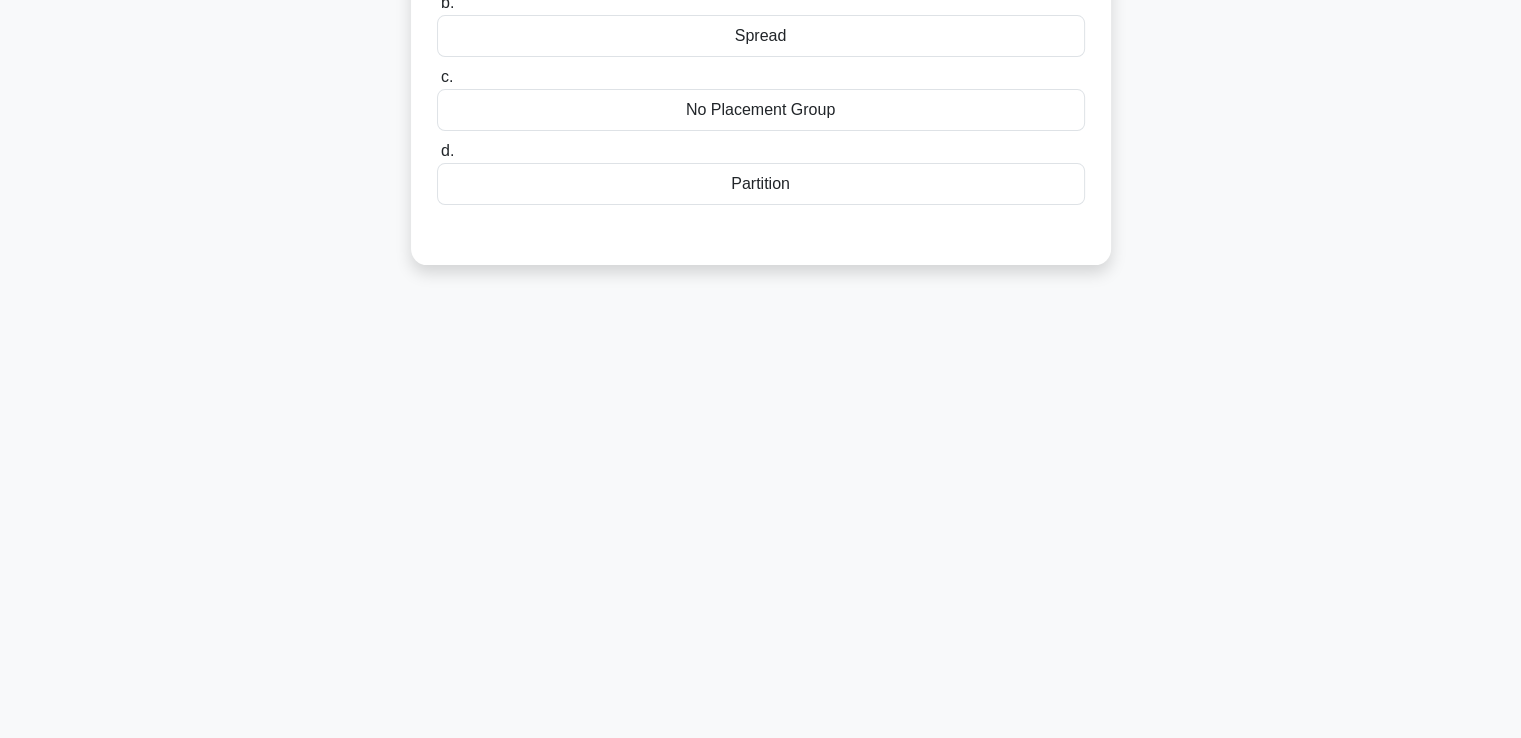 scroll, scrollTop: 0, scrollLeft: 0, axis: both 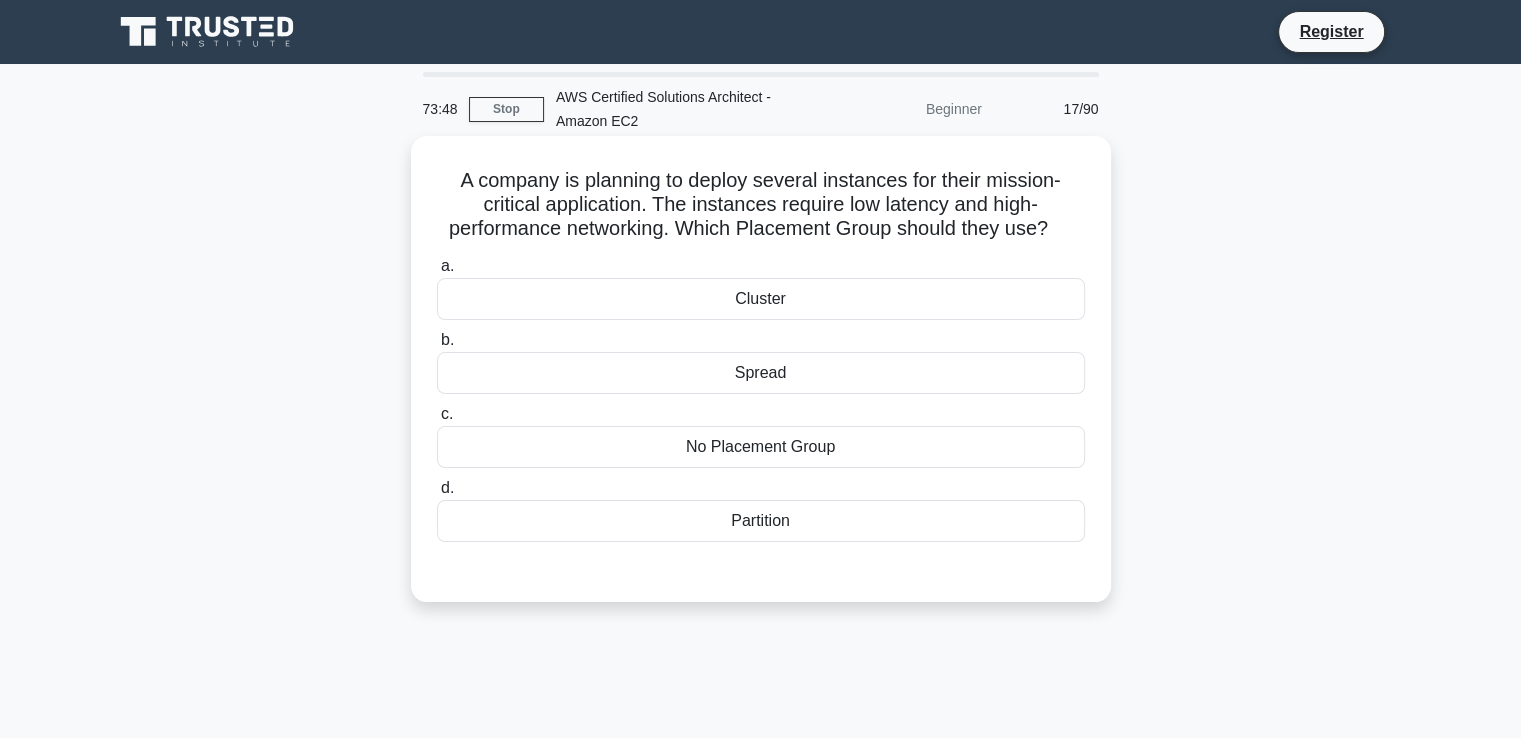 click on "No Placement Group" at bounding box center (761, 447) 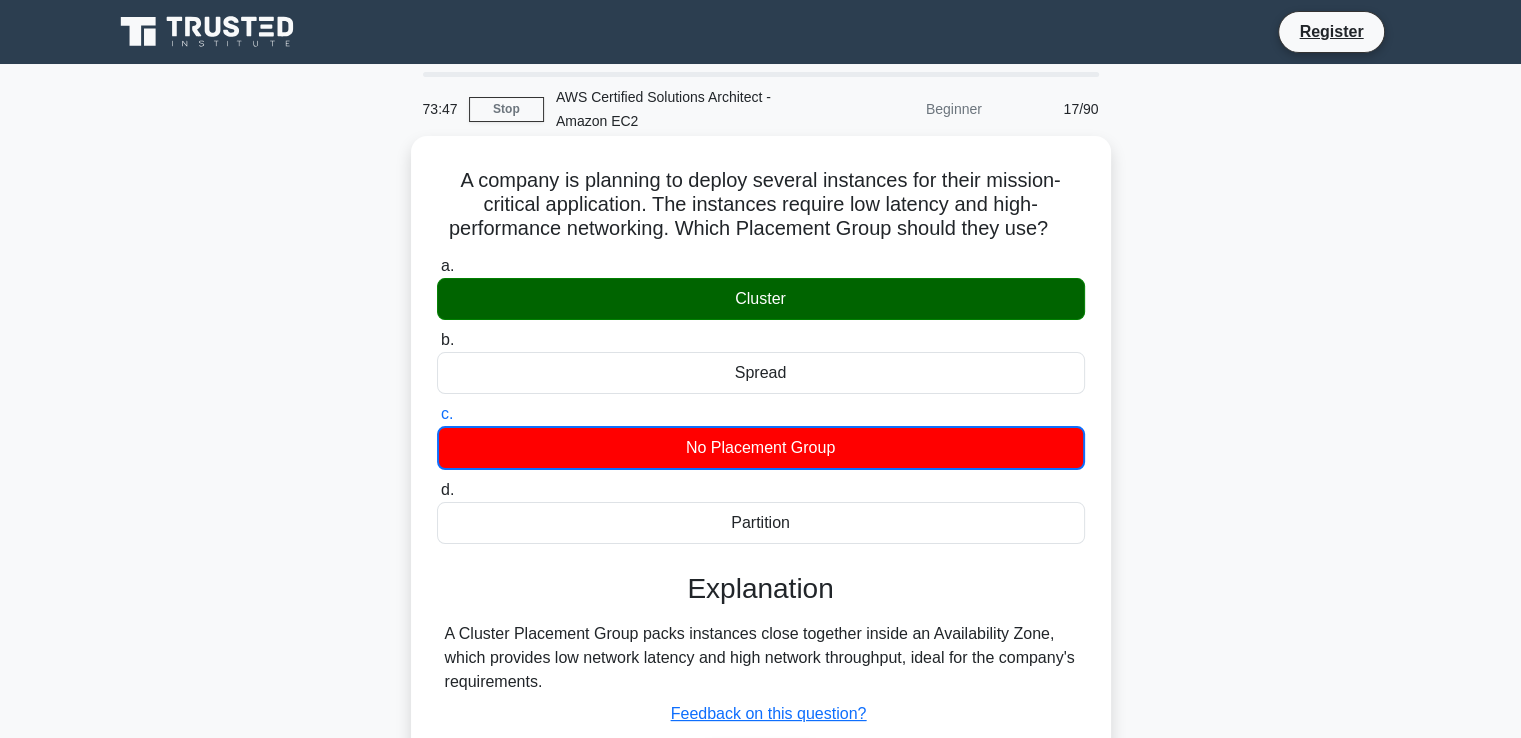 scroll, scrollTop: 343, scrollLeft: 0, axis: vertical 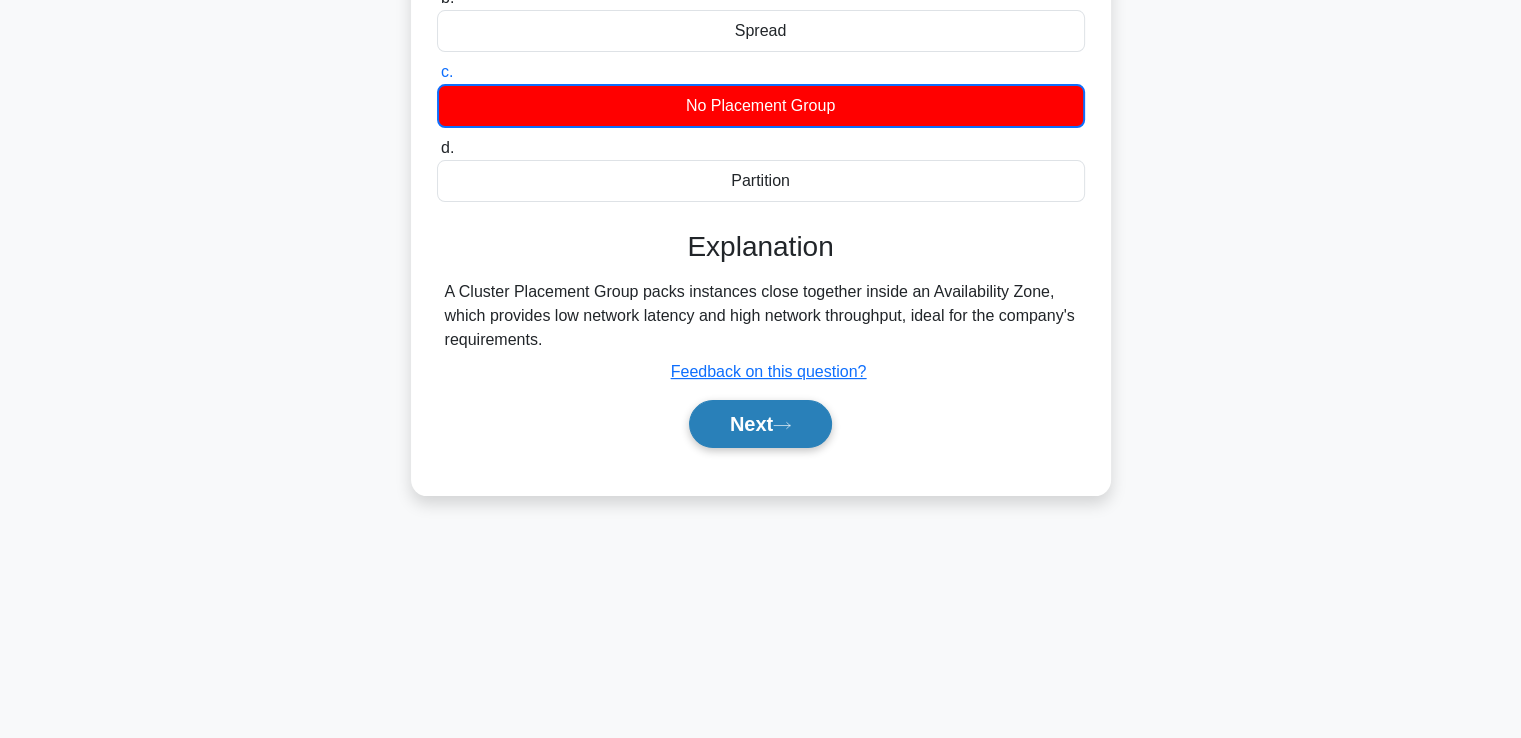 click on "Next" at bounding box center (760, 424) 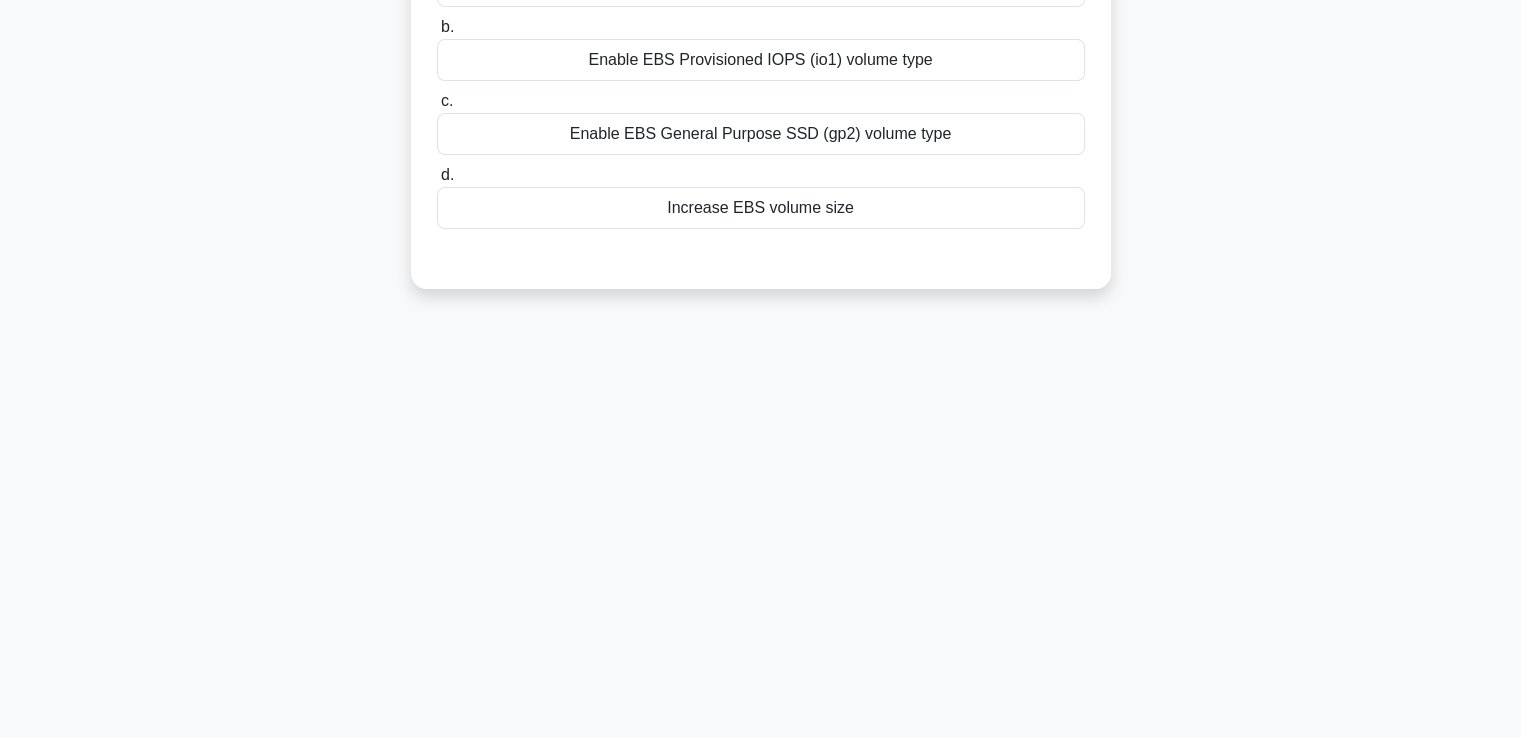 scroll, scrollTop: 0, scrollLeft: 0, axis: both 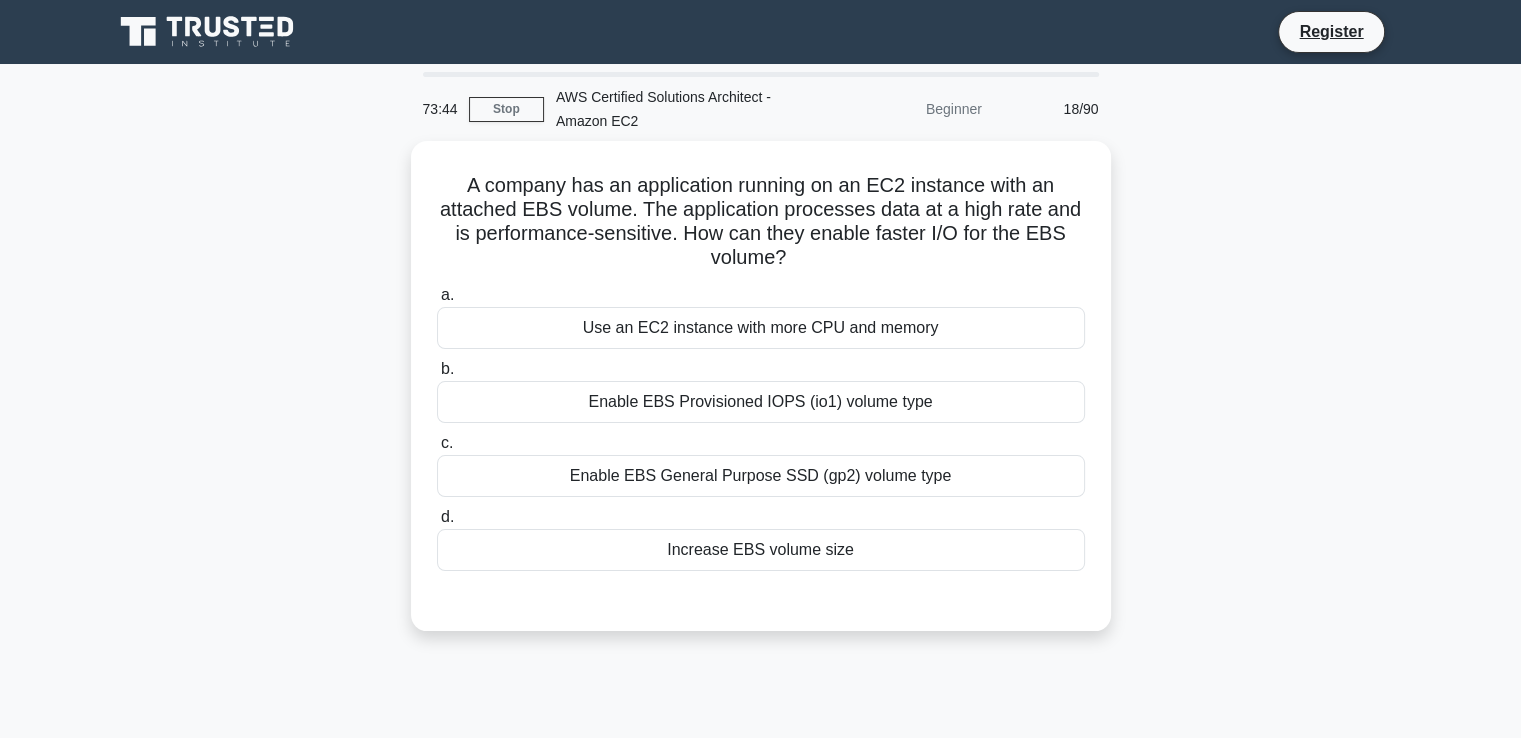 click on "A company has an application running on an EC2 instance with an attached EBS volume. The application processes data at a high rate and is performance-sensitive. How can they enable faster I/O for the EBS volume?
.spinner_0XTQ{transform-origin:center;animation:spinner_y6GP .75s linear infinite}@keyframes spinner_y6GP{100%{transform:rotate(360deg)}}
a.
Use an EC2 instance with more CPU and memory
b." at bounding box center [761, 398] 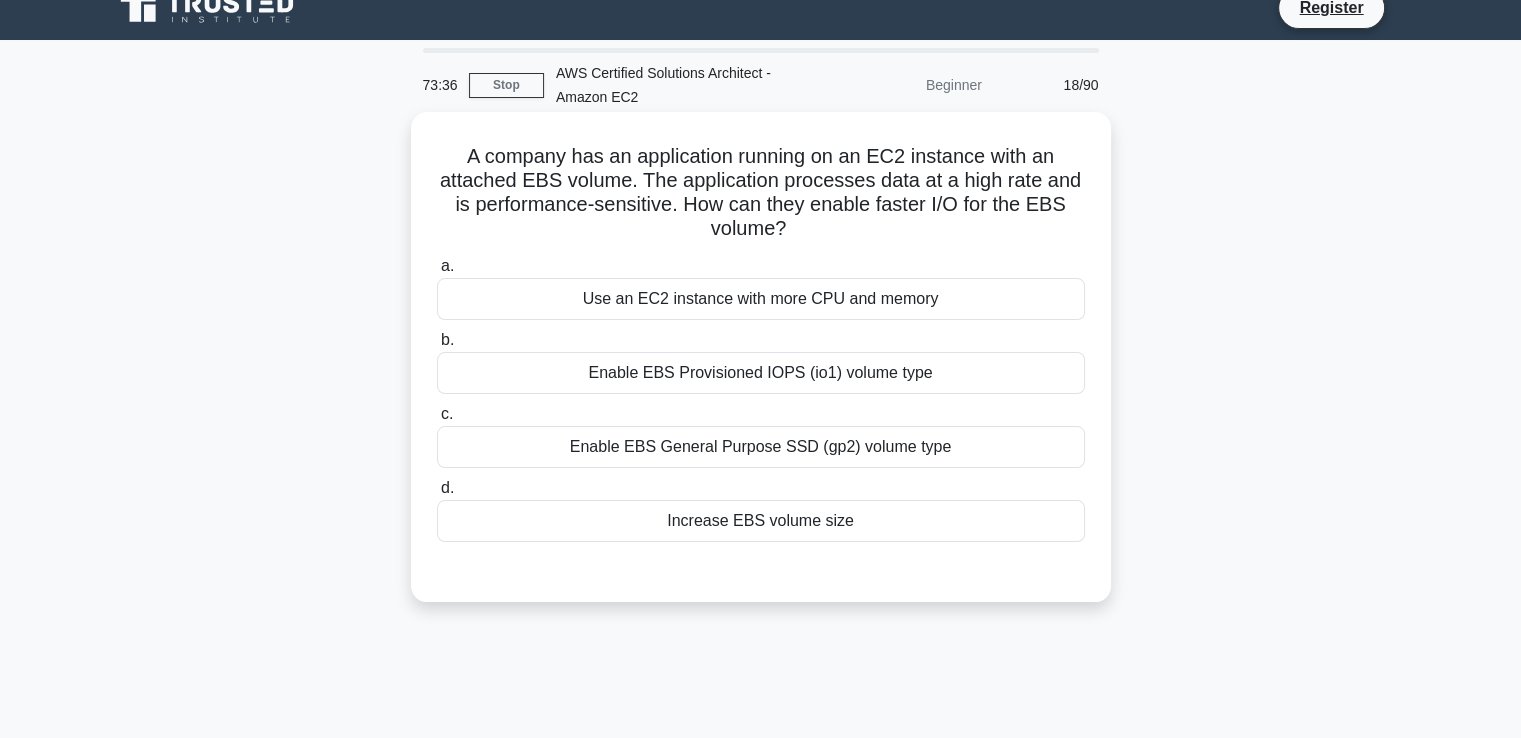 scroll, scrollTop: 0, scrollLeft: 0, axis: both 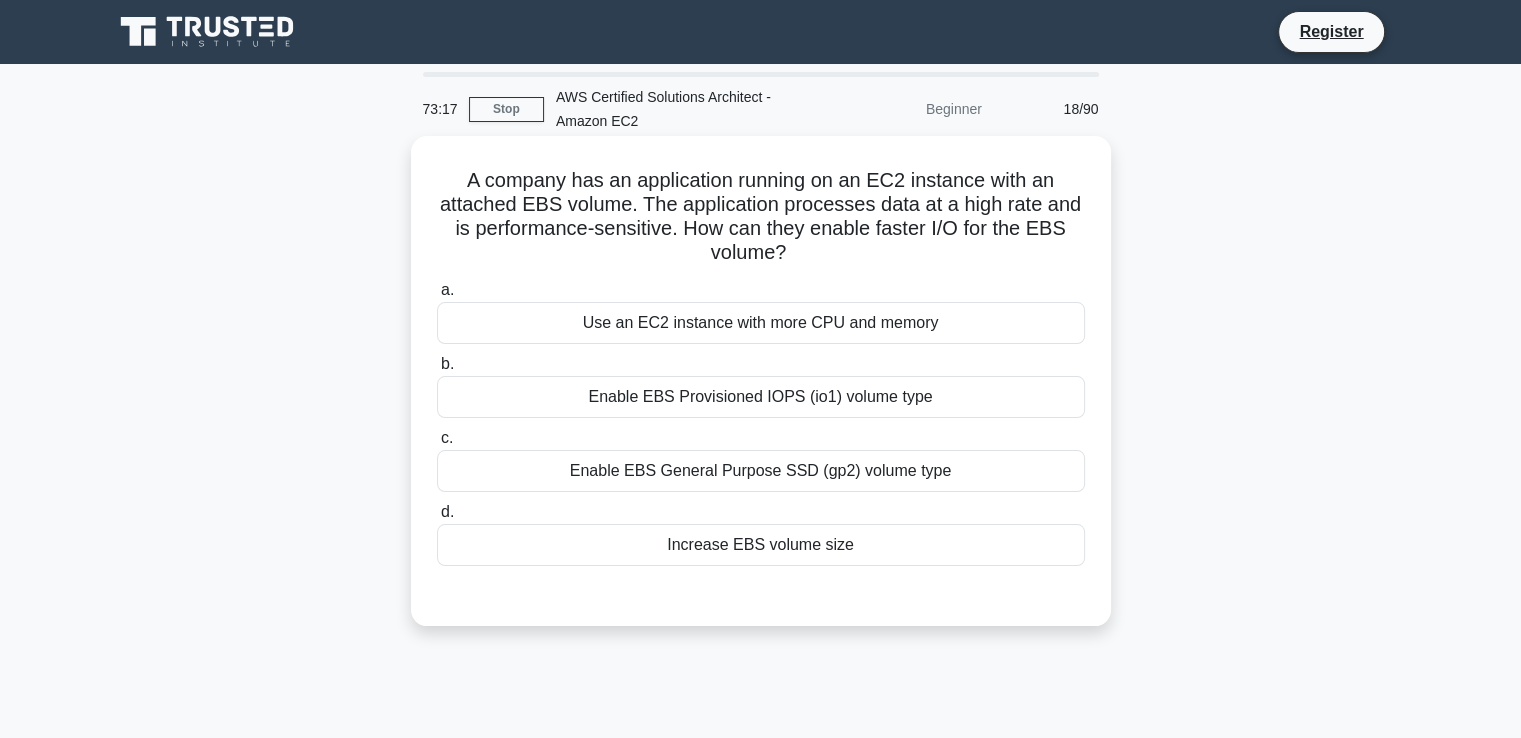 click on "A company has an application running on an EC2 instance with an attached EBS volume. The application processes data at a high rate and is performance-sensitive. How can they enable faster I/O for the EBS volume?
.spinner_0XTQ{transform-origin:center;animation:spinner_y6GP .75s linear infinite}@keyframes spinner_y6GP{100%{transform:rotate(360deg)}}" at bounding box center [761, 217] 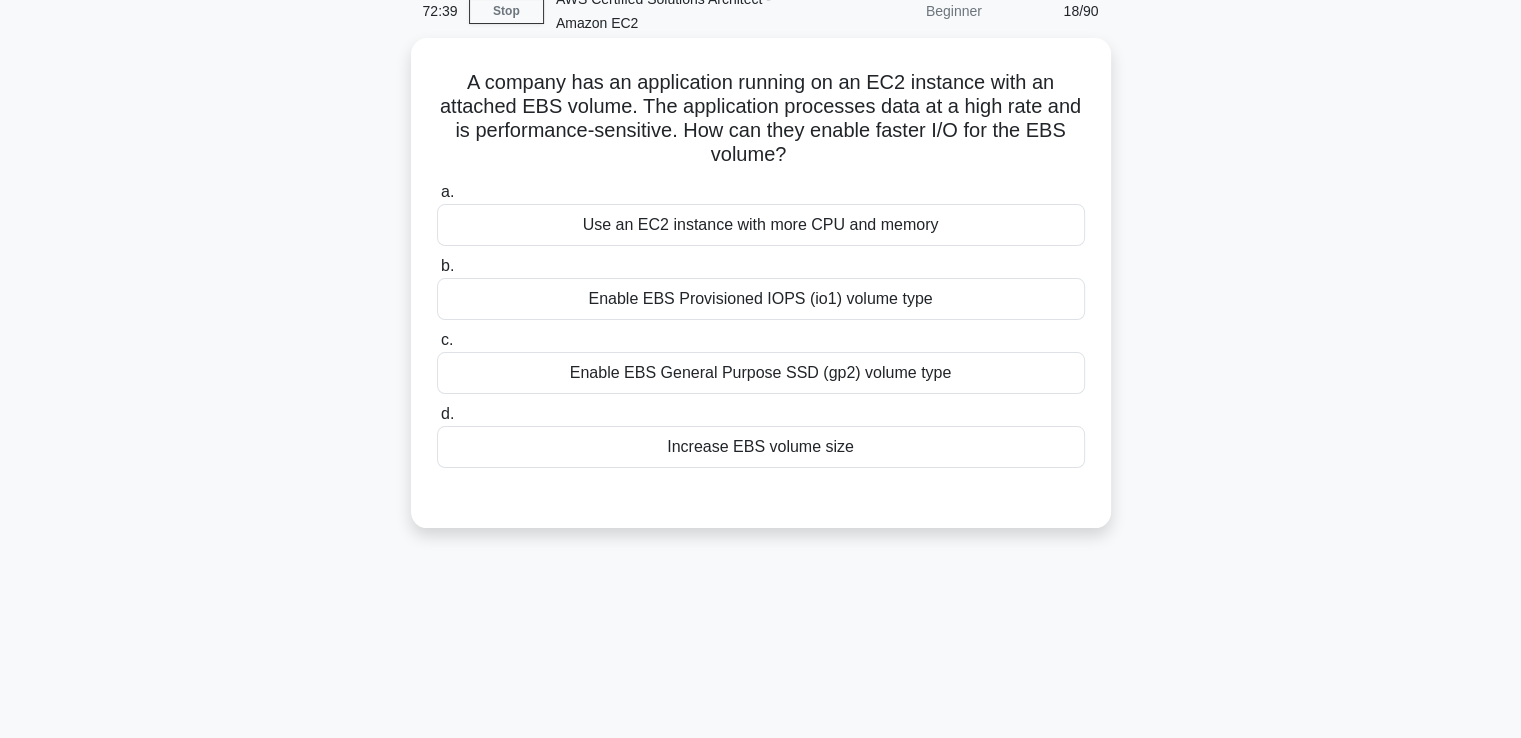 scroll, scrollTop: 100, scrollLeft: 0, axis: vertical 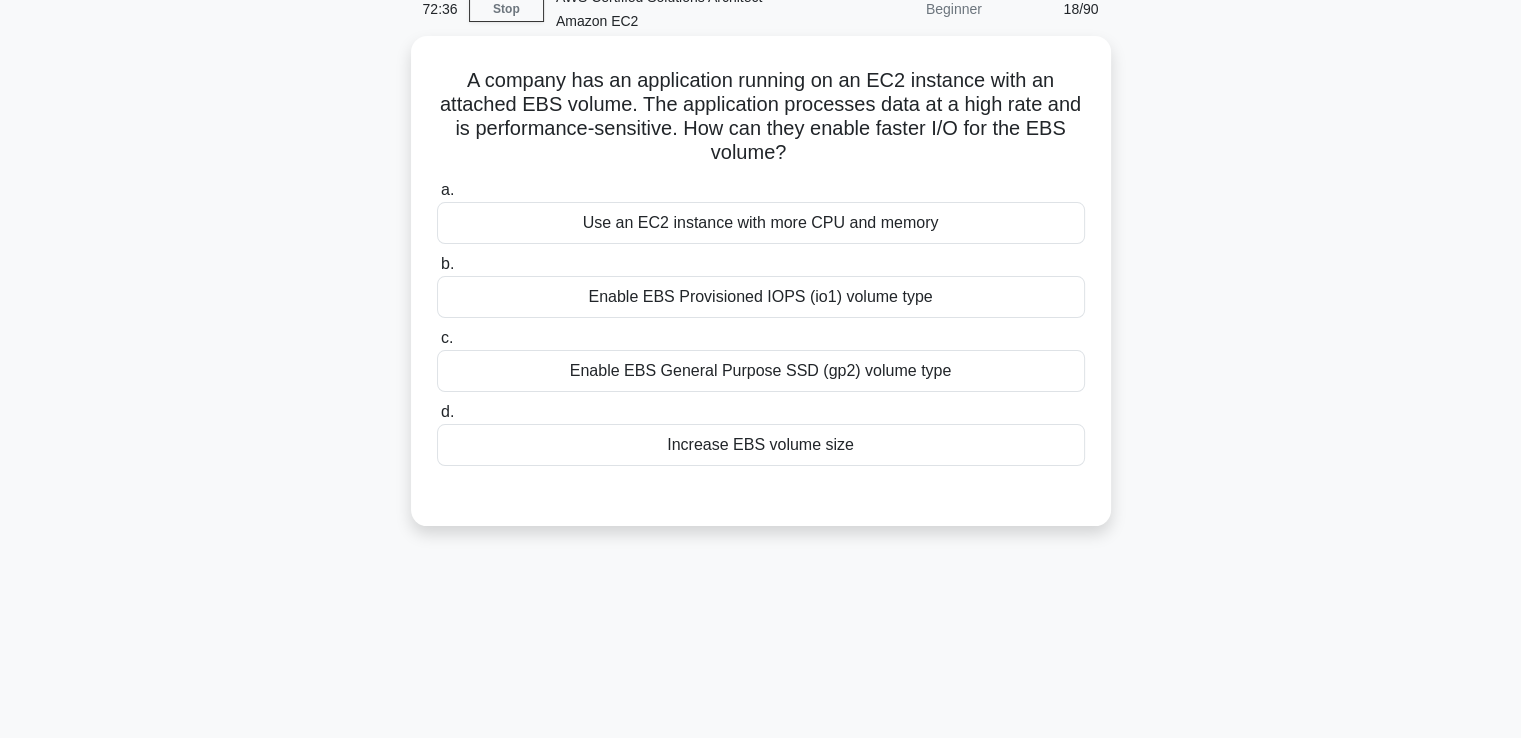 click on "Enable EBS Provisioned IOPS (io1) volume type" at bounding box center (761, 297) 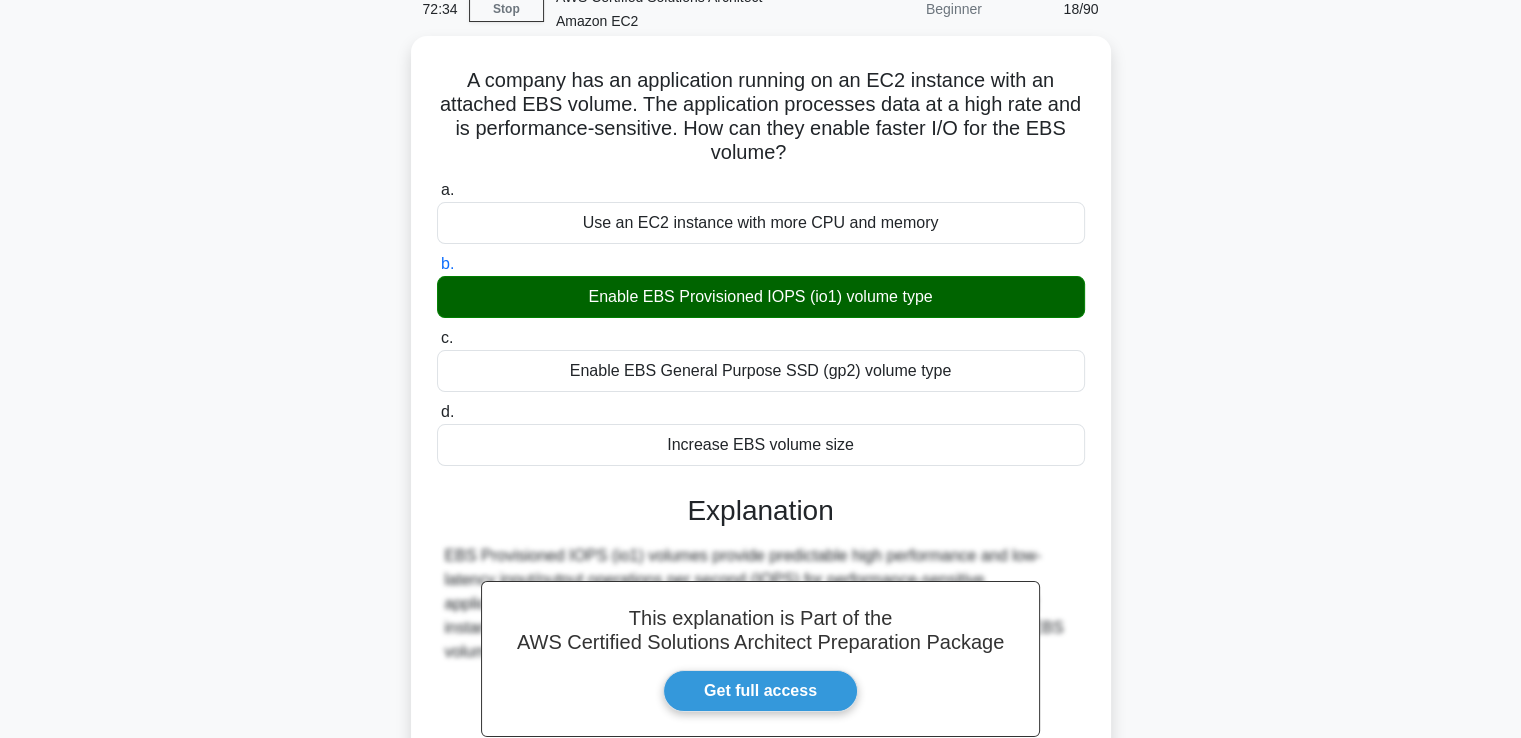 scroll, scrollTop: 343, scrollLeft: 0, axis: vertical 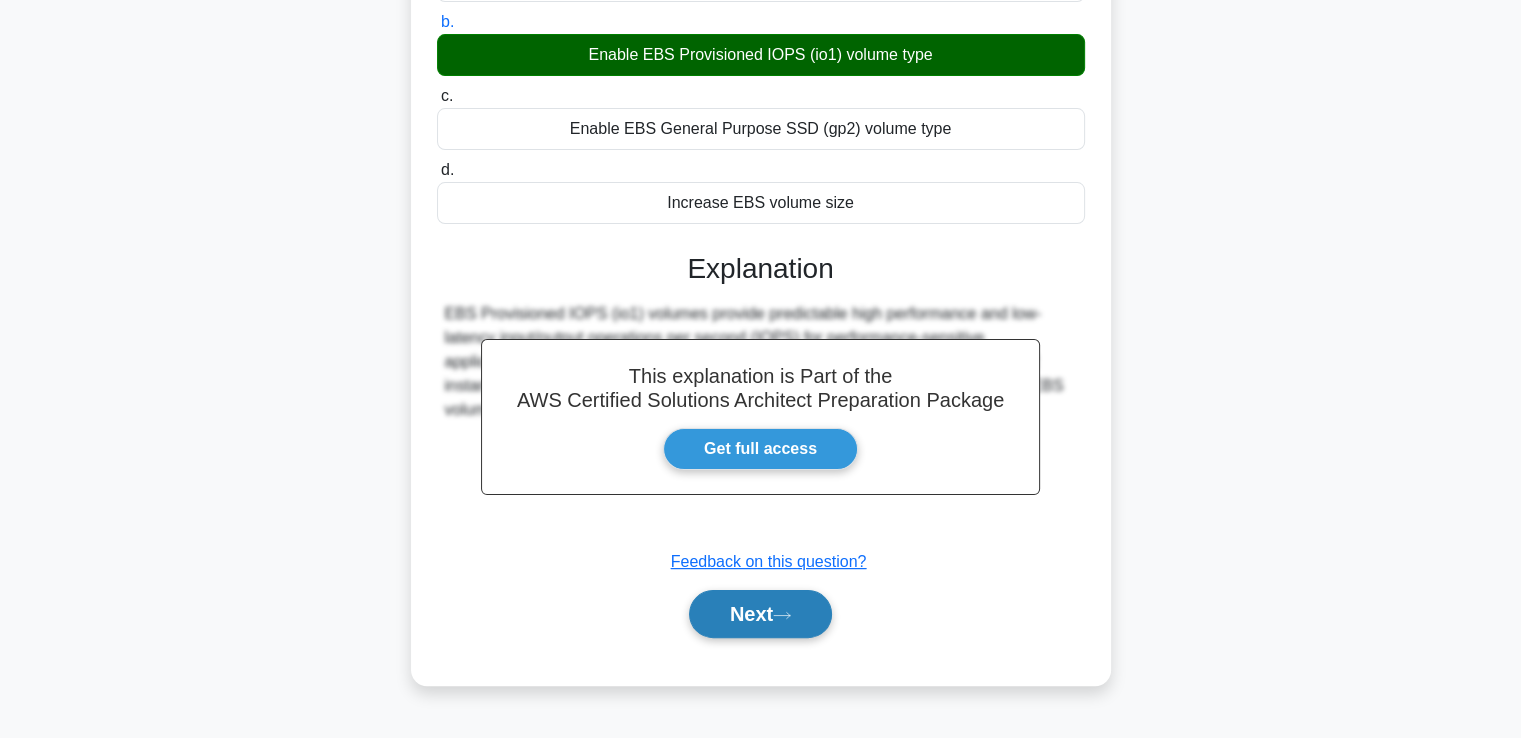 click on "Next" at bounding box center [760, 614] 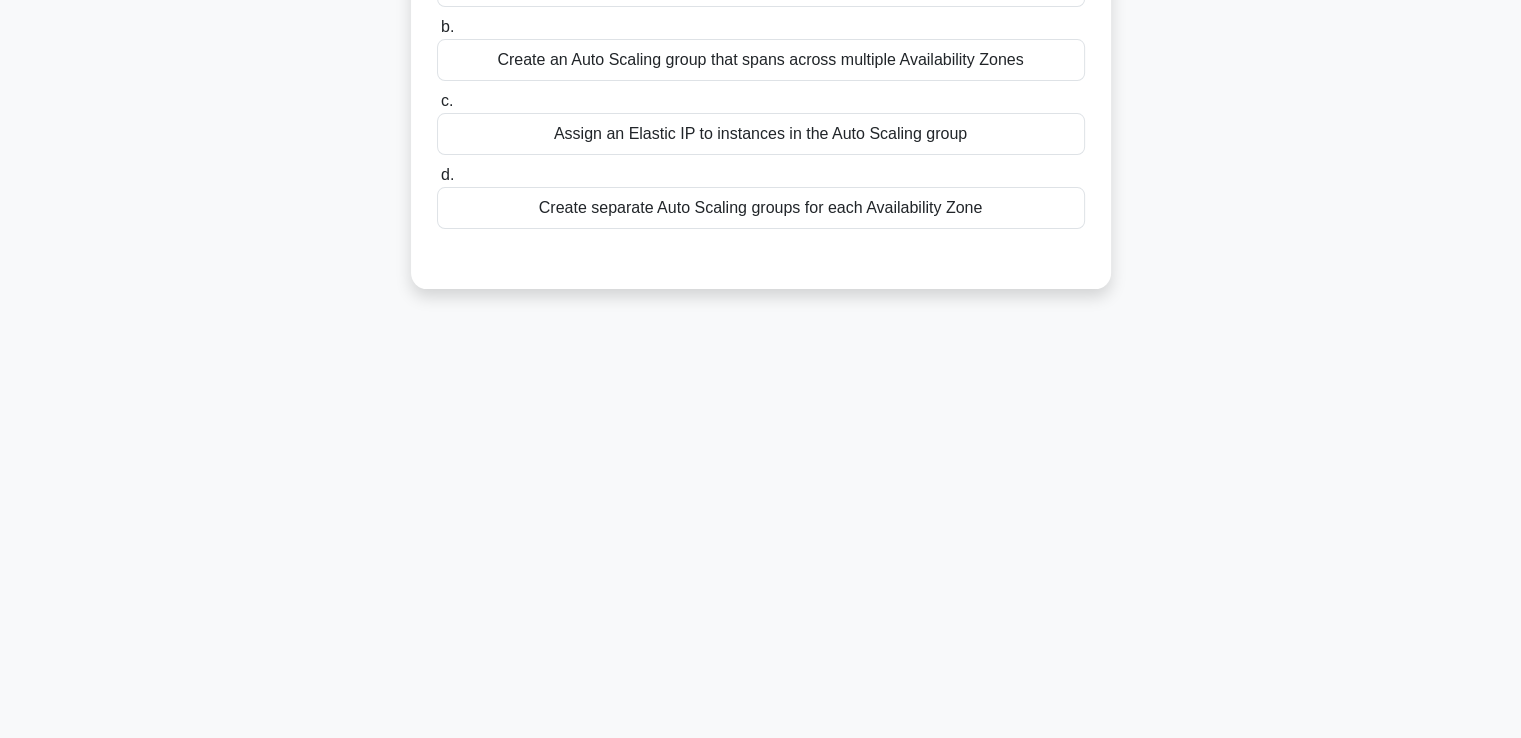 scroll, scrollTop: 0, scrollLeft: 0, axis: both 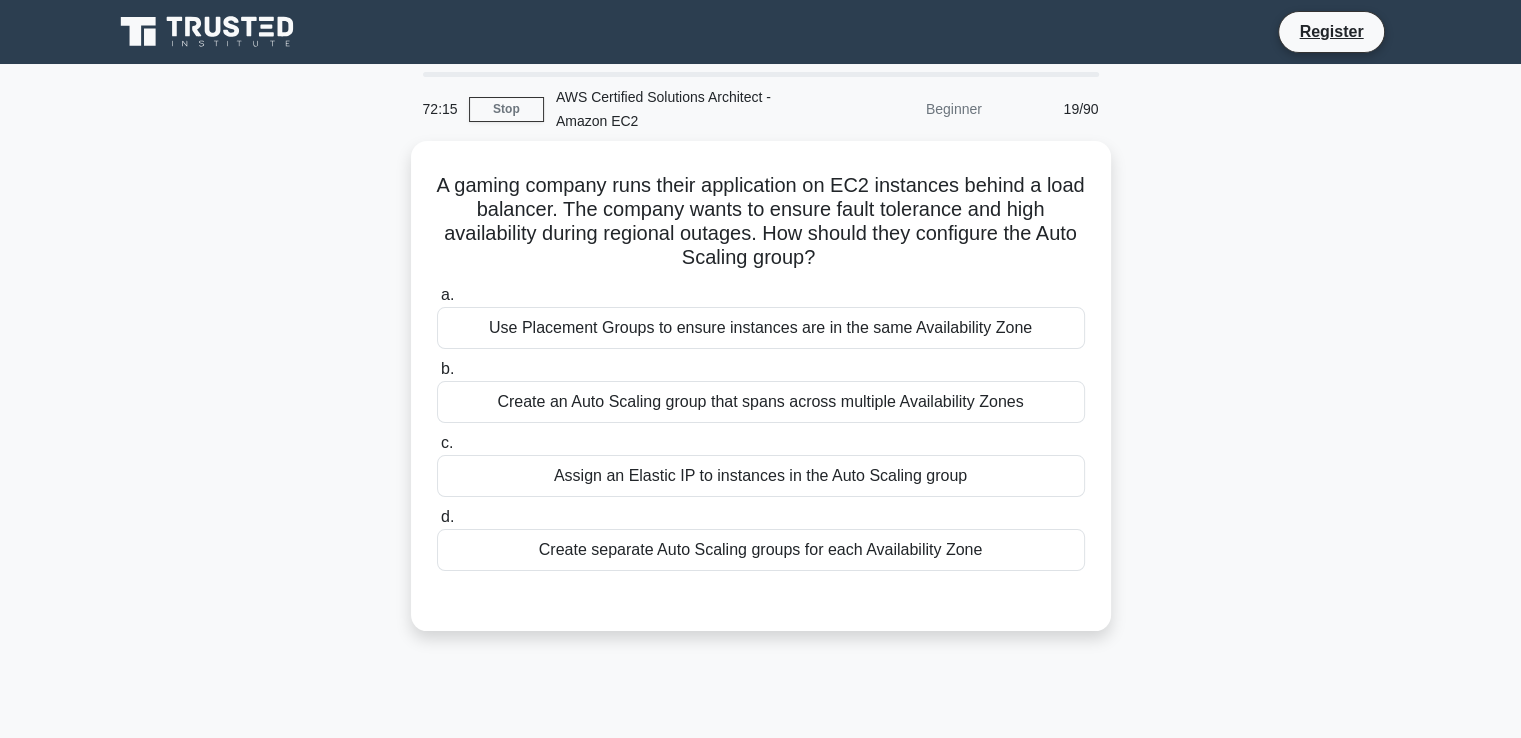 click on "A gaming company runs their application on EC2 instances behind a load balancer. The company wants to ensure fault tolerance and high availability during regional outages. How should they configure the Auto Scaling group?
.spinner_0XTQ{transform-origin:center;animation:spinner_y6GP .75s linear infinite}@keyframes spinner_y6GP{100%{transform:rotate(360deg)}}
a.
b. c. d." at bounding box center (761, 398) 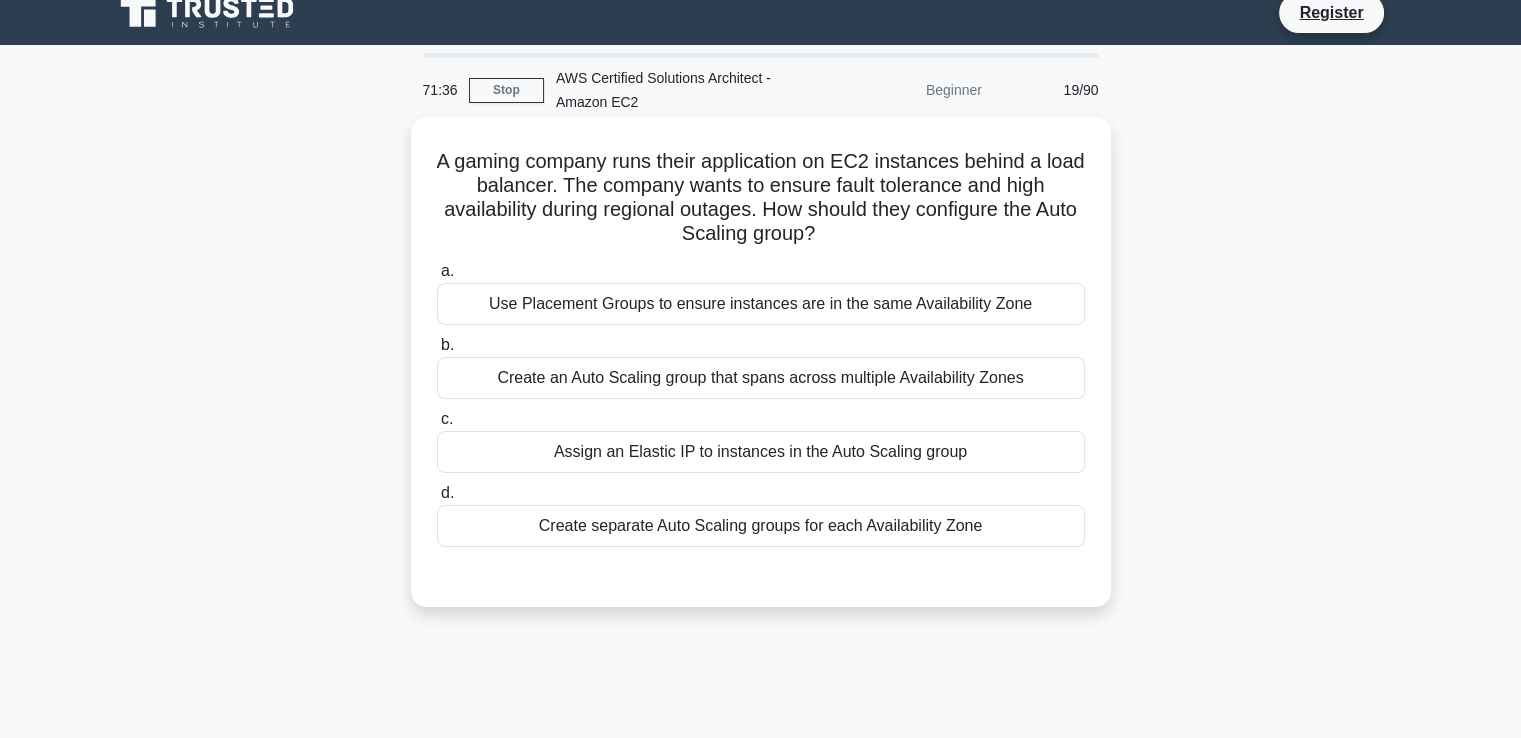 scroll, scrollTop: 0, scrollLeft: 0, axis: both 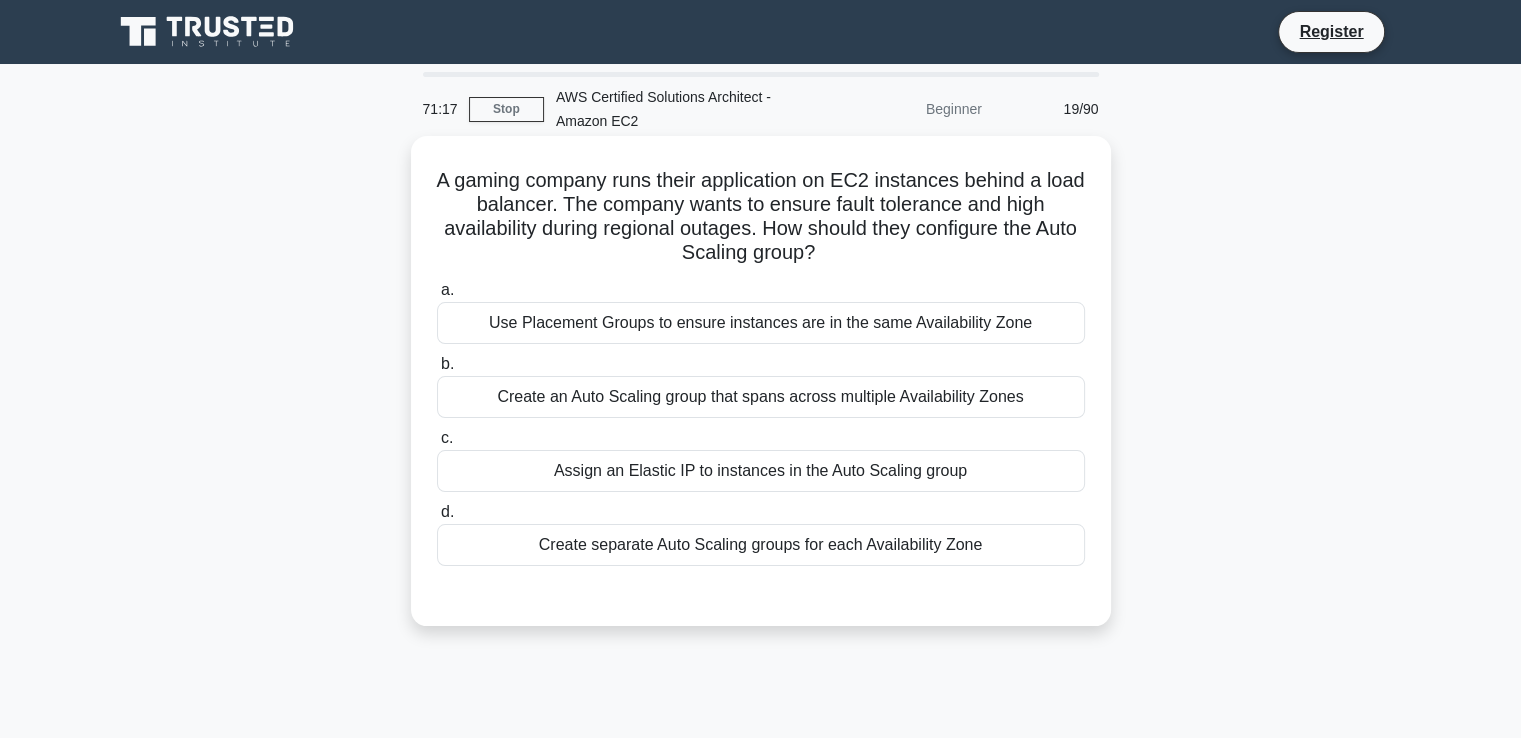 click on "Create an Auto Scaling group that spans across multiple Availability Zones" at bounding box center (761, 397) 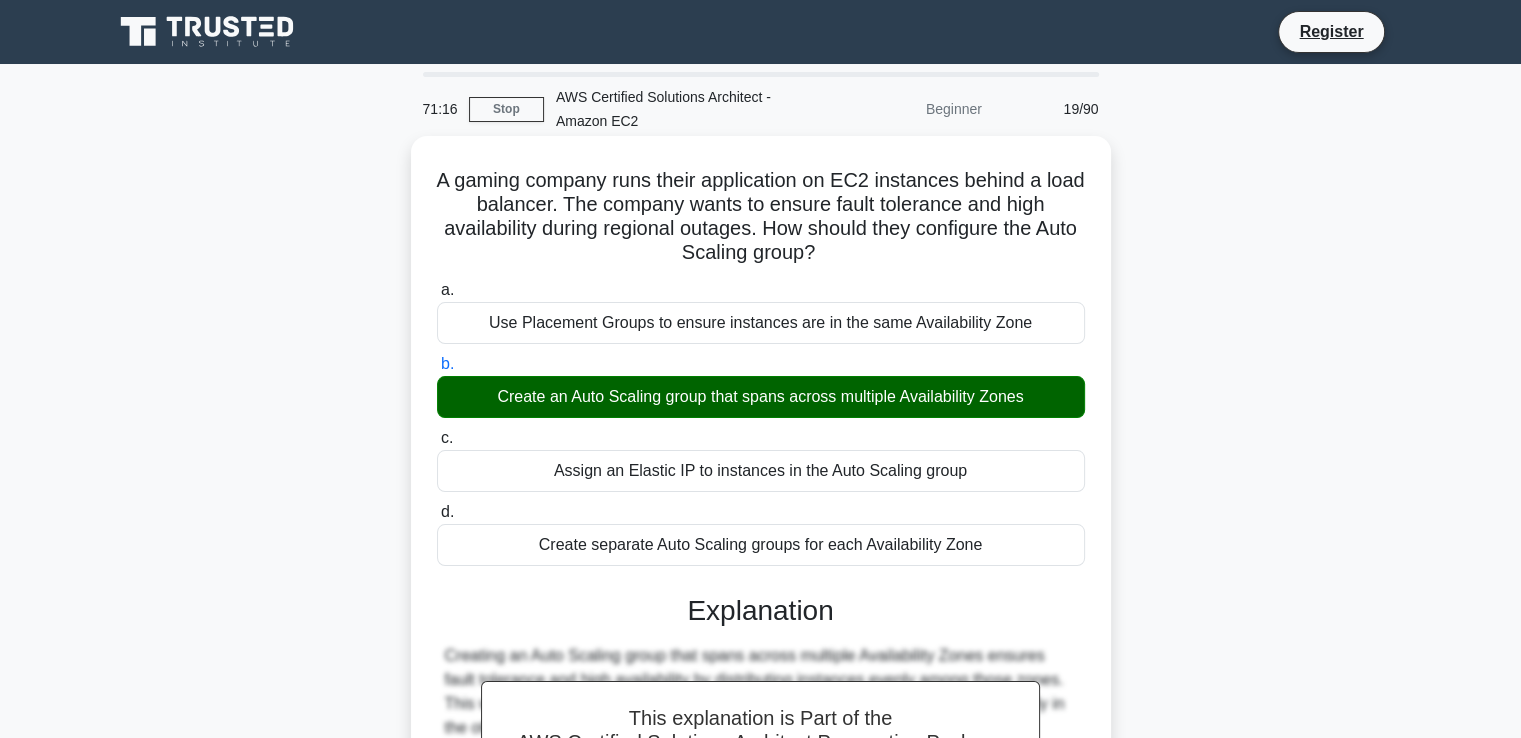 scroll, scrollTop: 343, scrollLeft: 0, axis: vertical 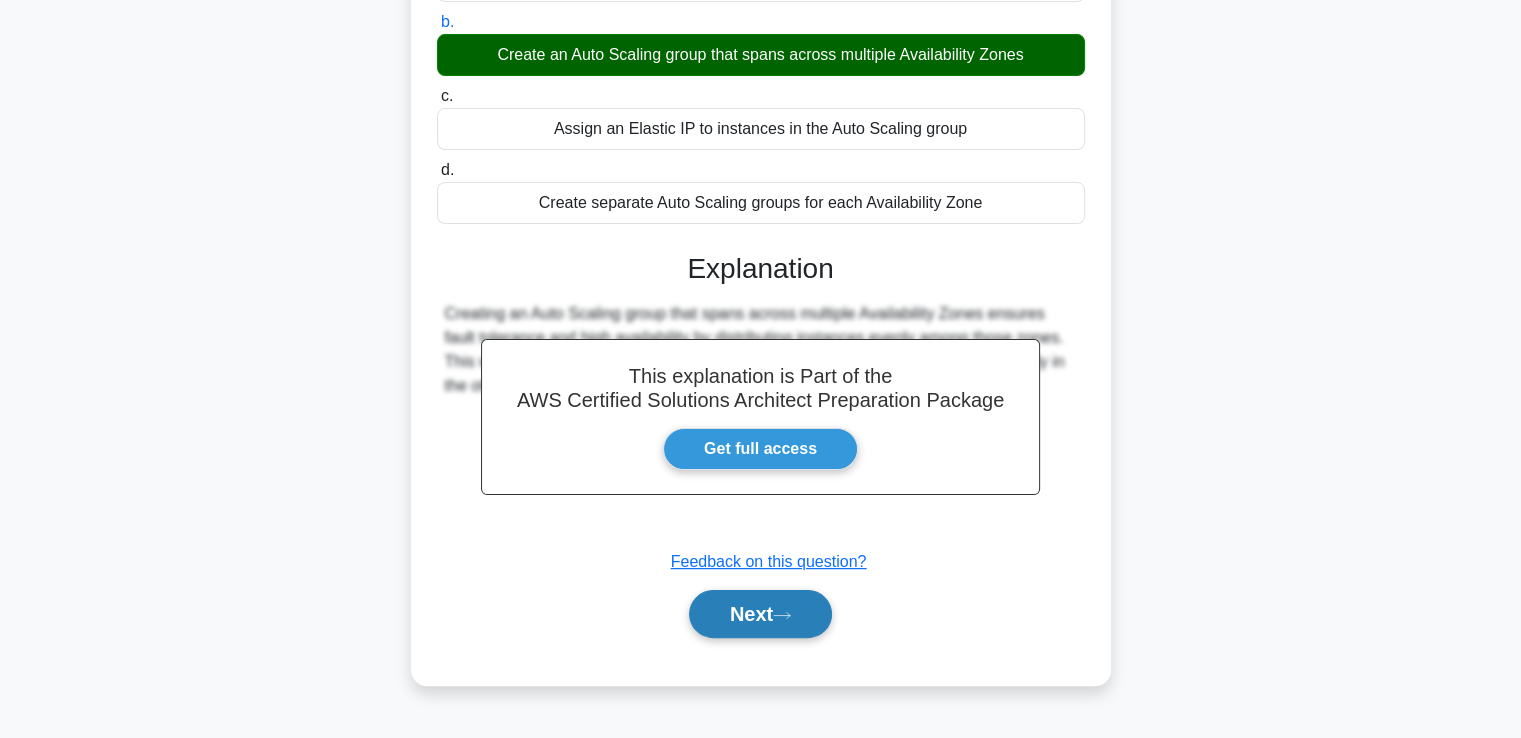 click on "Next" at bounding box center (760, 614) 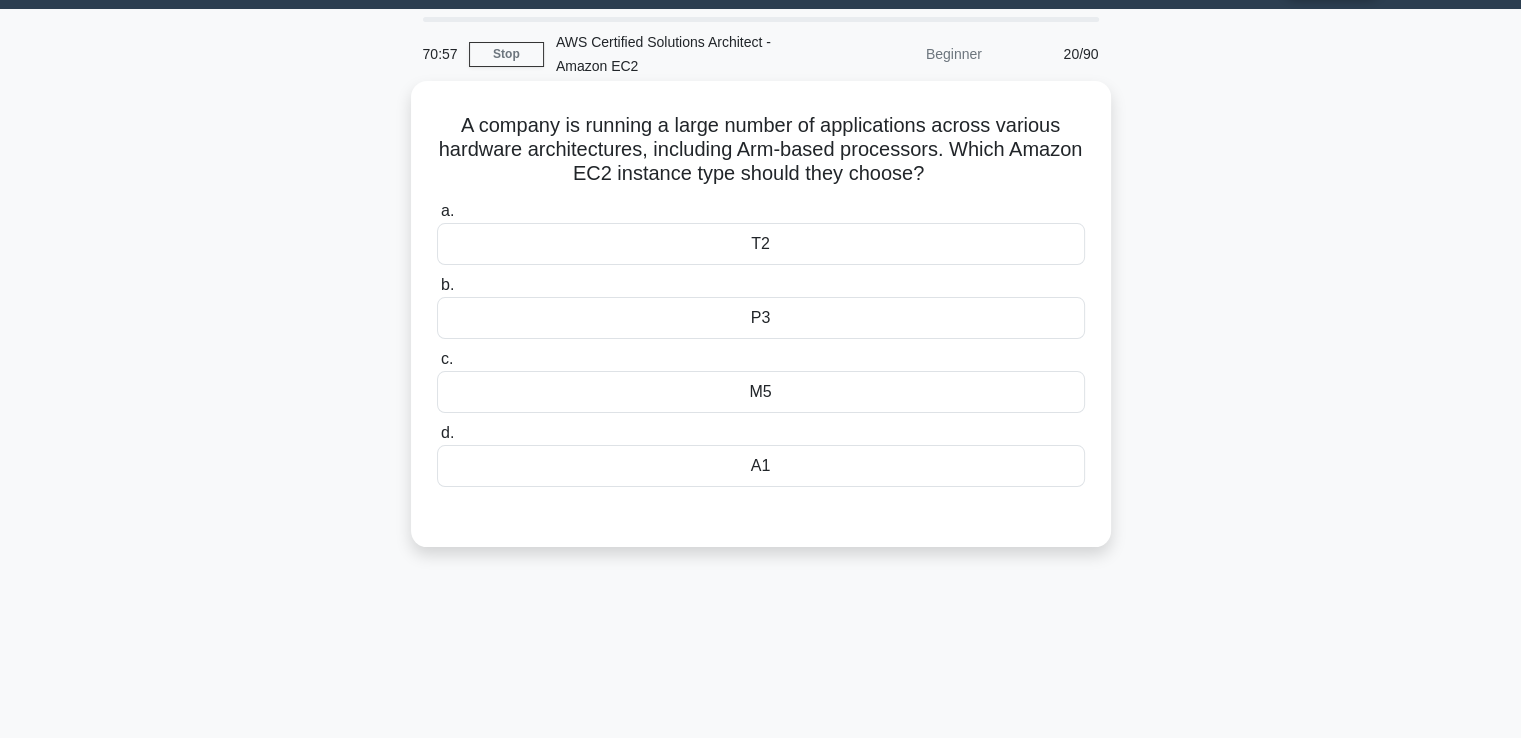 scroll, scrollTop: 0, scrollLeft: 0, axis: both 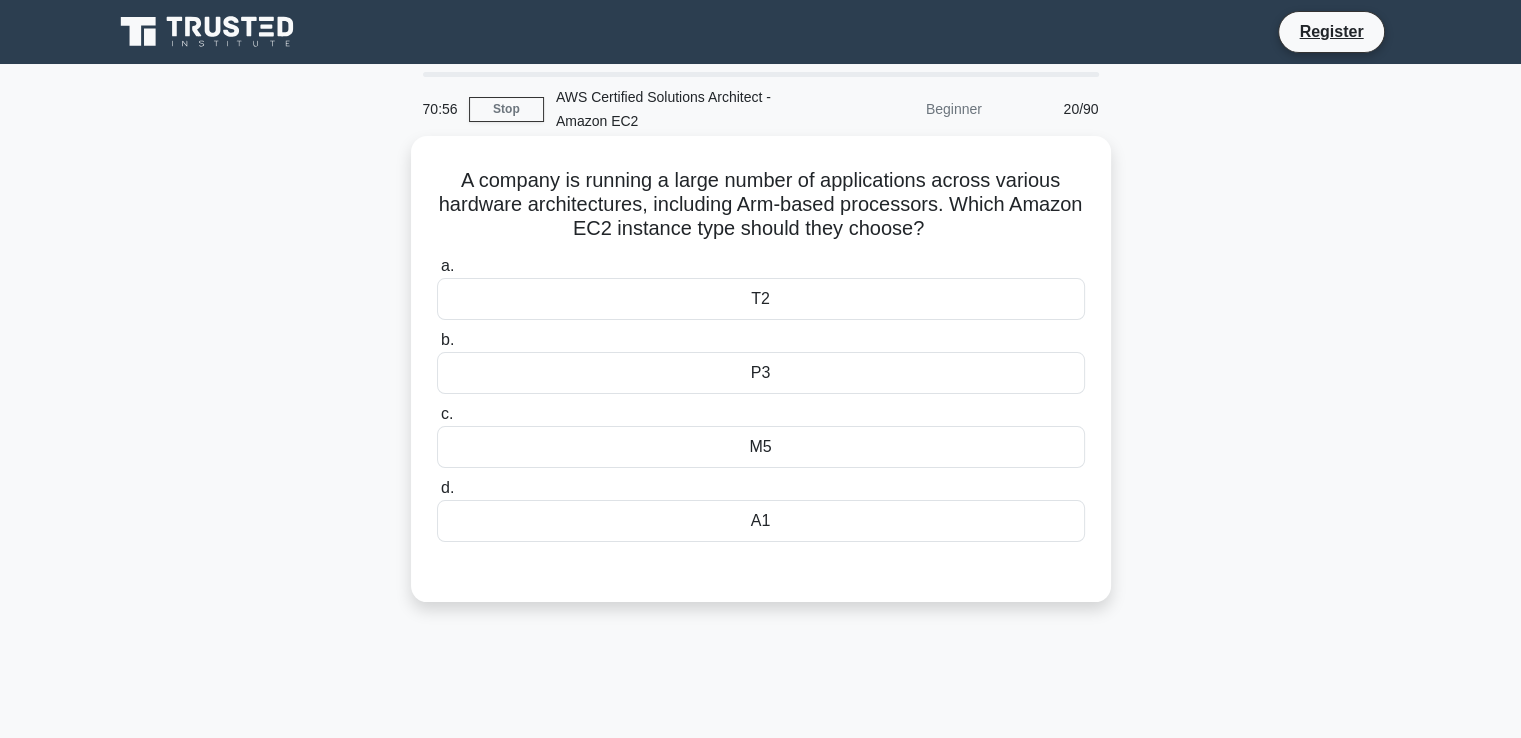 click on "P3" at bounding box center (761, 373) 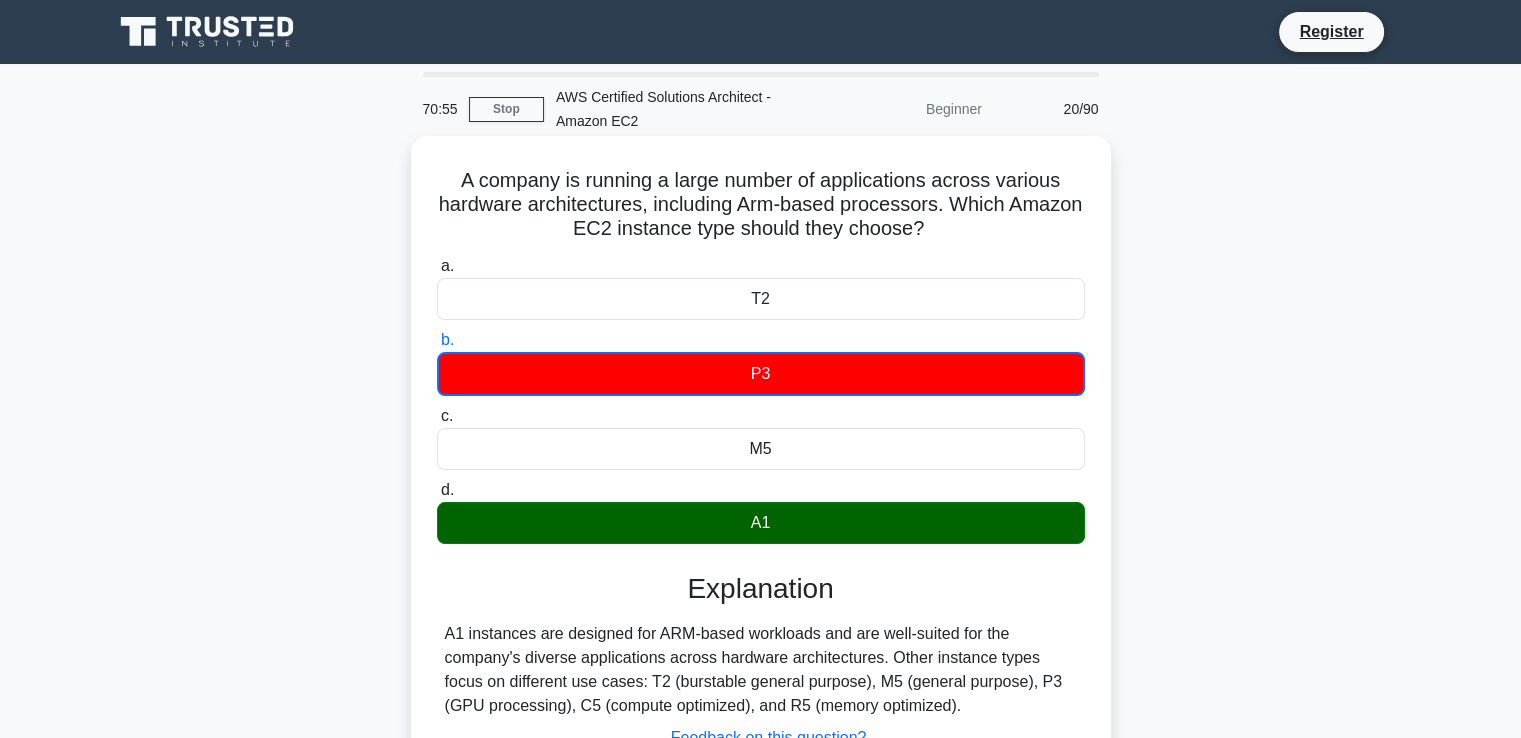 scroll, scrollTop: 343, scrollLeft: 0, axis: vertical 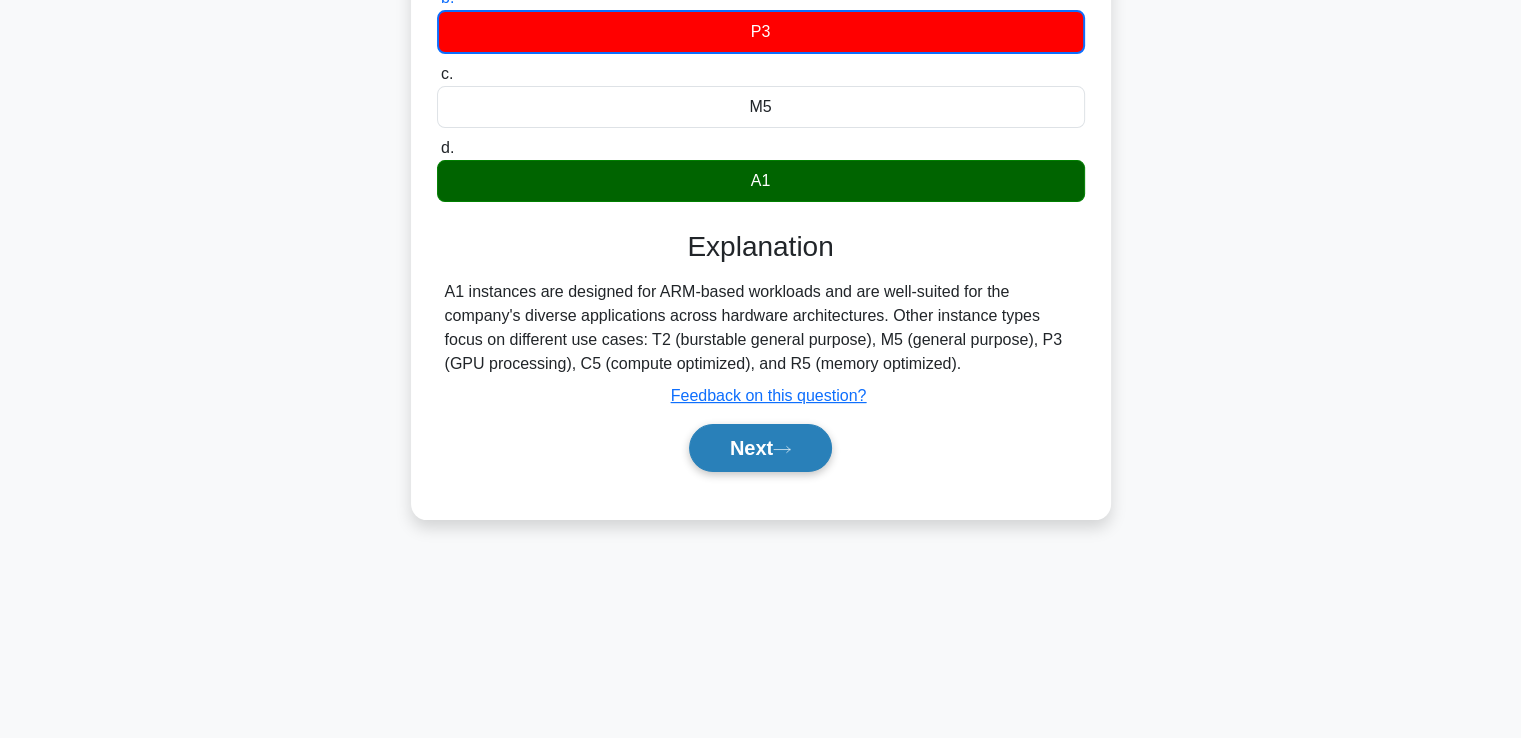 click on "Next" at bounding box center (760, 448) 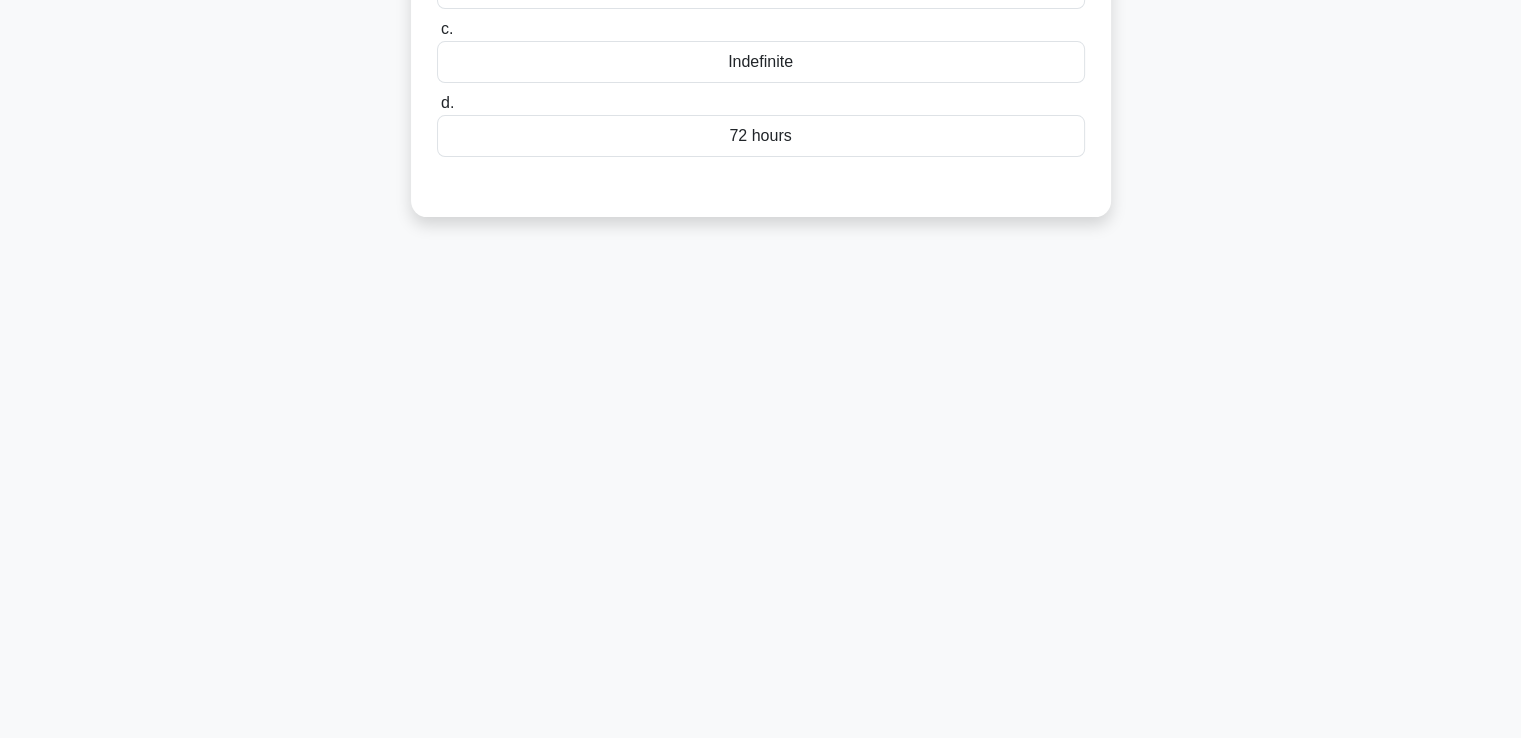 scroll, scrollTop: 0, scrollLeft: 0, axis: both 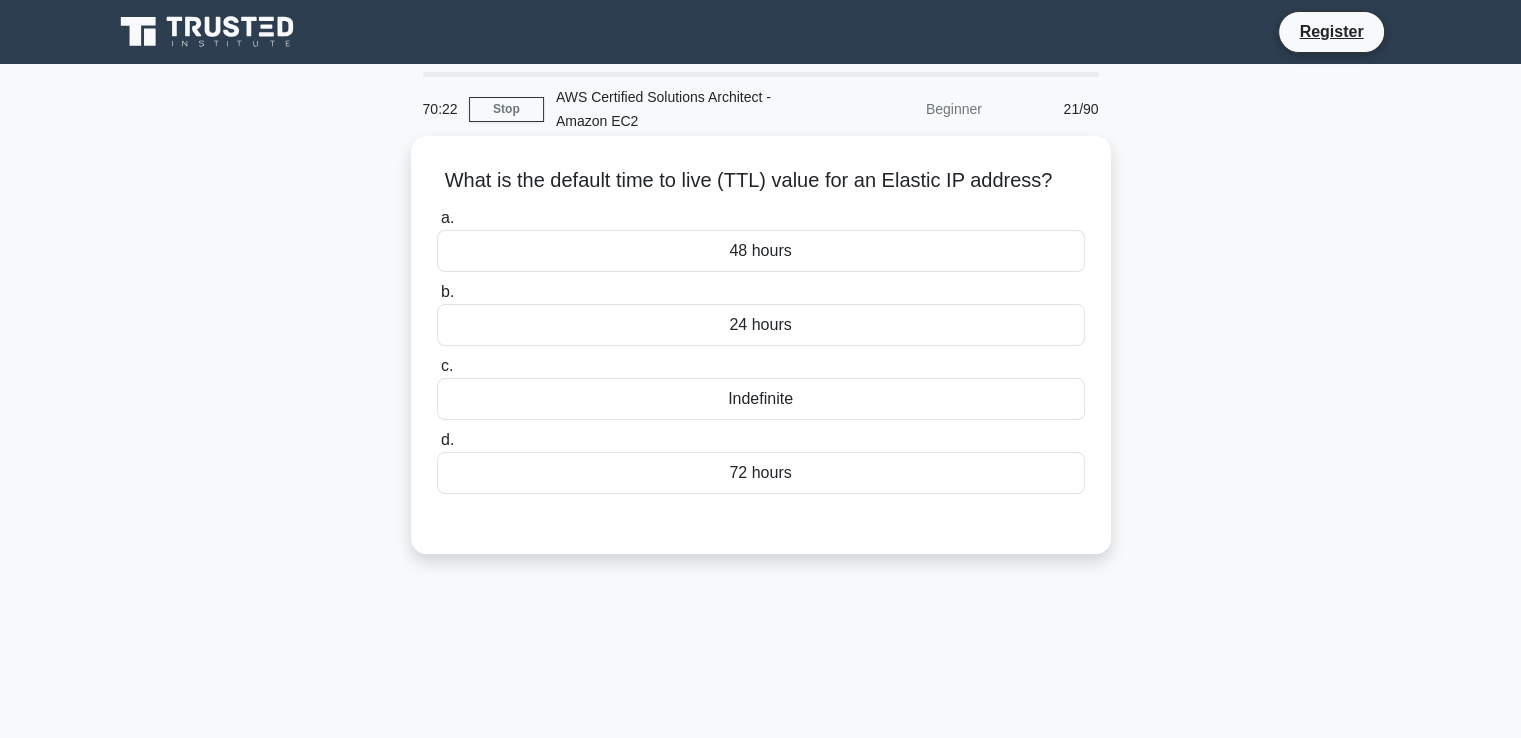 click on "Indefinite" at bounding box center (761, 399) 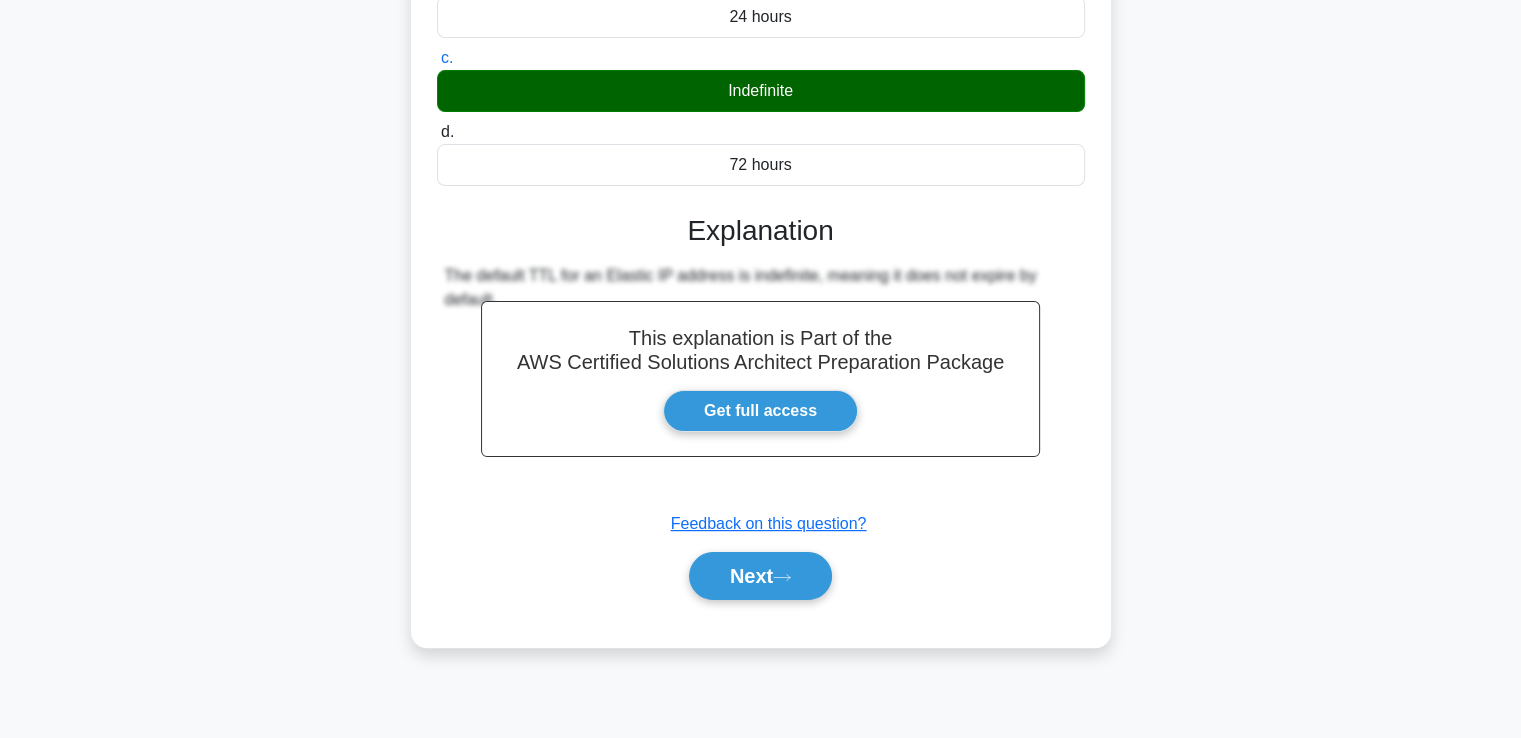 scroll, scrollTop: 316, scrollLeft: 0, axis: vertical 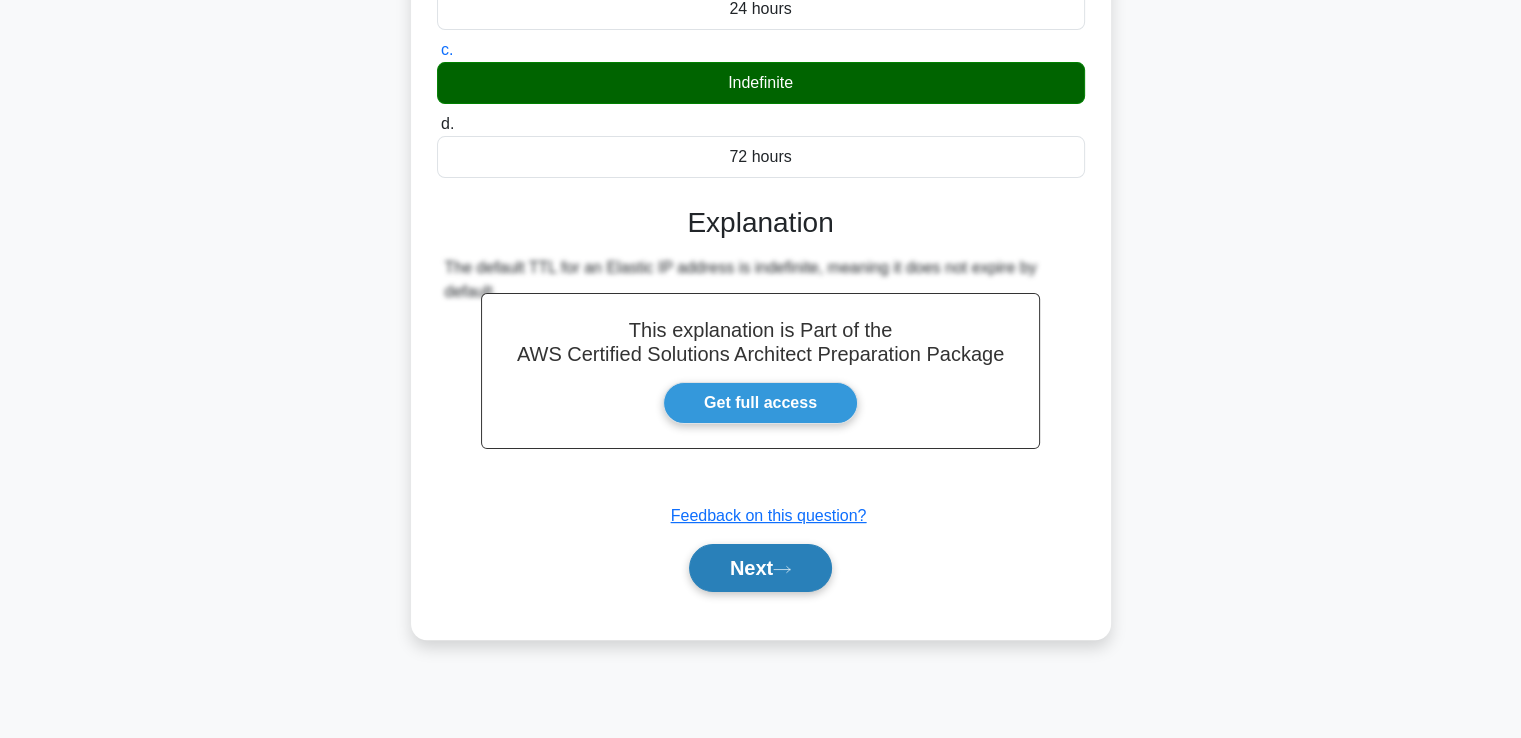 click on "Next" at bounding box center [760, 568] 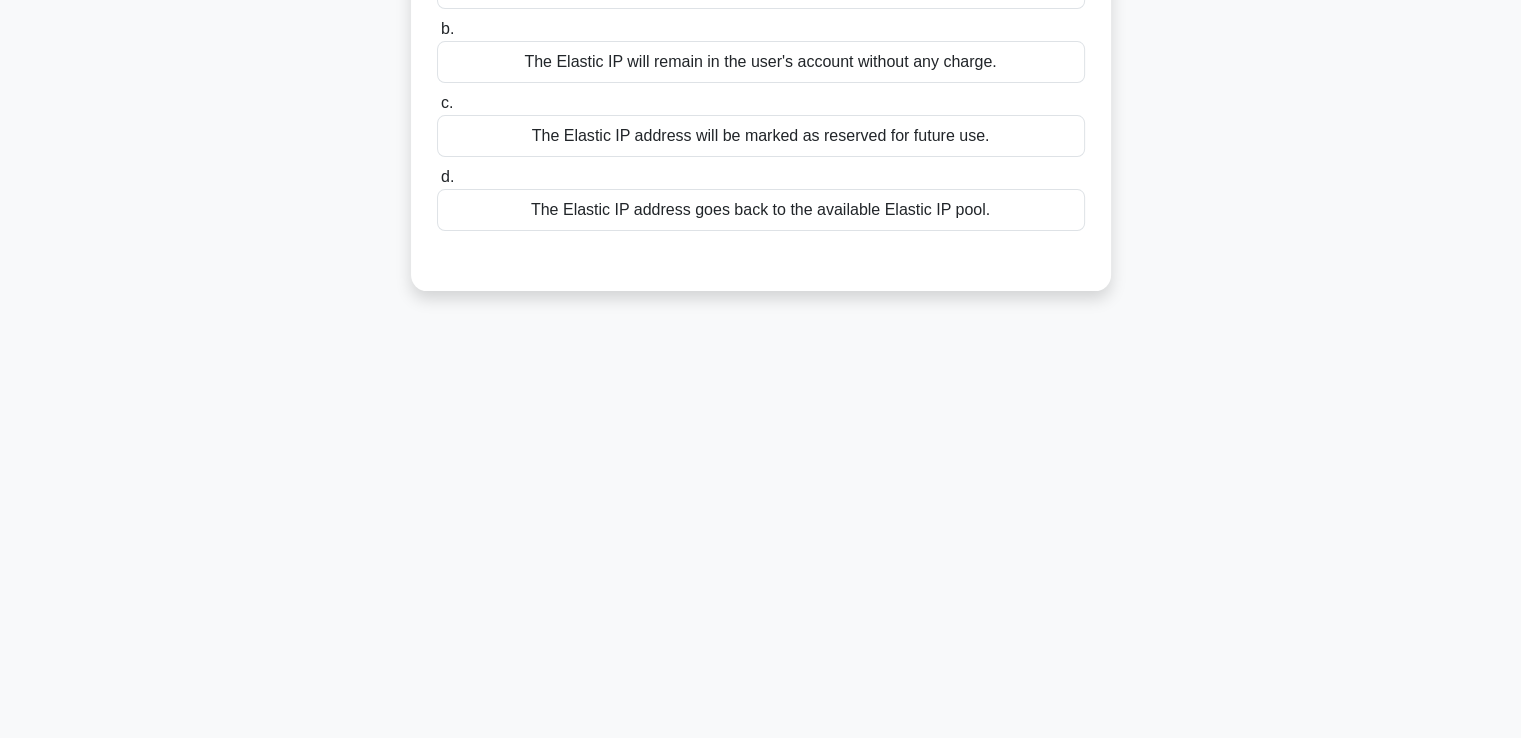 scroll, scrollTop: 0, scrollLeft: 0, axis: both 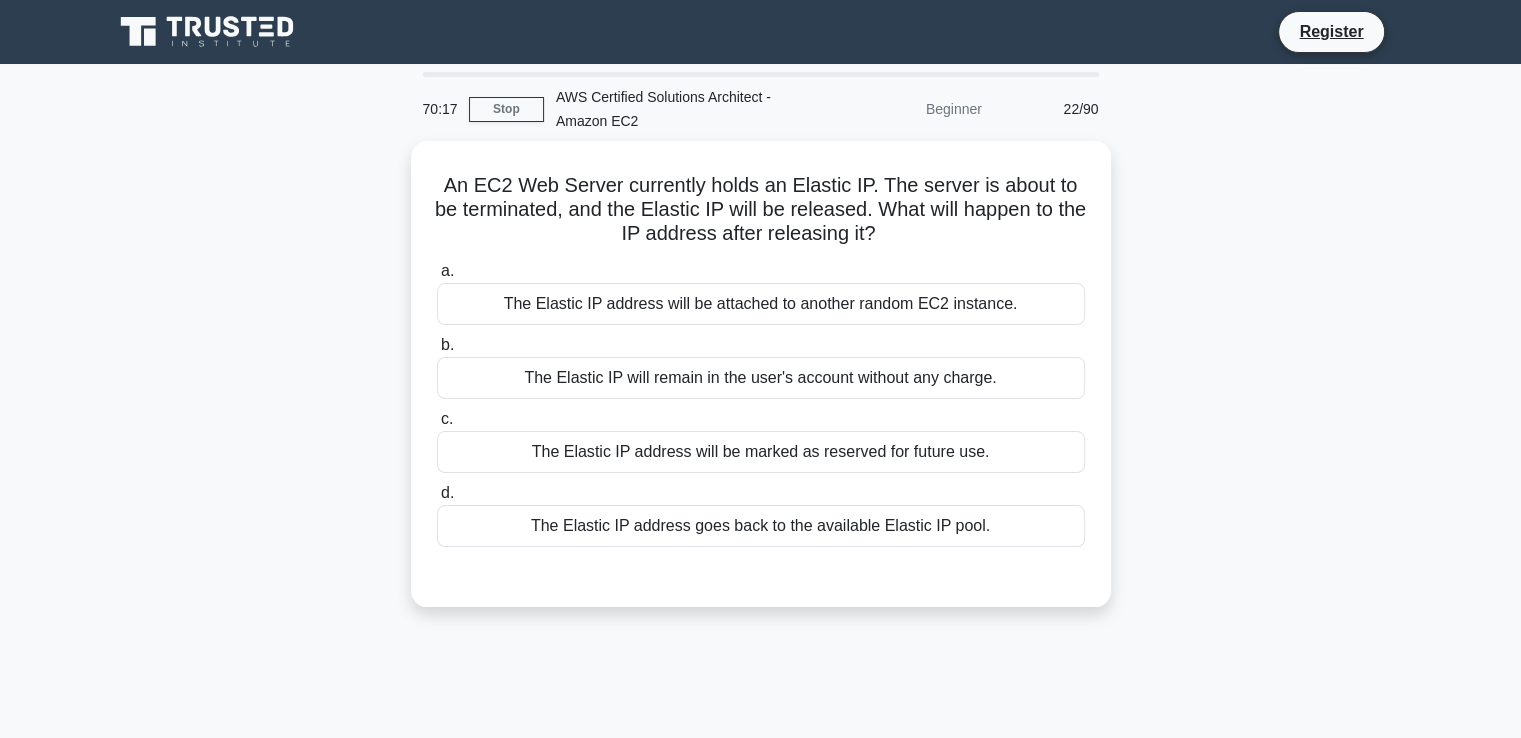 click on "An EC2 Web Server currently holds an Elastic IP. The server is about to be terminated, and the Elastic IP will be released. What will happen to the IP address after releasing it?
.spinner_0XTQ{transform-origin:center;animation:spinner_y6GP .75s linear infinite}@keyframes spinner_y6GP{100%{transform:rotate(360deg)}}
a.
The Elastic IP address will be attached to another random EC2 instance.
b. c. d." at bounding box center (761, 386) 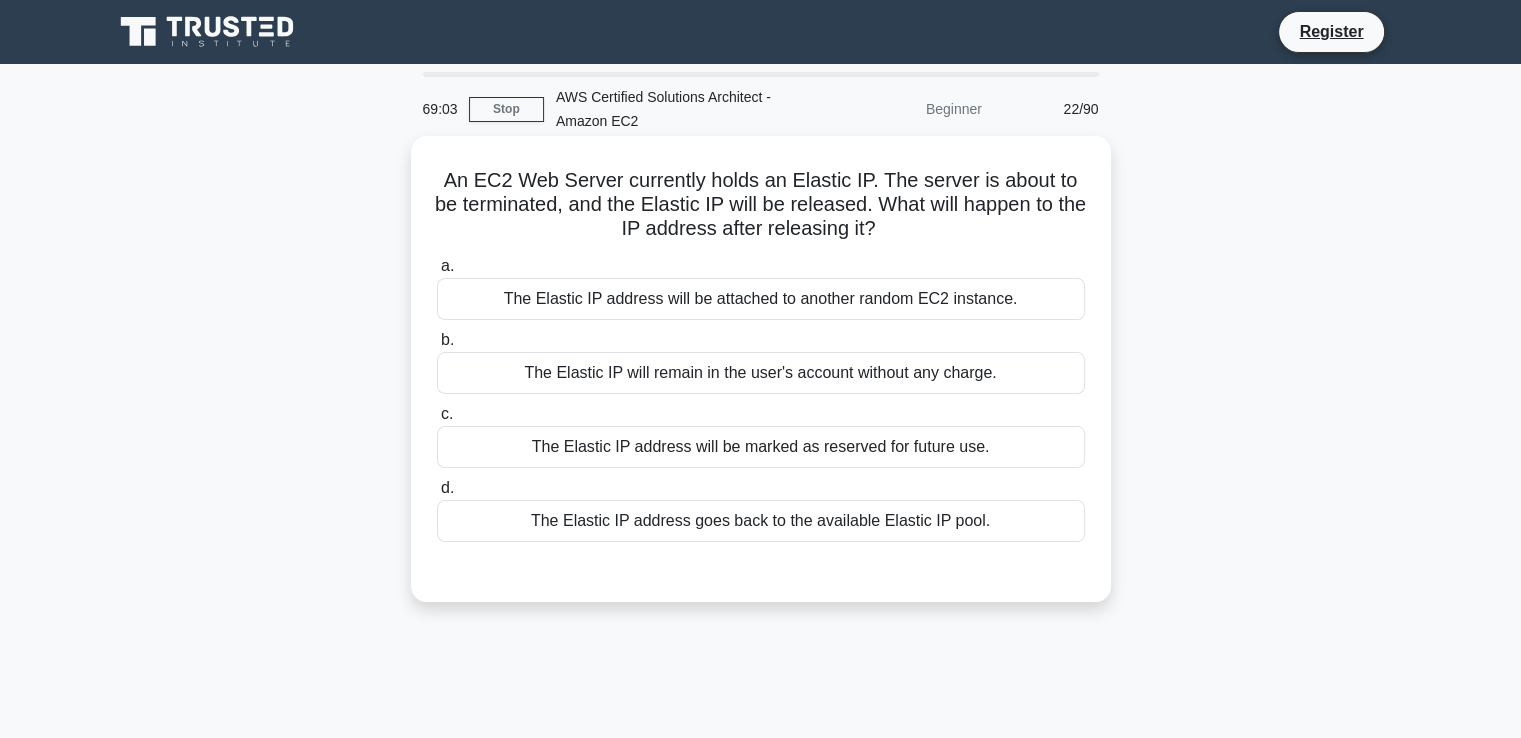 click on "The Elastic IP address goes back to the available Elastic IP pool." at bounding box center (761, 521) 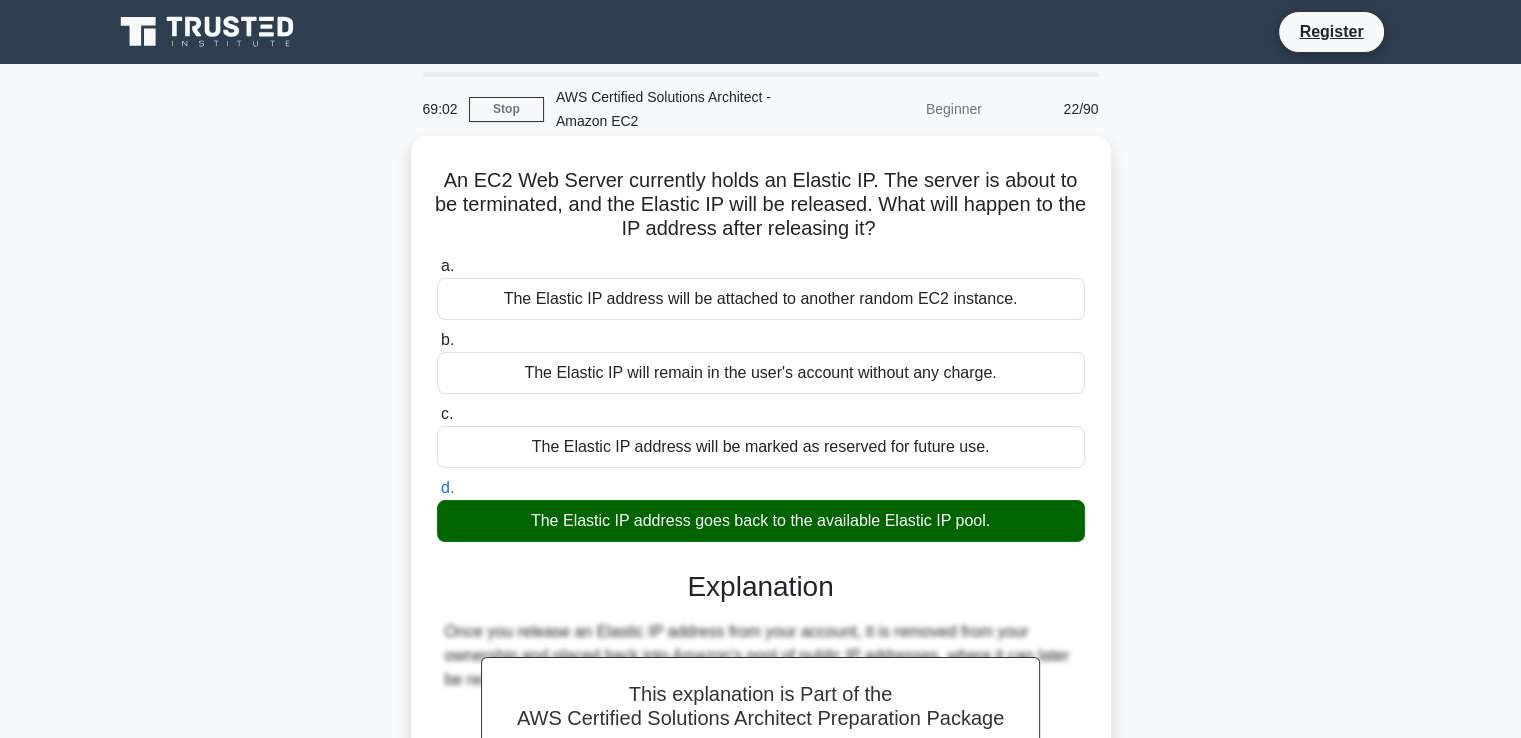 scroll, scrollTop: 343, scrollLeft: 0, axis: vertical 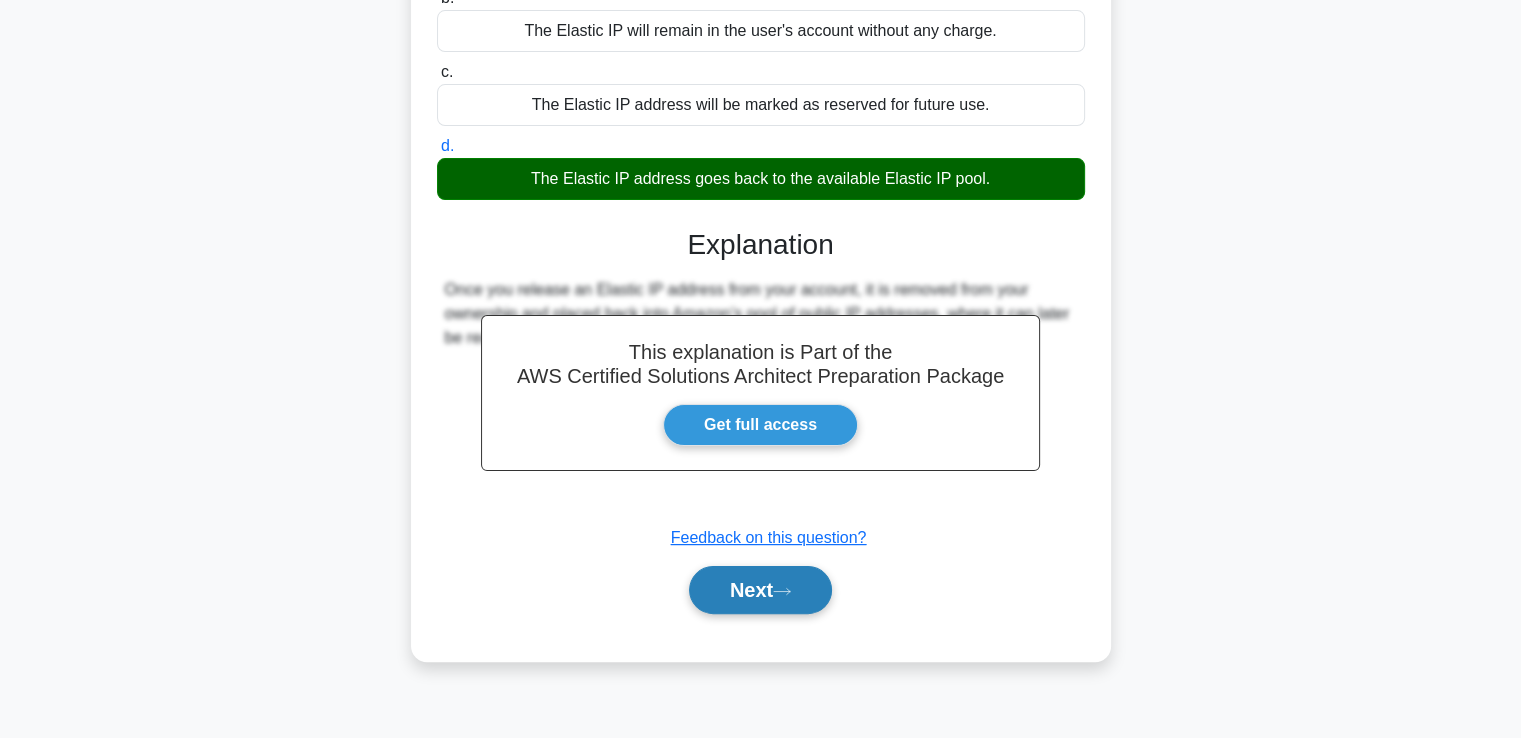 click on "Next" at bounding box center [760, 590] 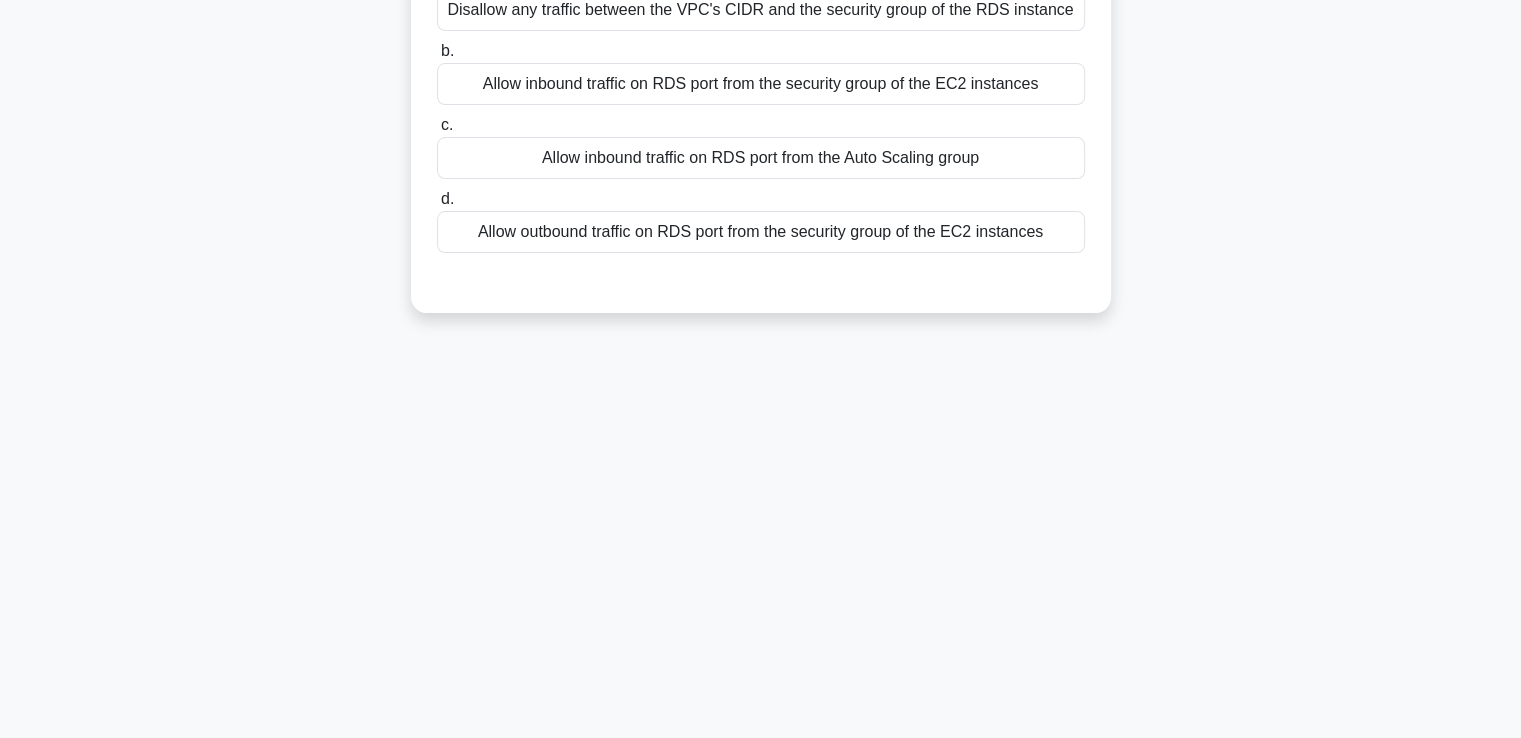 scroll, scrollTop: 0, scrollLeft: 0, axis: both 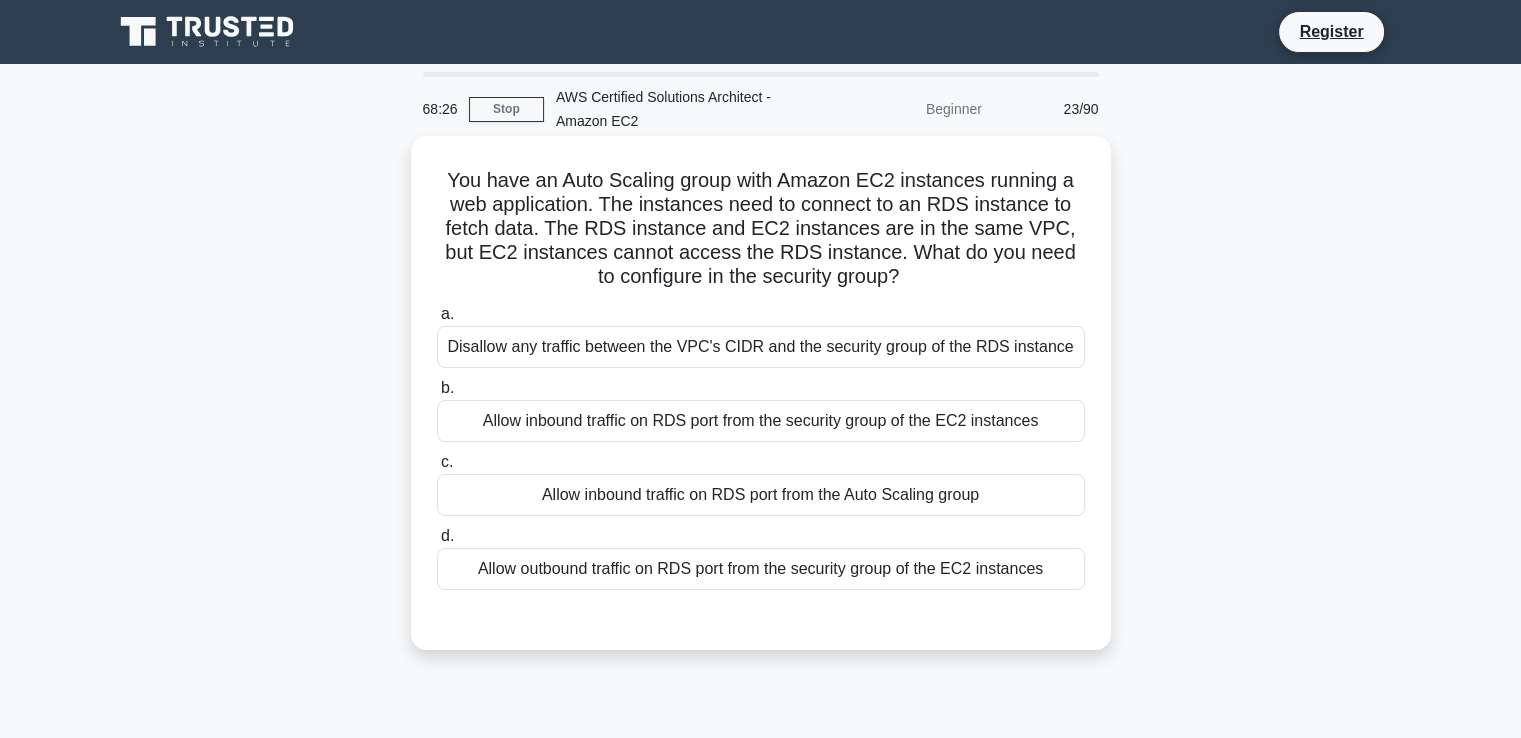 click on "Allow inbound traffic on RDS port from the Auto Scaling group" at bounding box center [761, 495] 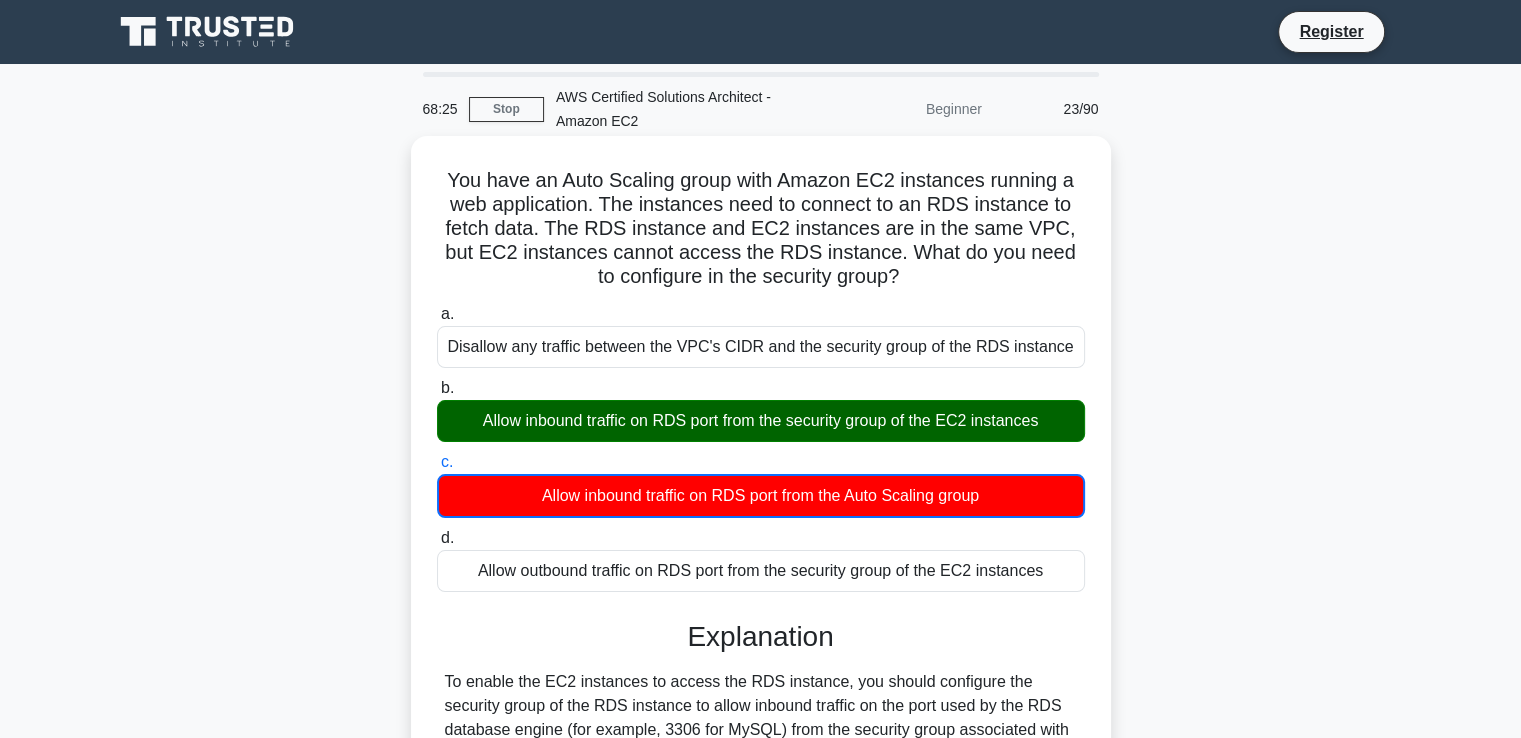 scroll, scrollTop: 343, scrollLeft: 0, axis: vertical 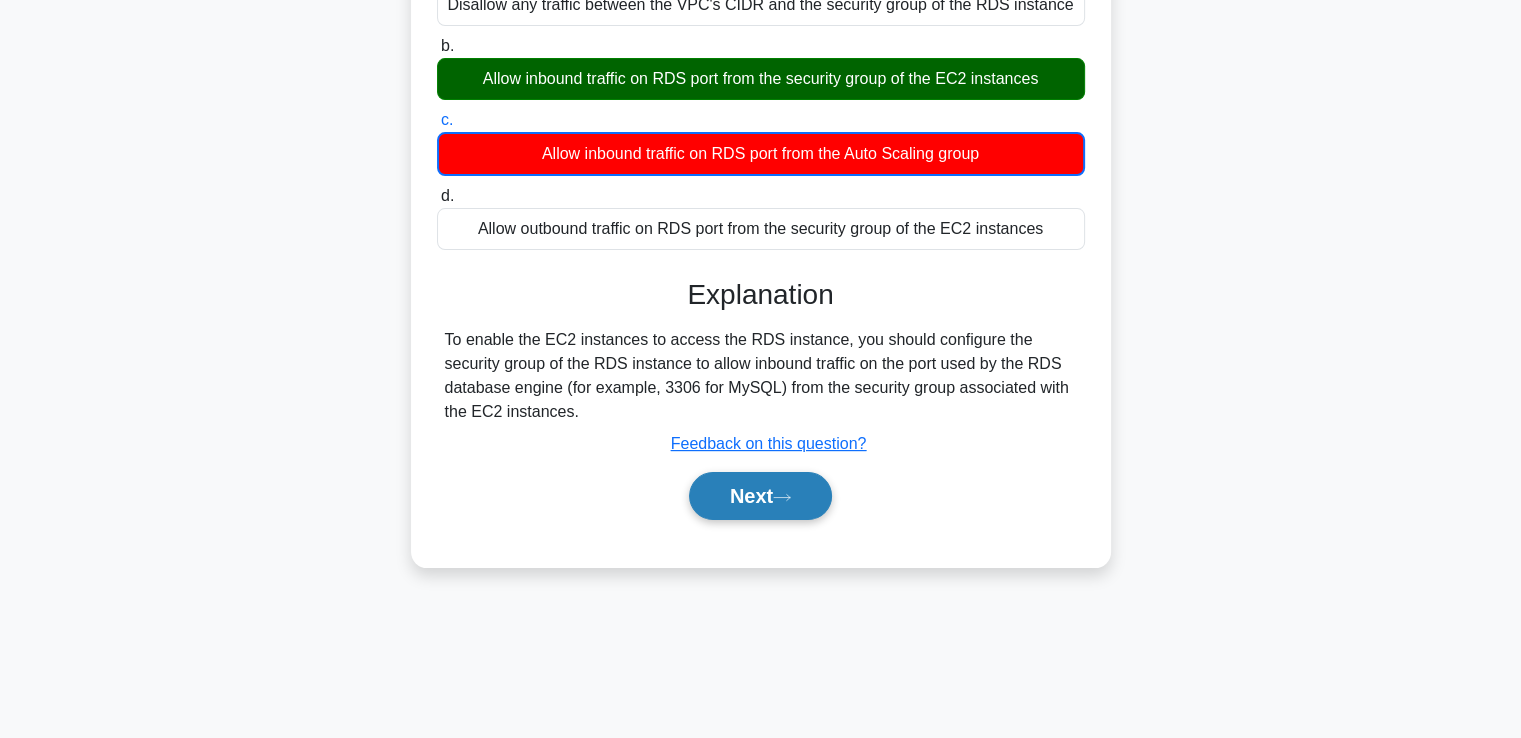 click on "Next" at bounding box center (760, 496) 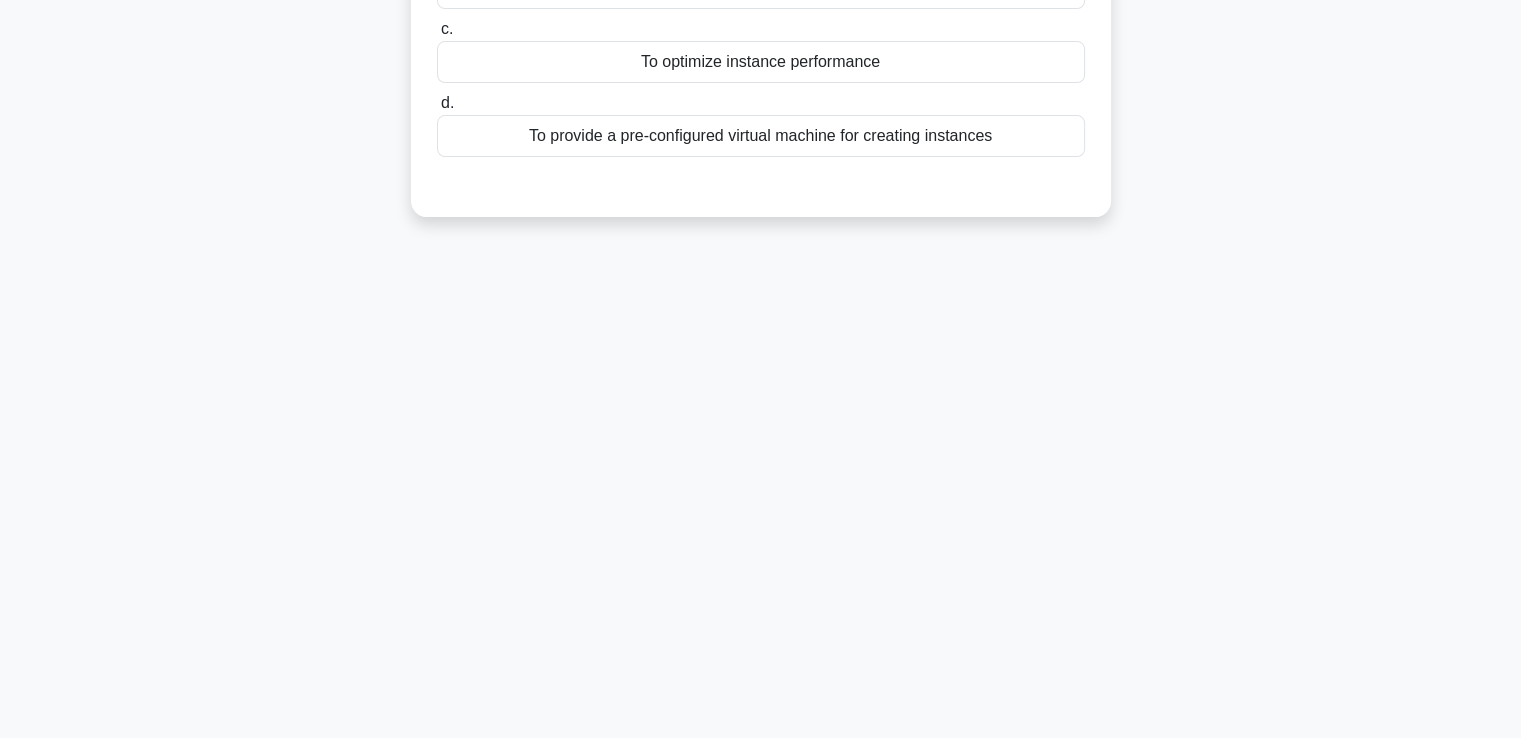 scroll, scrollTop: 0, scrollLeft: 0, axis: both 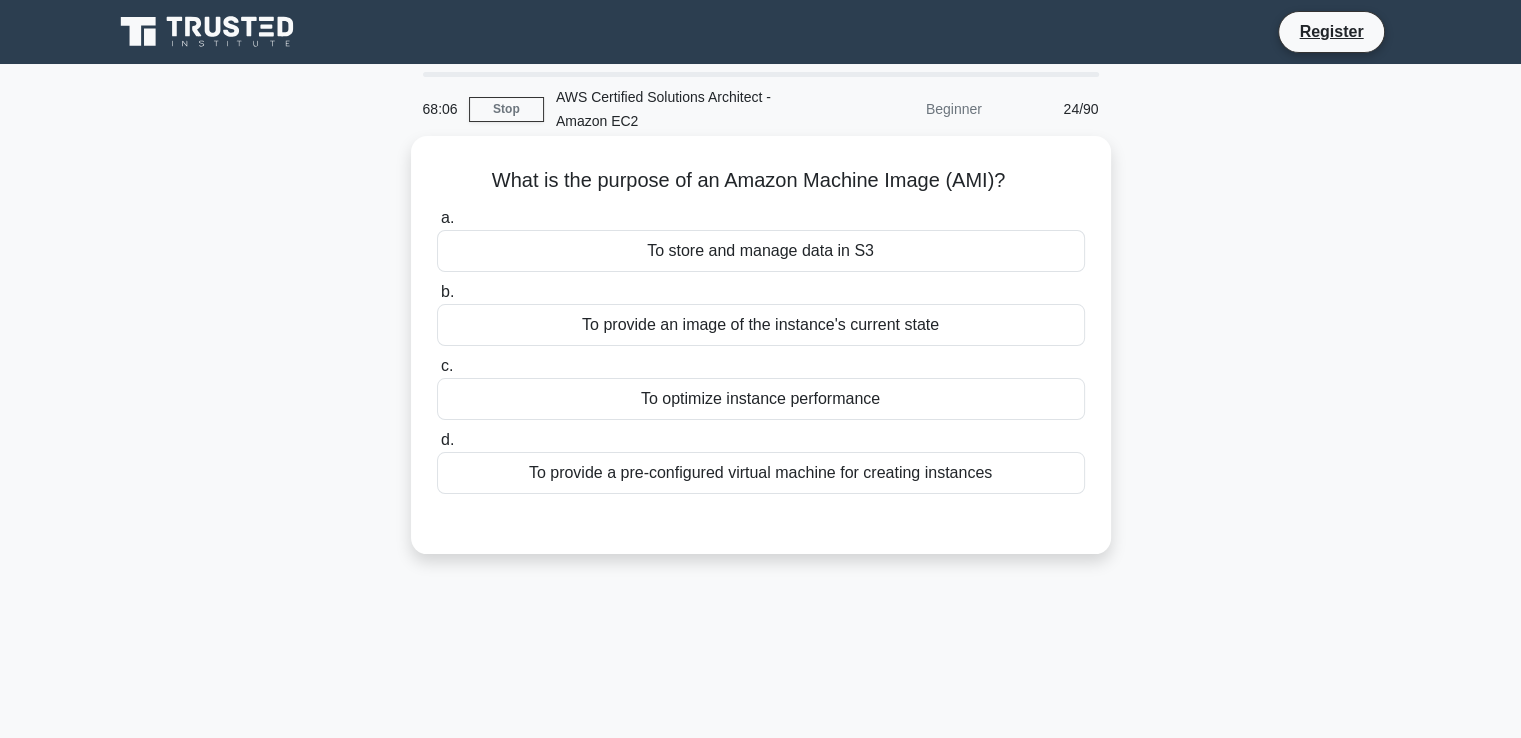 click on "To provide a pre-configured virtual machine for creating instances" at bounding box center (761, 473) 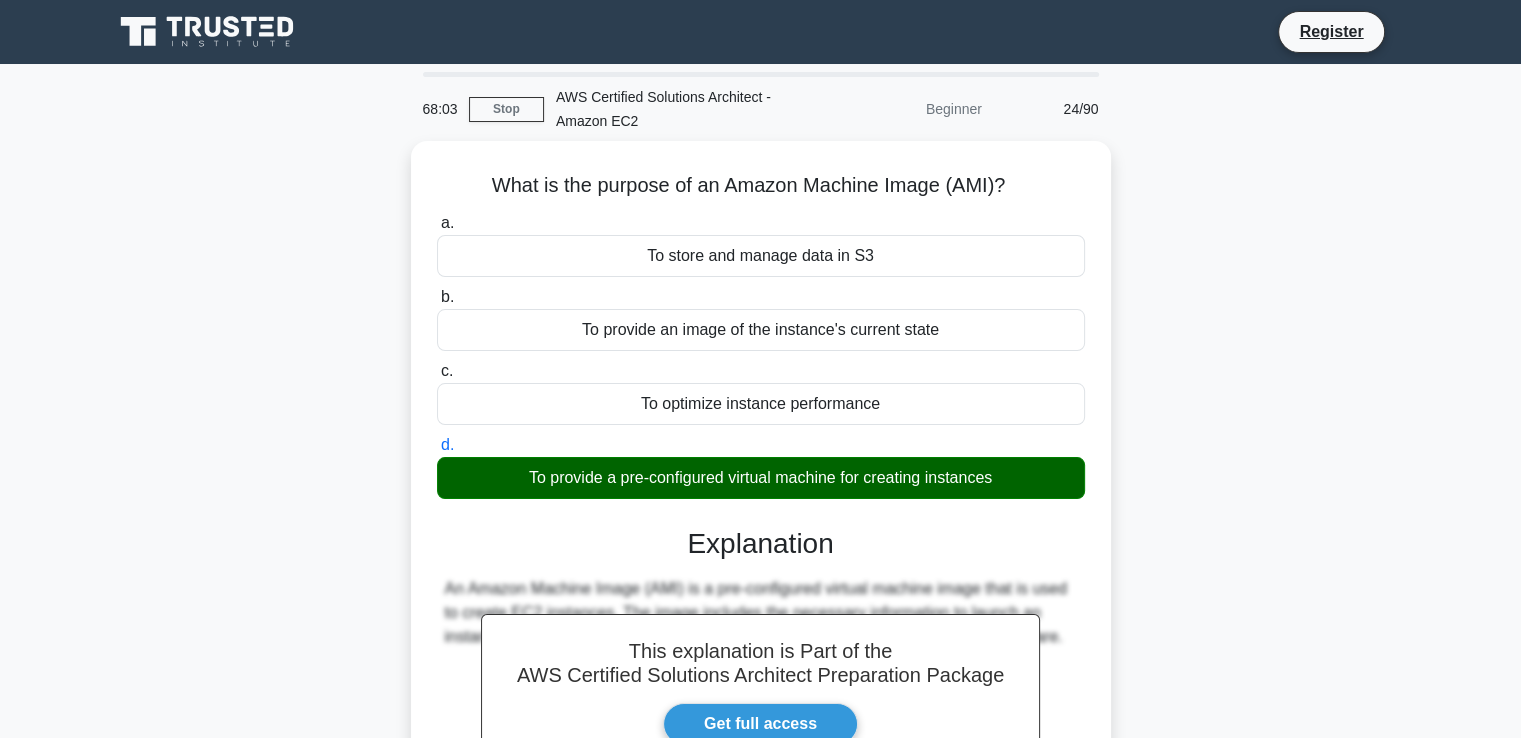 scroll, scrollTop: 343, scrollLeft: 0, axis: vertical 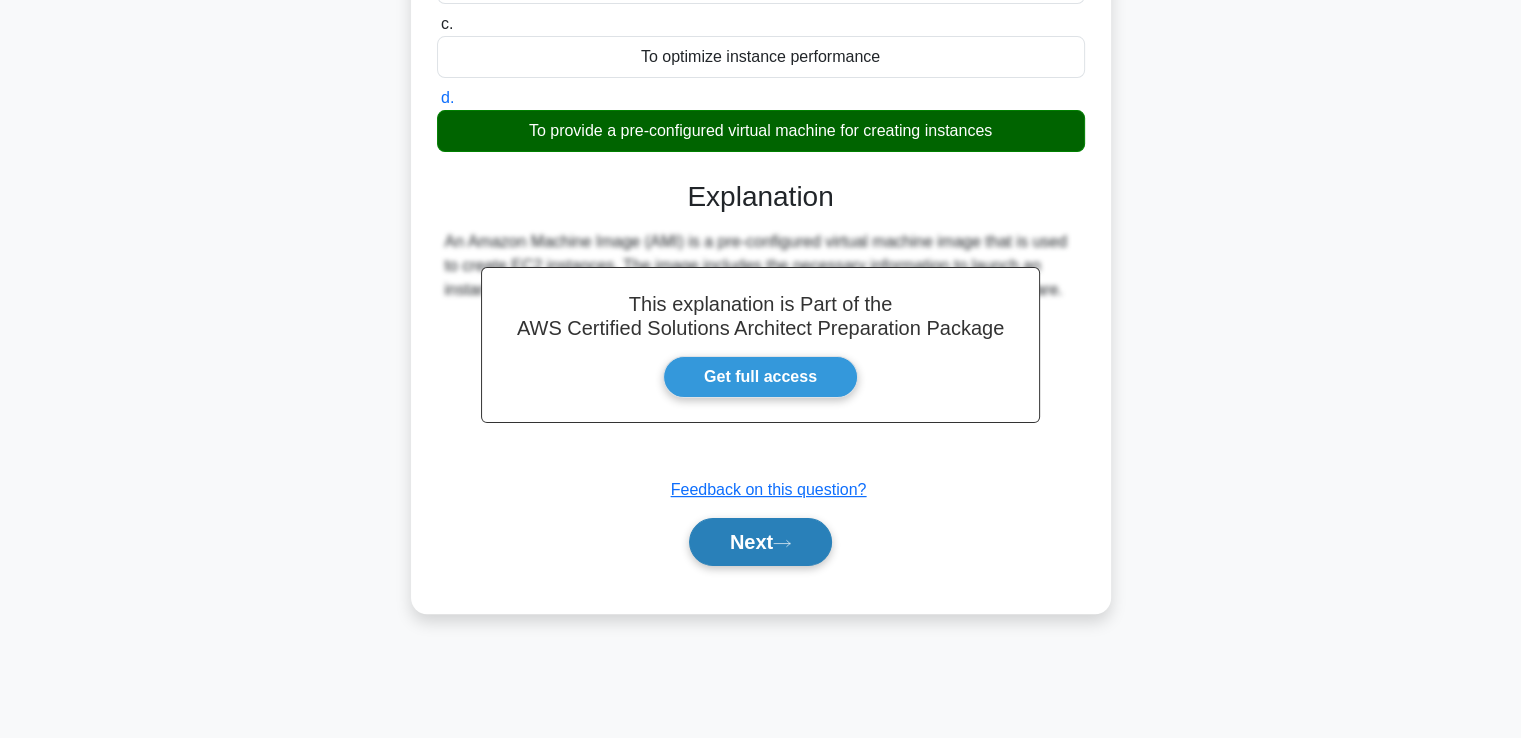 click on "Next" at bounding box center (760, 542) 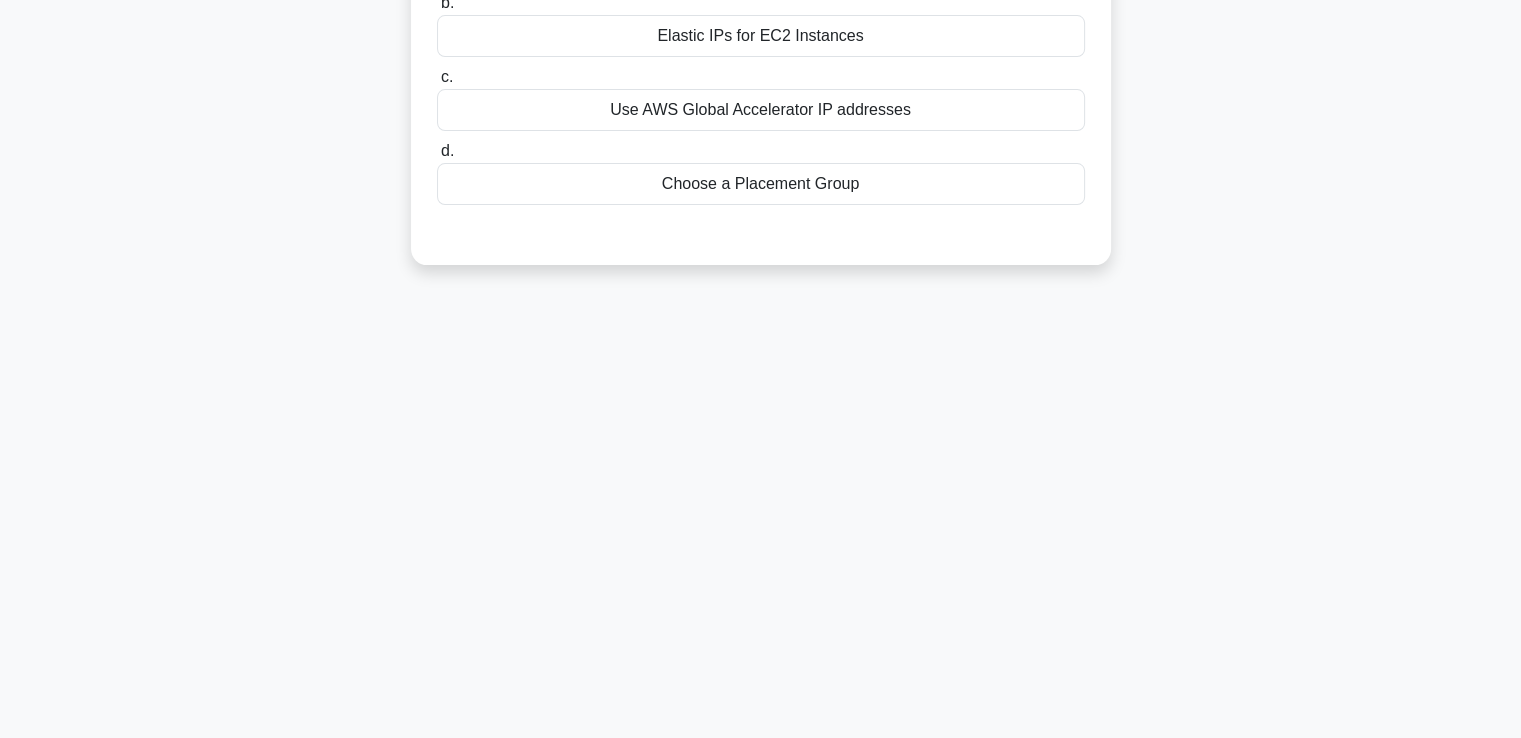 scroll, scrollTop: 0, scrollLeft: 0, axis: both 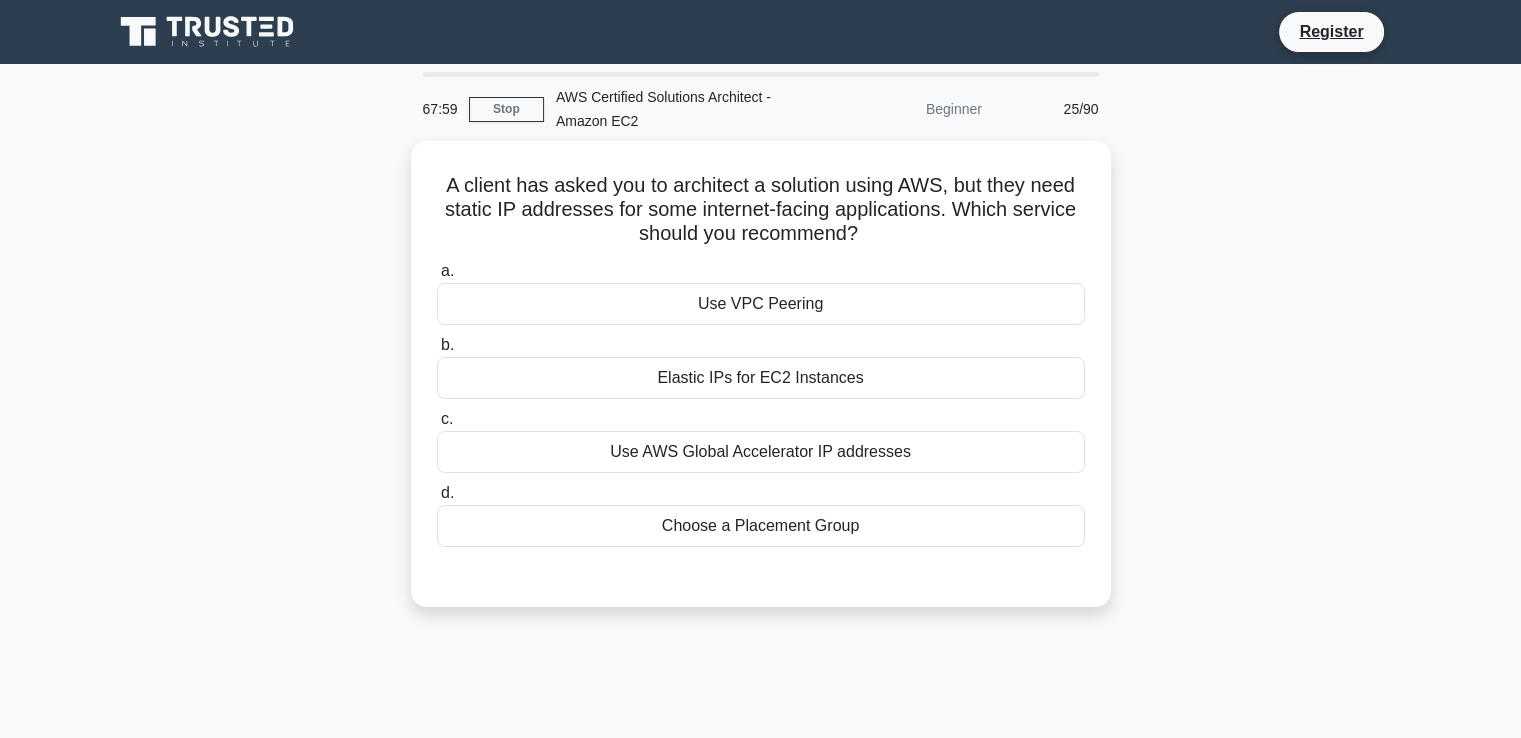 click on "A client has asked you to architect a solution using AWS, but they need static IP addresses for some internet-facing applications. Which service should you recommend?
.spinner_0XTQ{transform-origin:center;animation:spinner_y6GP .75s linear infinite}@keyframes spinner_y6GP{100%{transform:rotate(360deg)}}
a.
Use VPC Peering
b. c. d." at bounding box center (761, 386) 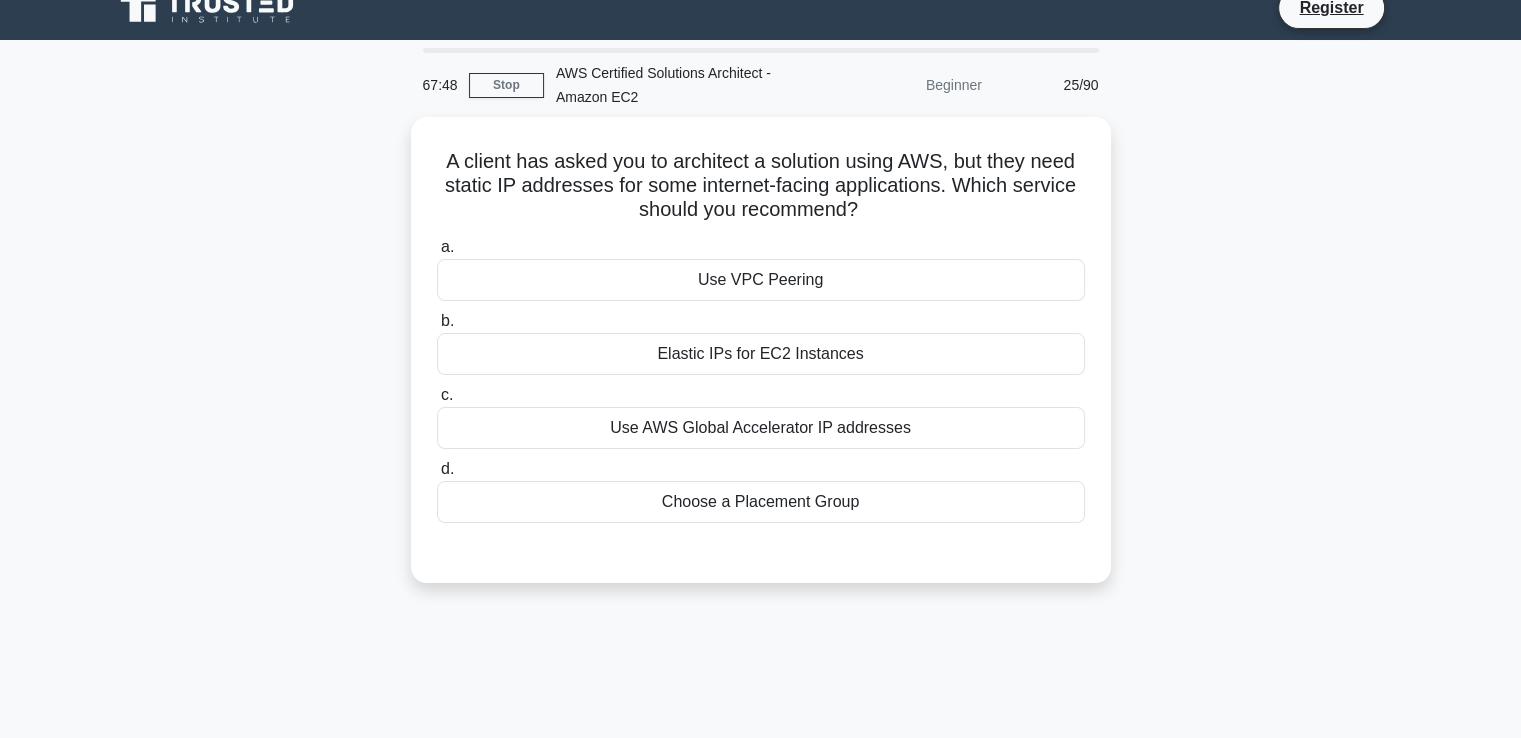 scroll, scrollTop: 0, scrollLeft: 0, axis: both 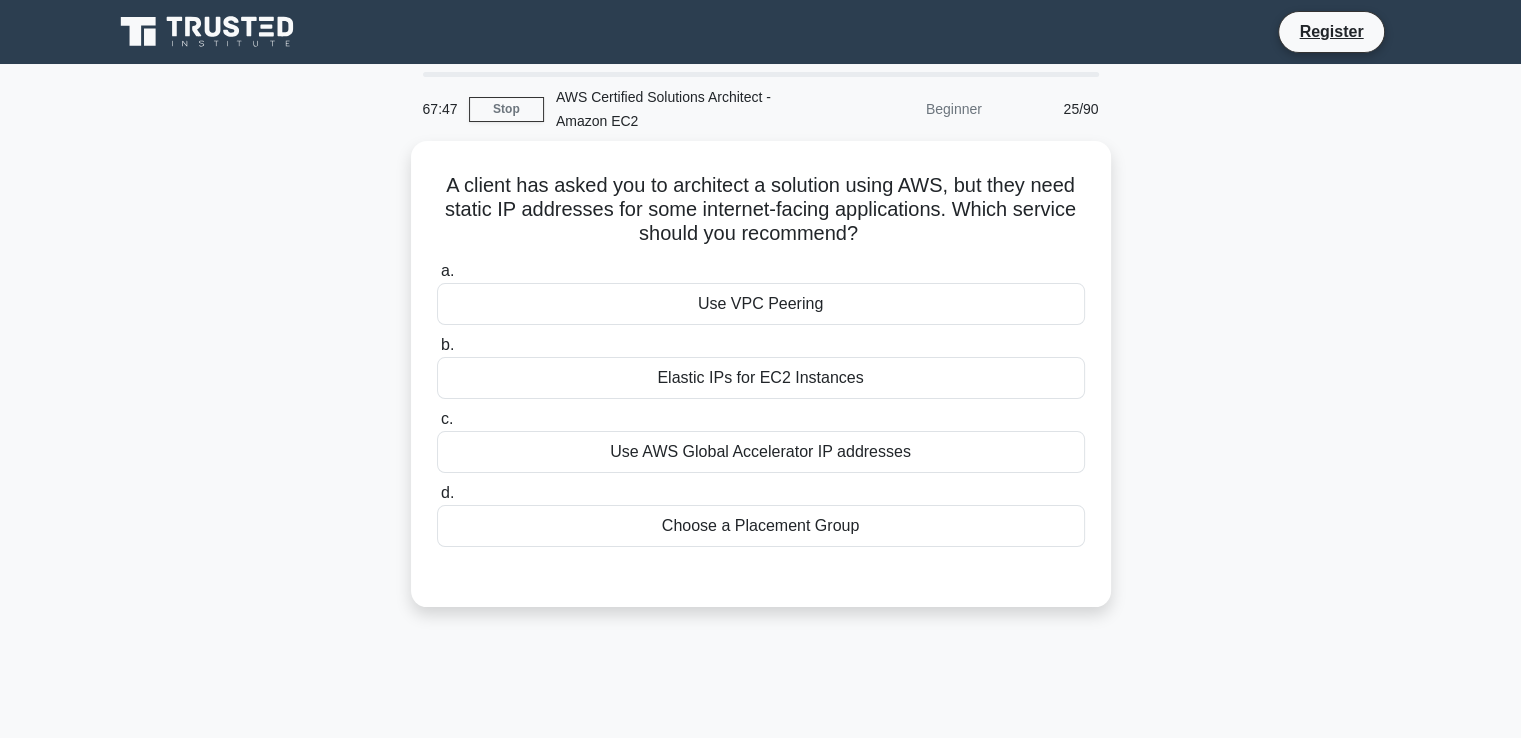 click on "A client has asked you to architect a solution using AWS, but they need static IP addresses for some internet-facing applications. Which service should you recommend?
.spinner_0XTQ{transform-origin:center;animation:spinner_y6GP .75s linear infinite}@keyframes spinner_y6GP{100%{transform:rotate(360deg)}}
a.
Use VPC Peering
b. c. d." at bounding box center [761, 386] 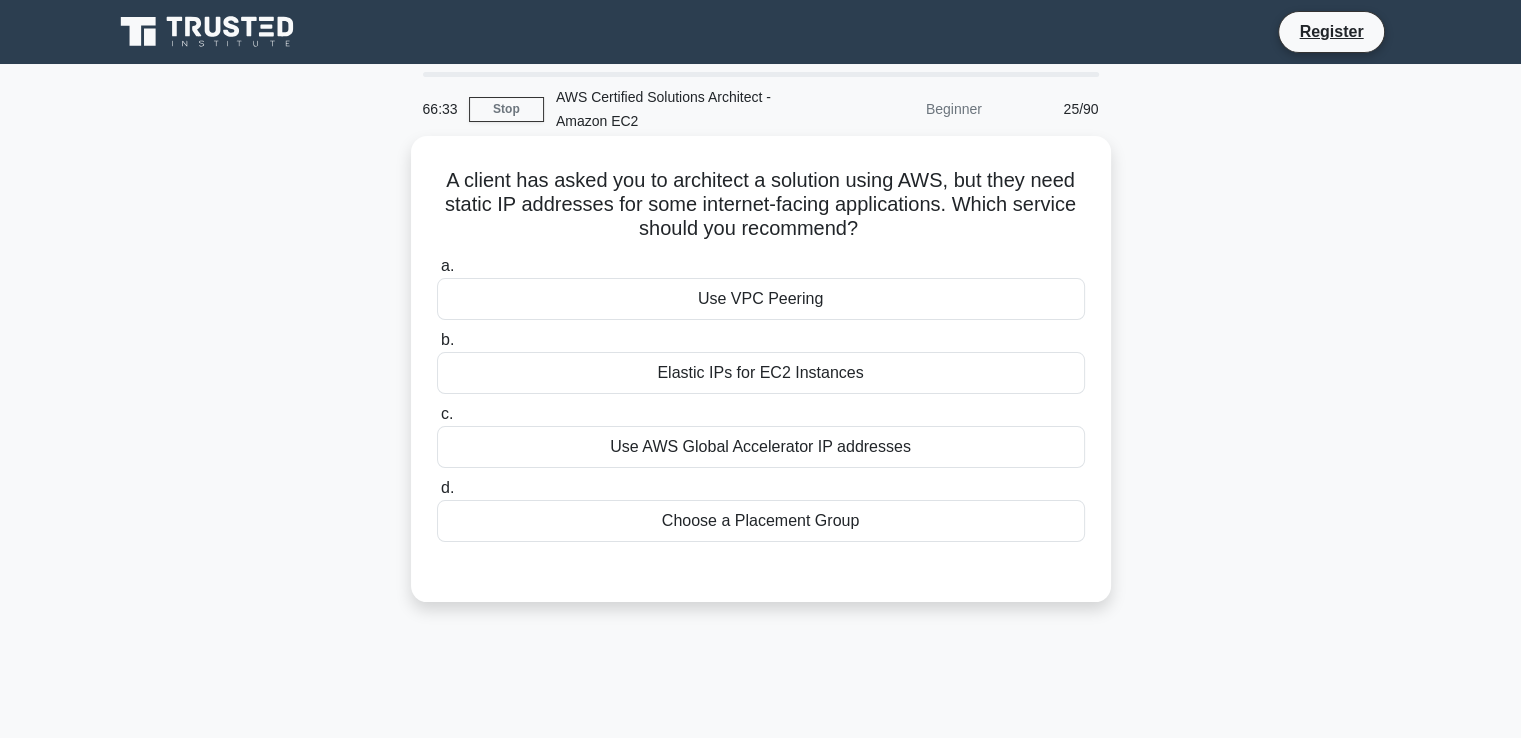 click on "Elastic IPs for EC2 Instances" at bounding box center [761, 373] 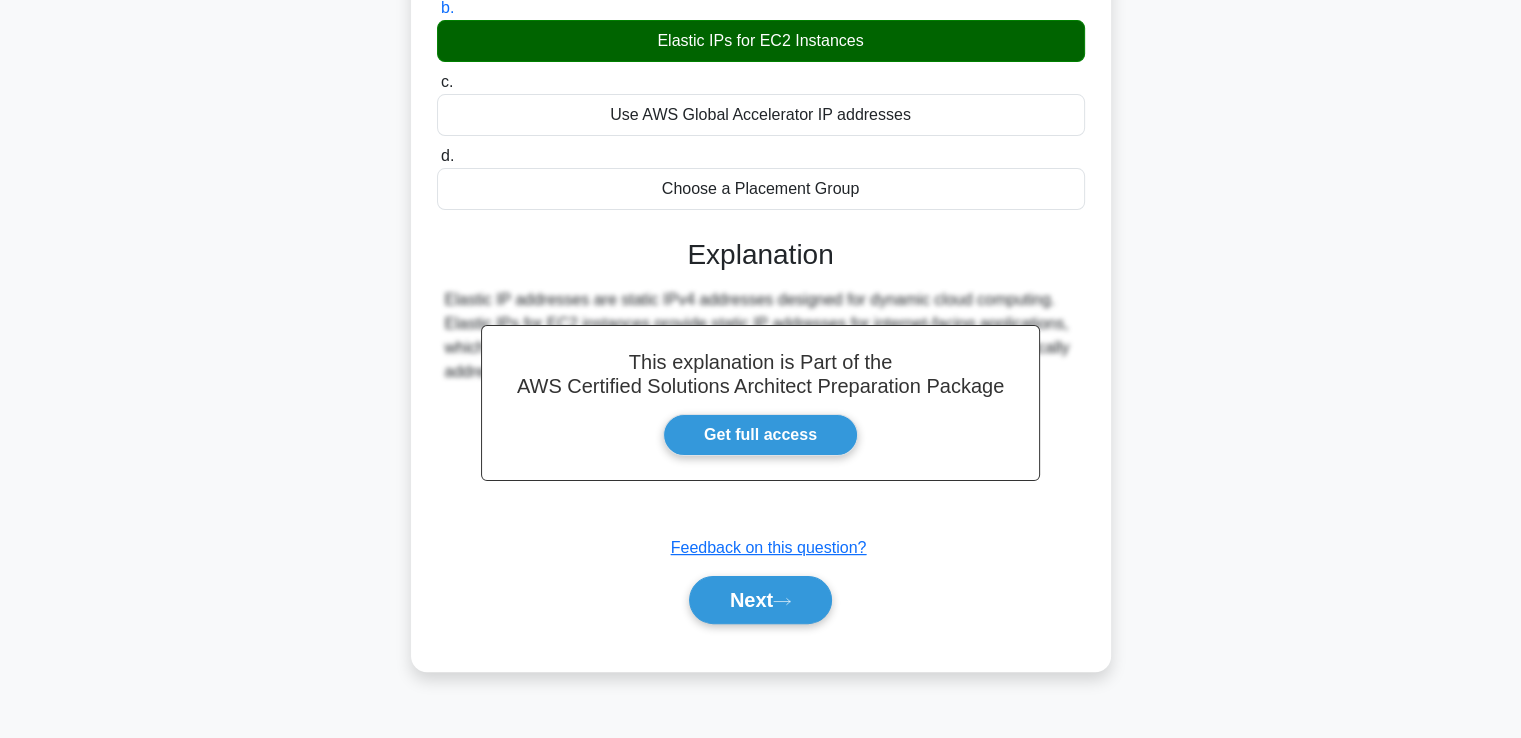 scroll, scrollTop: 343, scrollLeft: 0, axis: vertical 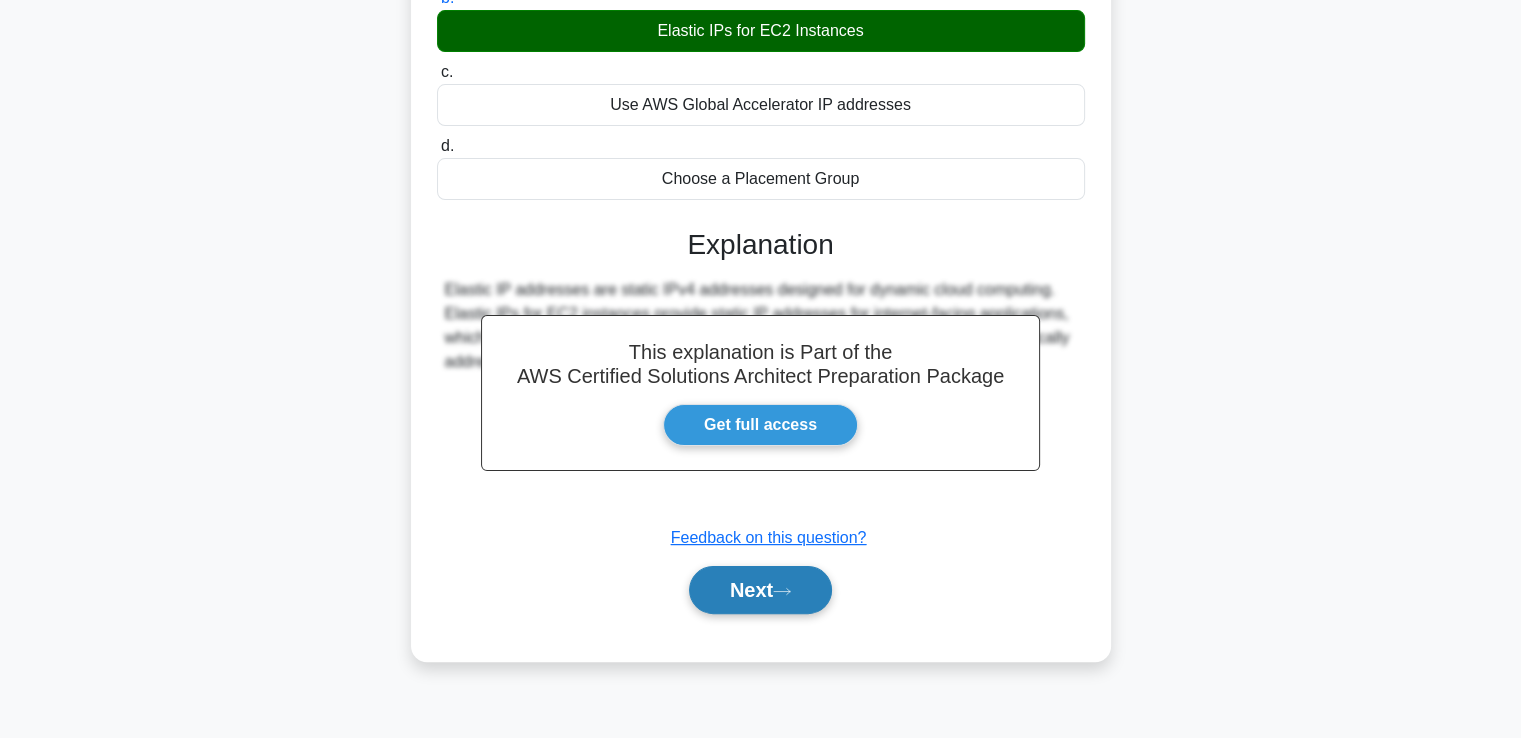 click on "Next" at bounding box center [760, 590] 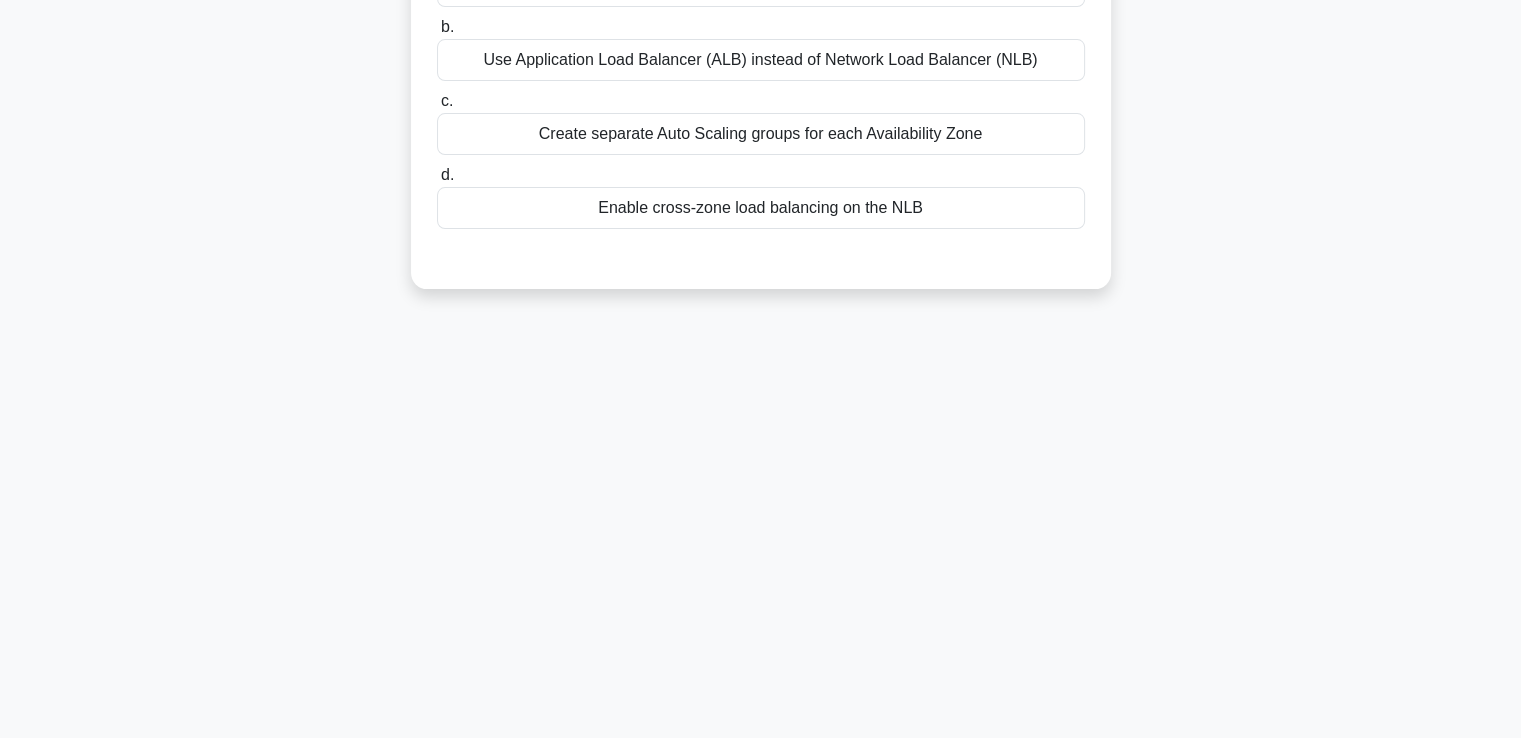 scroll, scrollTop: 0, scrollLeft: 0, axis: both 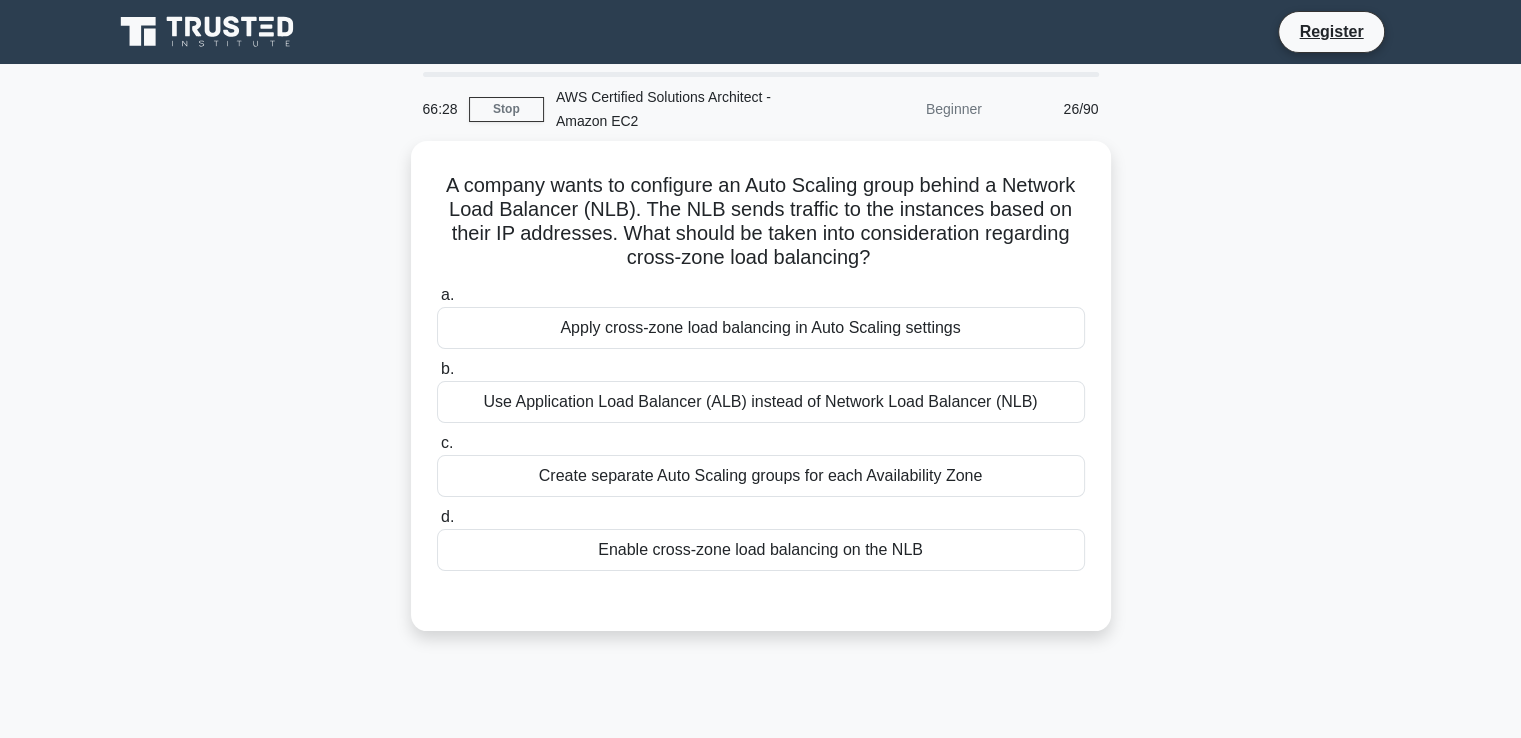 click on "A company wants to configure an Auto Scaling group behind a Network Load Balancer (NLB). The NLB sends traffic to the instances based on their IP addresses. What should be taken into consideration regarding cross-zone load balancing?
.spinner_0XTQ{transform-origin:center;animation:spinner_y6GP .75s linear infinite}@keyframes spinner_y6GP{100%{transform:rotate(360deg)}}
a." at bounding box center (761, 398) 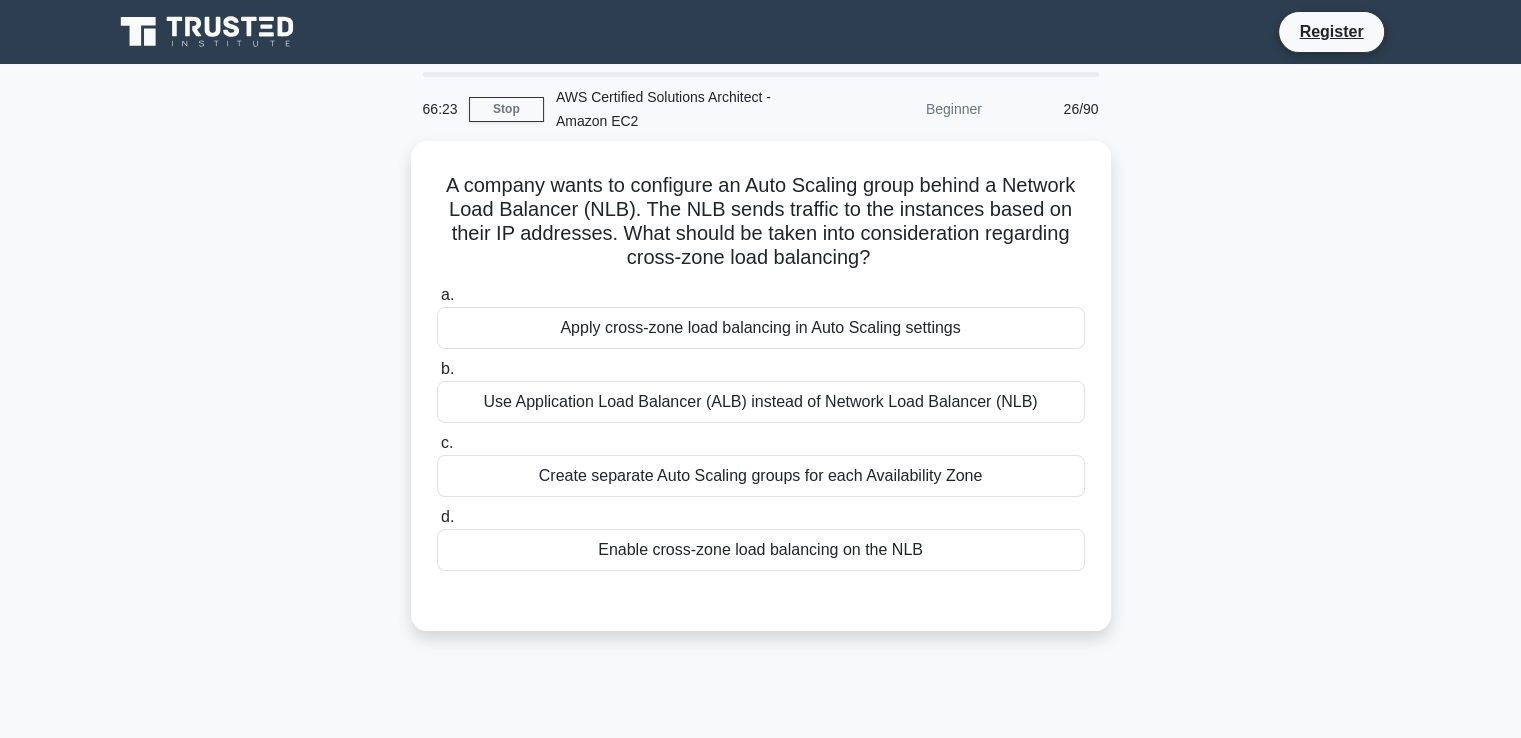 click on "A company wants to configure an Auto Scaling group behind a Network Load Balancer (NLB). The NLB sends traffic to the instances based on their IP addresses. What should be taken into consideration regarding cross-zone load balancing?
.spinner_0XTQ{transform-origin:center;animation:spinner_y6GP .75s linear infinite}@keyframes spinner_y6GP{100%{transform:rotate(360deg)}}
a." at bounding box center (761, 398) 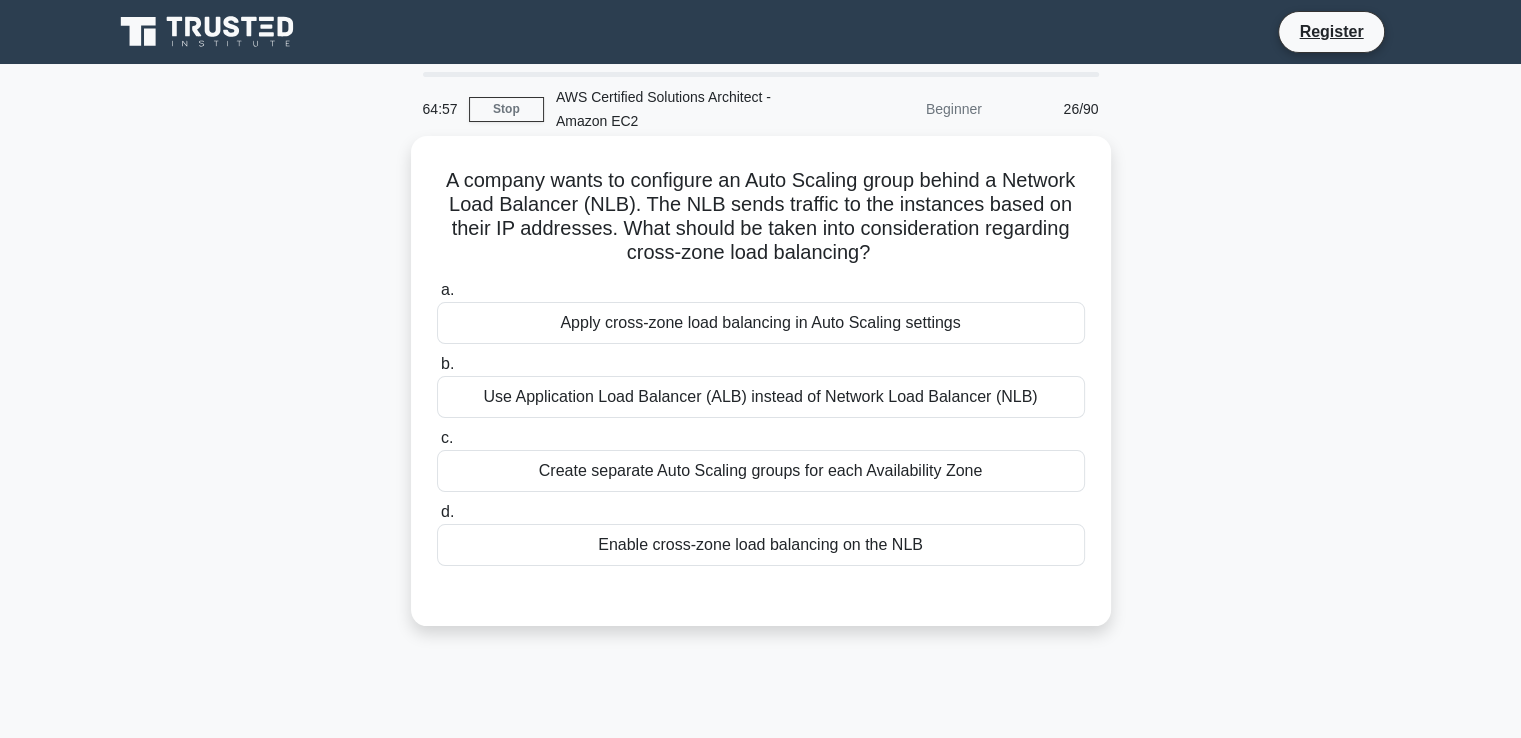 scroll, scrollTop: 18, scrollLeft: 0, axis: vertical 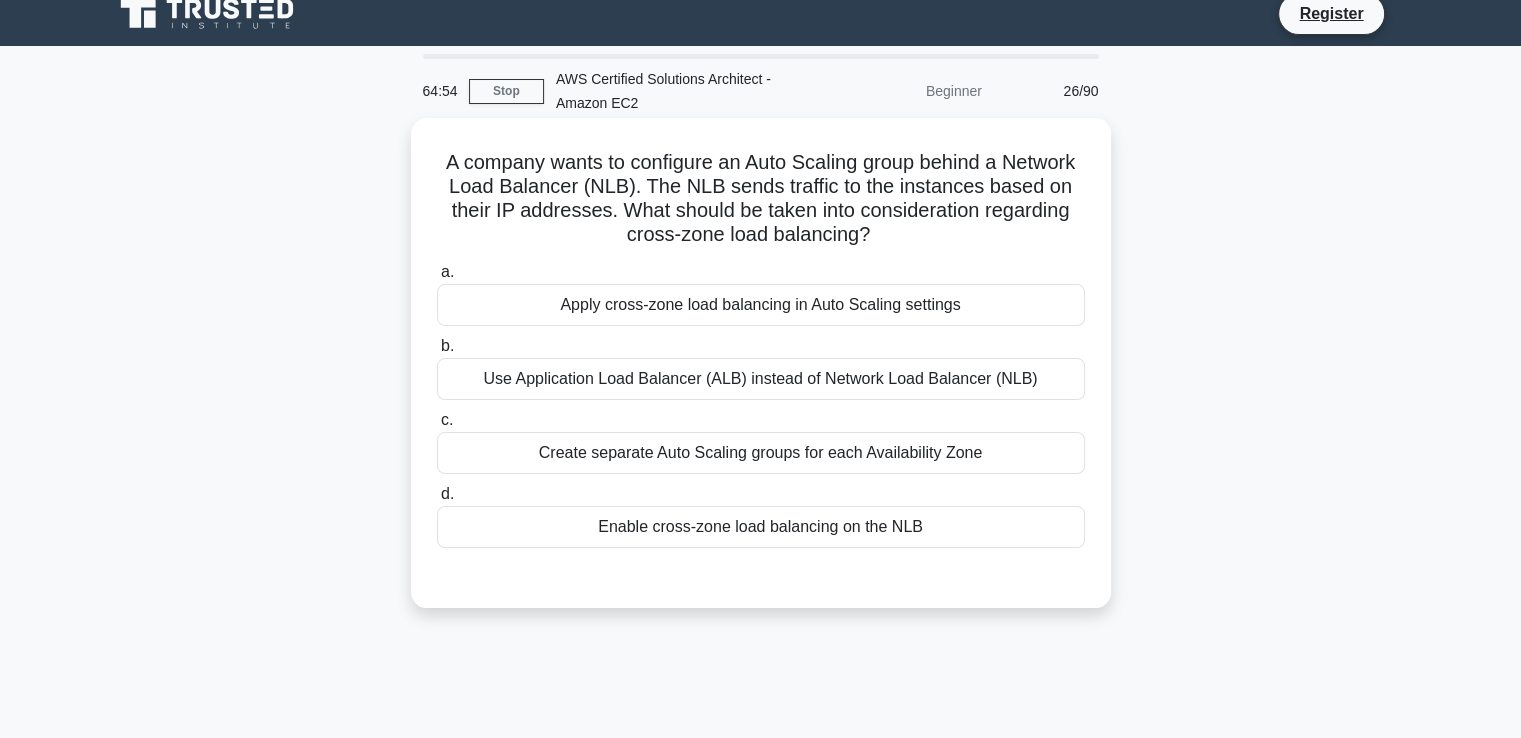 click on "Use Application Load Balancer (ALB) instead of Network Load Balancer (NLB)" at bounding box center (761, 379) 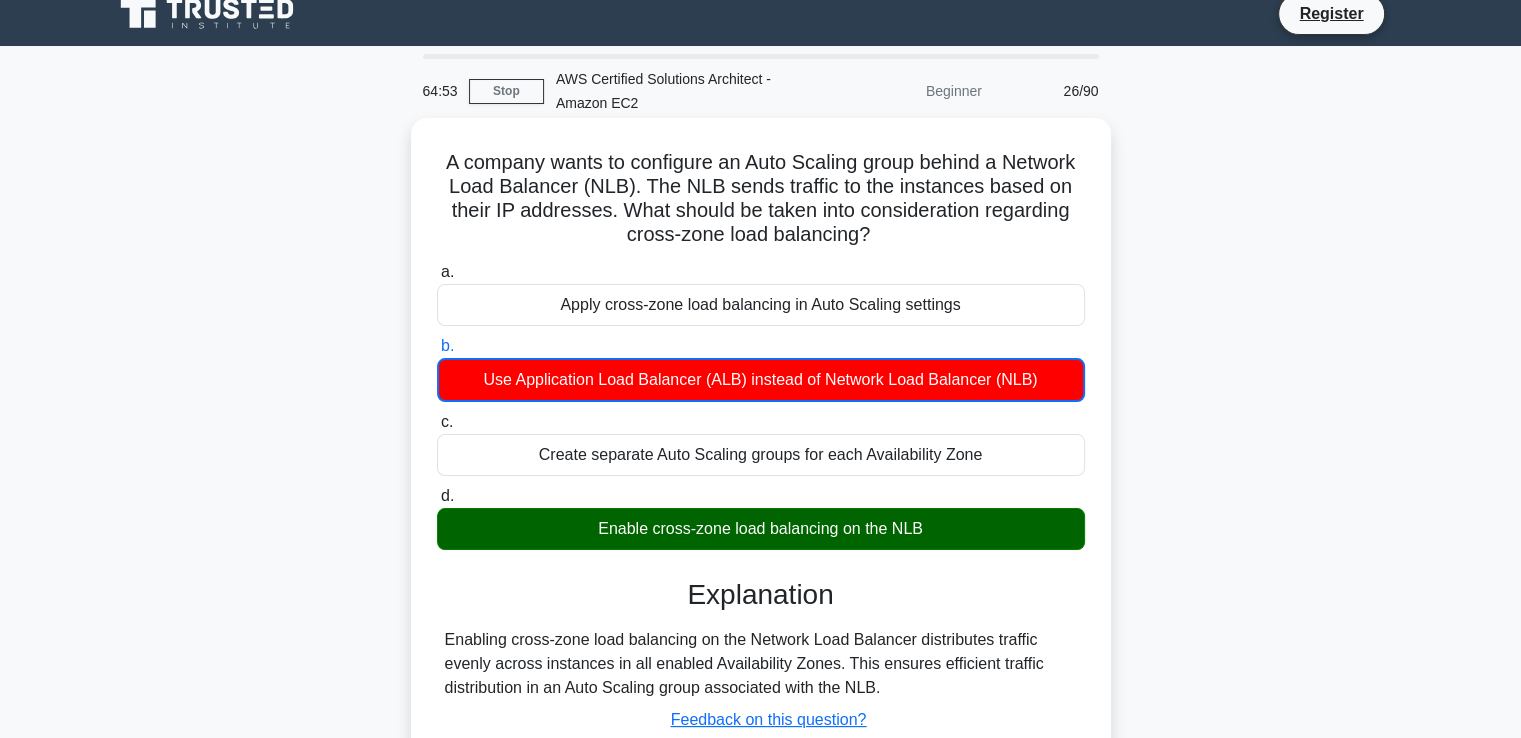 scroll, scrollTop: 343, scrollLeft: 0, axis: vertical 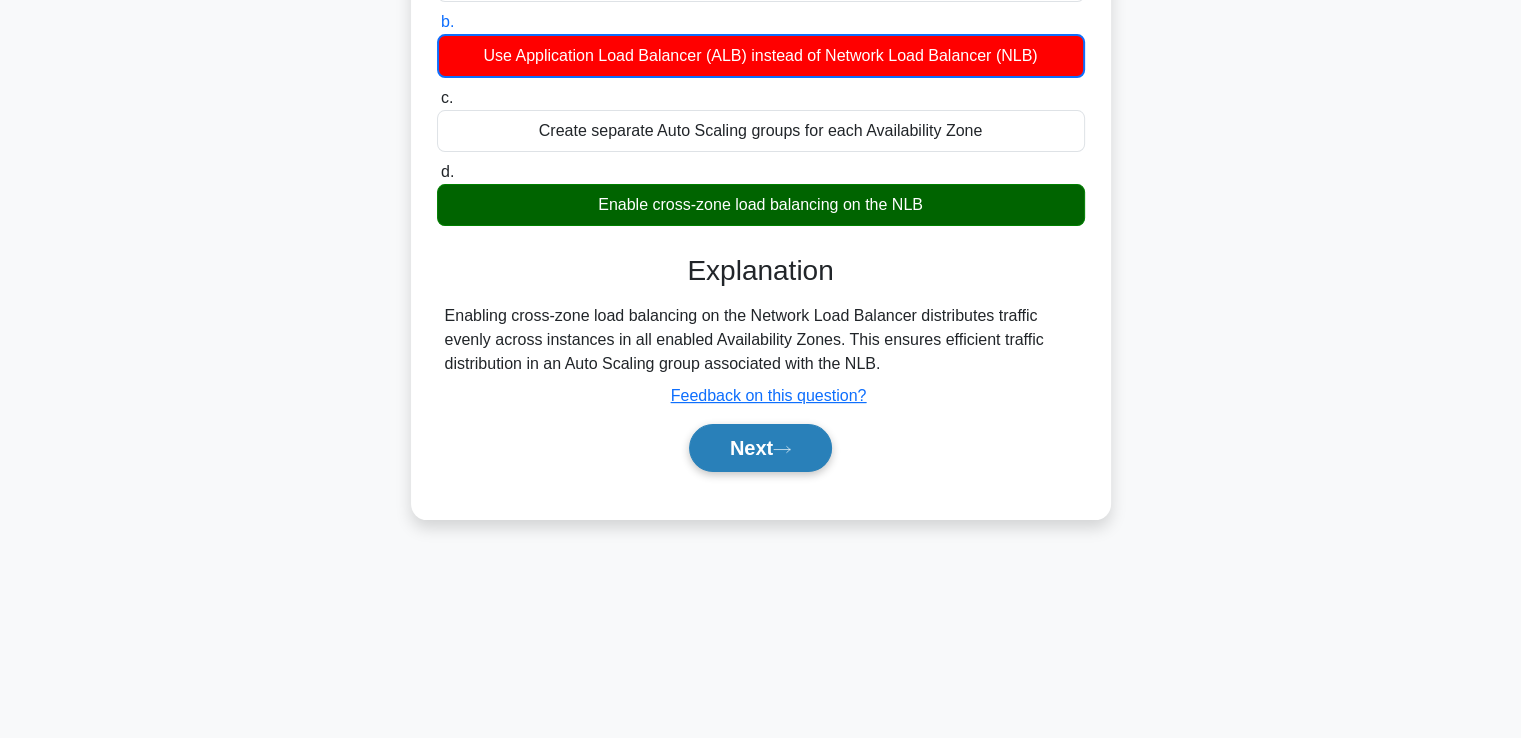 click on "Next" at bounding box center (760, 448) 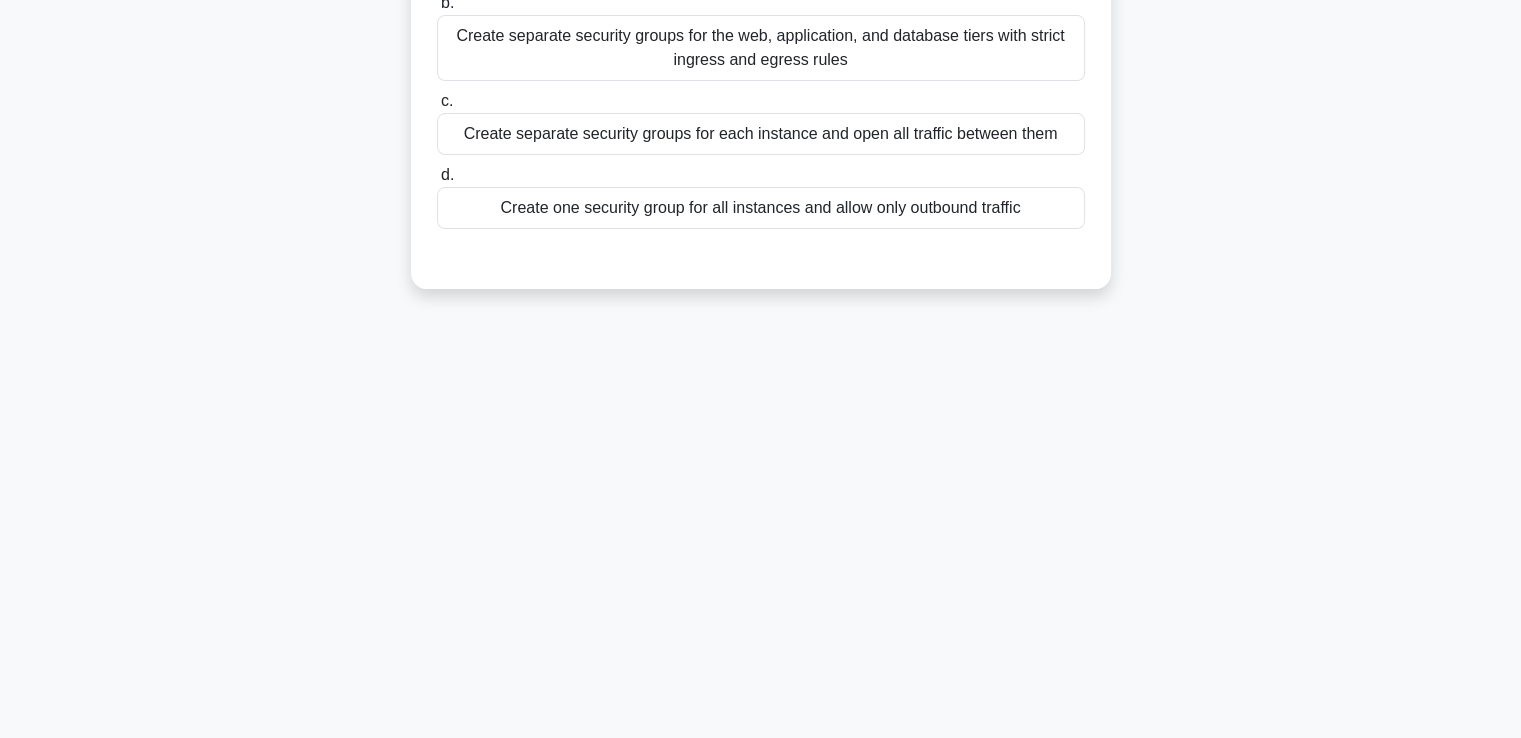 scroll, scrollTop: 0, scrollLeft: 0, axis: both 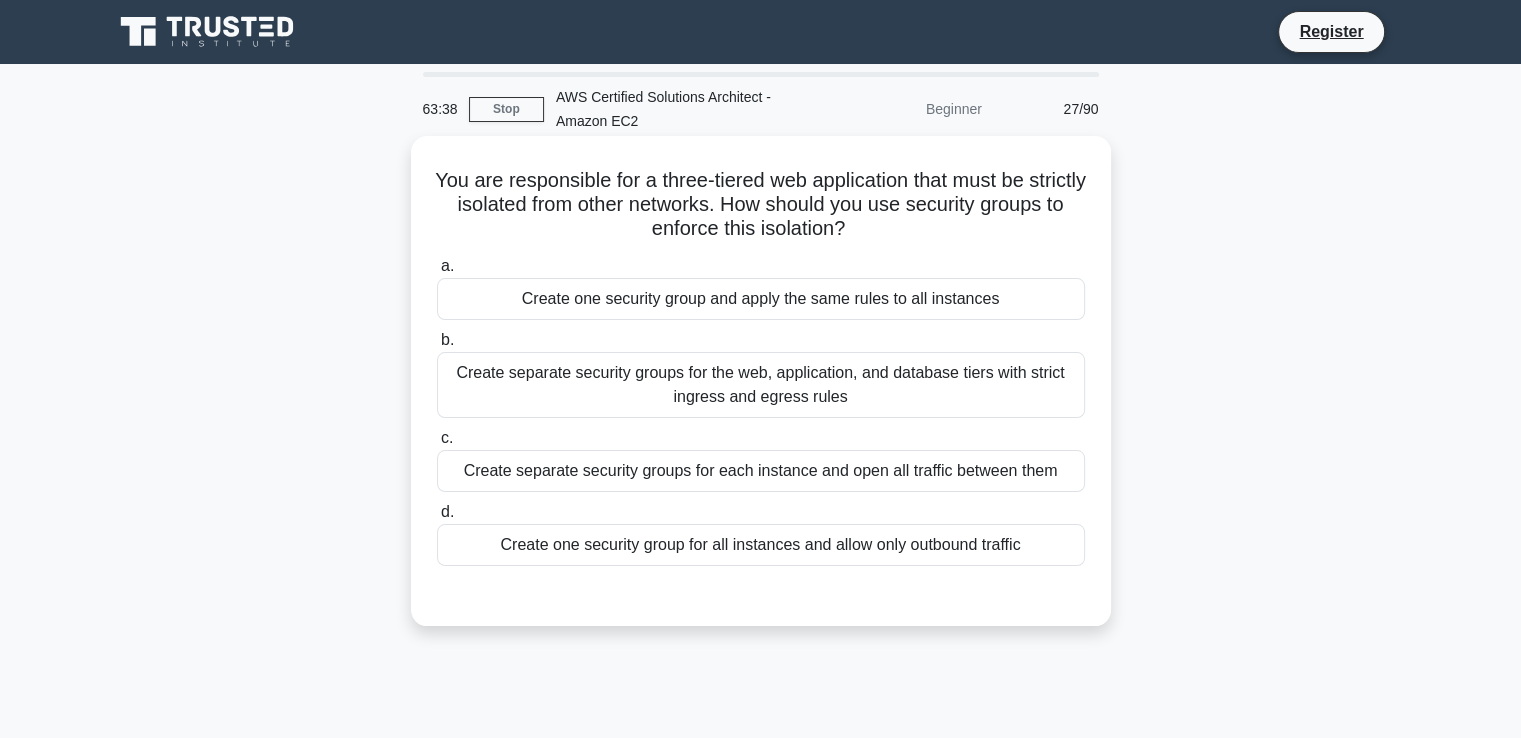 click on "Create one security group and apply the same rules to all instances" at bounding box center (761, 299) 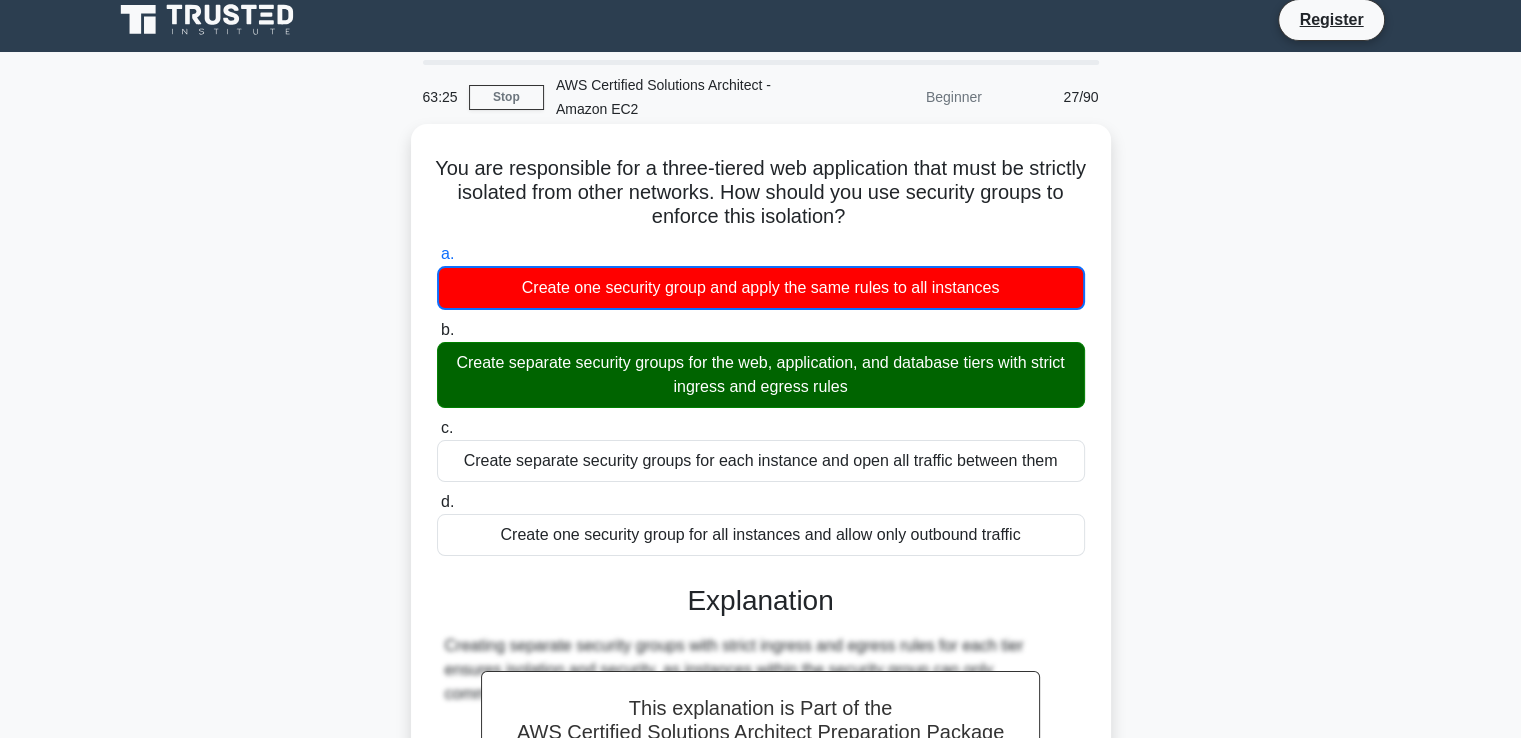 scroll, scrollTop: 343, scrollLeft: 0, axis: vertical 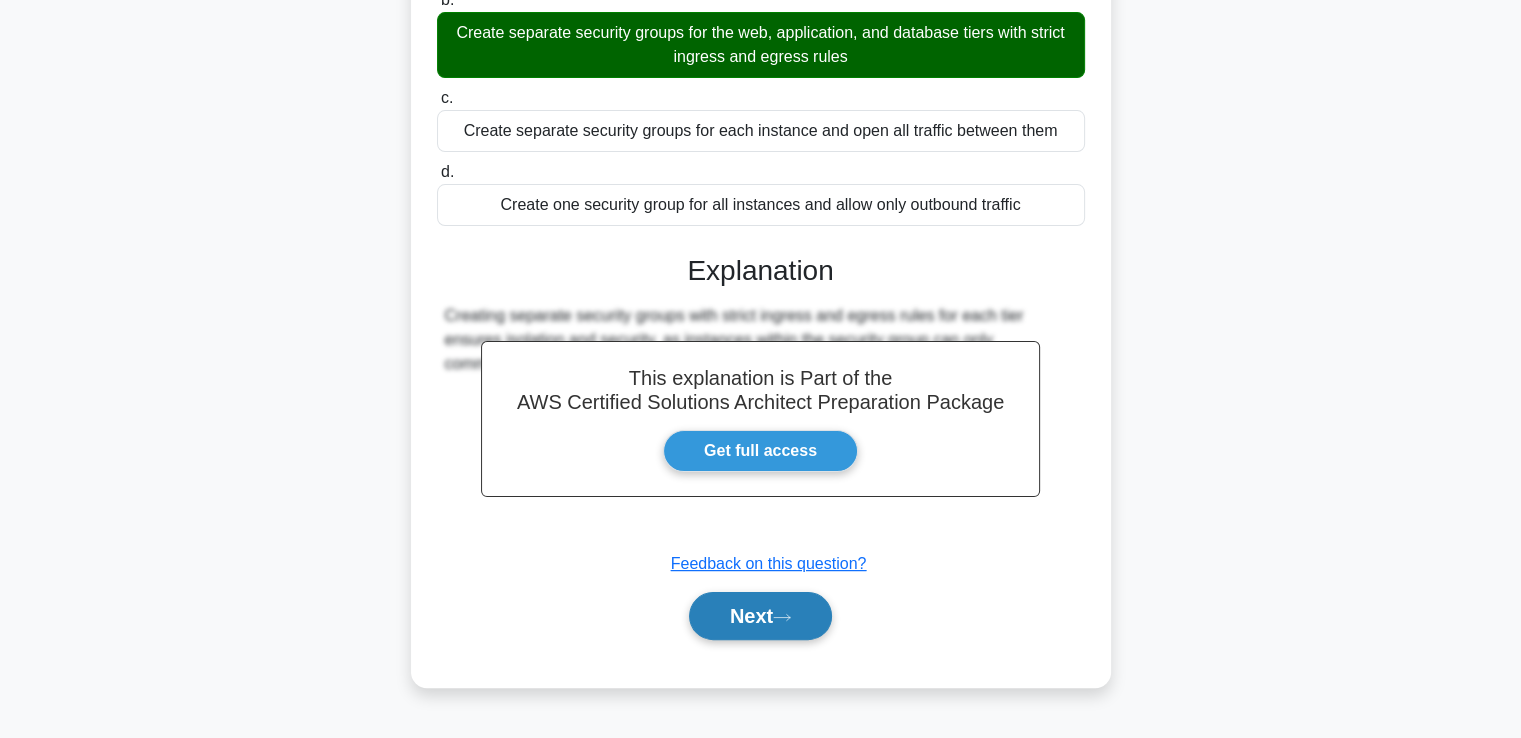 click on "Next" at bounding box center (760, 616) 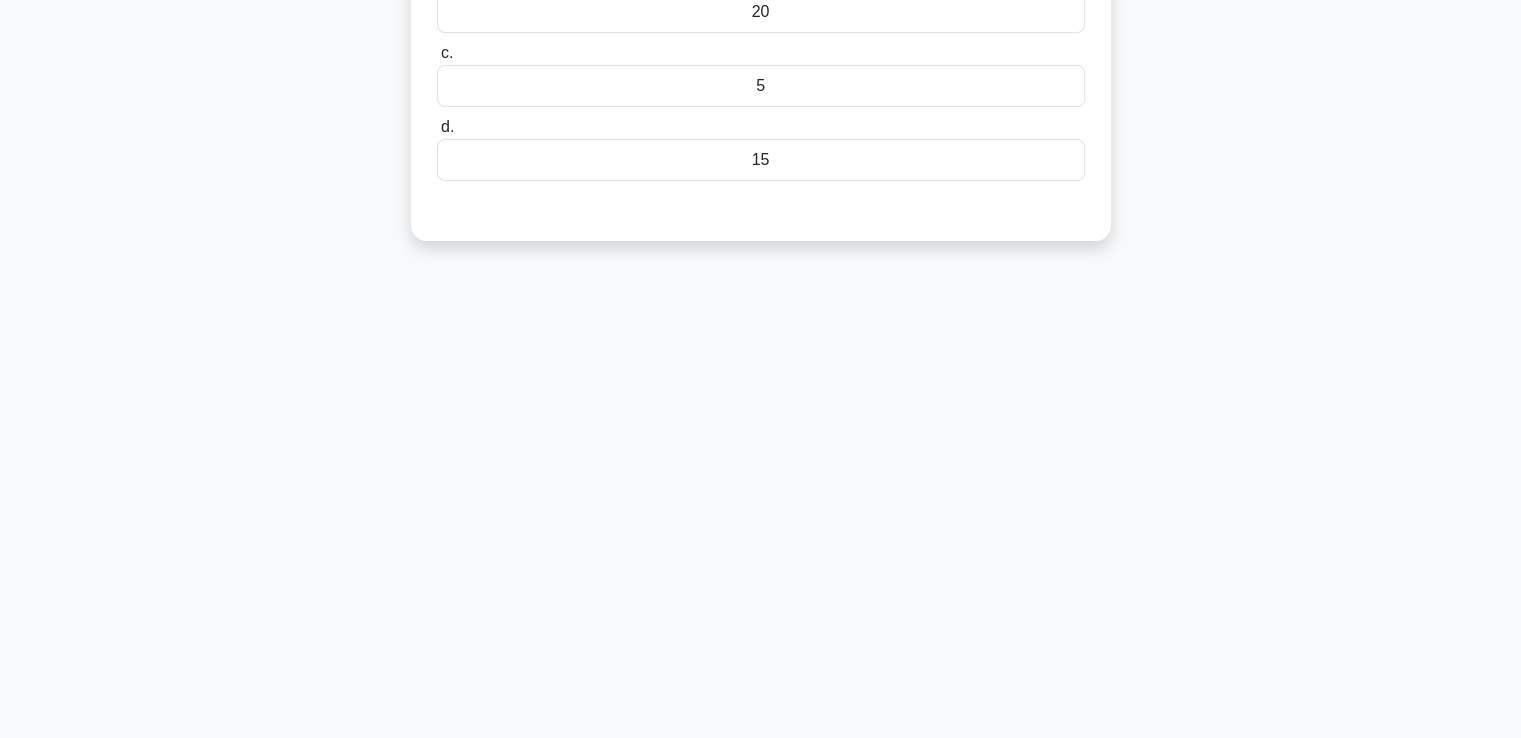 scroll, scrollTop: 0, scrollLeft: 0, axis: both 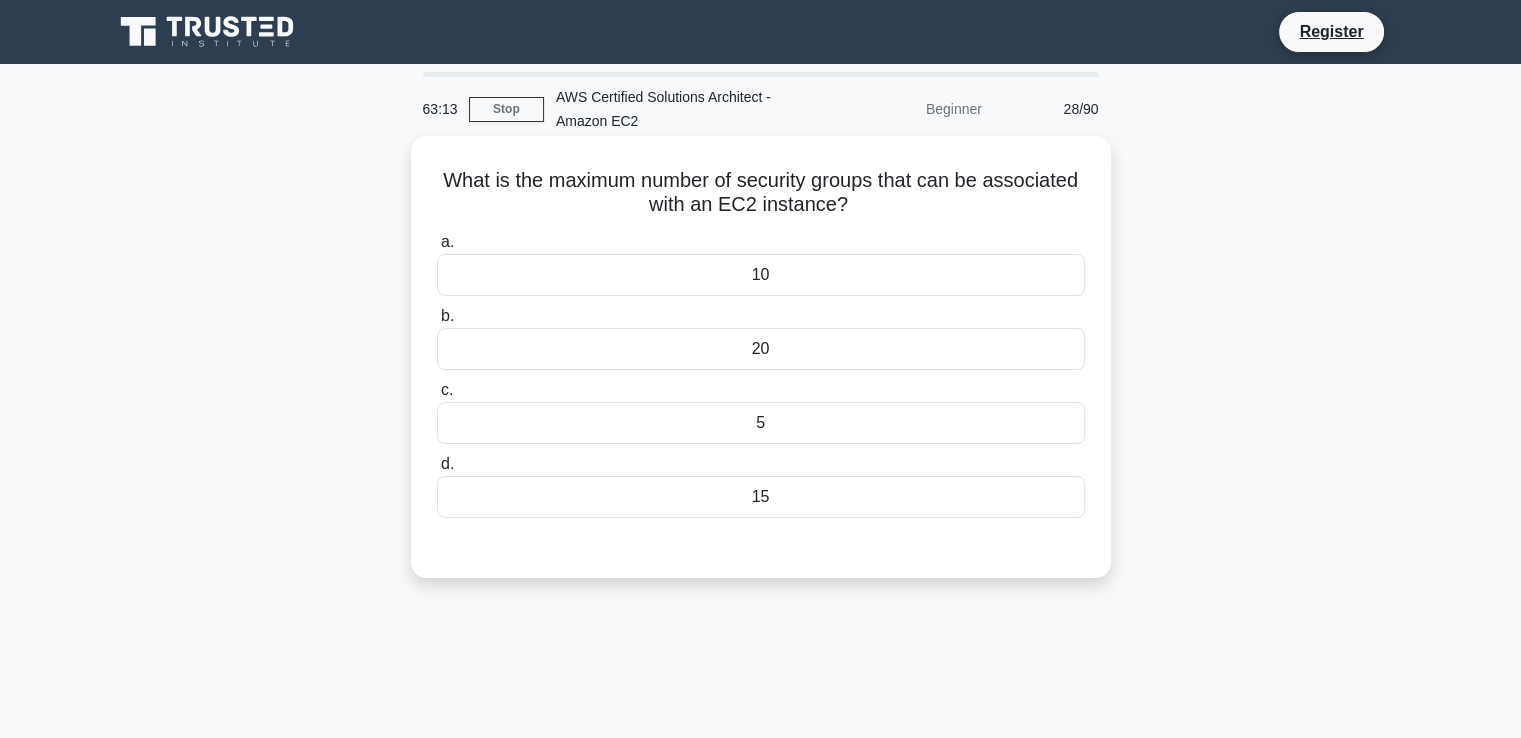 click on "10" at bounding box center [761, 275] 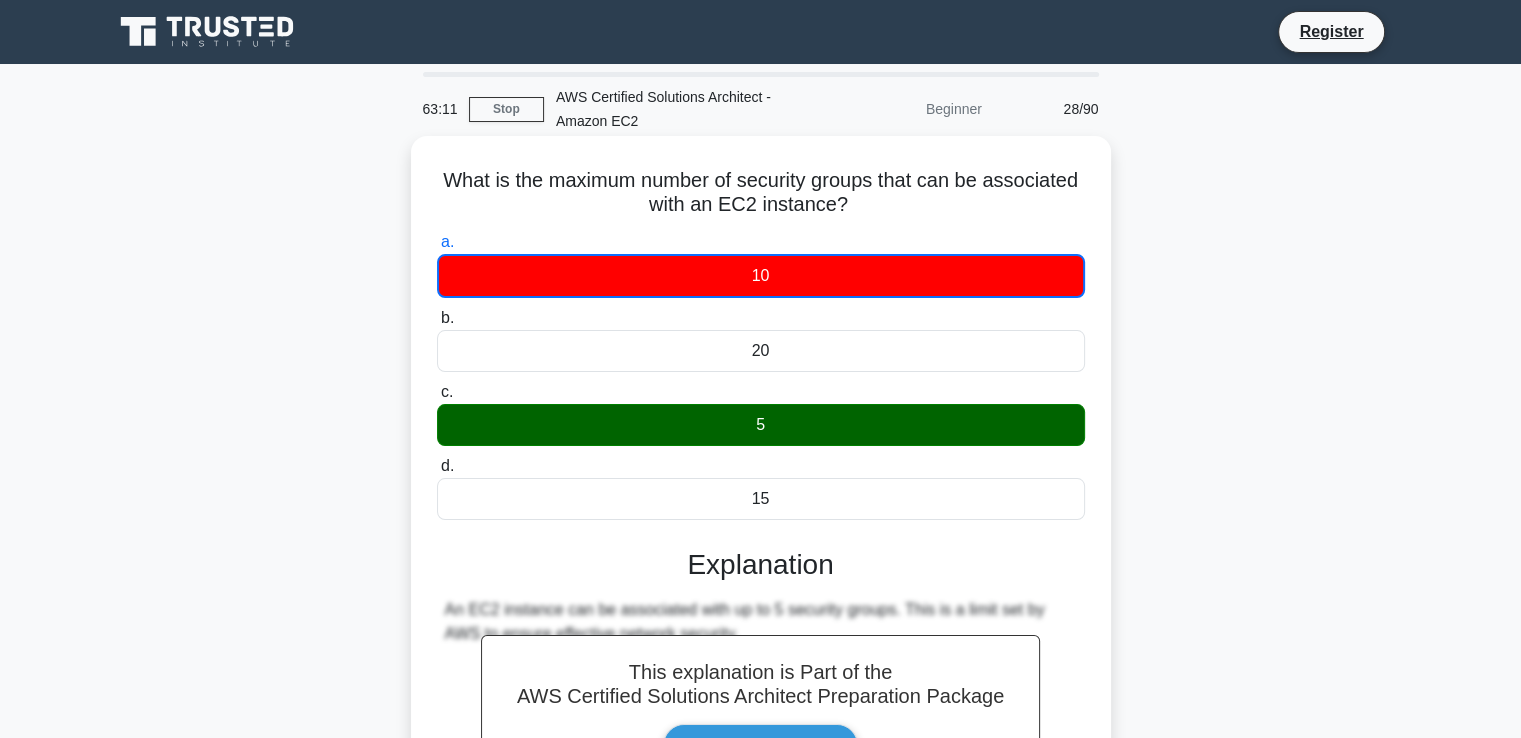 click on "10" at bounding box center (761, 276) 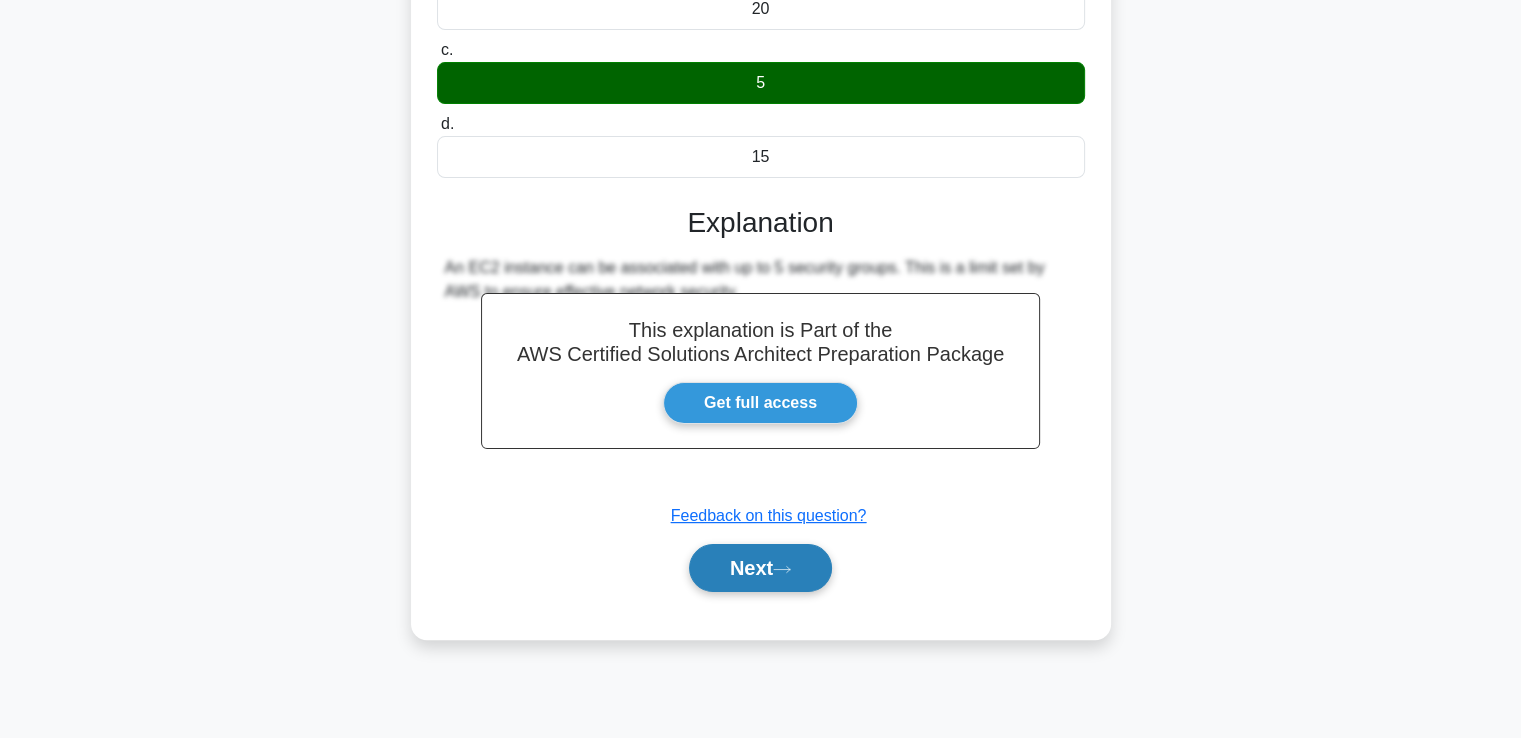 click on "Next" at bounding box center [760, 568] 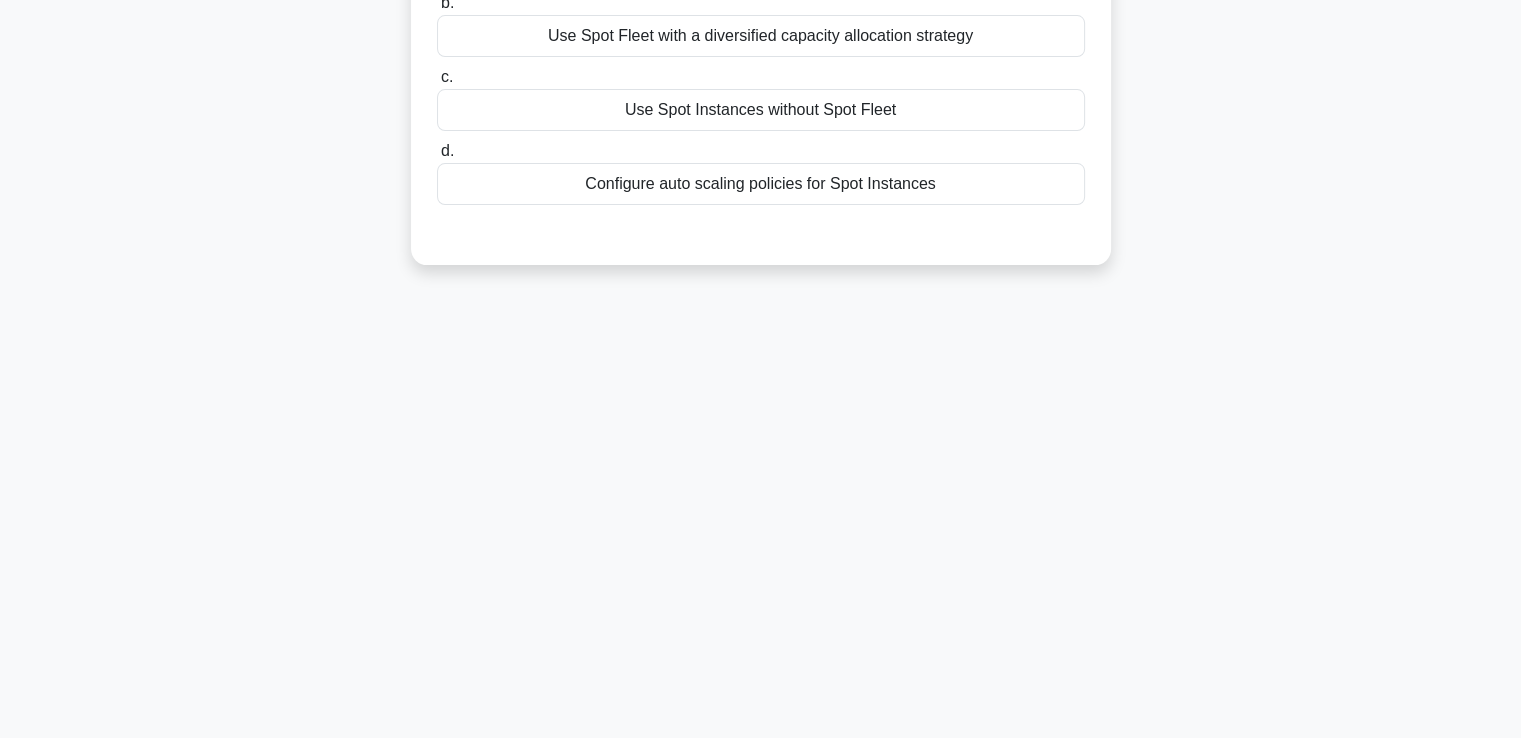 scroll, scrollTop: 0, scrollLeft: 0, axis: both 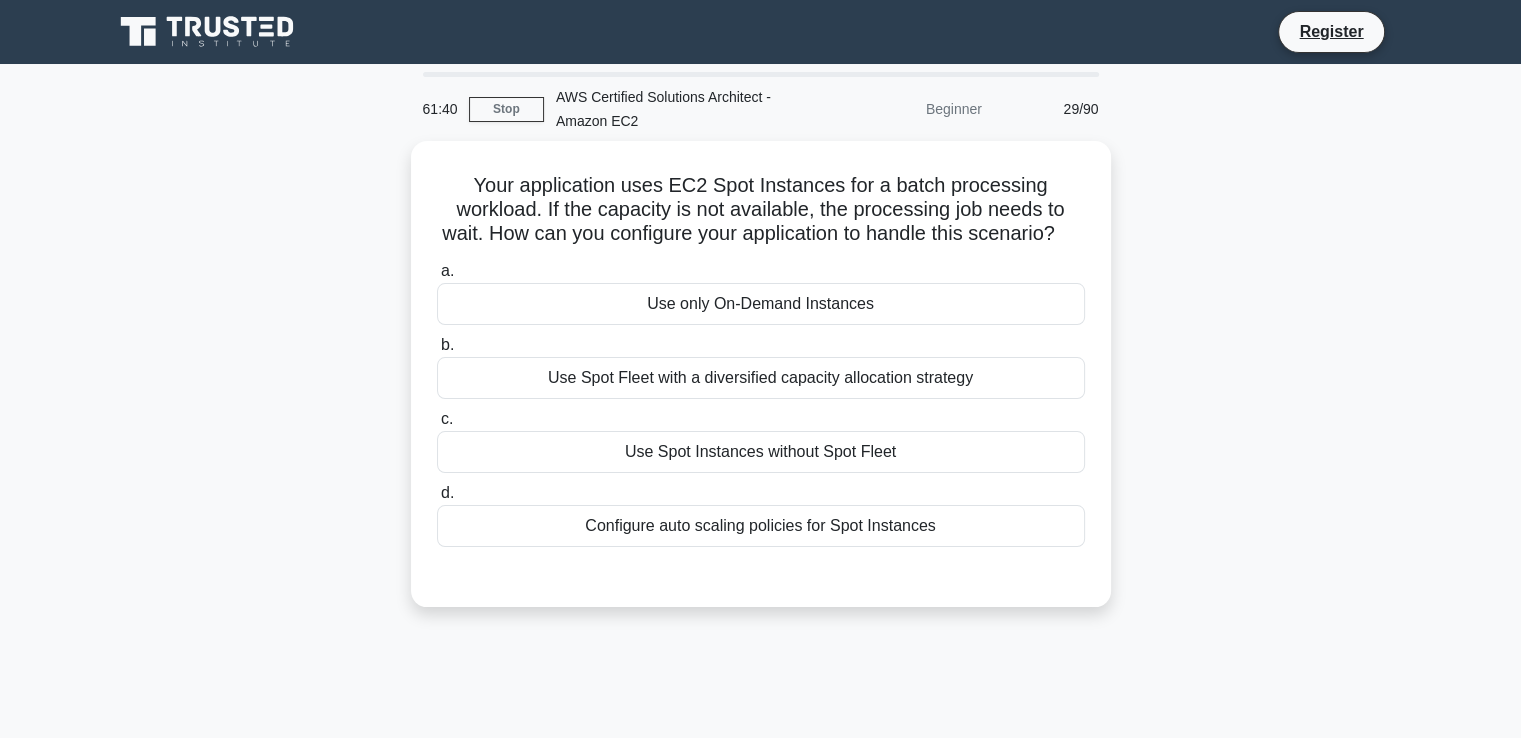 click on "Your application uses EC2 Spot Instances for a batch processing workload. If the capacity is not available, the processing job needs to wait. How can you configure your application to handle this scenario?
.spinner_0XTQ{transform-origin:center;animation:spinner_y6GP .75s linear infinite}@keyframes spinner_y6GP{100%{transform:rotate(360deg)}}
a.
Use only On-Demand Instances
b. c. d." at bounding box center [761, 386] 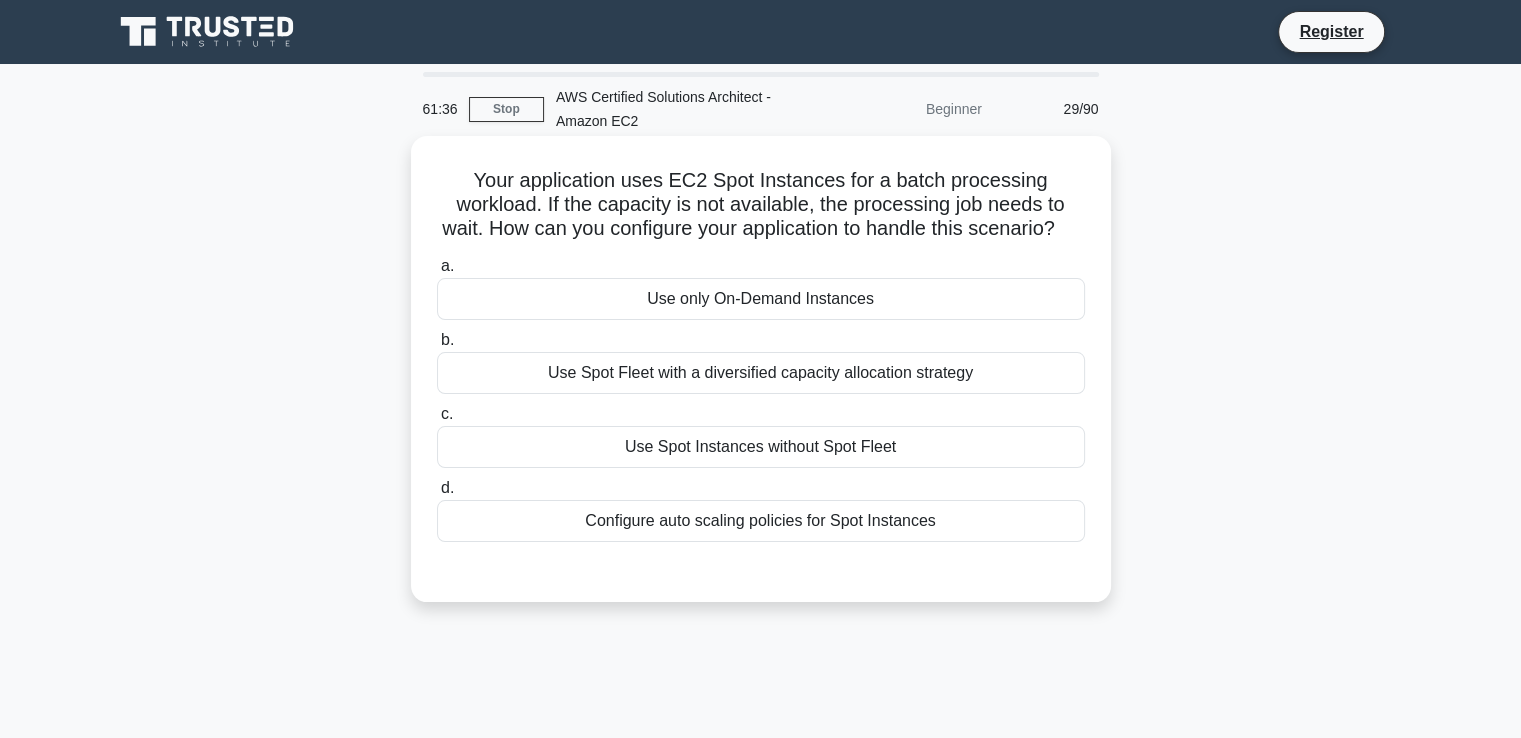 click on "Use only On-Demand Instances" at bounding box center [761, 299] 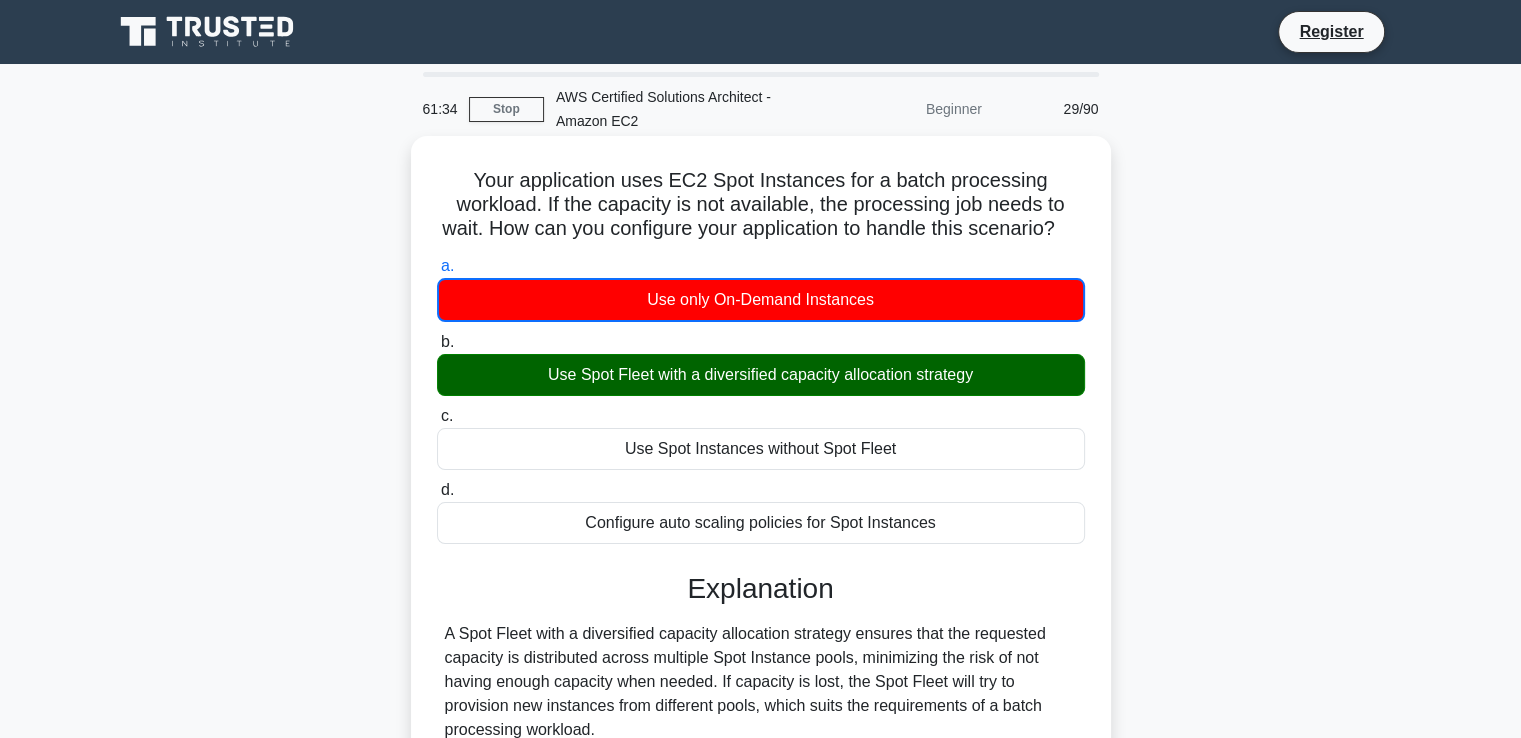 scroll, scrollTop: 343, scrollLeft: 0, axis: vertical 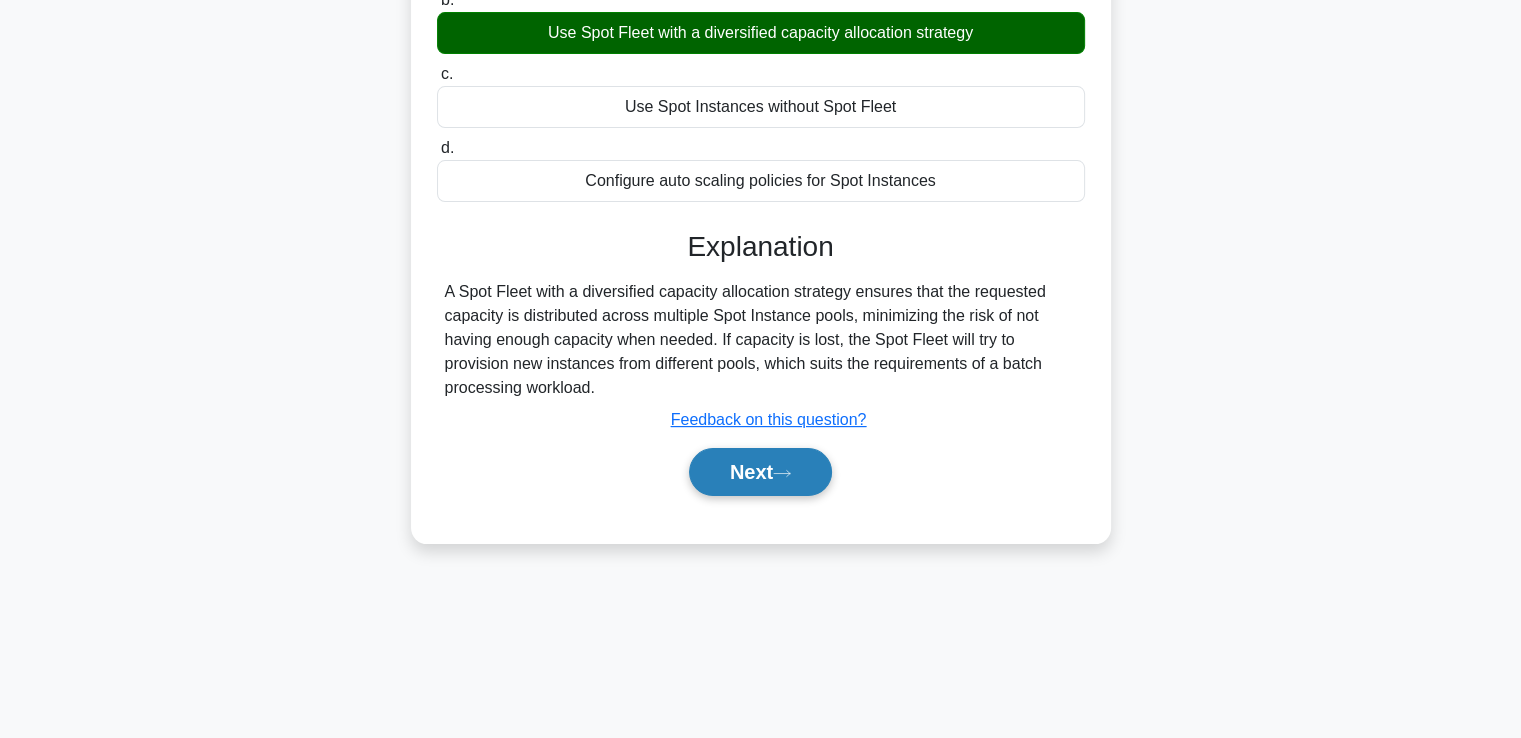 click on "Next" at bounding box center (760, 472) 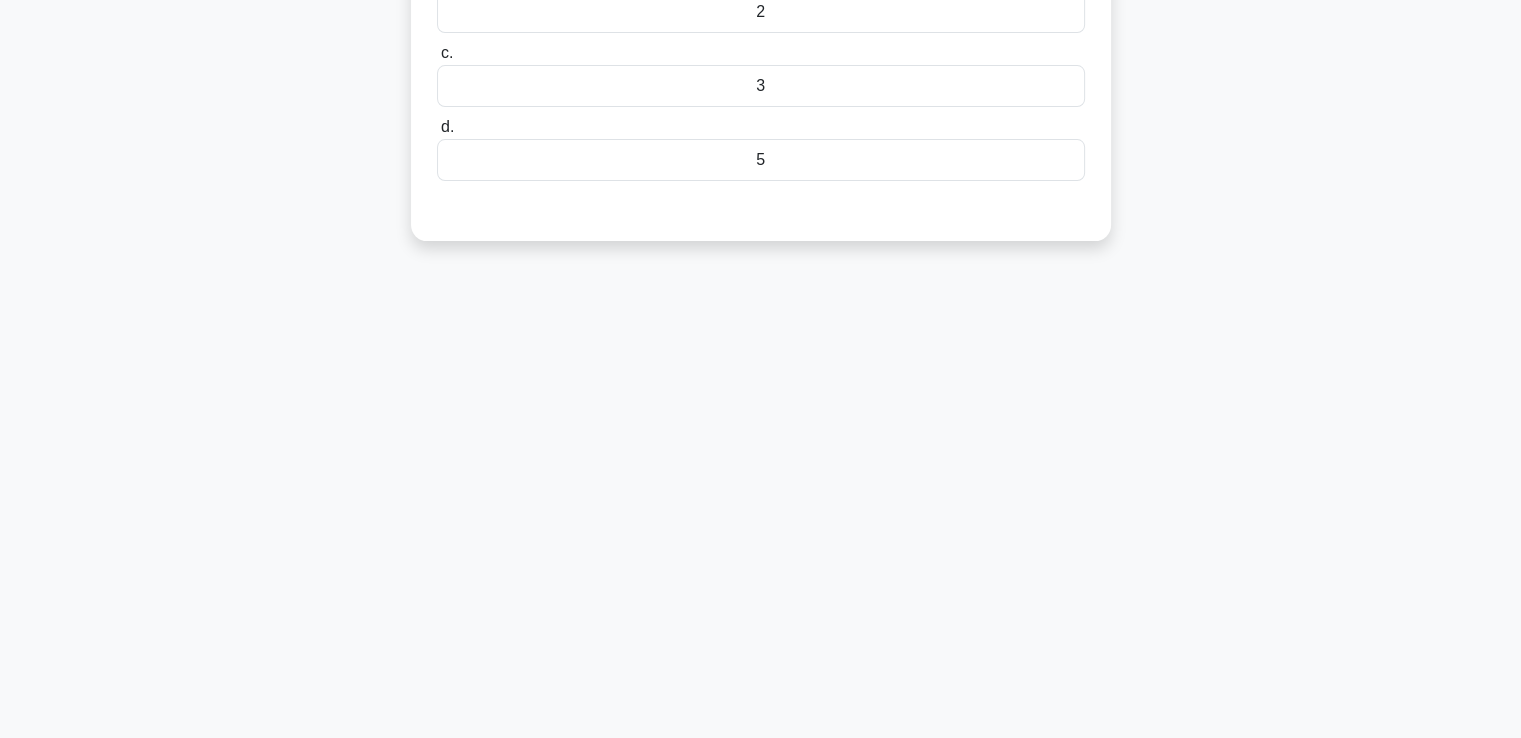 scroll, scrollTop: 0, scrollLeft: 0, axis: both 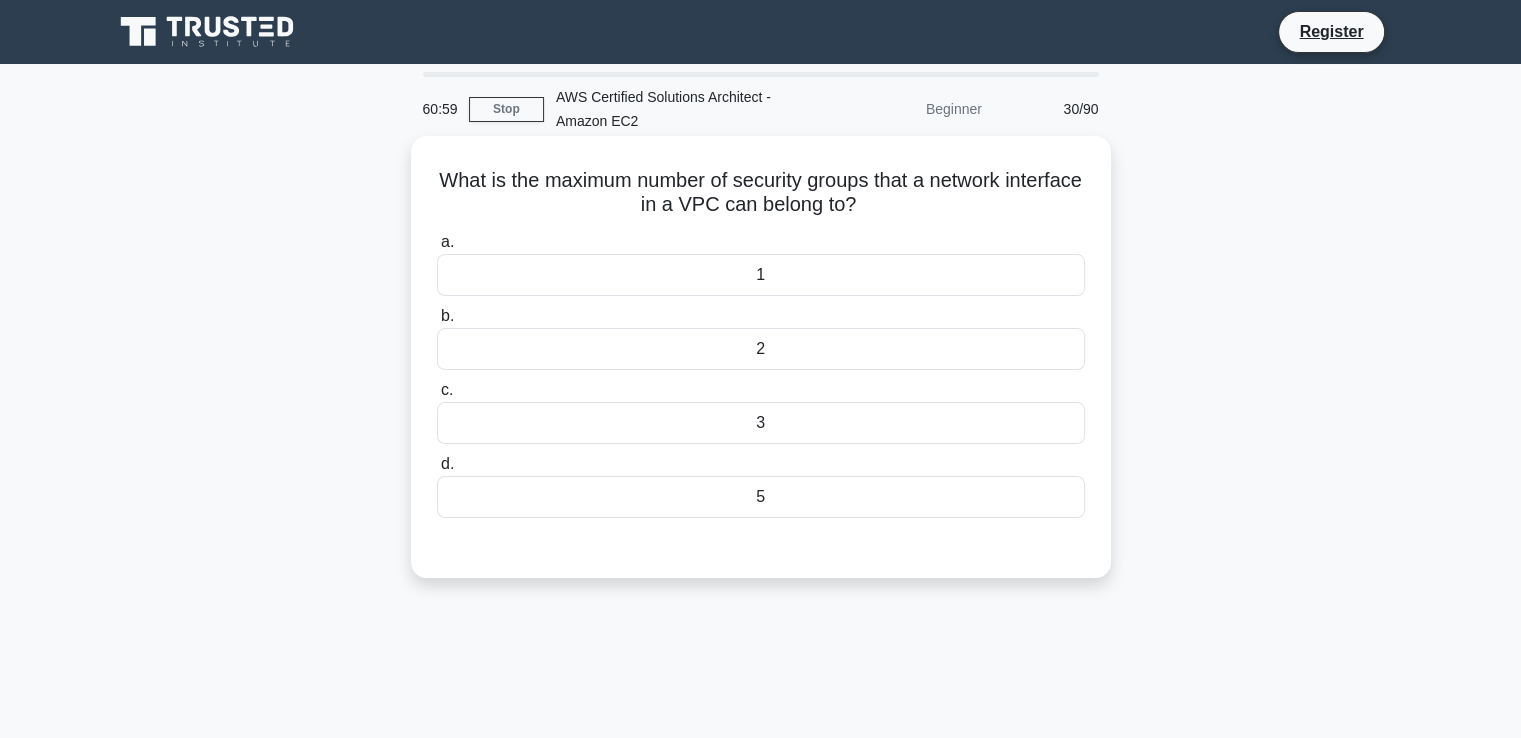 click on "1" at bounding box center (761, 275) 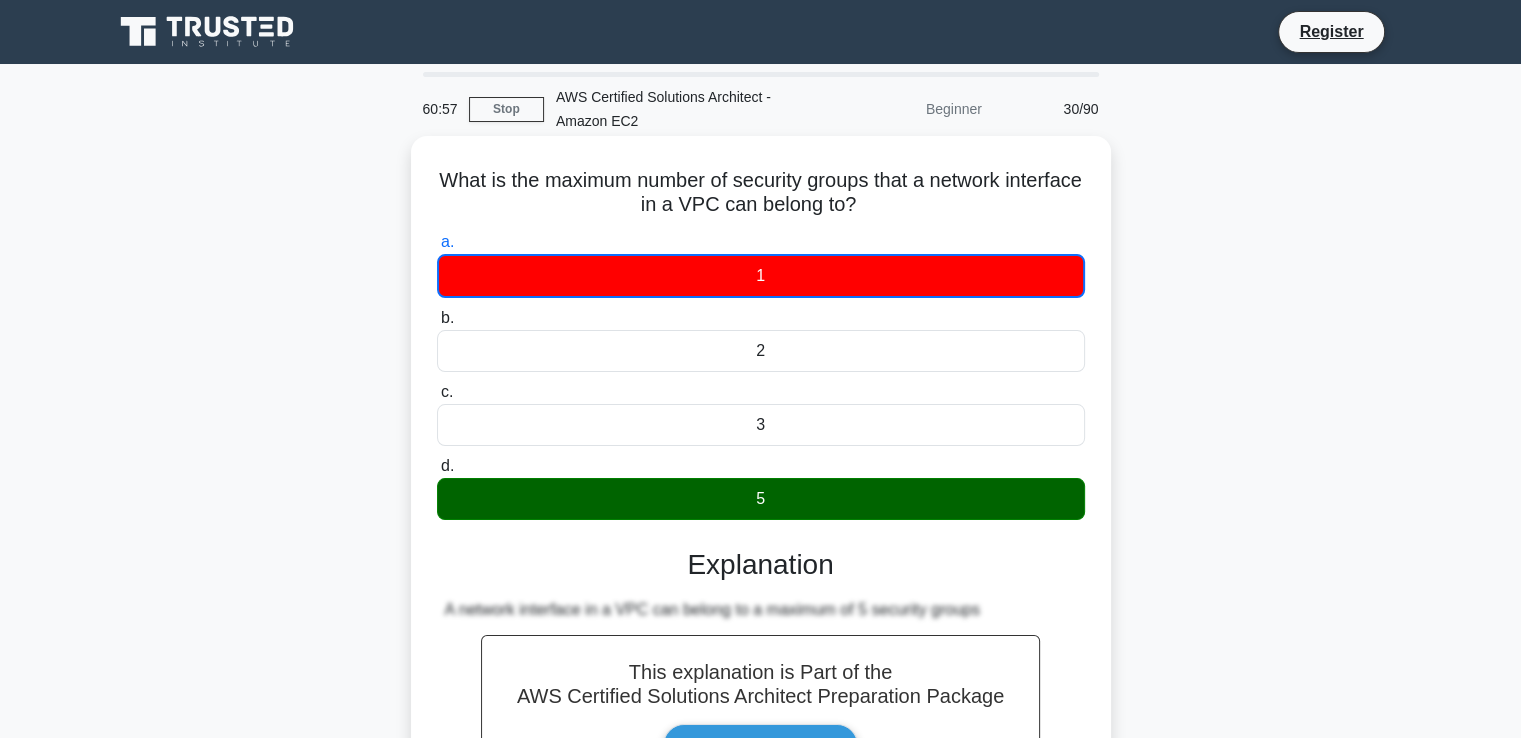 scroll, scrollTop: 343, scrollLeft: 0, axis: vertical 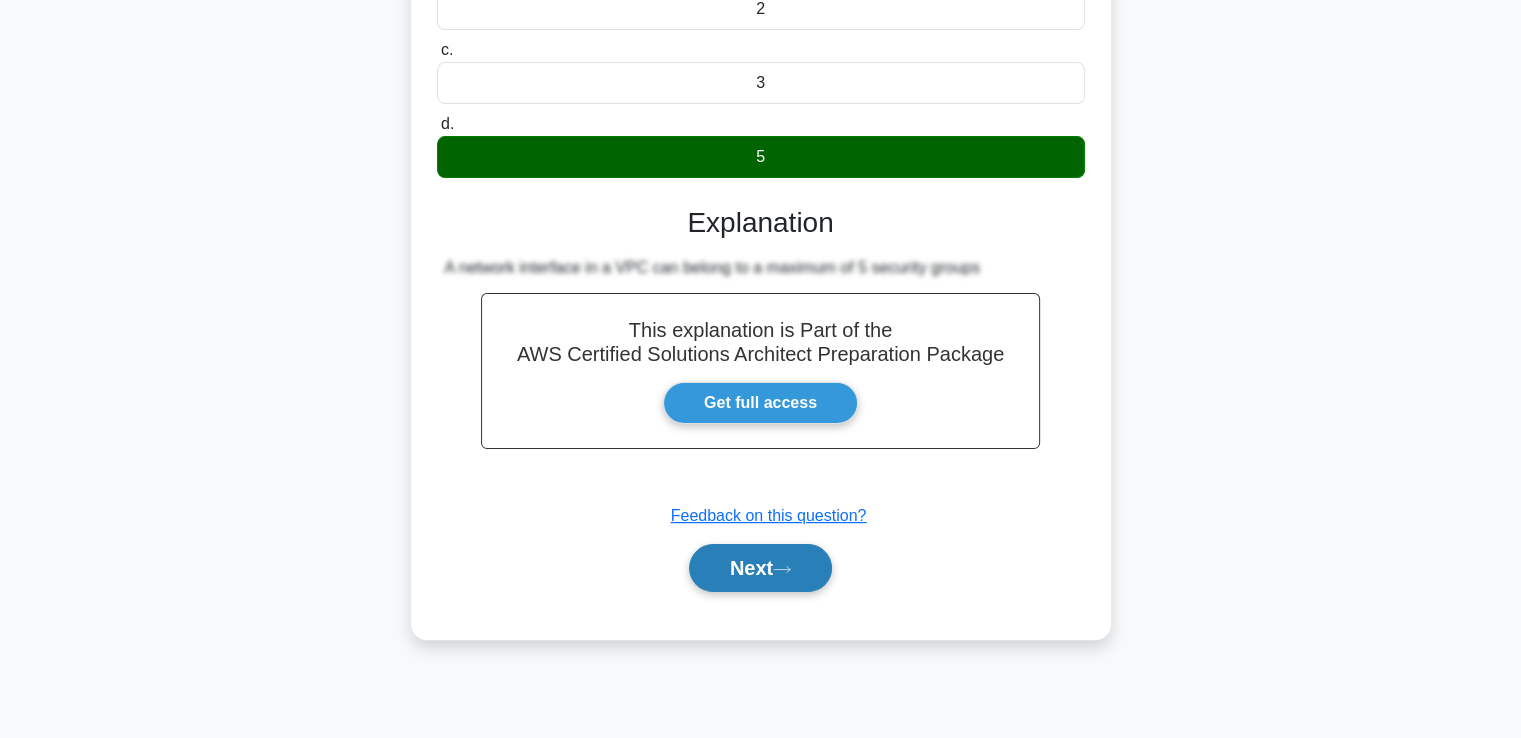 click 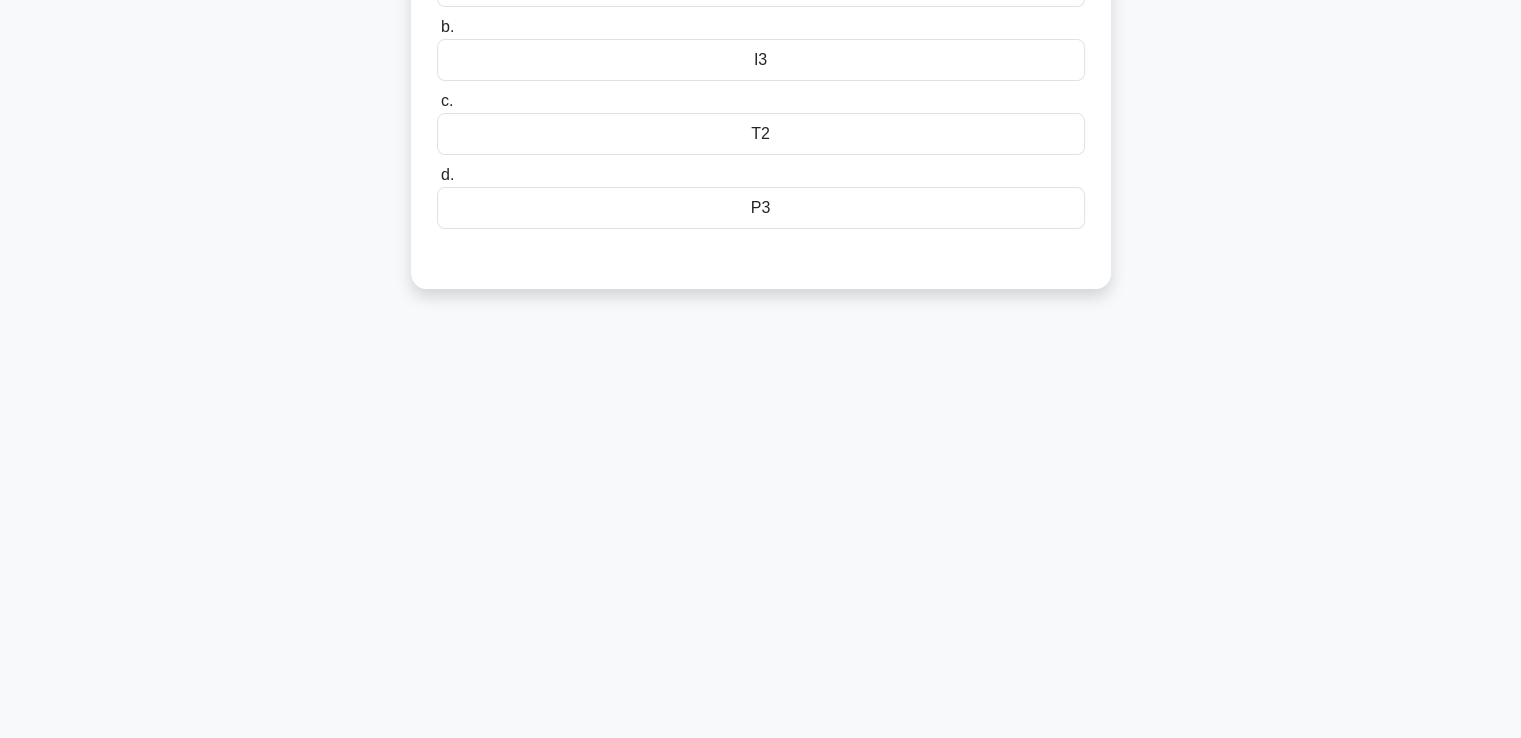 scroll, scrollTop: 0, scrollLeft: 0, axis: both 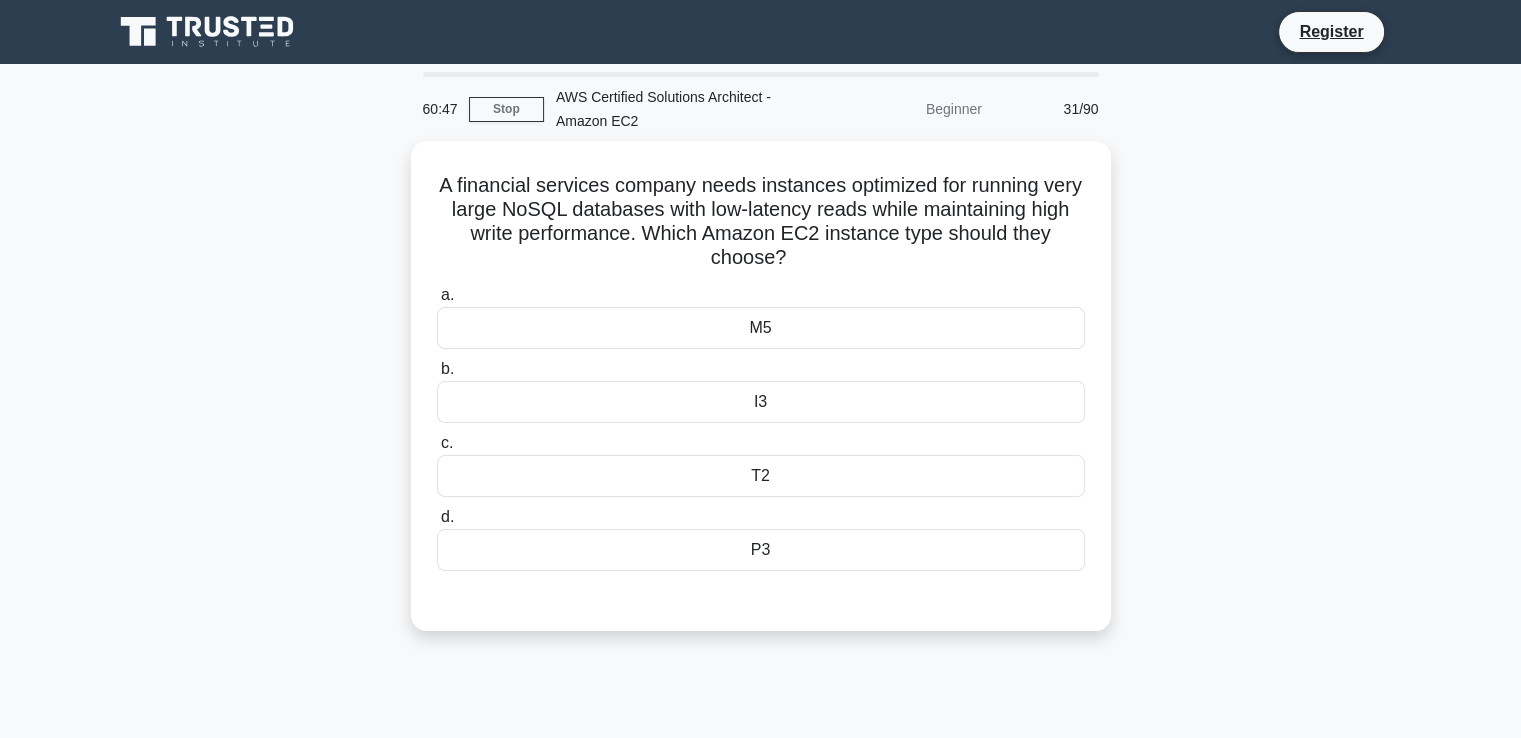 click on "A financial services company needs instances optimized for running very large NoSQL databases with low-latency reads while maintaining high write performance. Which Amazon EC2 instance type should they choose?
.spinner_0XTQ{transform-origin:center;animation:spinner_y6GP .75s linear infinite}@keyframes spinner_y6GP{100%{transform:rotate(360deg)}}
a.
M5
b. c. d." at bounding box center (761, 398) 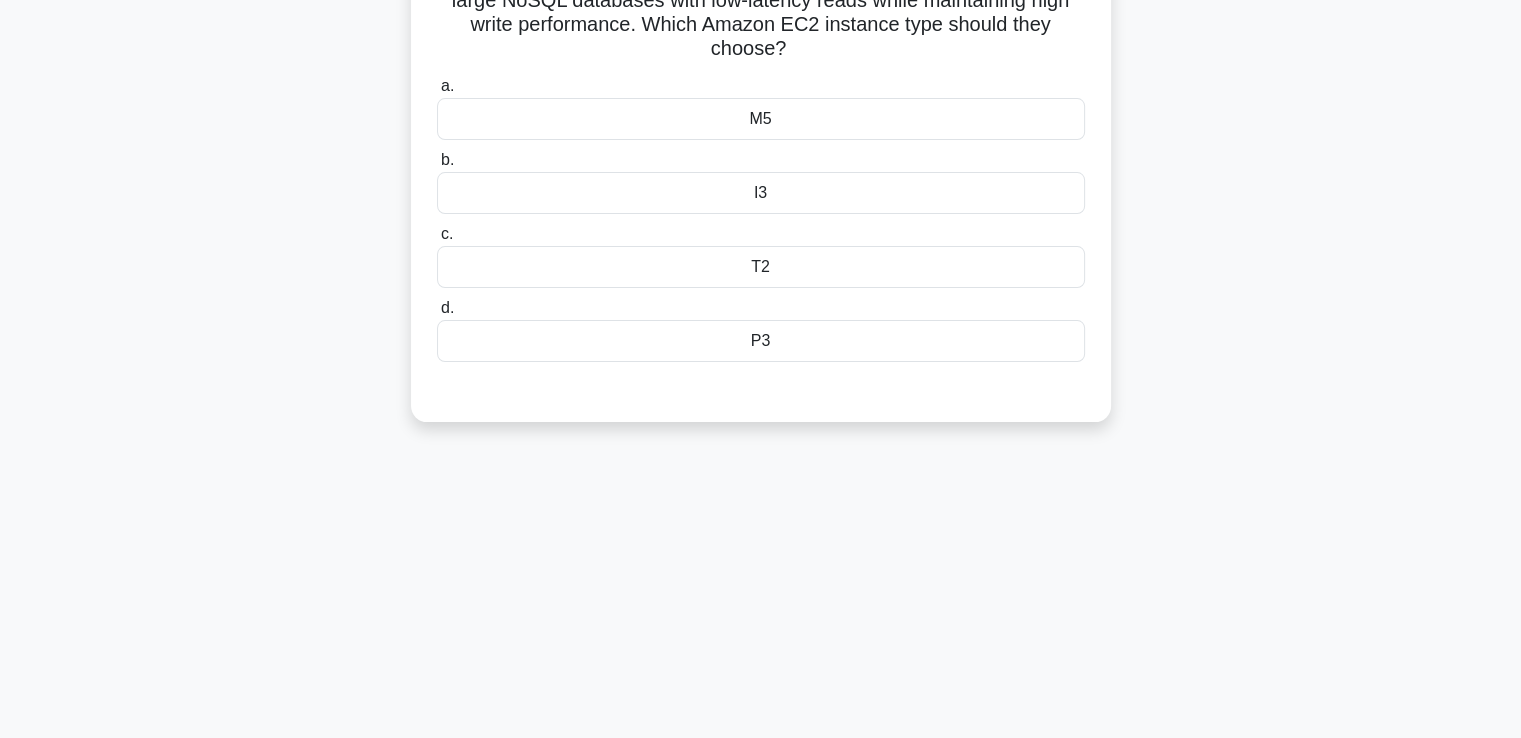 scroll, scrollTop: 0, scrollLeft: 0, axis: both 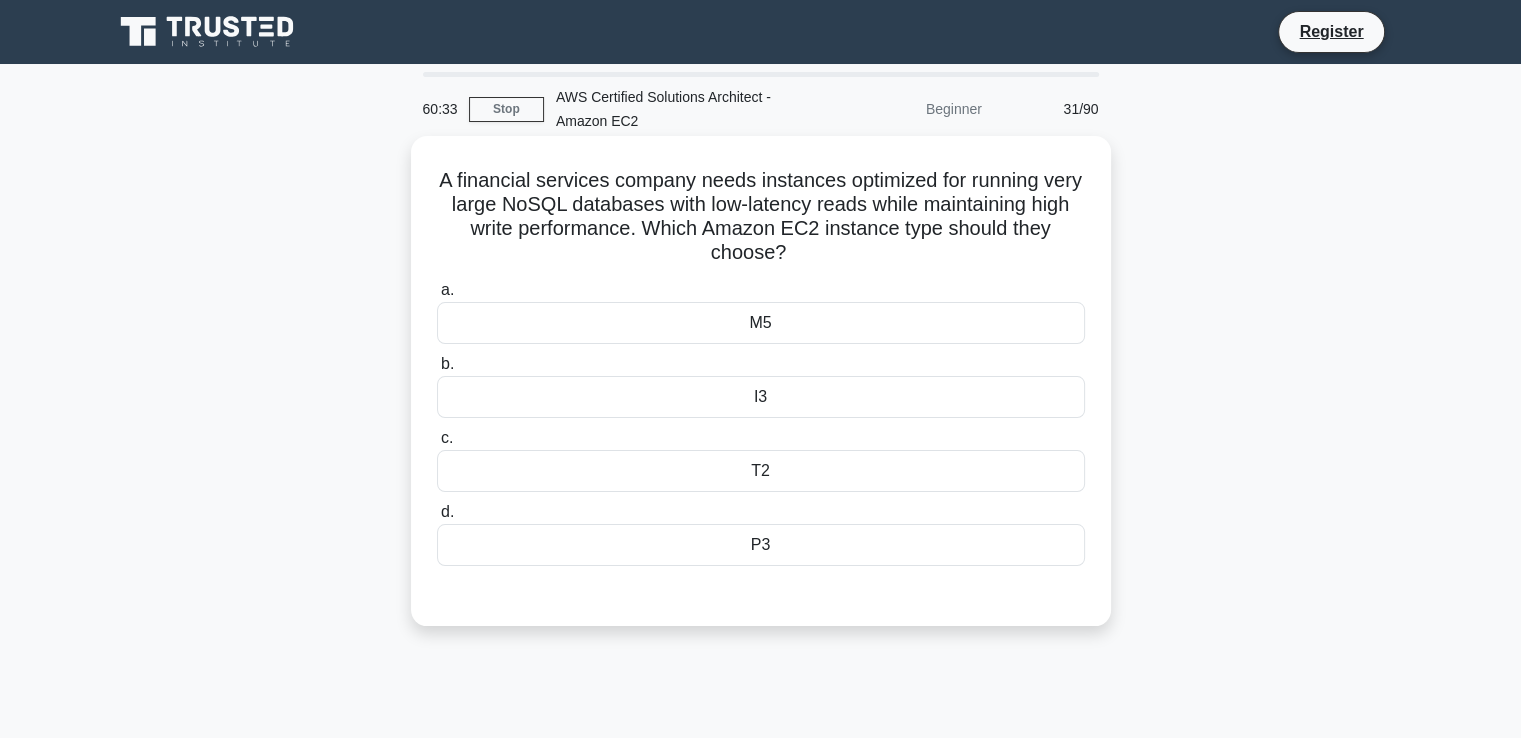 click on "A financial services company needs instances optimized for running very large NoSQL databases with low-latency reads while maintaining high write performance. Which Amazon EC2 instance type should they choose?
.spinner_0XTQ{transform-origin:center;animation:spinner_y6GP .75s linear infinite}@keyframes spinner_y6GP{100%{transform:rotate(360deg)}}
a.
M5
b." at bounding box center [761, 381] 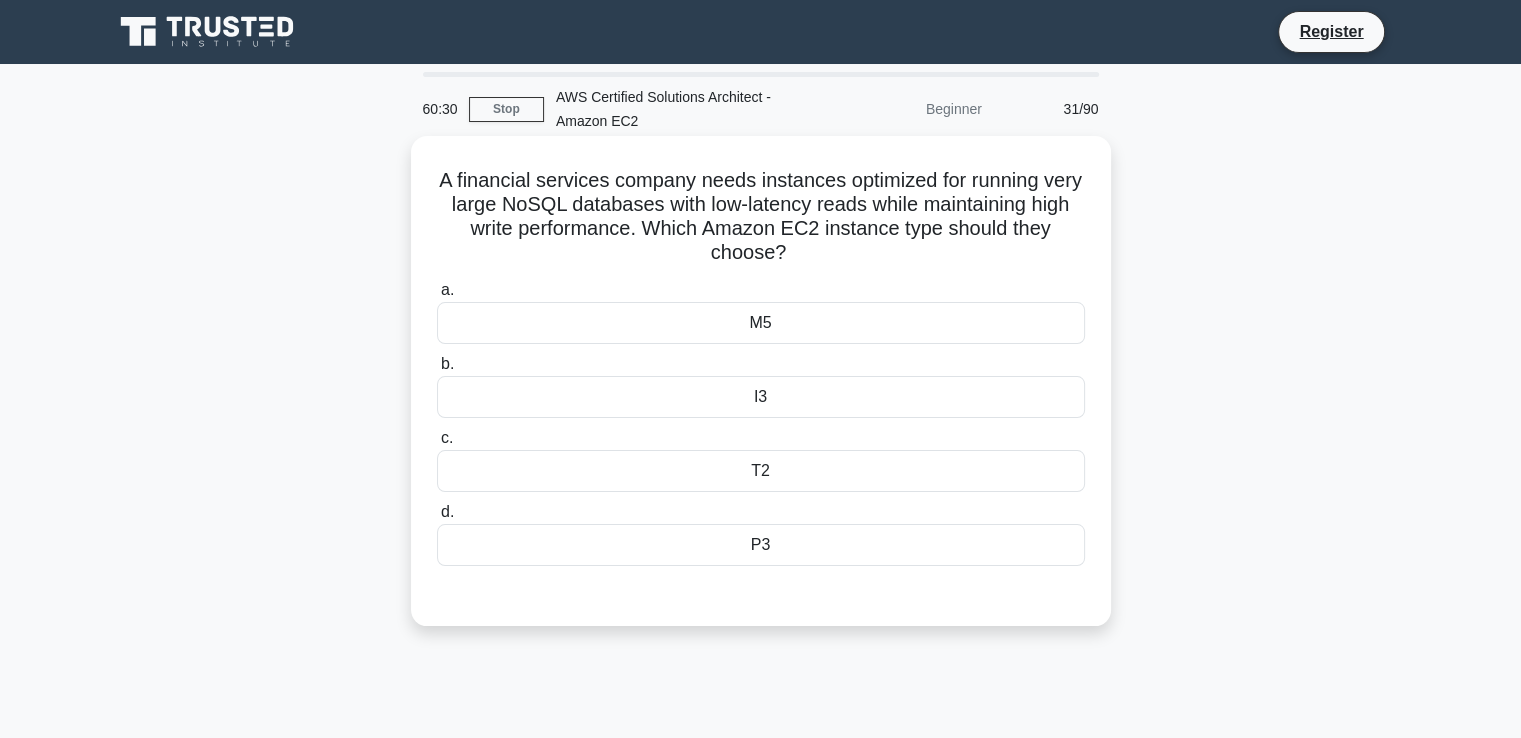 click on "c.
T2" at bounding box center (761, 459) 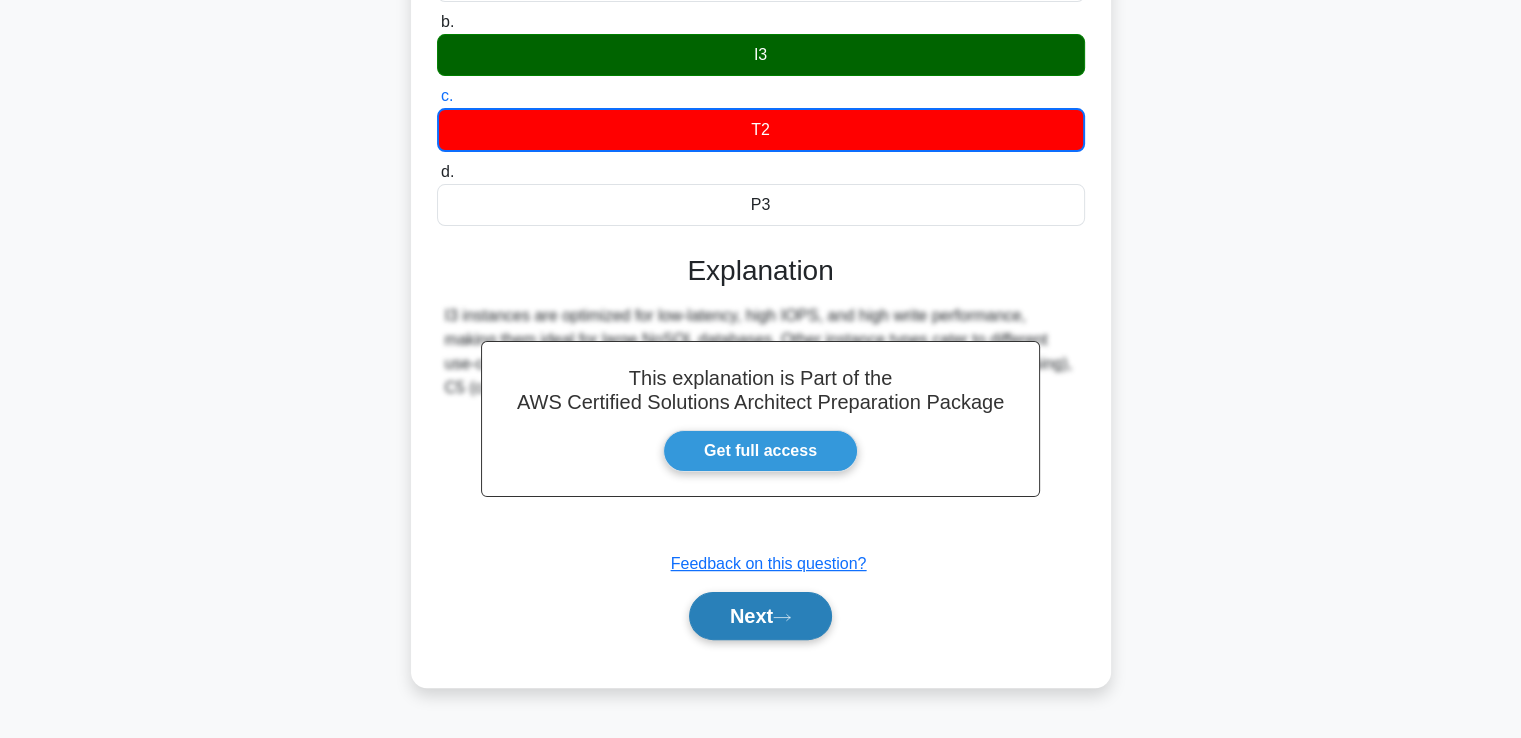 scroll, scrollTop: 0, scrollLeft: 0, axis: both 